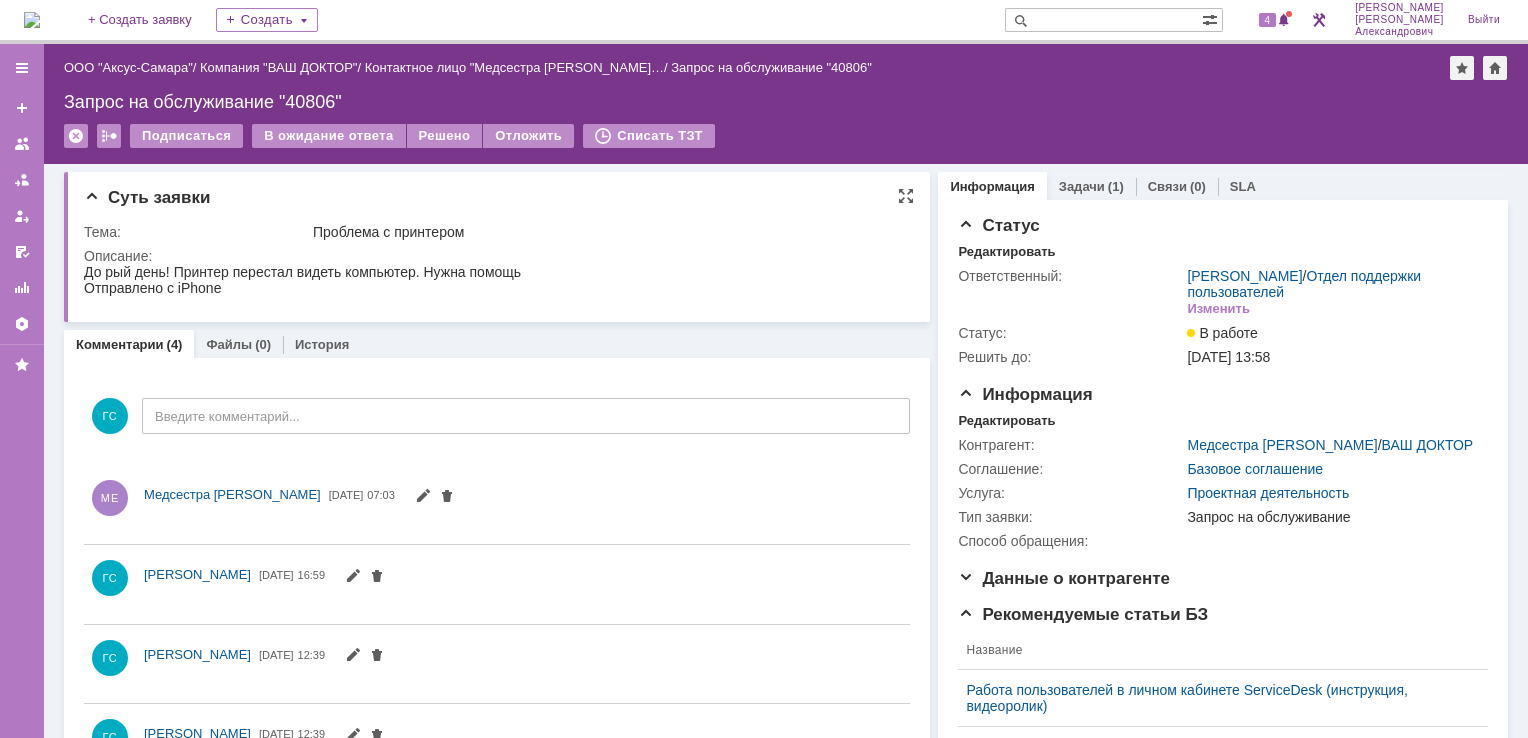 scroll, scrollTop: 0, scrollLeft: 0, axis: both 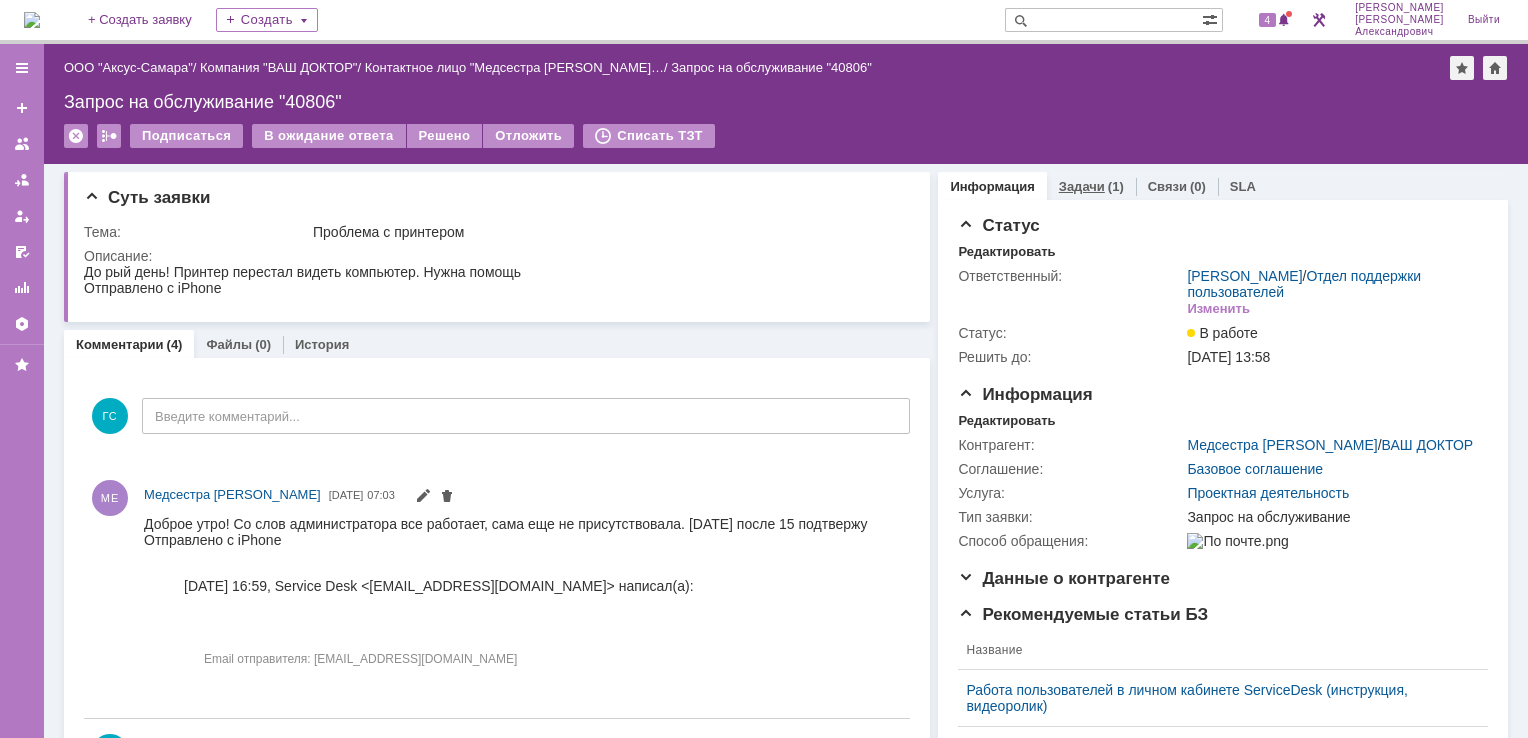 click on "Задачи (1)" at bounding box center [1091, 186] 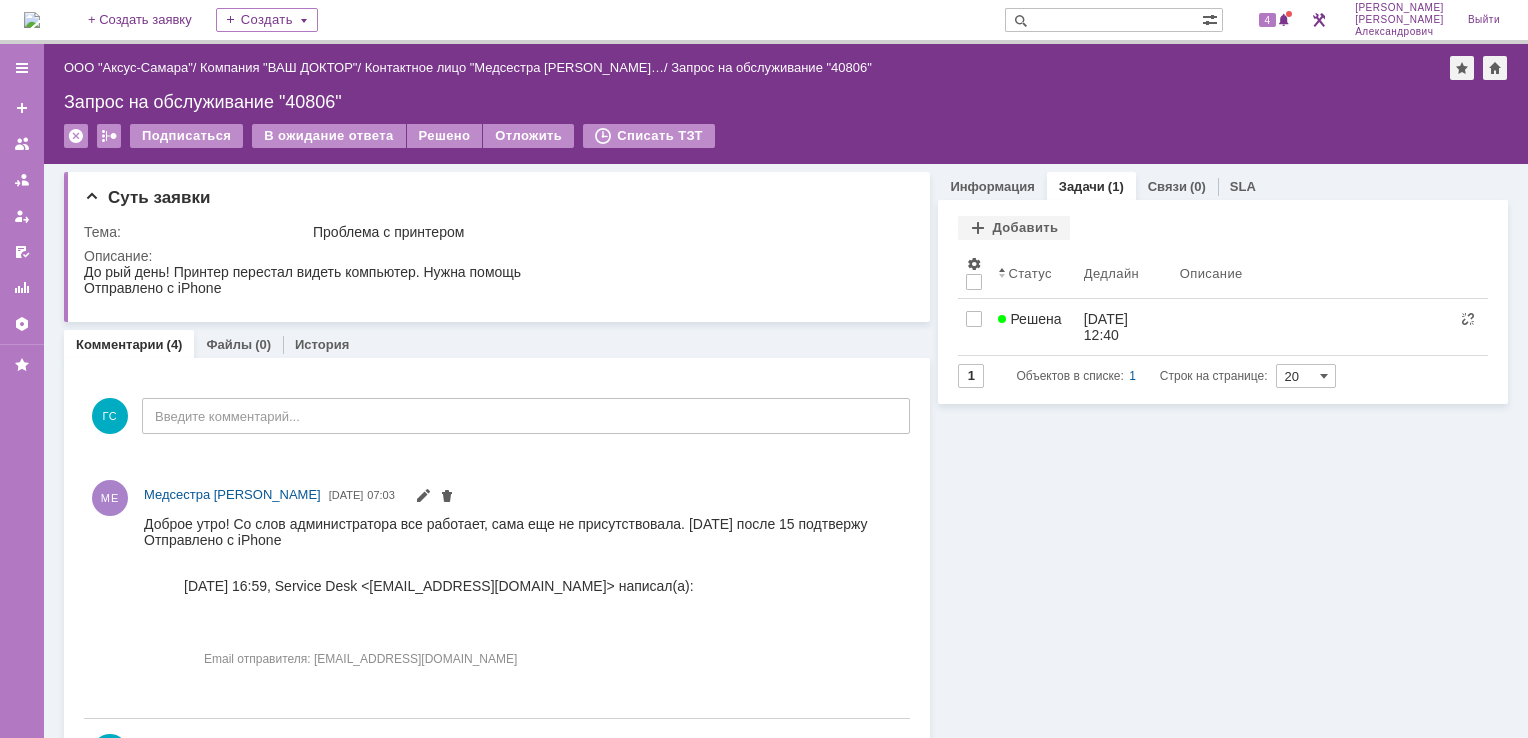 scroll, scrollTop: 0, scrollLeft: 0, axis: both 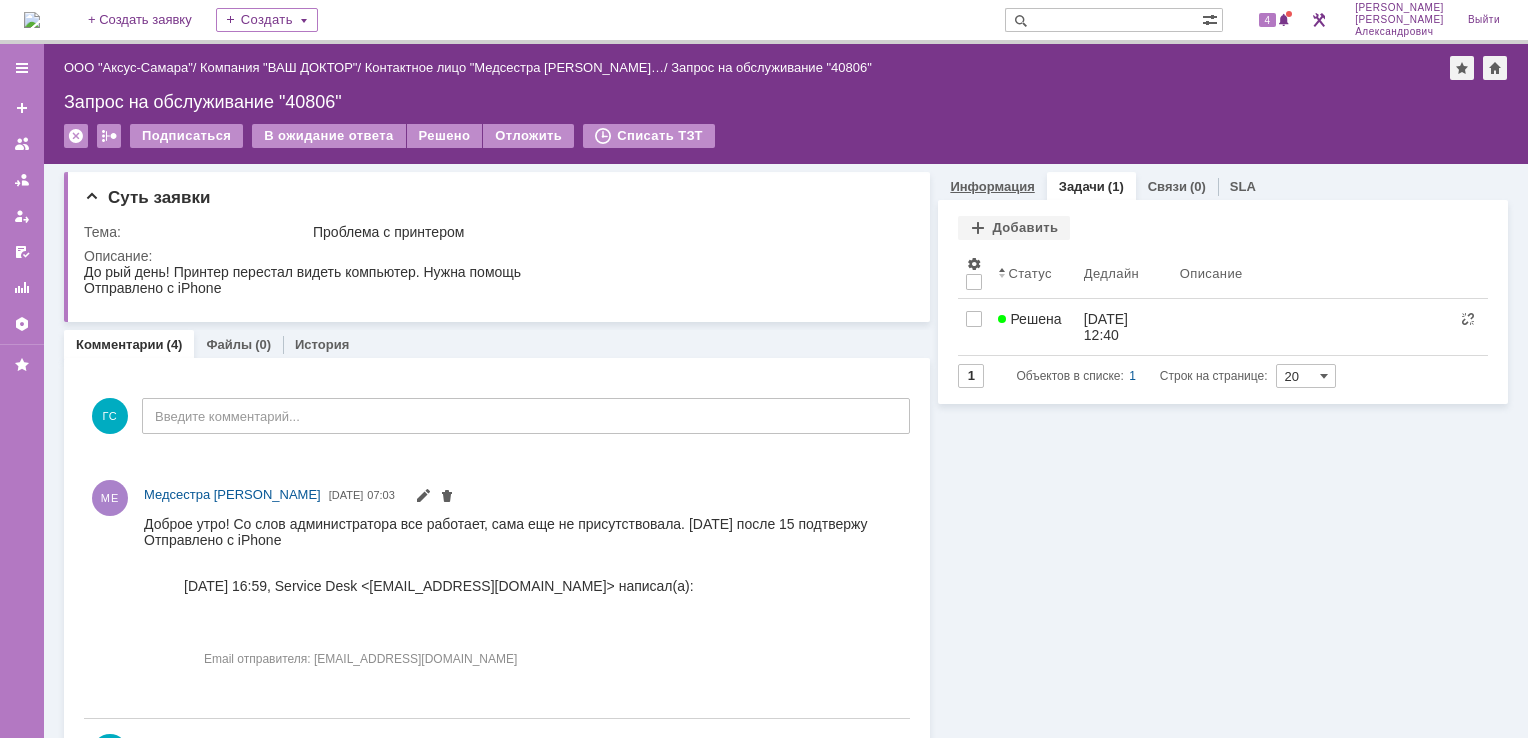 drag, startPoint x: 1000, startPoint y: 192, endPoint x: 989, endPoint y: 193, distance: 11.045361 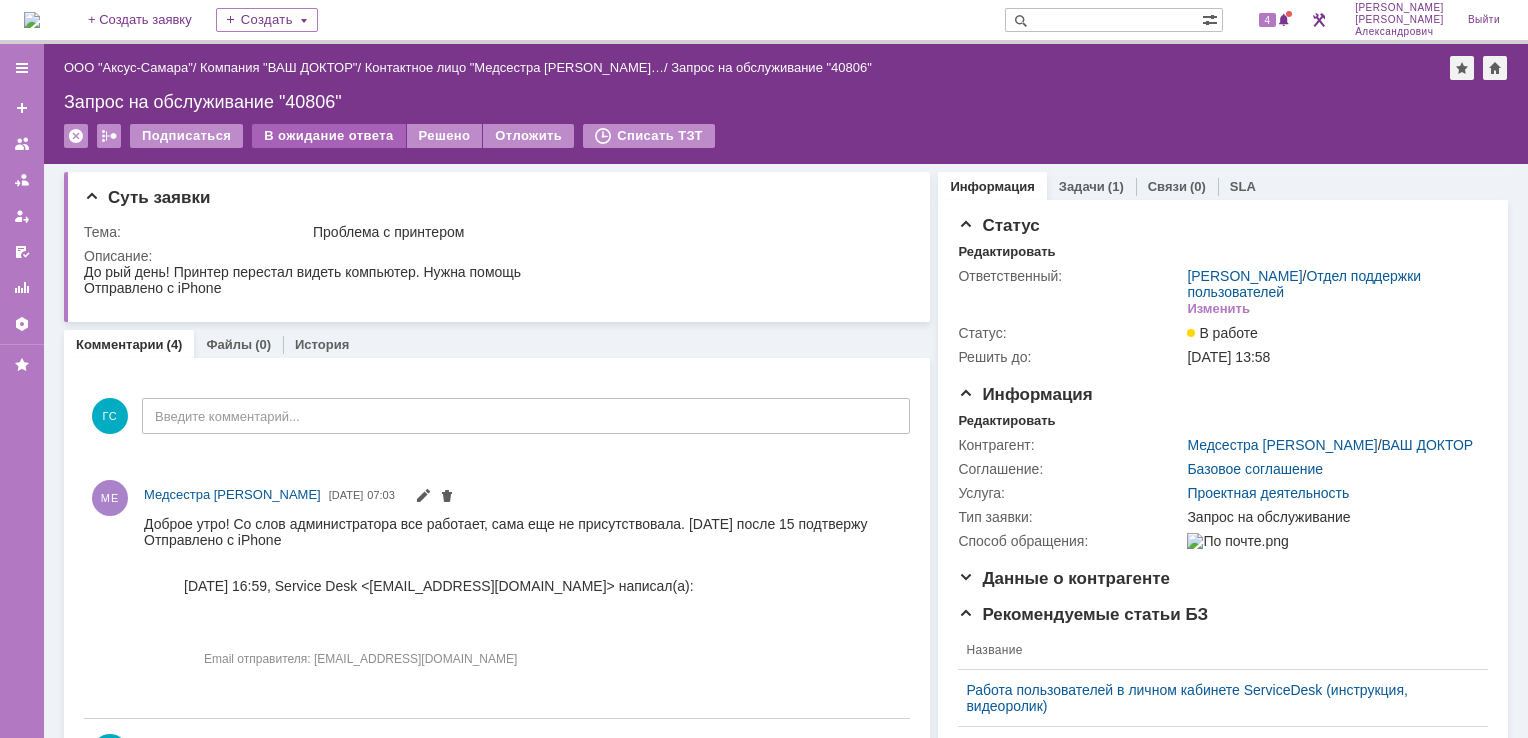 click on "В ожидание ответа" at bounding box center (328, 136) 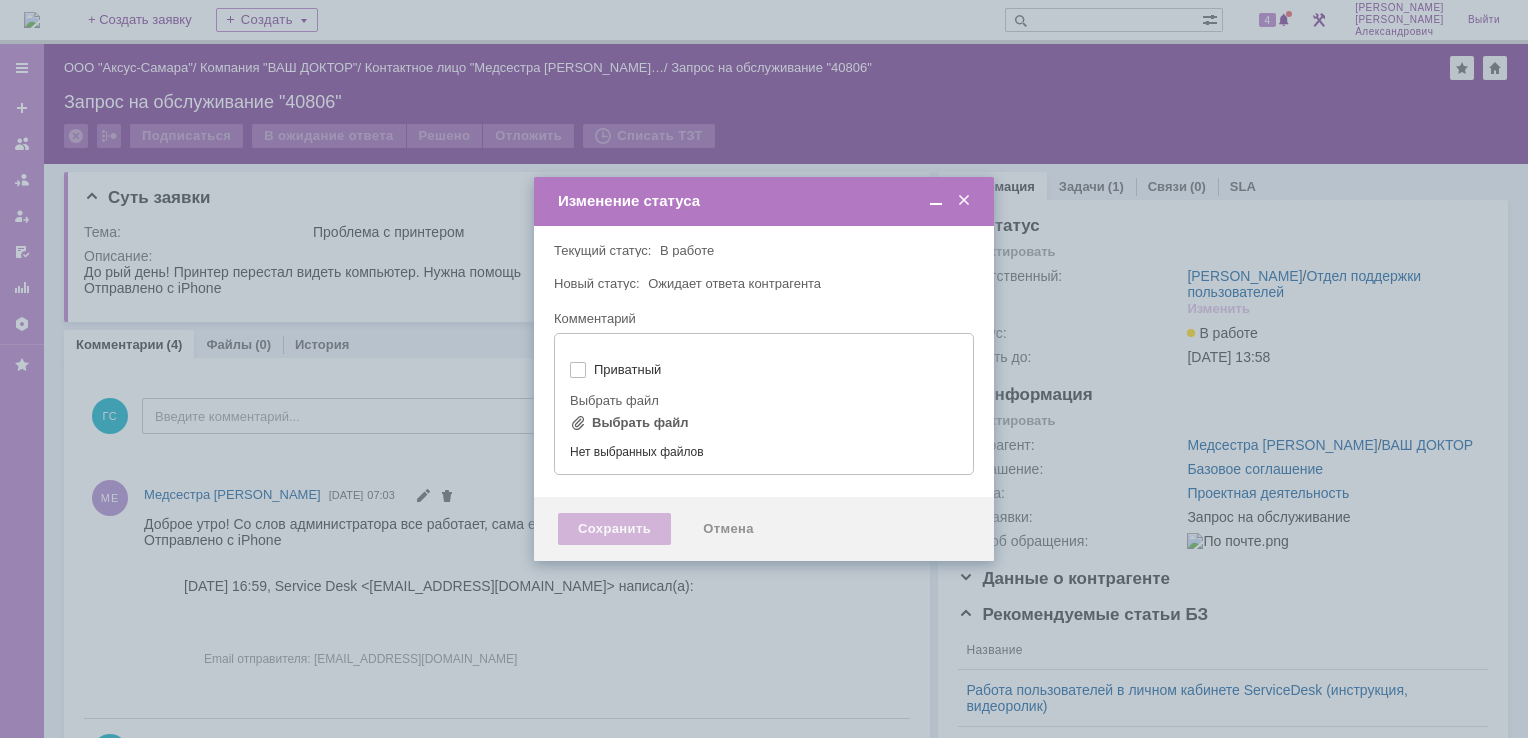 type on "[не указано]" 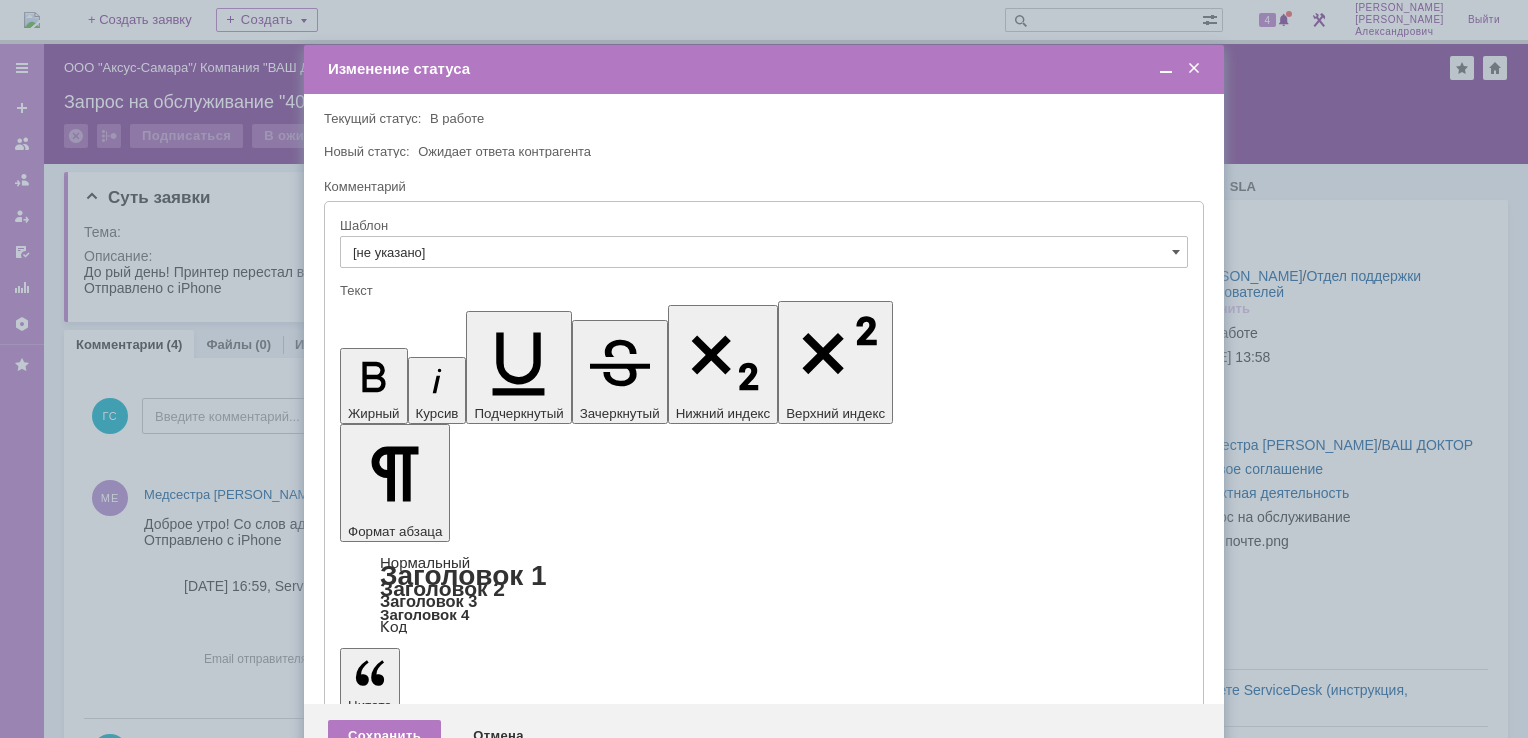 scroll, scrollTop: 0, scrollLeft: 0, axis: both 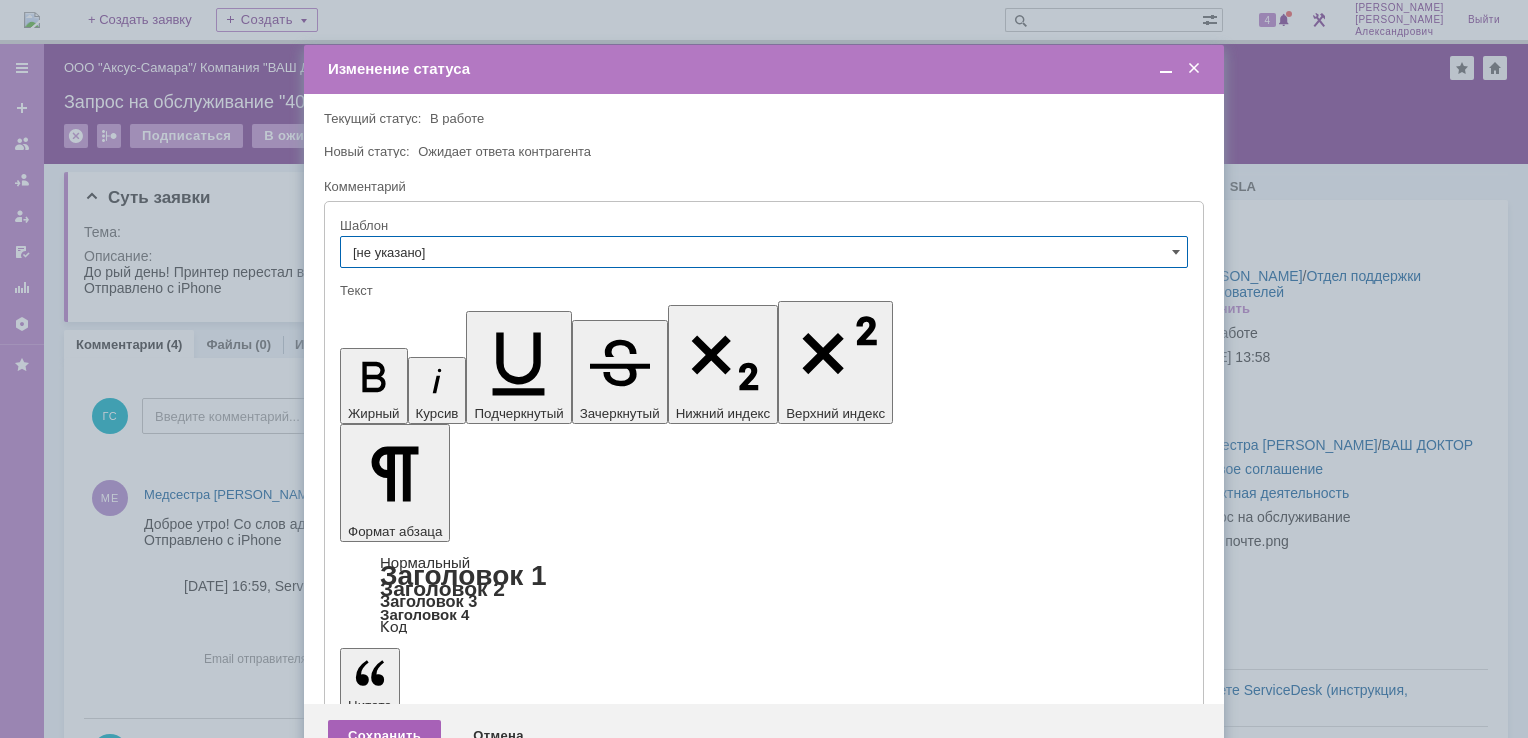 click on "Сохранить" at bounding box center (384, 736) 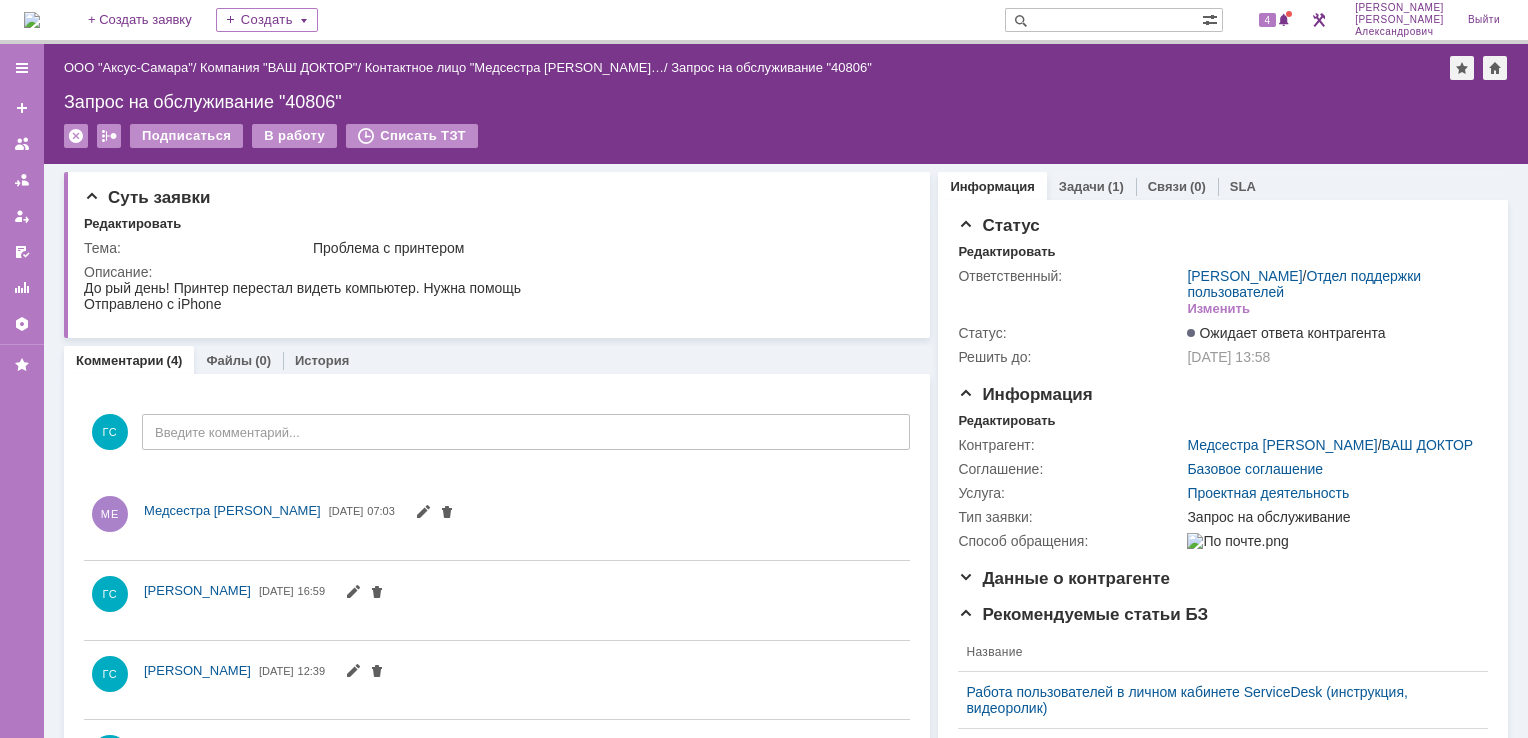 scroll, scrollTop: 0, scrollLeft: 0, axis: both 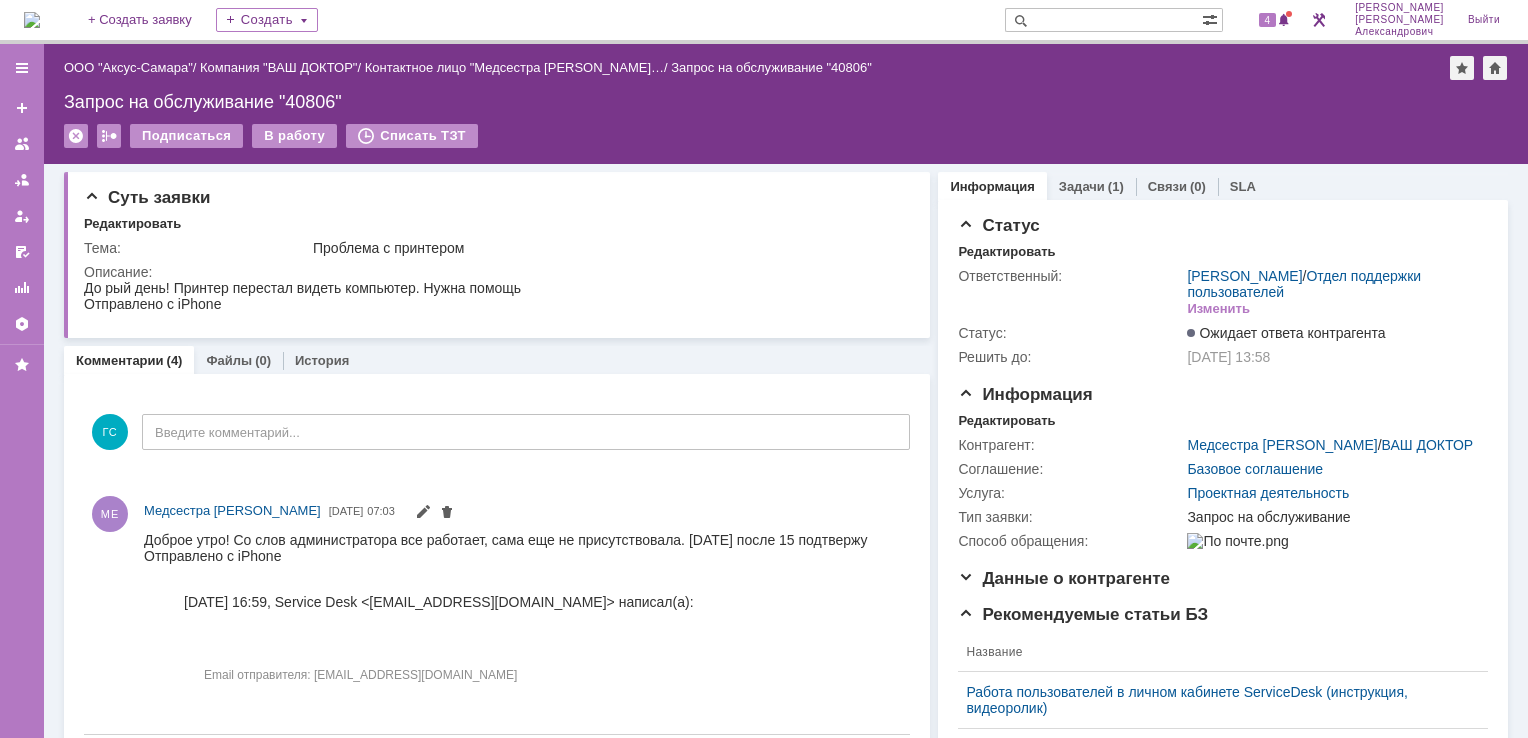 click at bounding box center (32, 20) 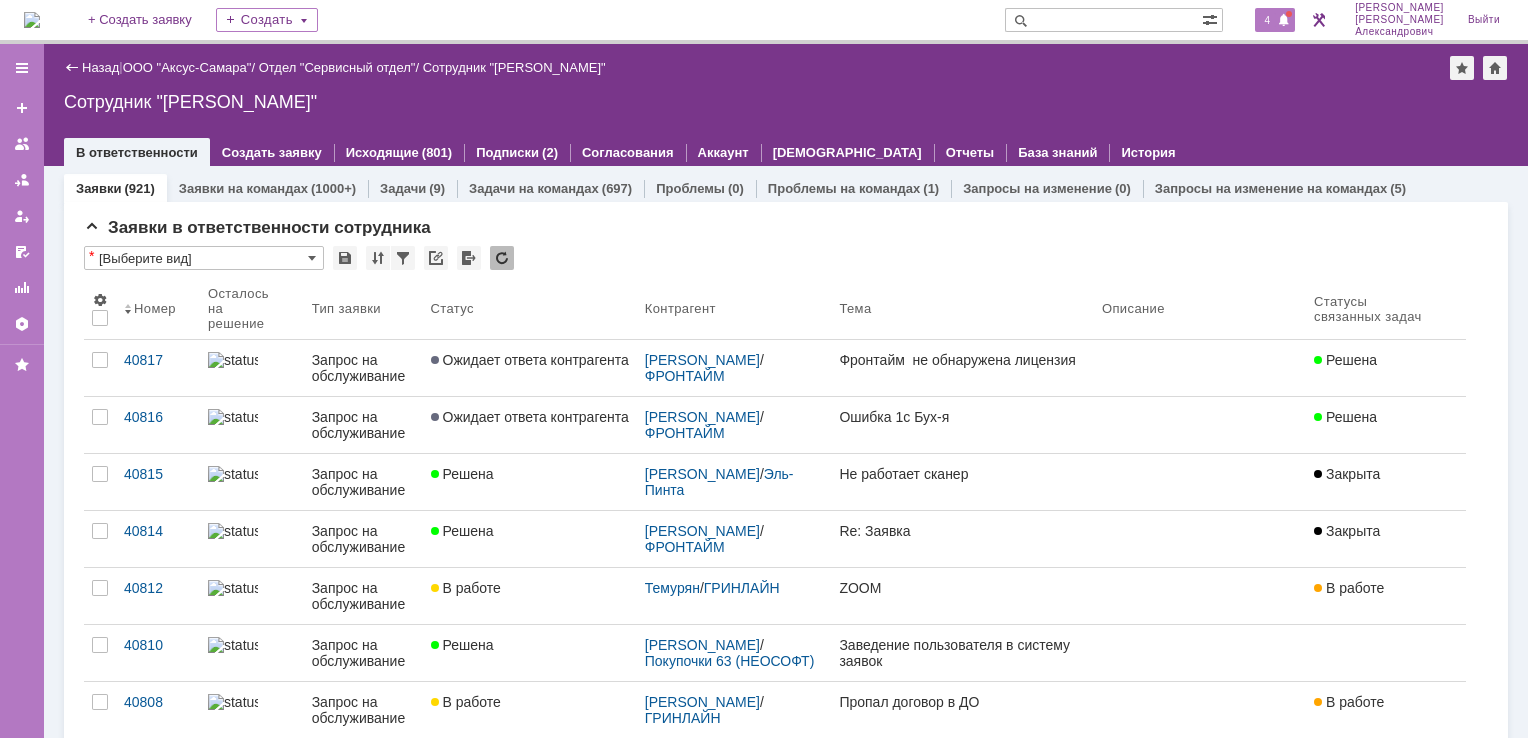 scroll, scrollTop: 0, scrollLeft: 0, axis: both 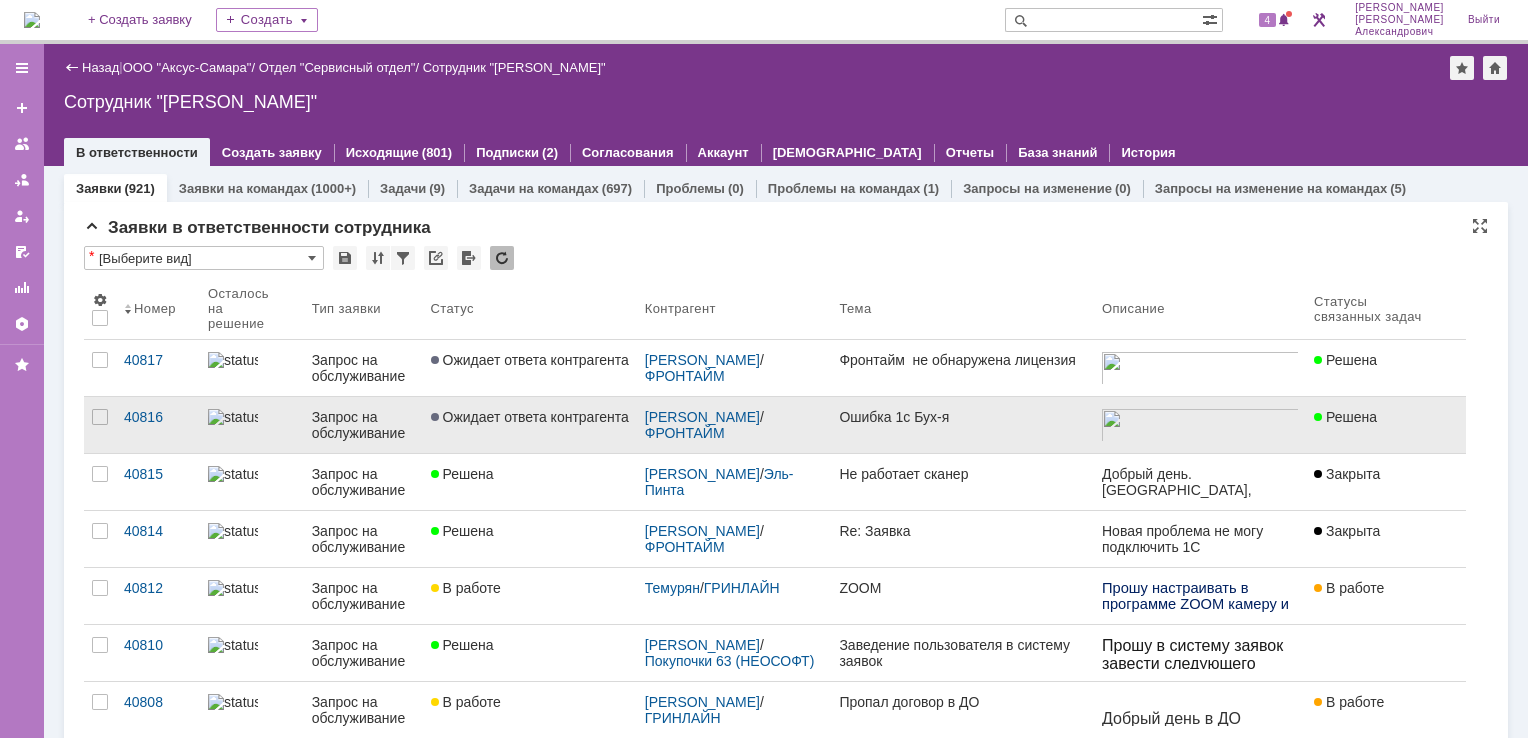 click on "Ошибка 1с Бух-я" at bounding box center [962, 425] 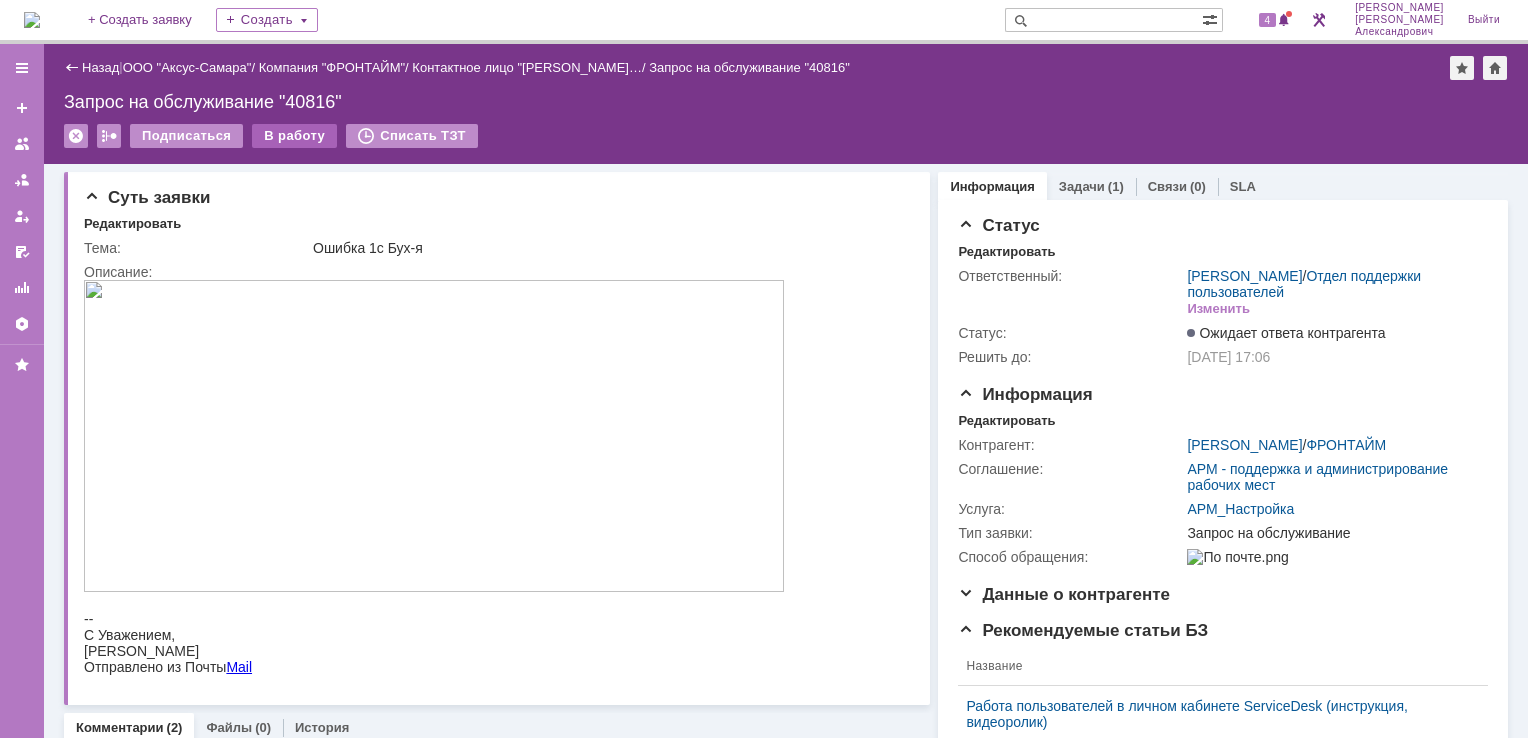 click on "В работу" at bounding box center [294, 136] 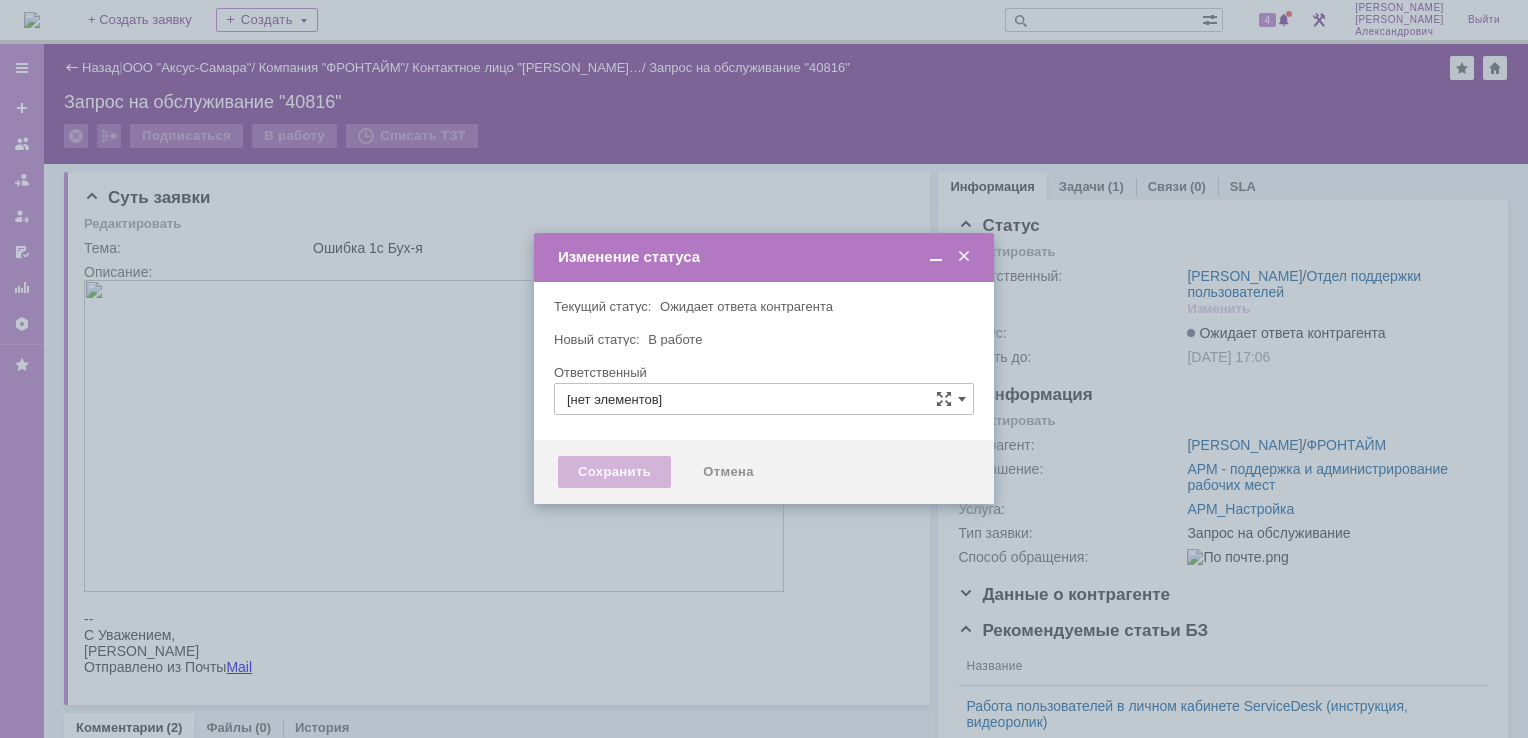 type on "Галстьян Степан Александрович" 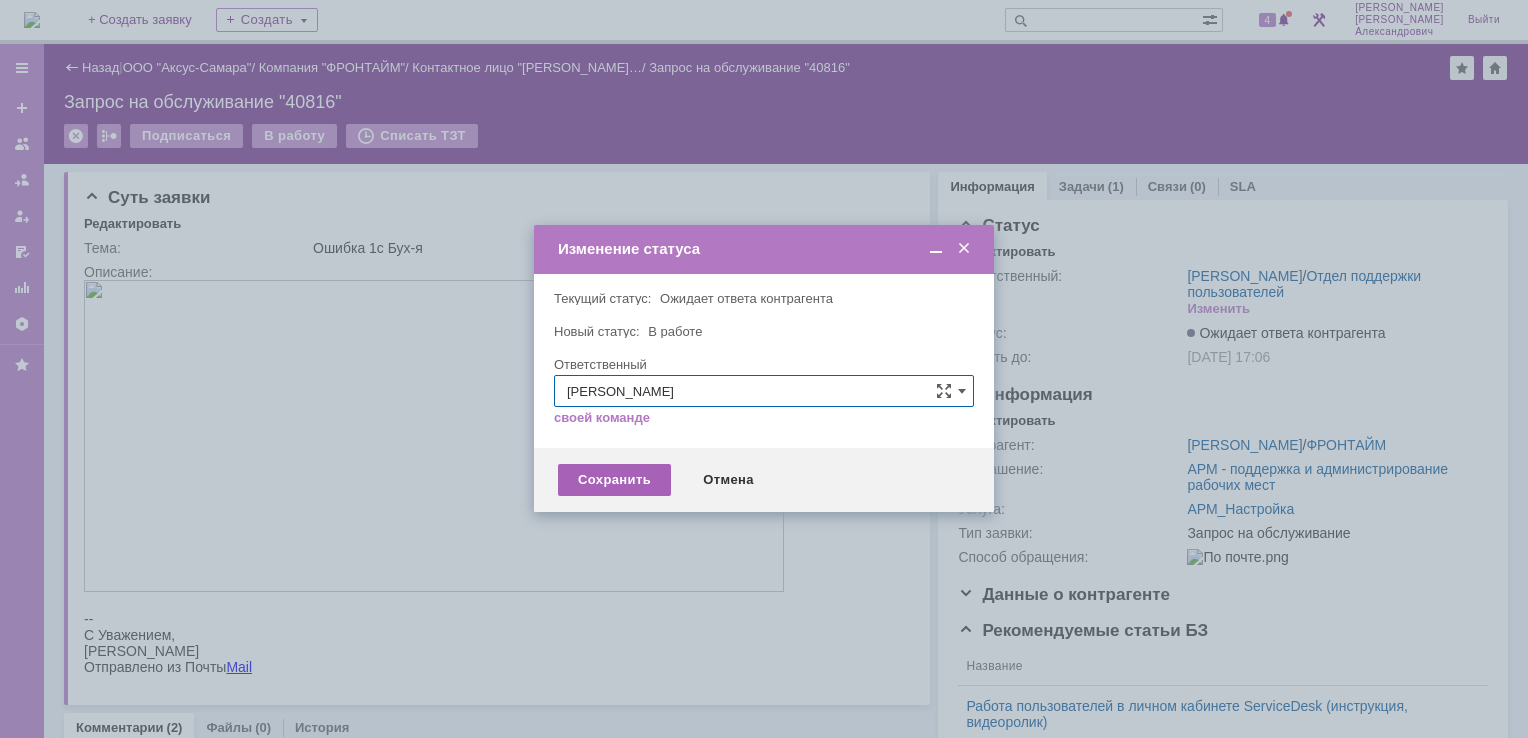 click on "Сохранить" at bounding box center (614, 480) 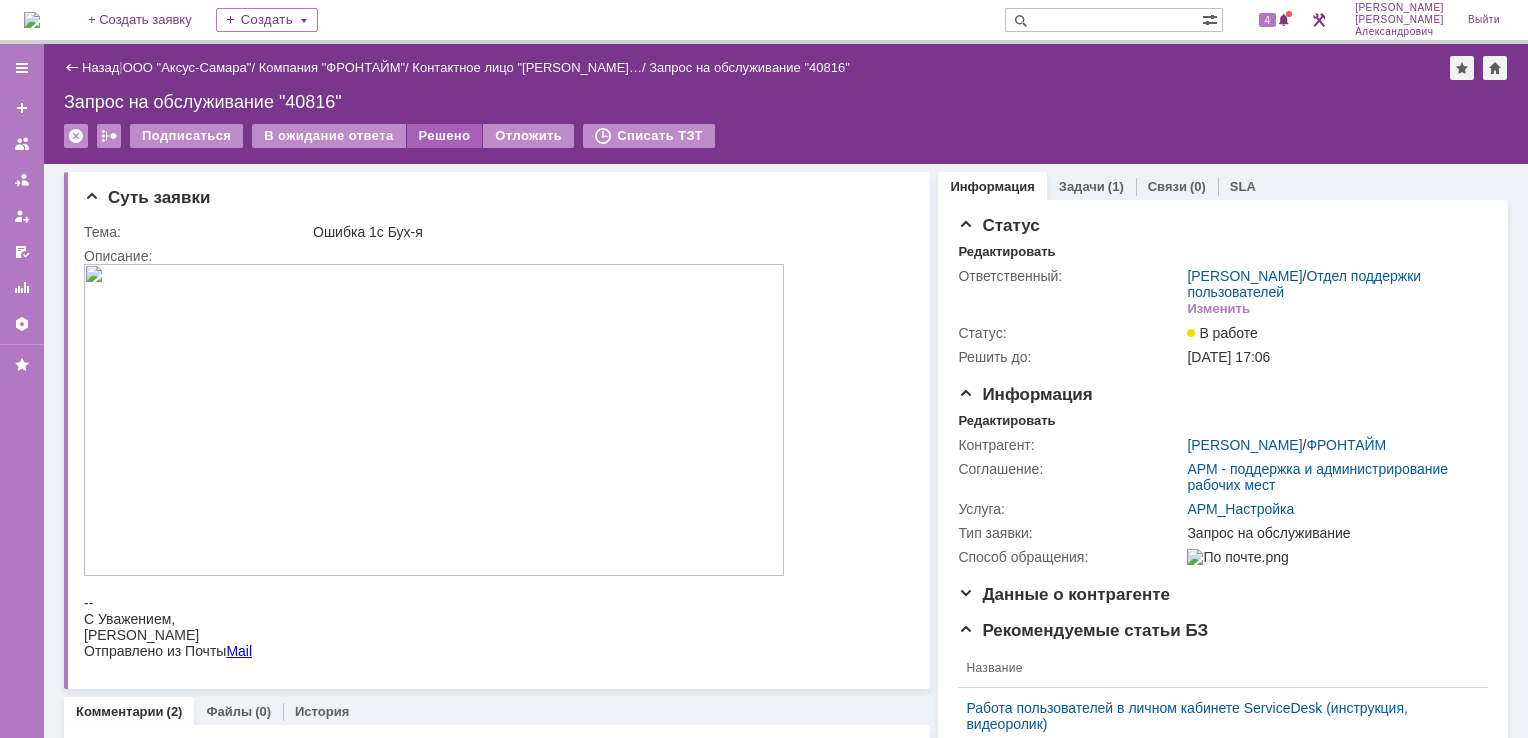 click on "Решено" at bounding box center [445, 136] 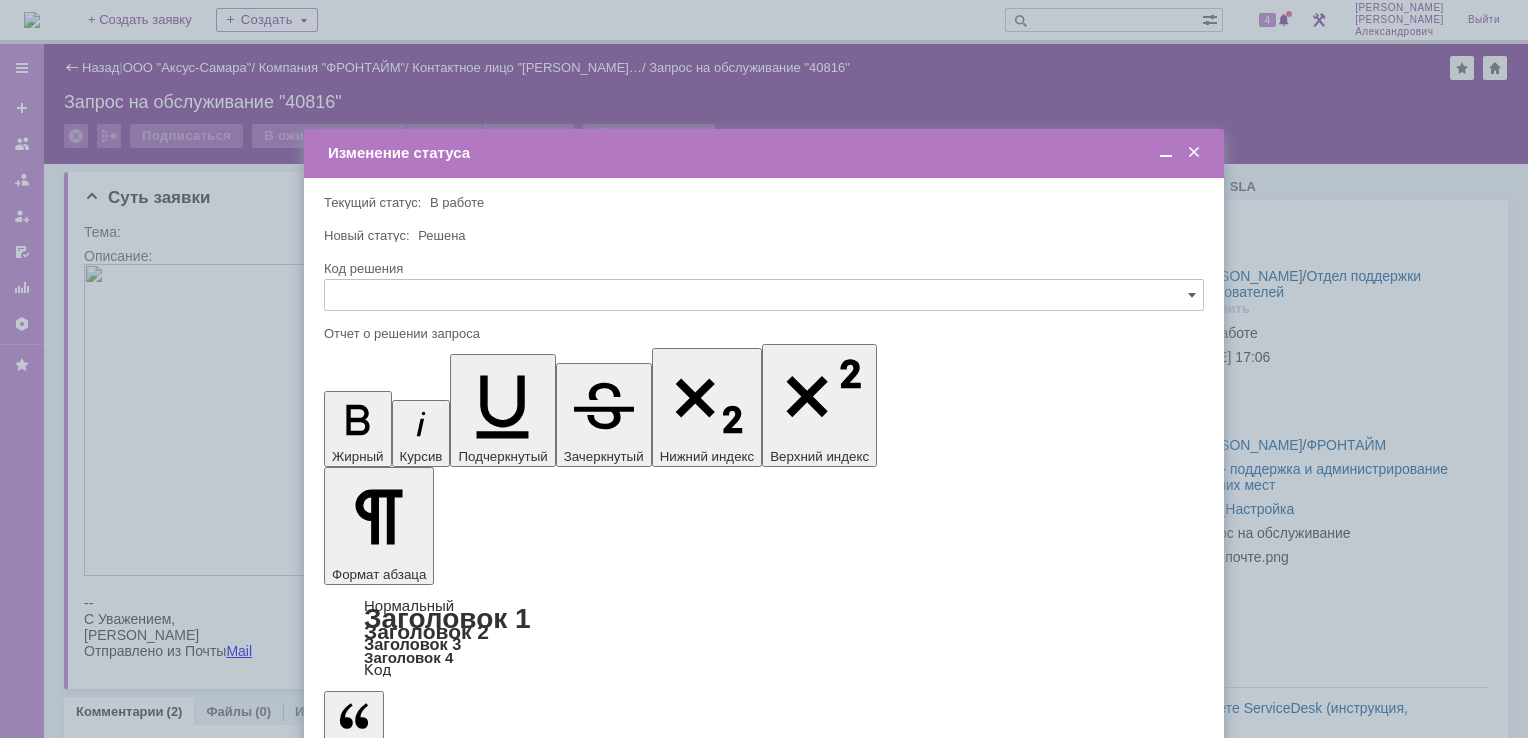 type 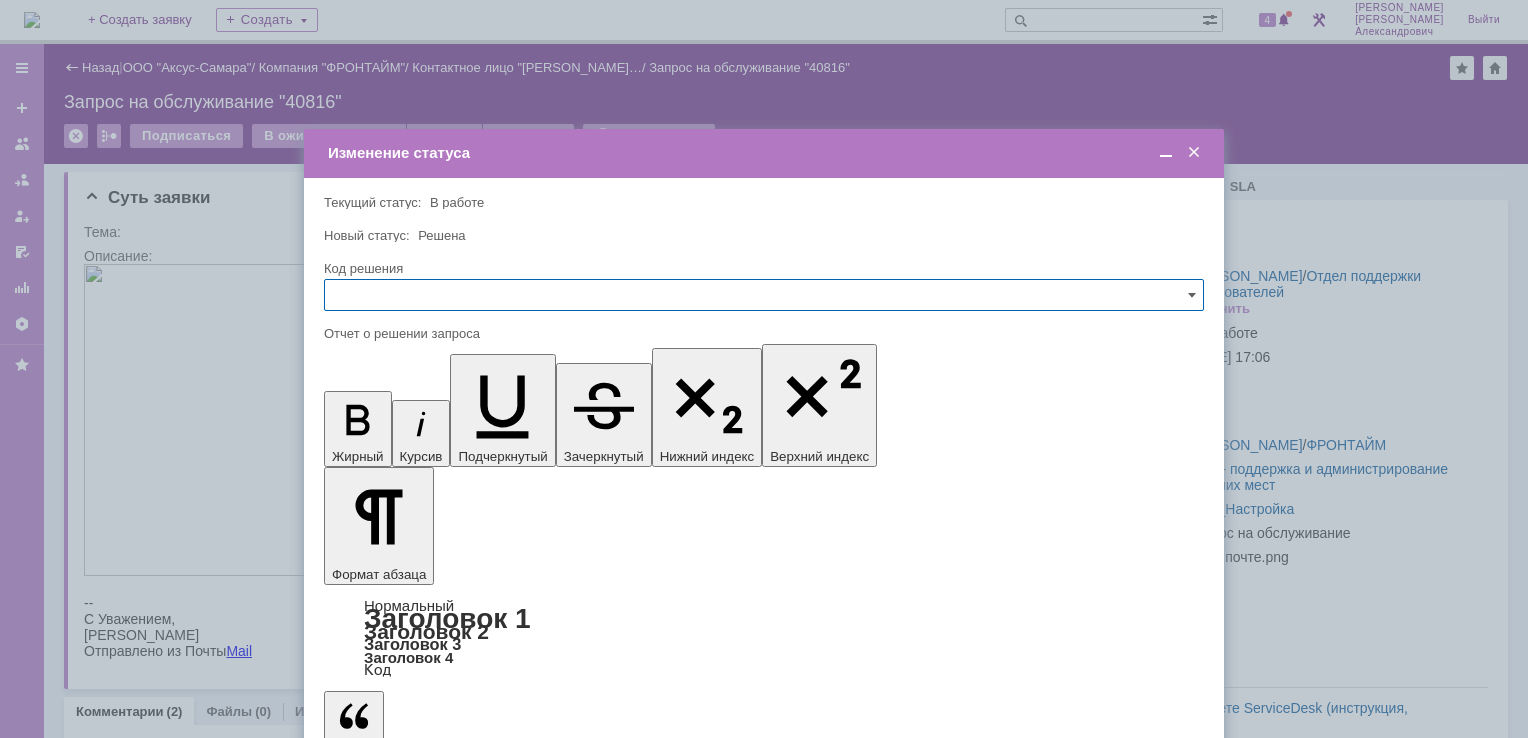 click on "Сохранить" at bounding box center [384, 820] 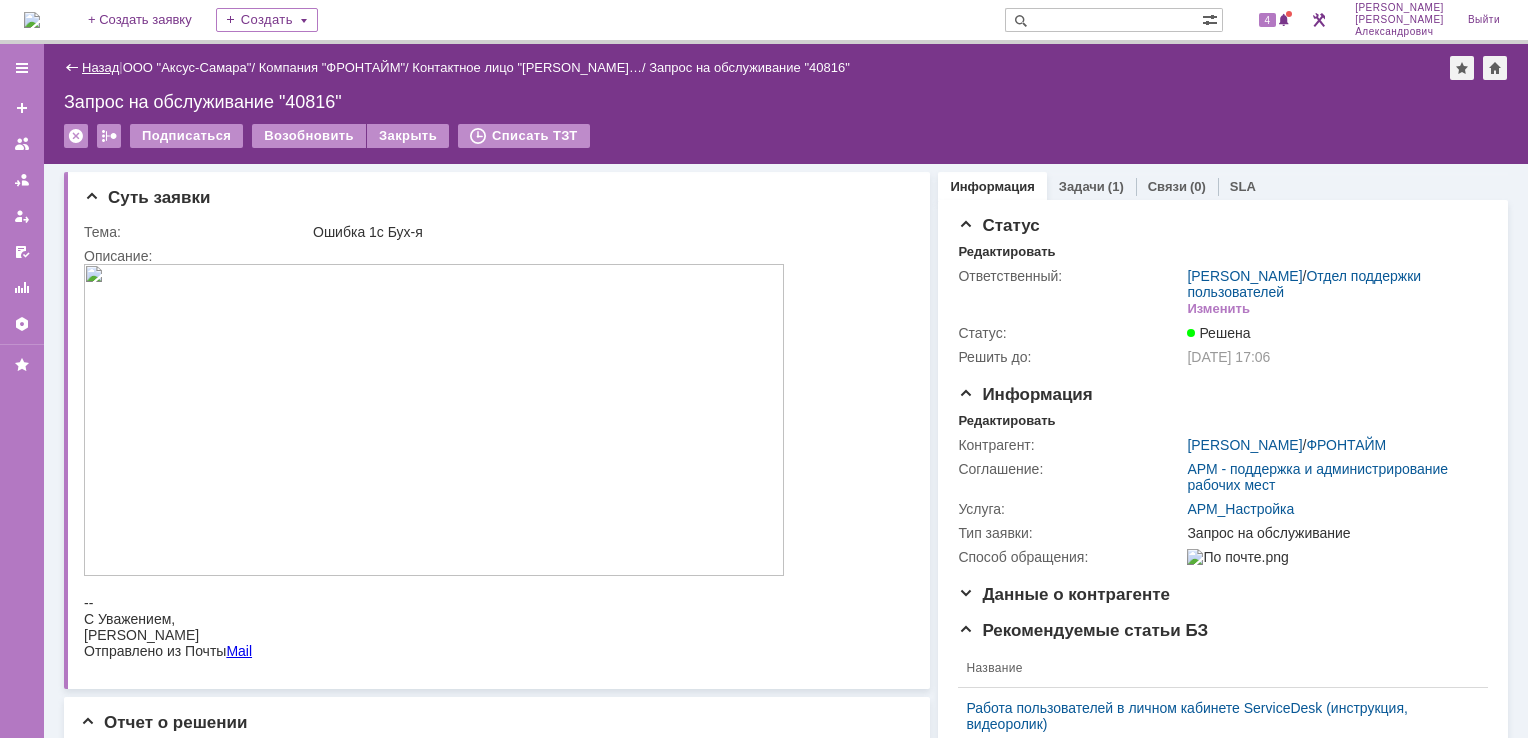 click on "Назад" at bounding box center [100, 67] 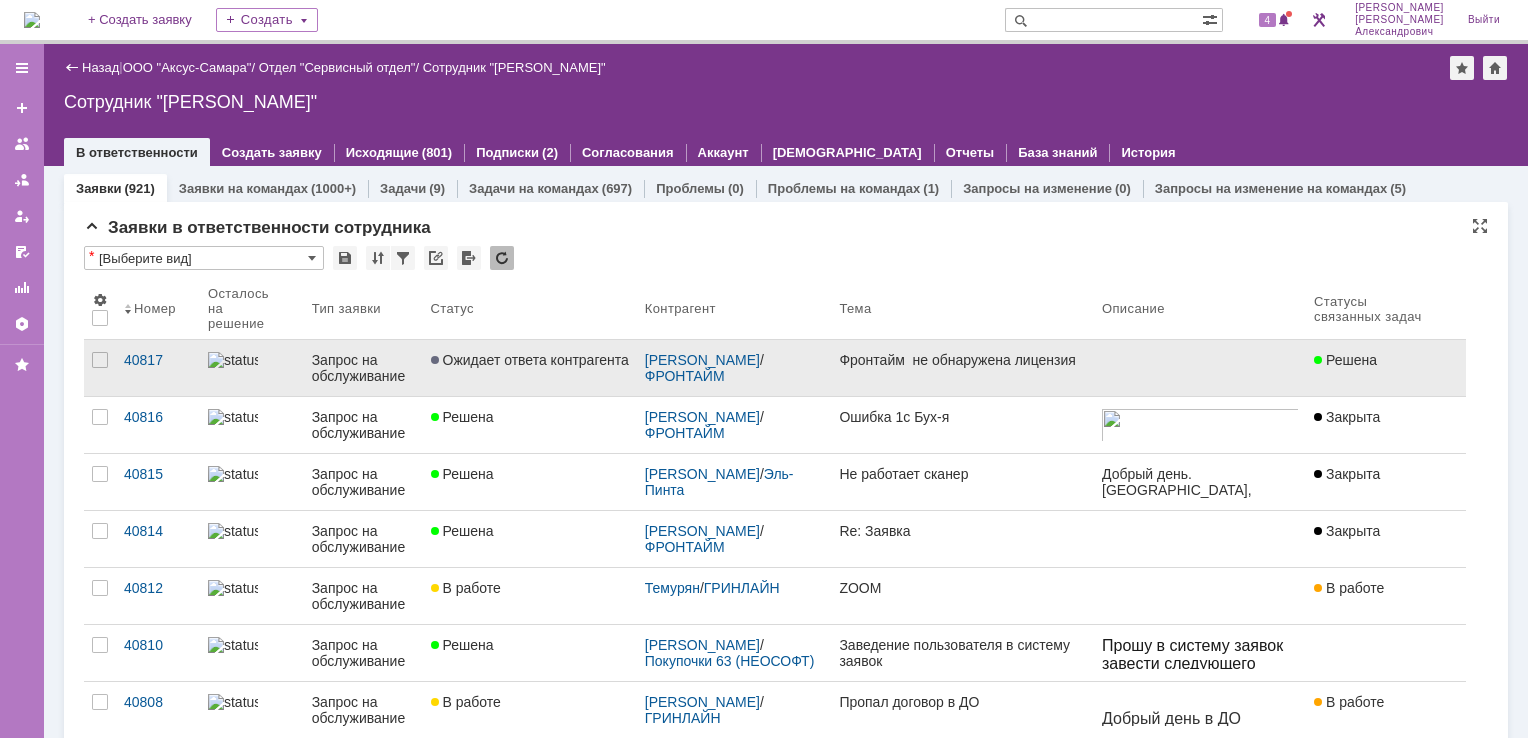 click on "Ожидает ответа контрагента" at bounding box center [530, 360] 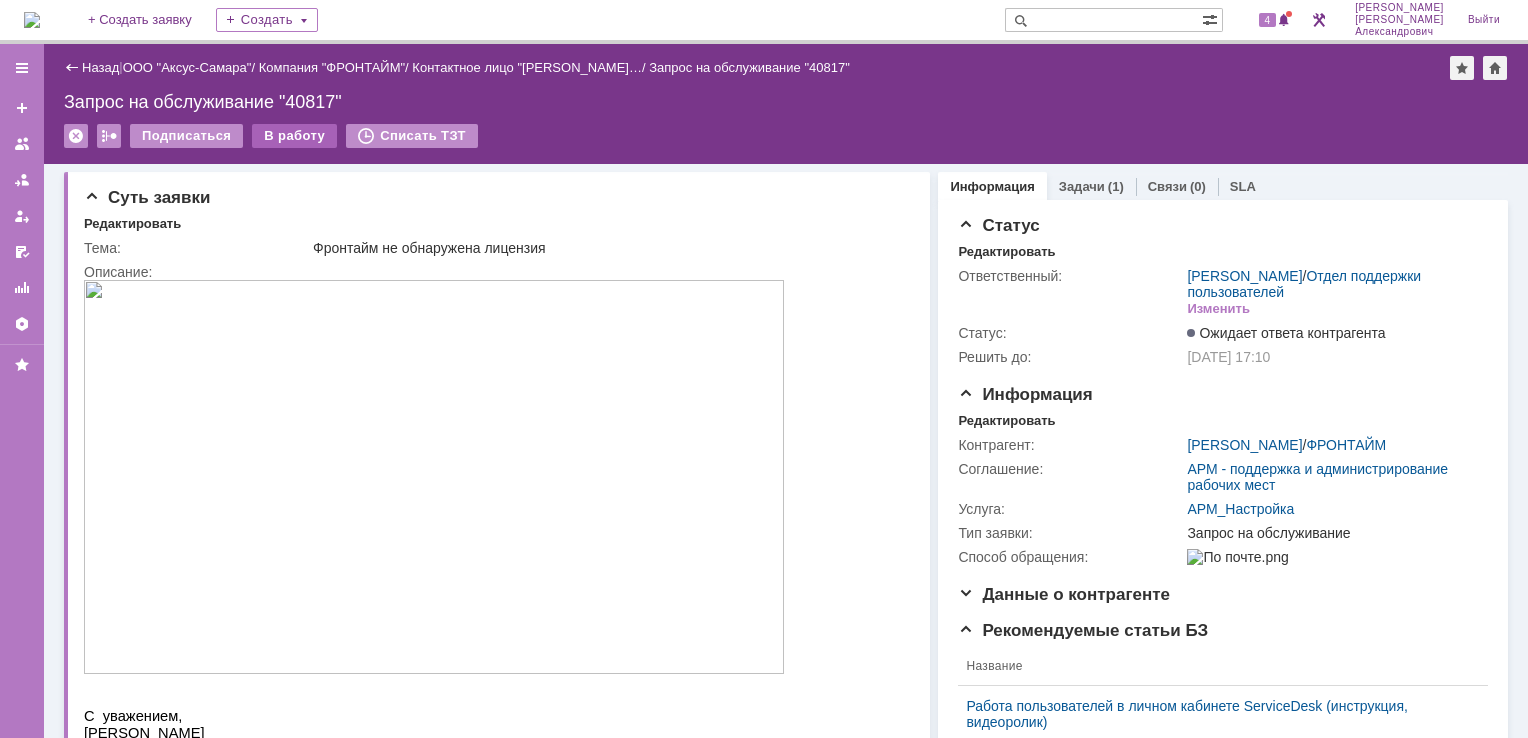 click on "В работу" at bounding box center (294, 136) 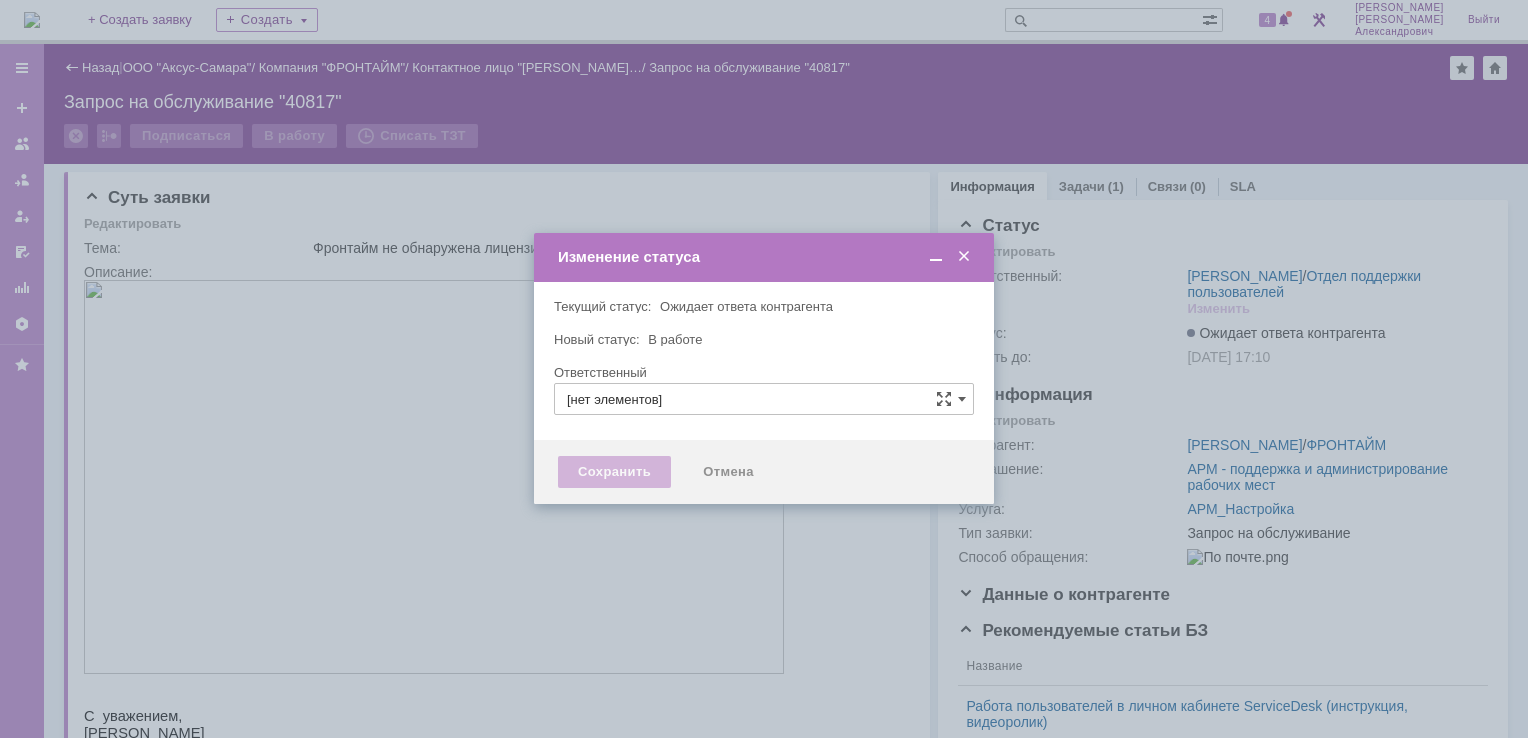type on "Галстьян Степан Александрович" 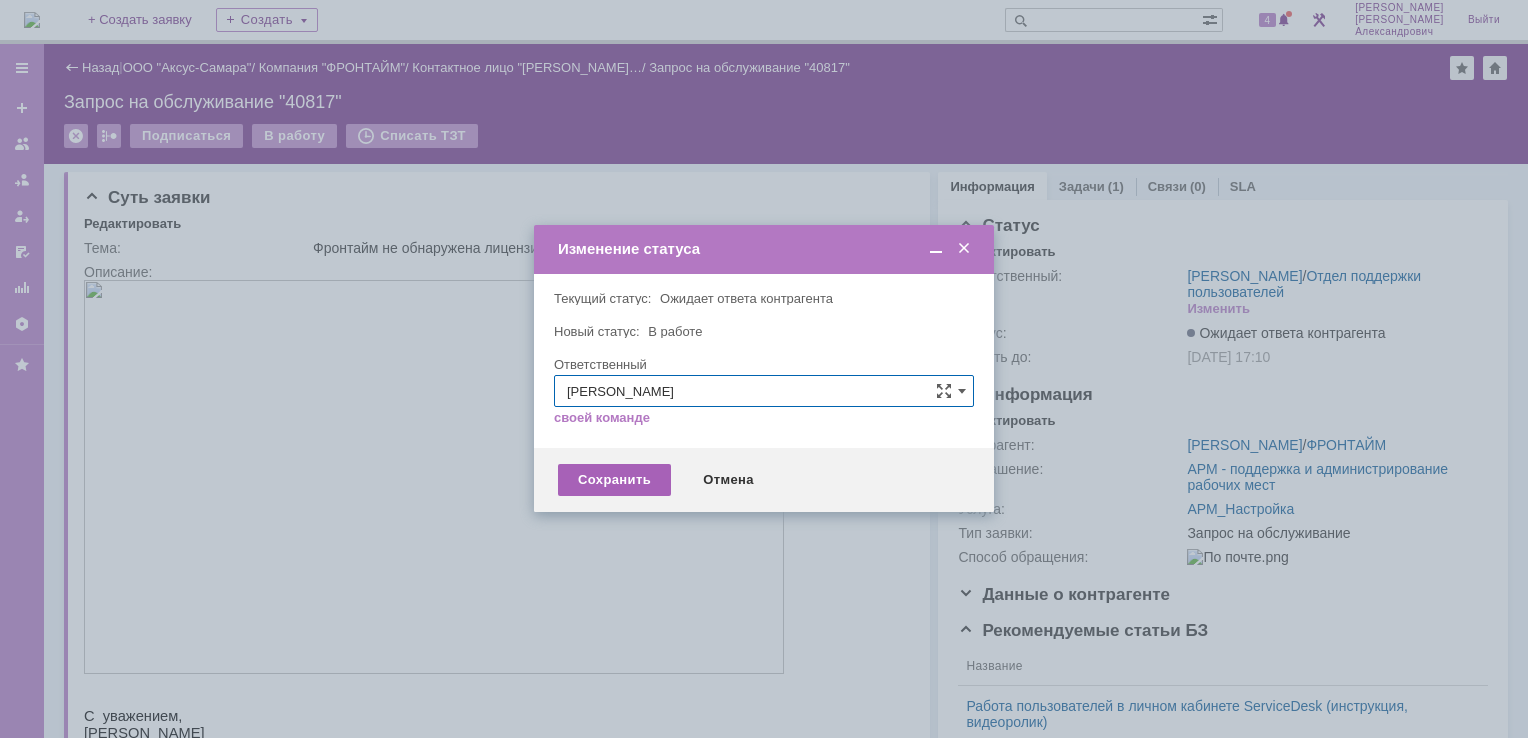 click on "Сохранить" at bounding box center [614, 480] 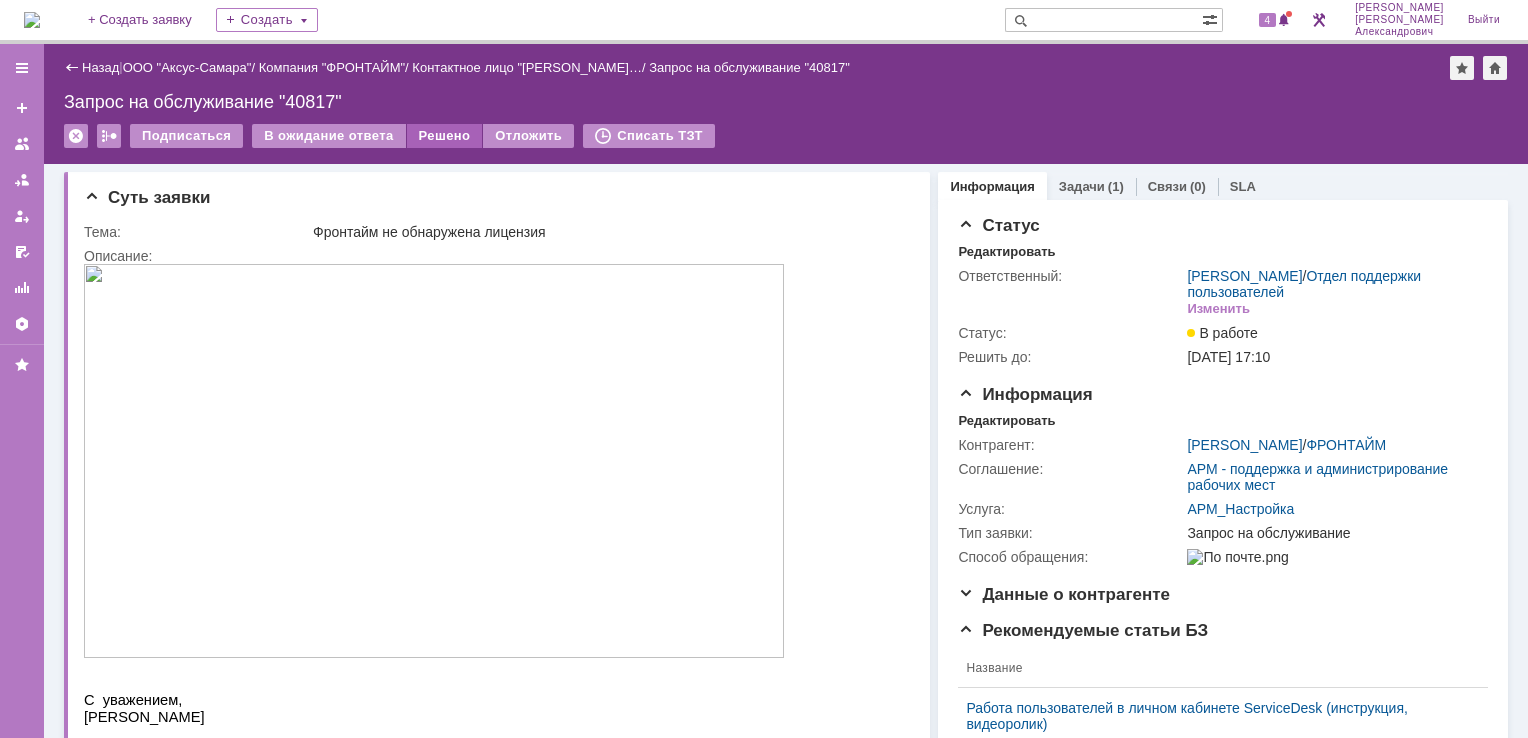 click on "Решено" at bounding box center [445, 136] 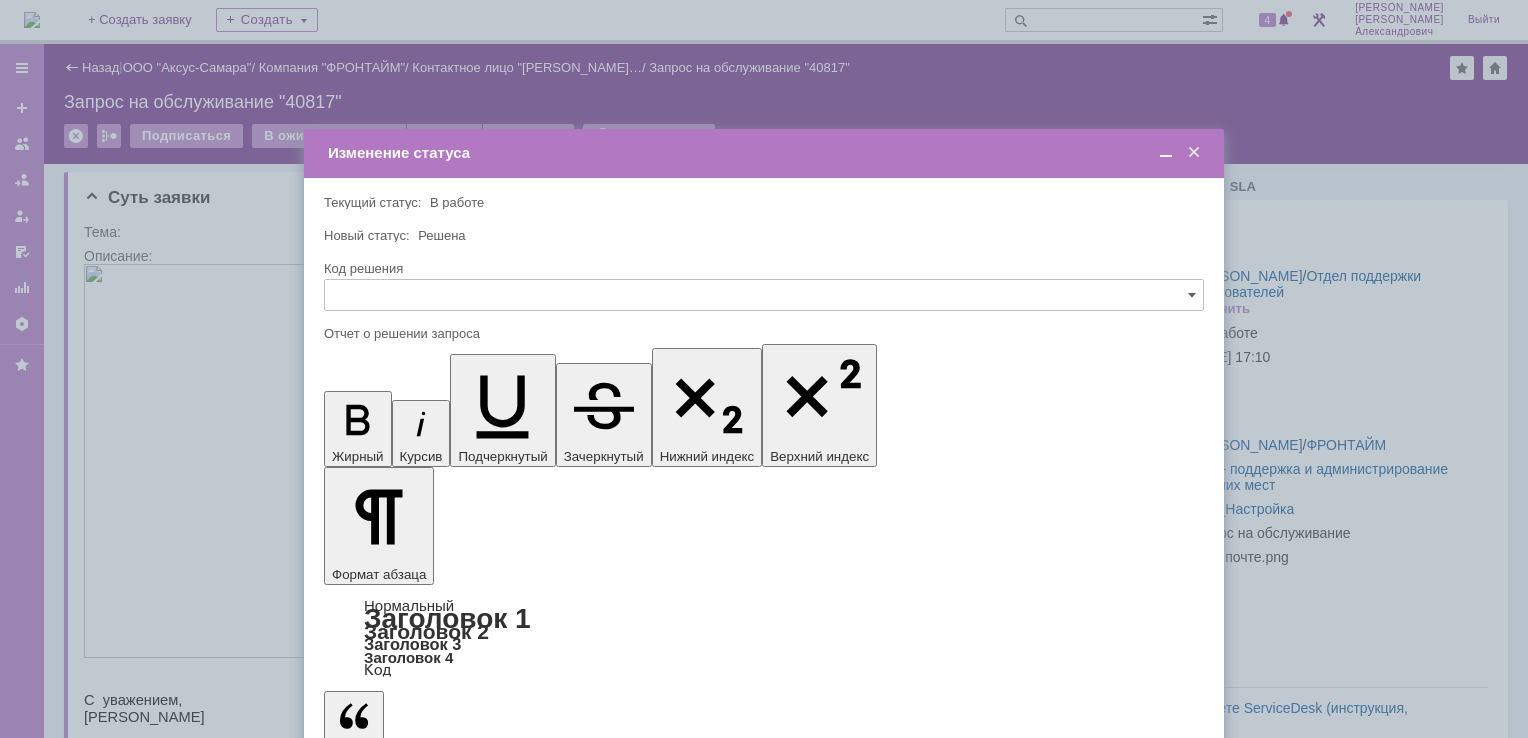 click on "Сохранить" at bounding box center (384, 820) 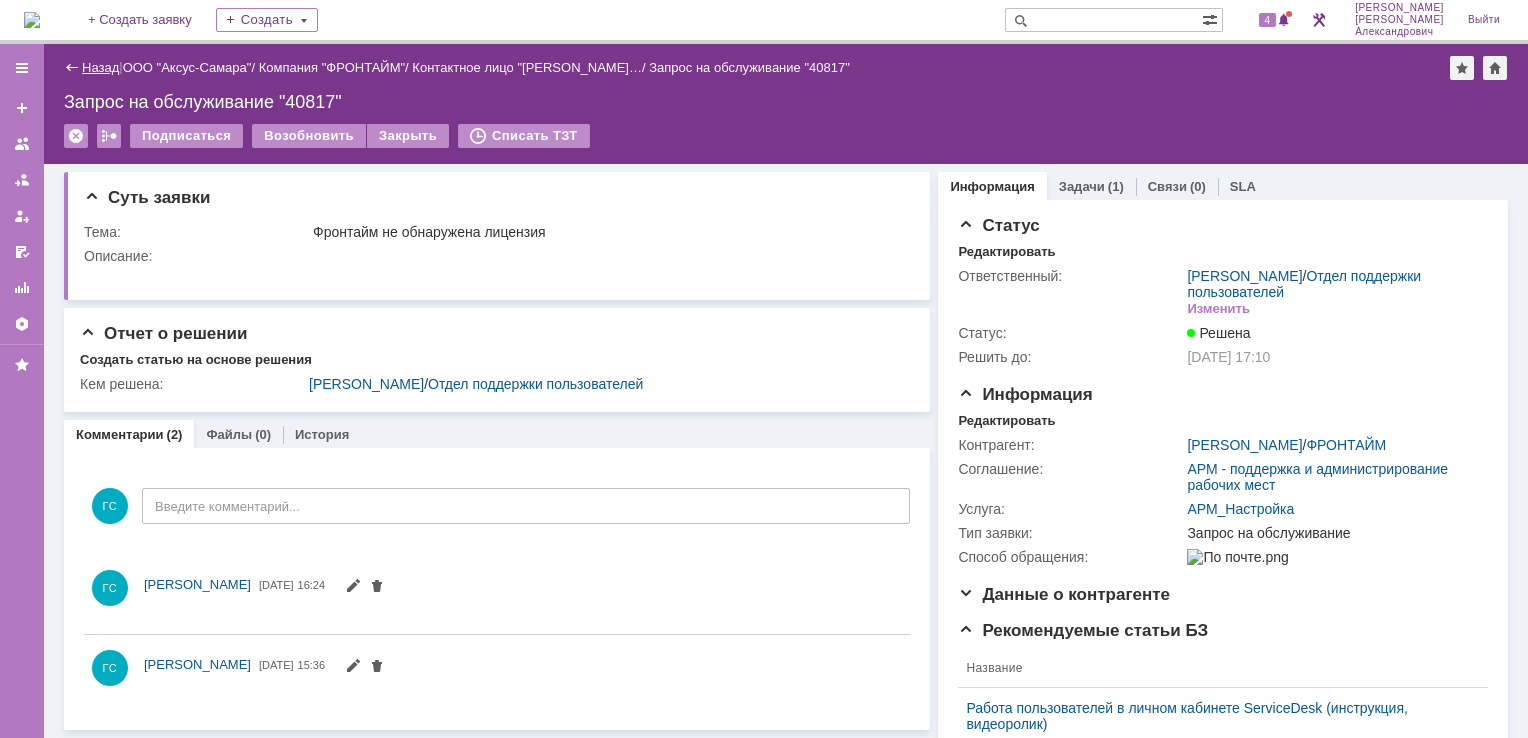 click on "Назад" at bounding box center [100, 67] 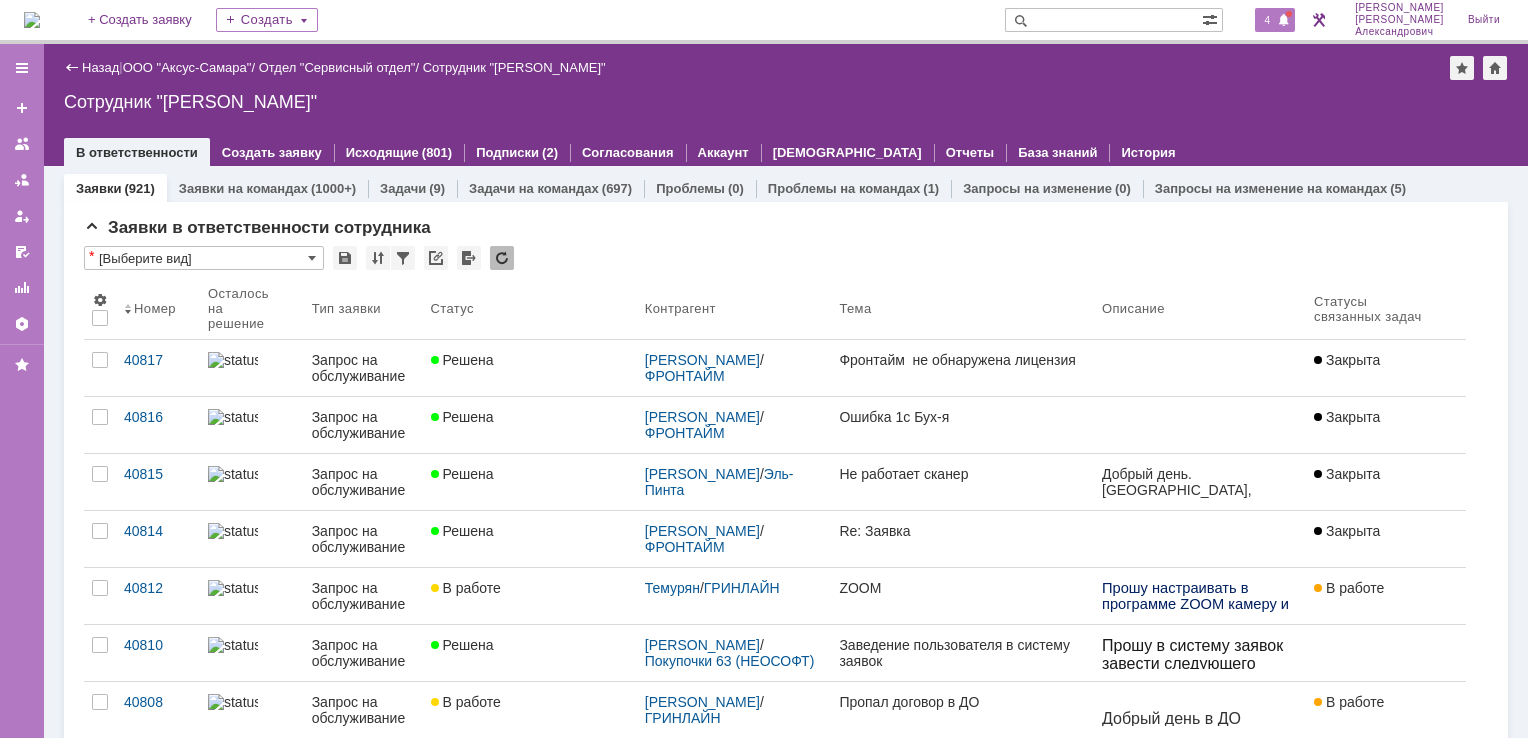 click on "4" at bounding box center [1275, 20] 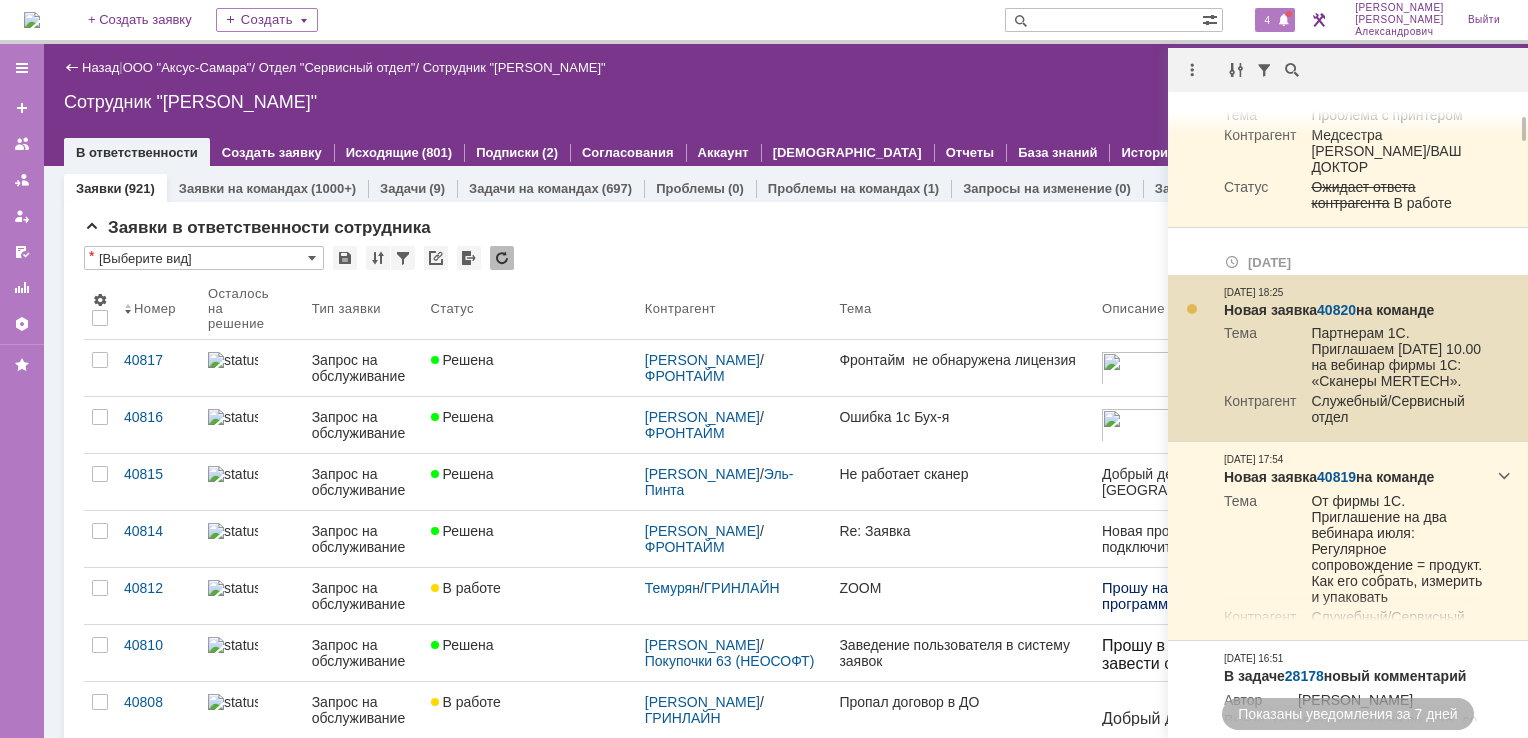 click on "40820" at bounding box center (1336, 310) 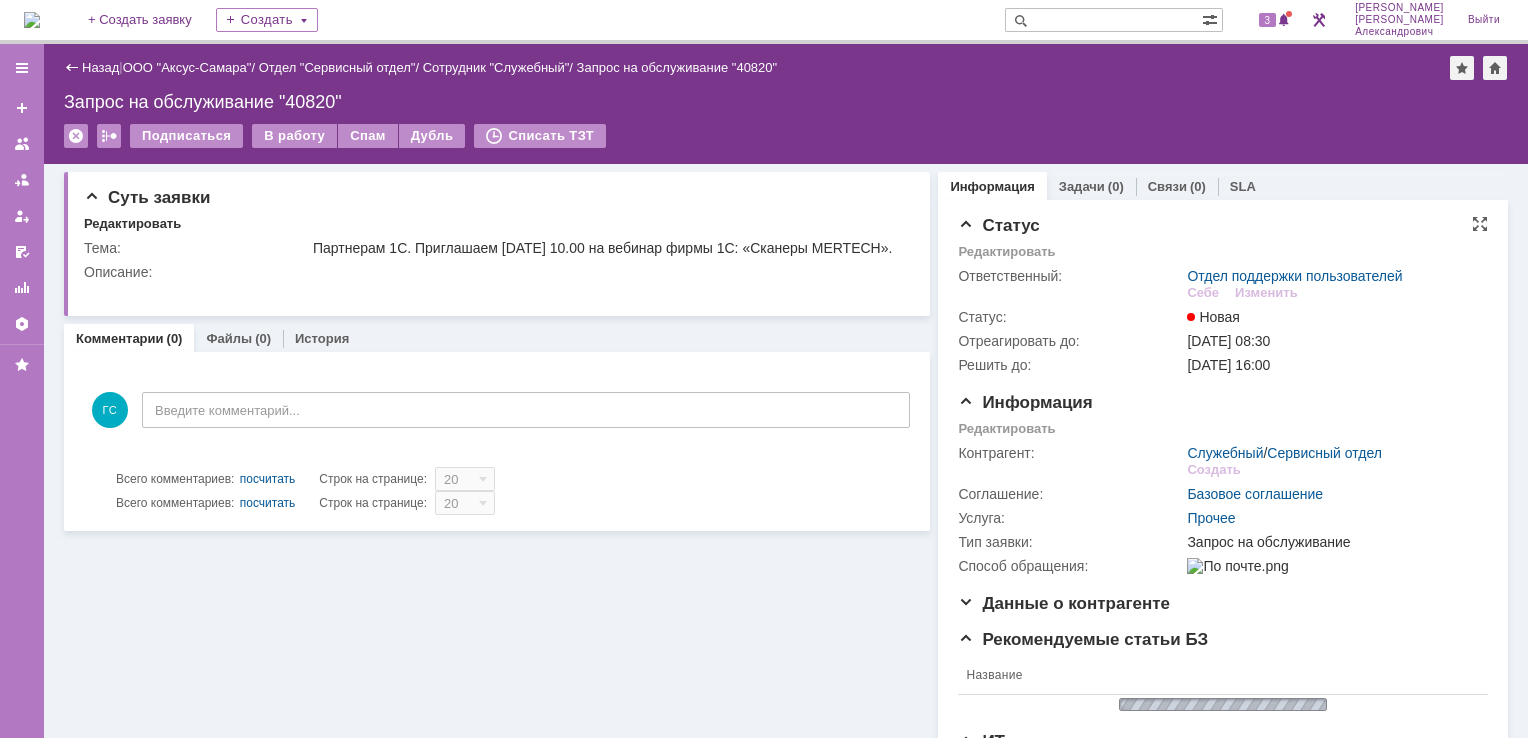 scroll, scrollTop: 0, scrollLeft: 0, axis: both 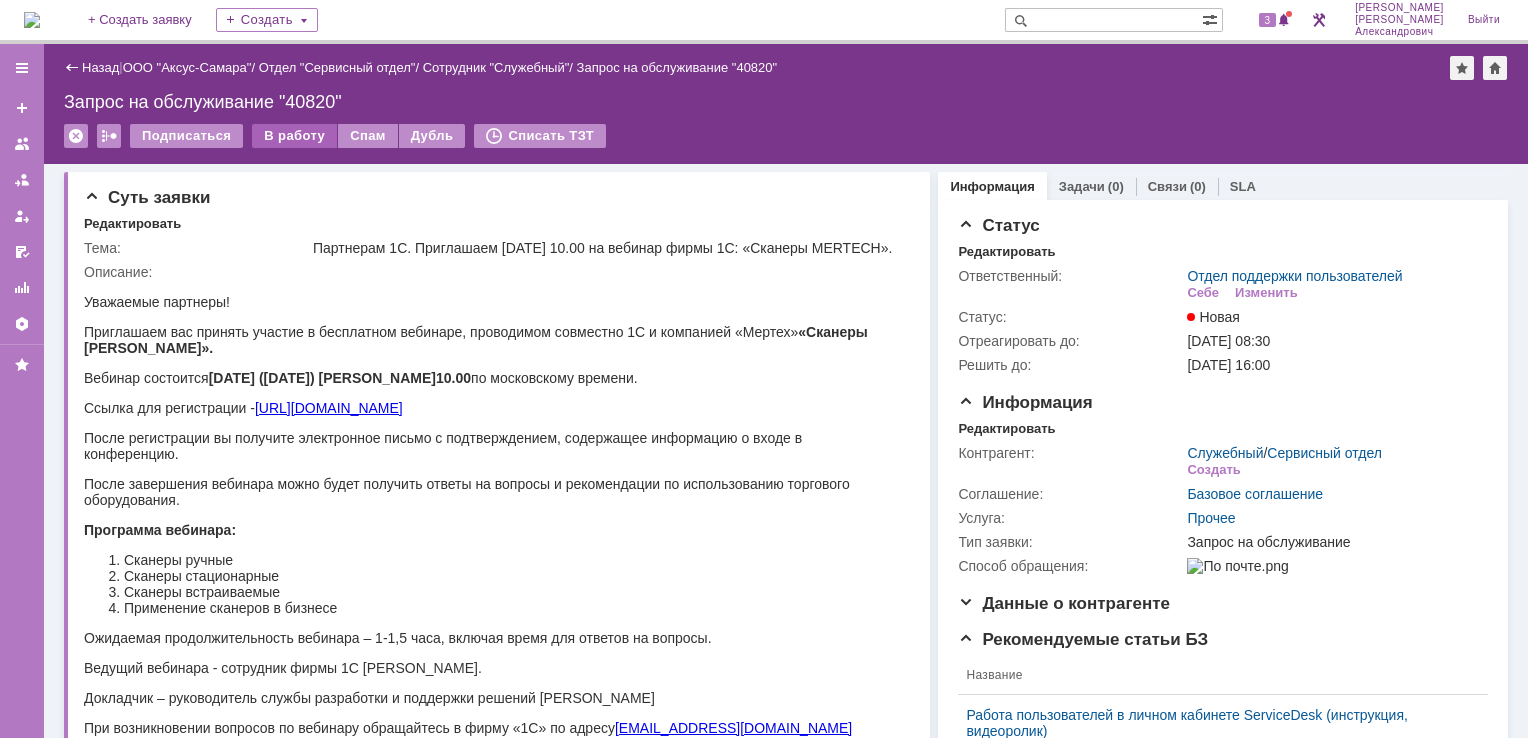click on "В работу" at bounding box center [294, 136] 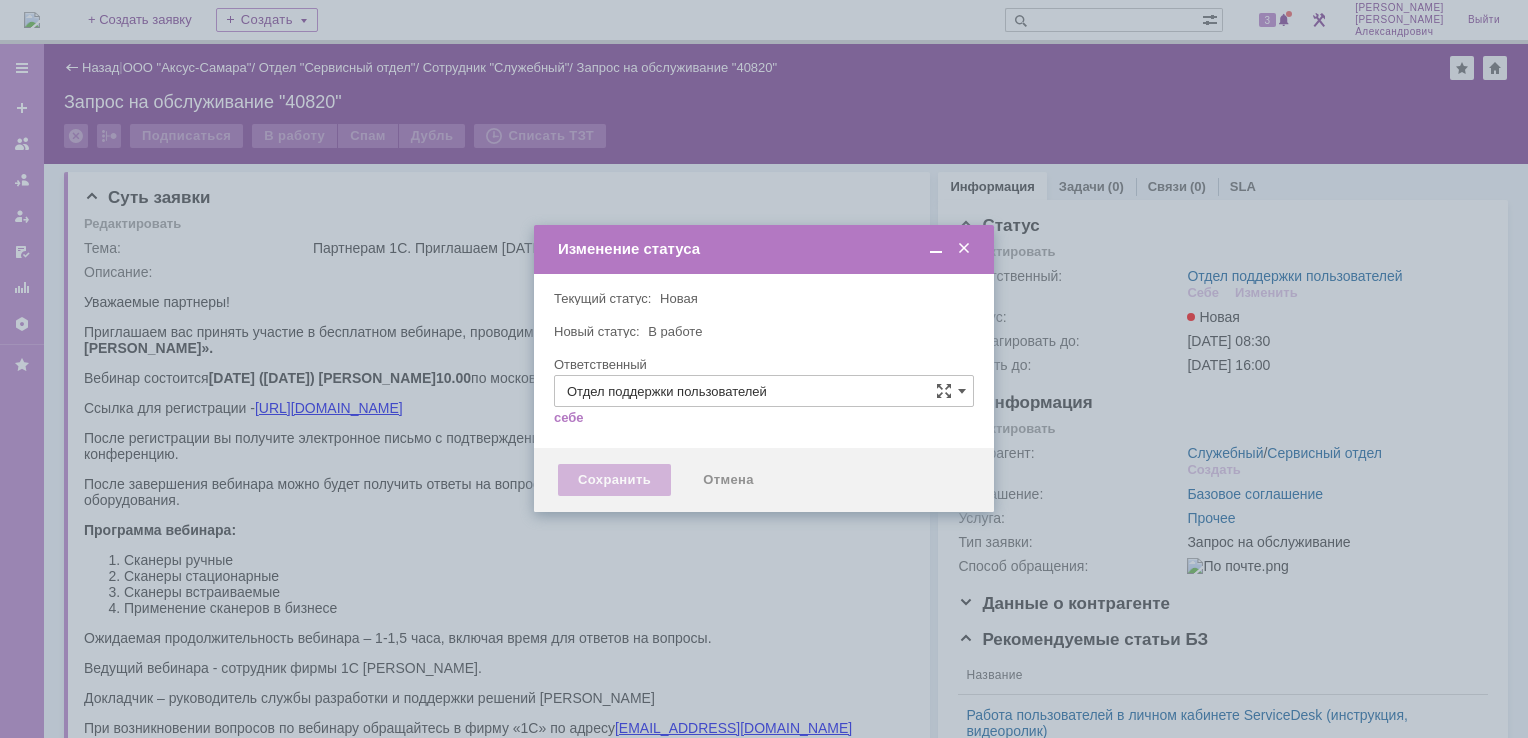 type on "[PERSON_NAME]" 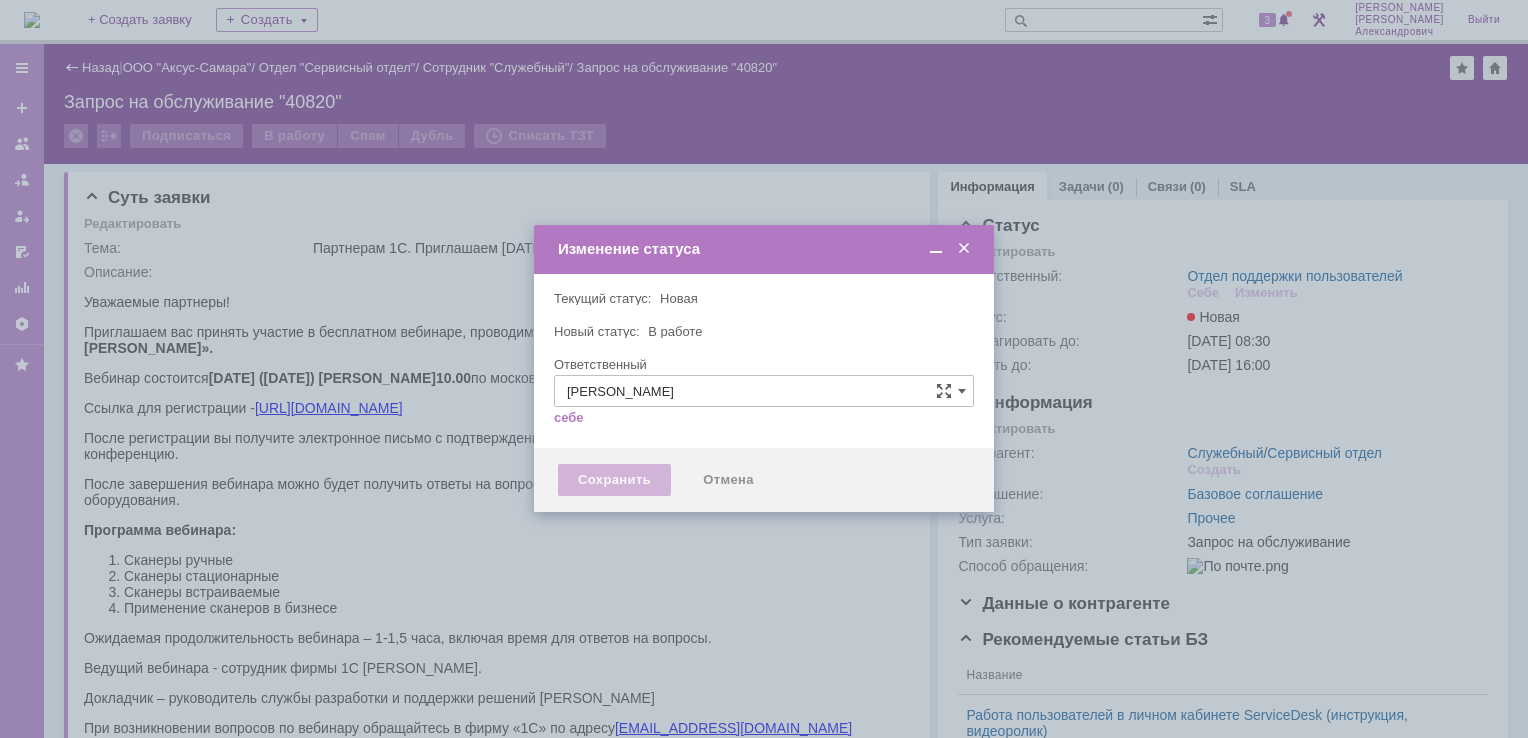 type 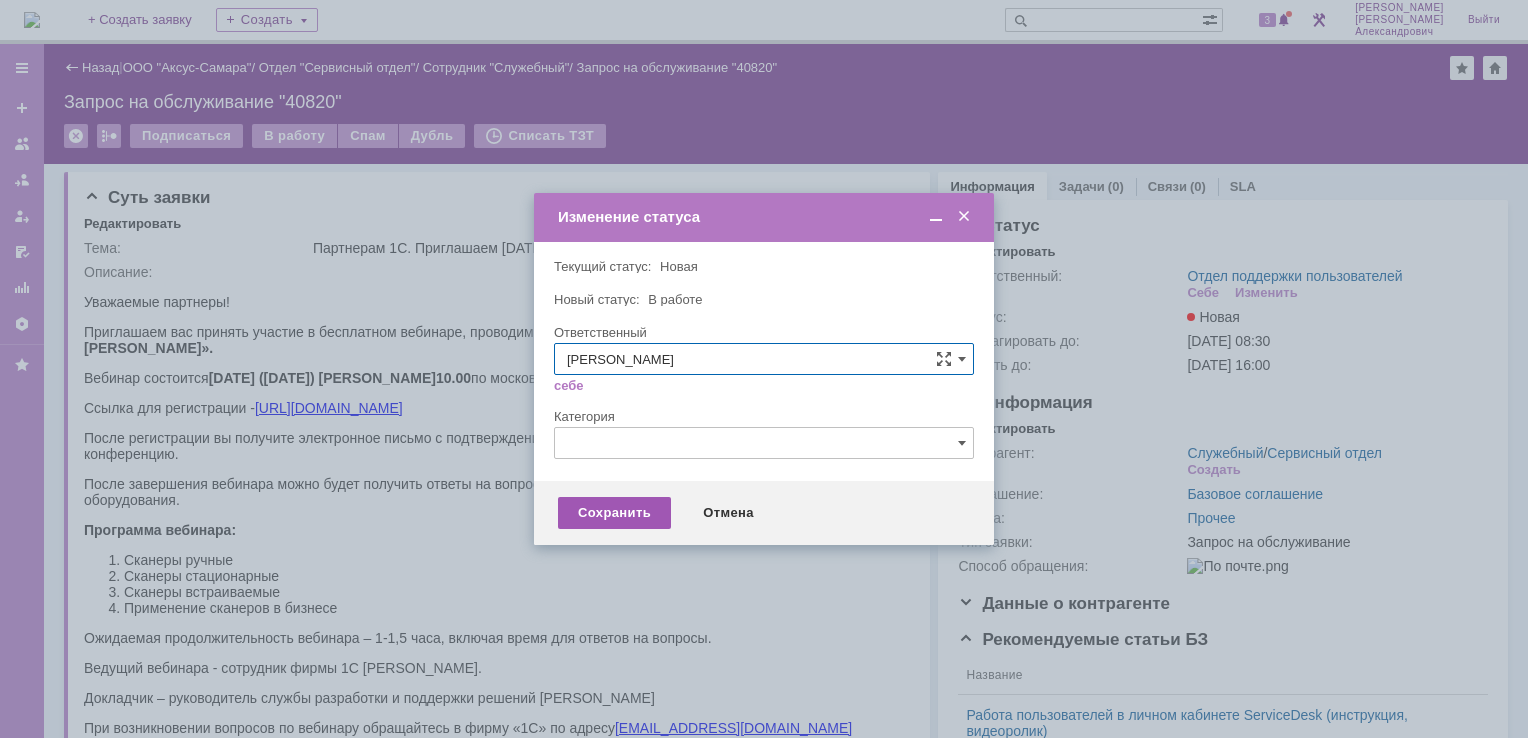 click on "Сохранить Отмена" at bounding box center (764, 513) 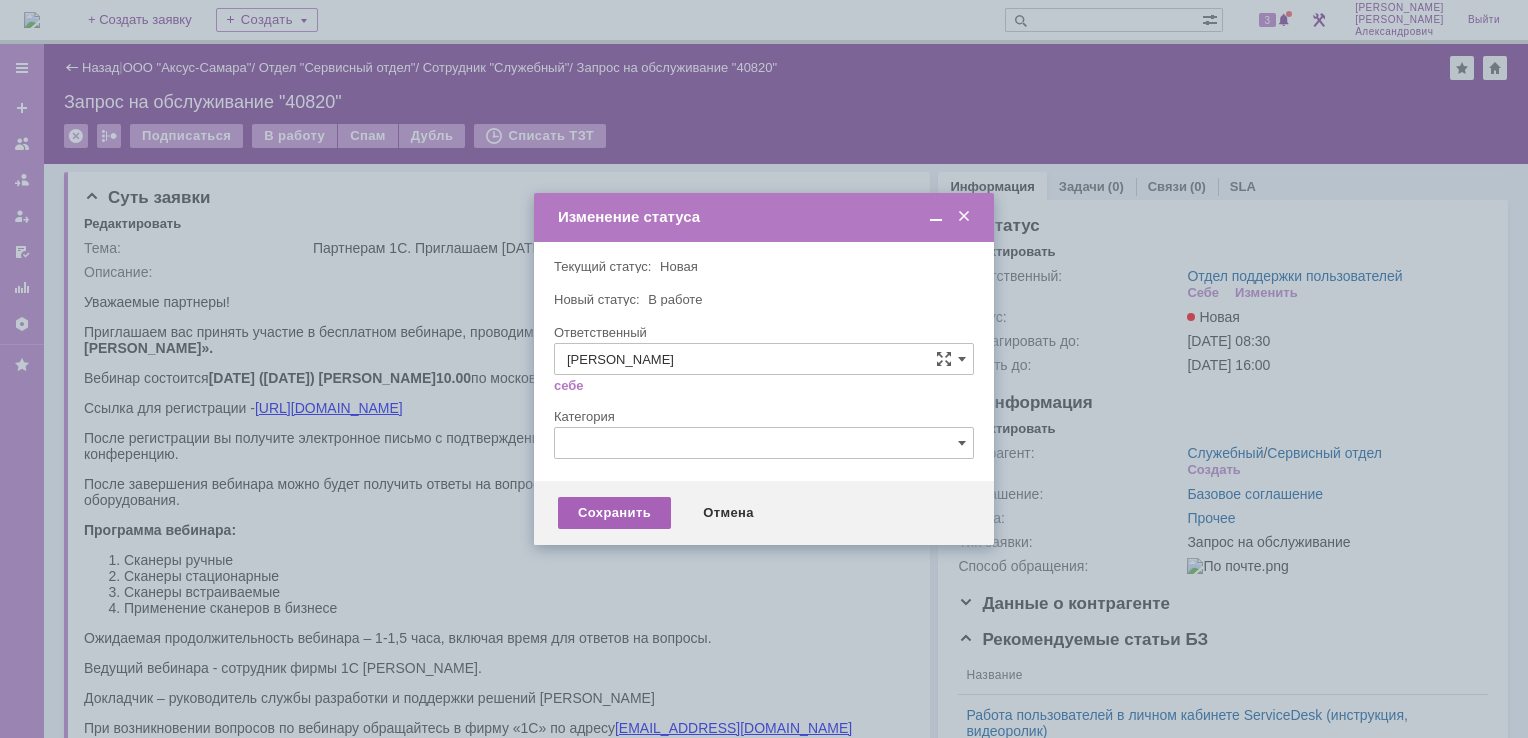 click on "Сохранить" at bounding box center [614, 513] 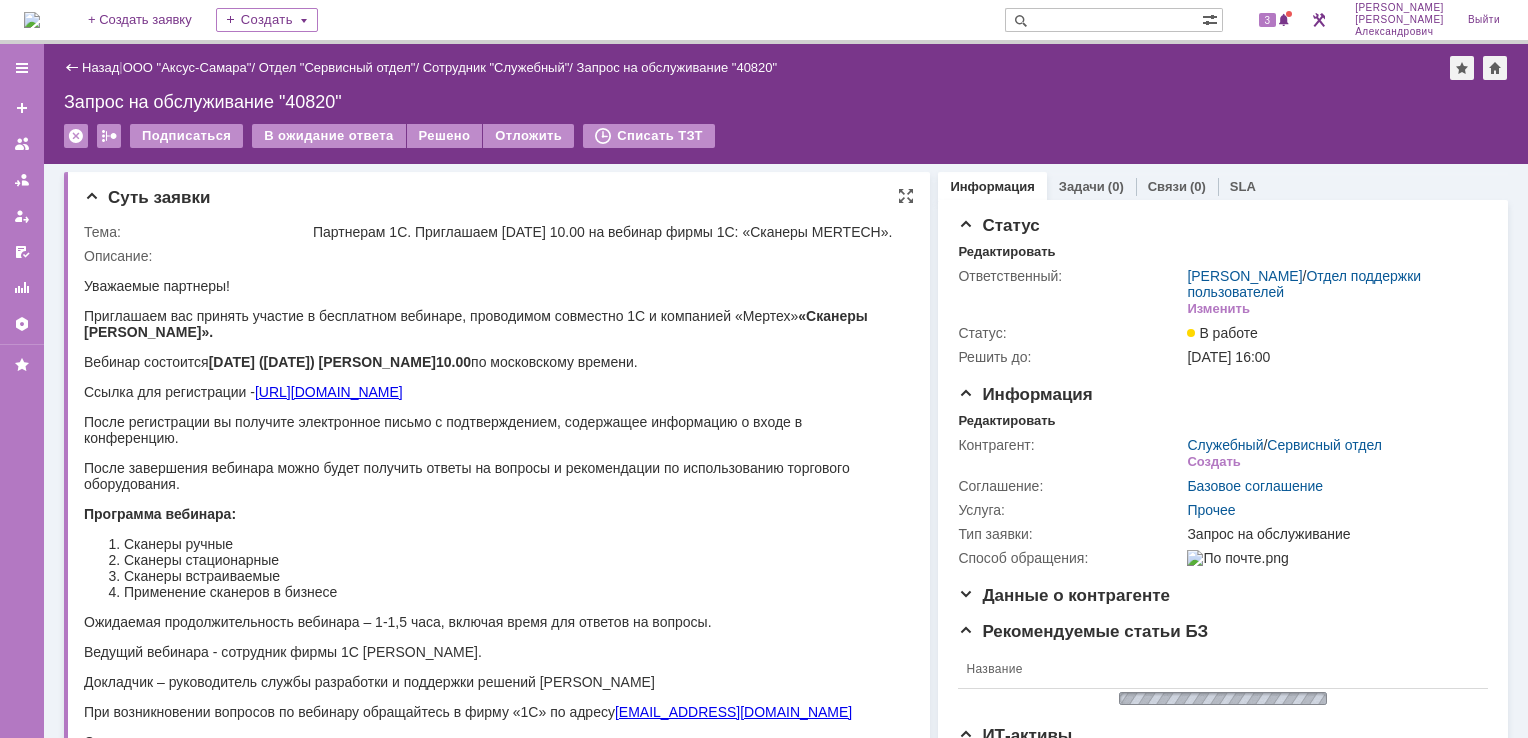 scroll, scrollTop: 0, scrollLeft: 0, axis: both 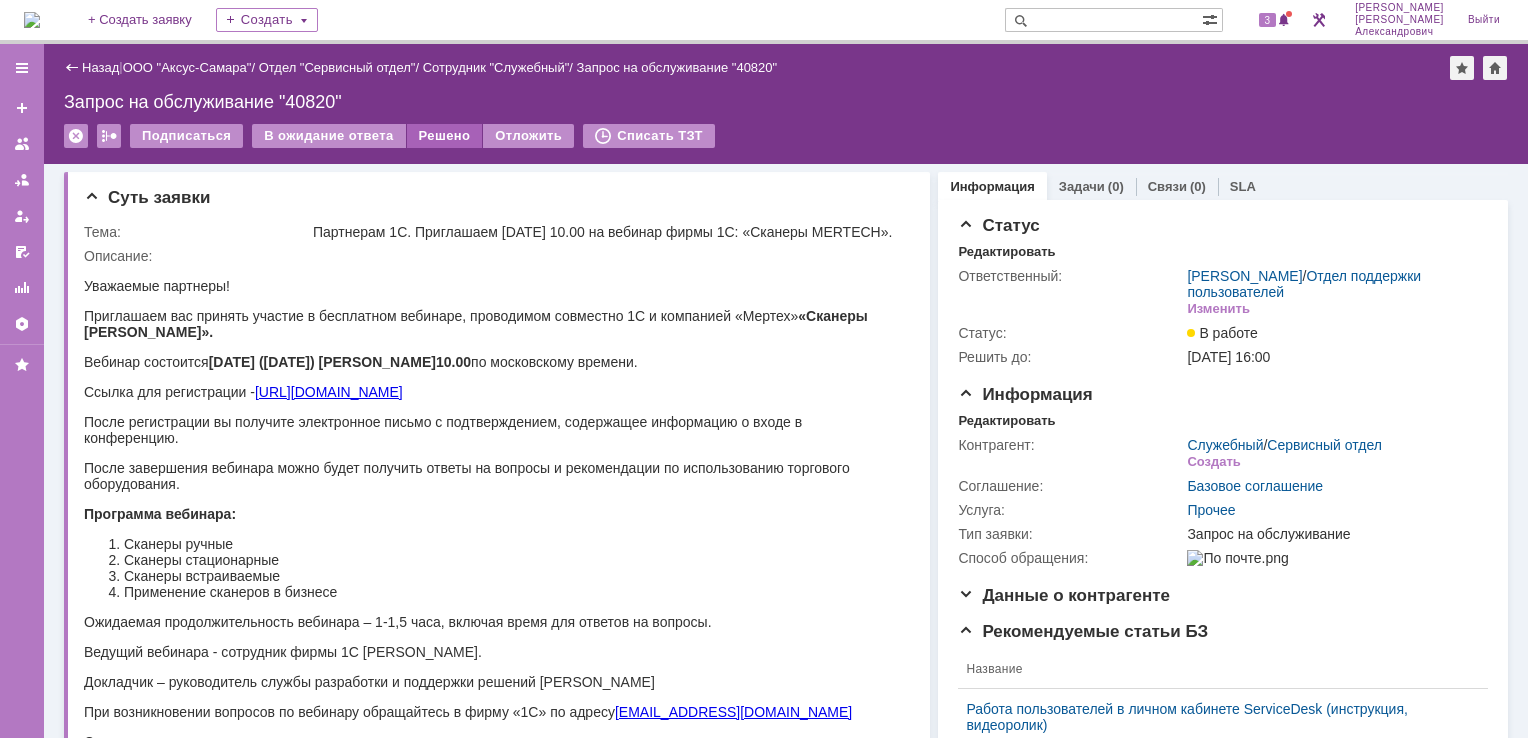 click on "Решено" at bounding box center [445, 136] 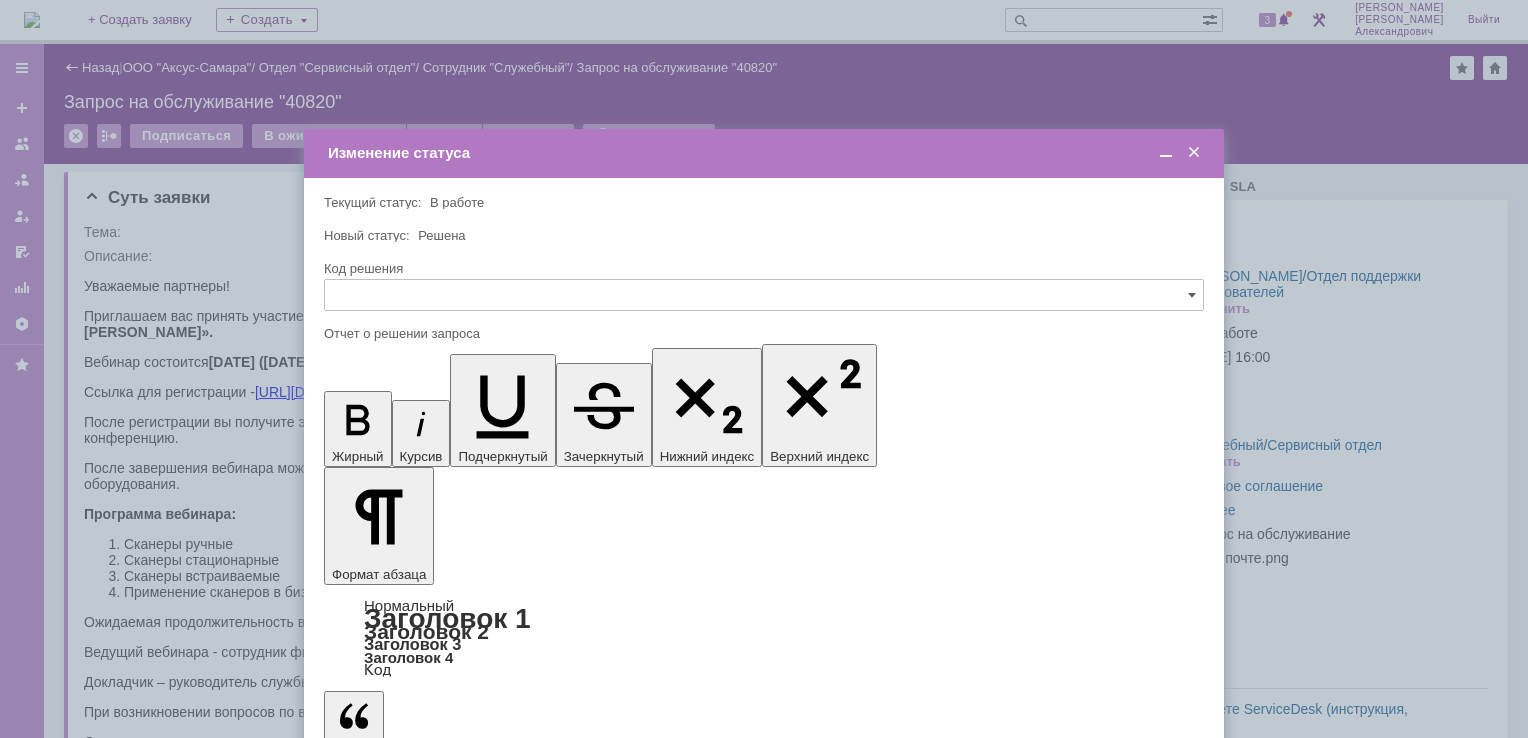 scroll, scrollTop: 0, scrollLeft: 0, axis: both 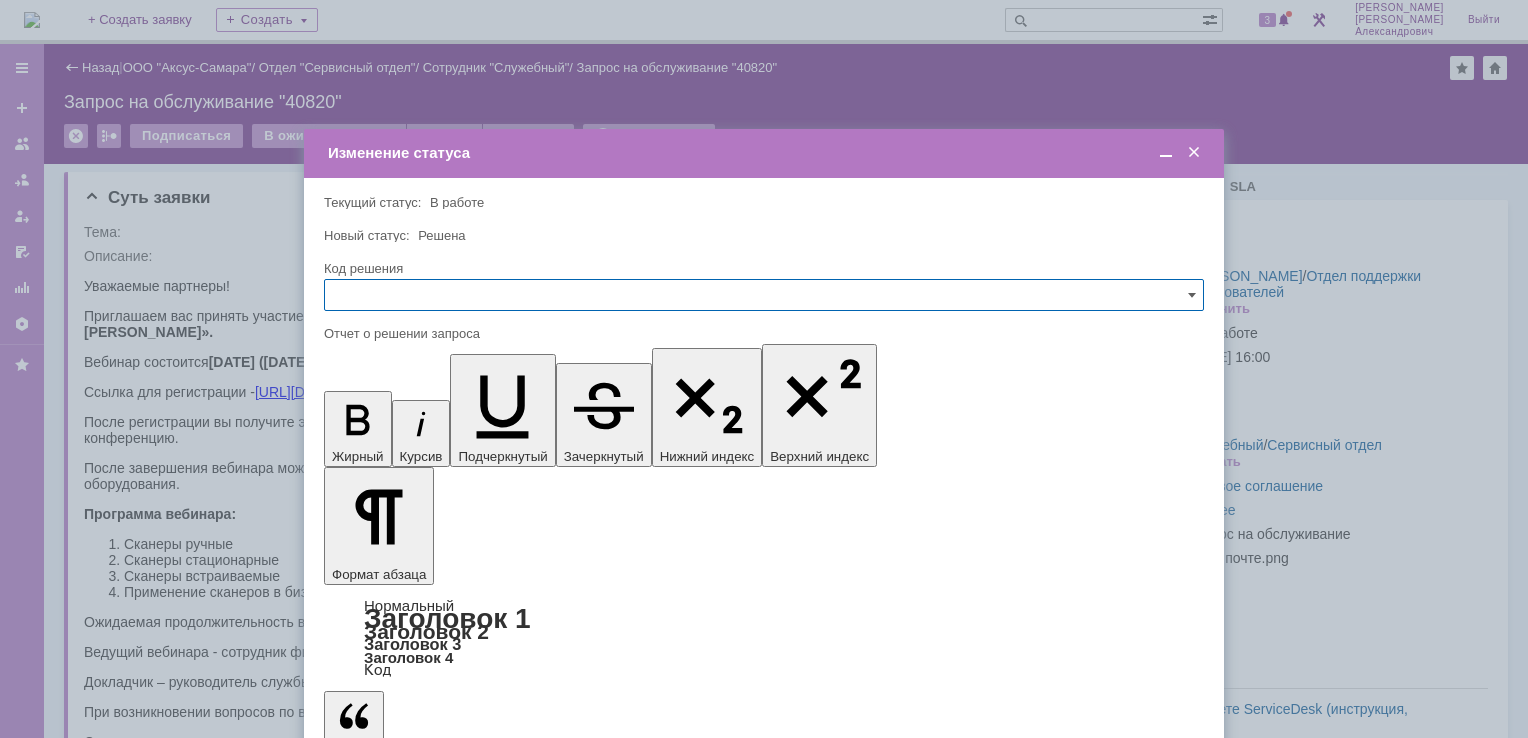 click on "Сохранить" at bounding box center [384, 820] 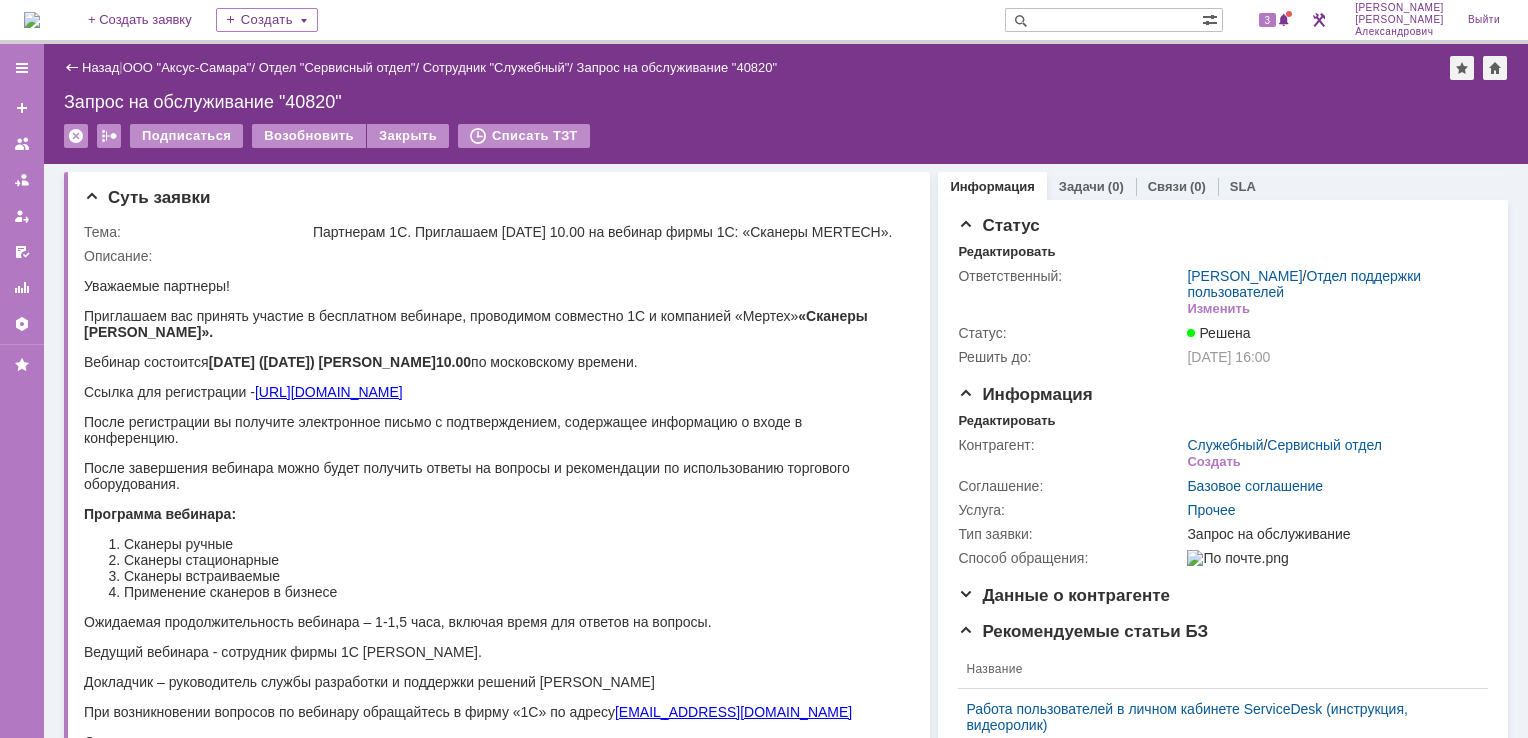 scroll, scrollTop: 0, scrollLeft: 0, axis: both 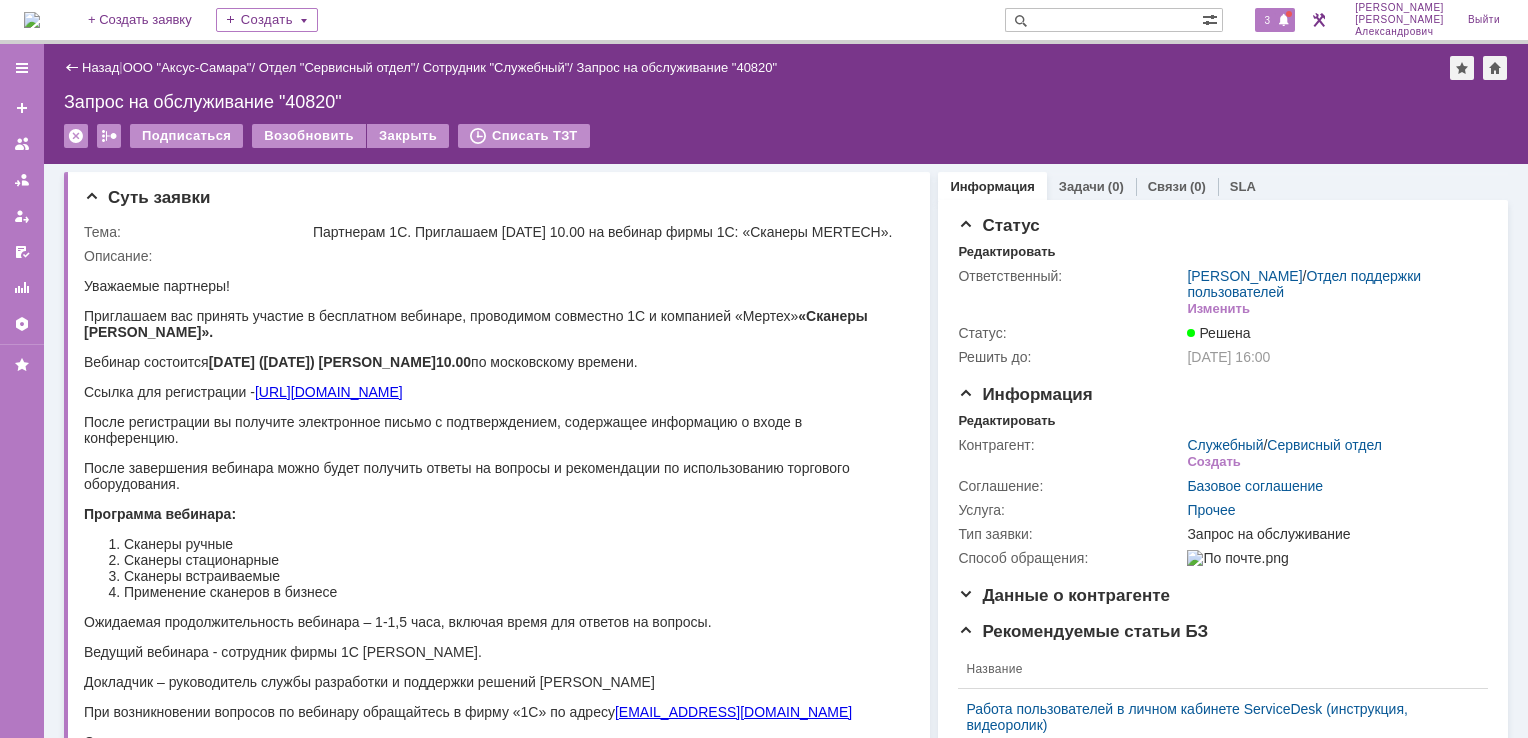 click on "3" at bounding box center (1268, 20) 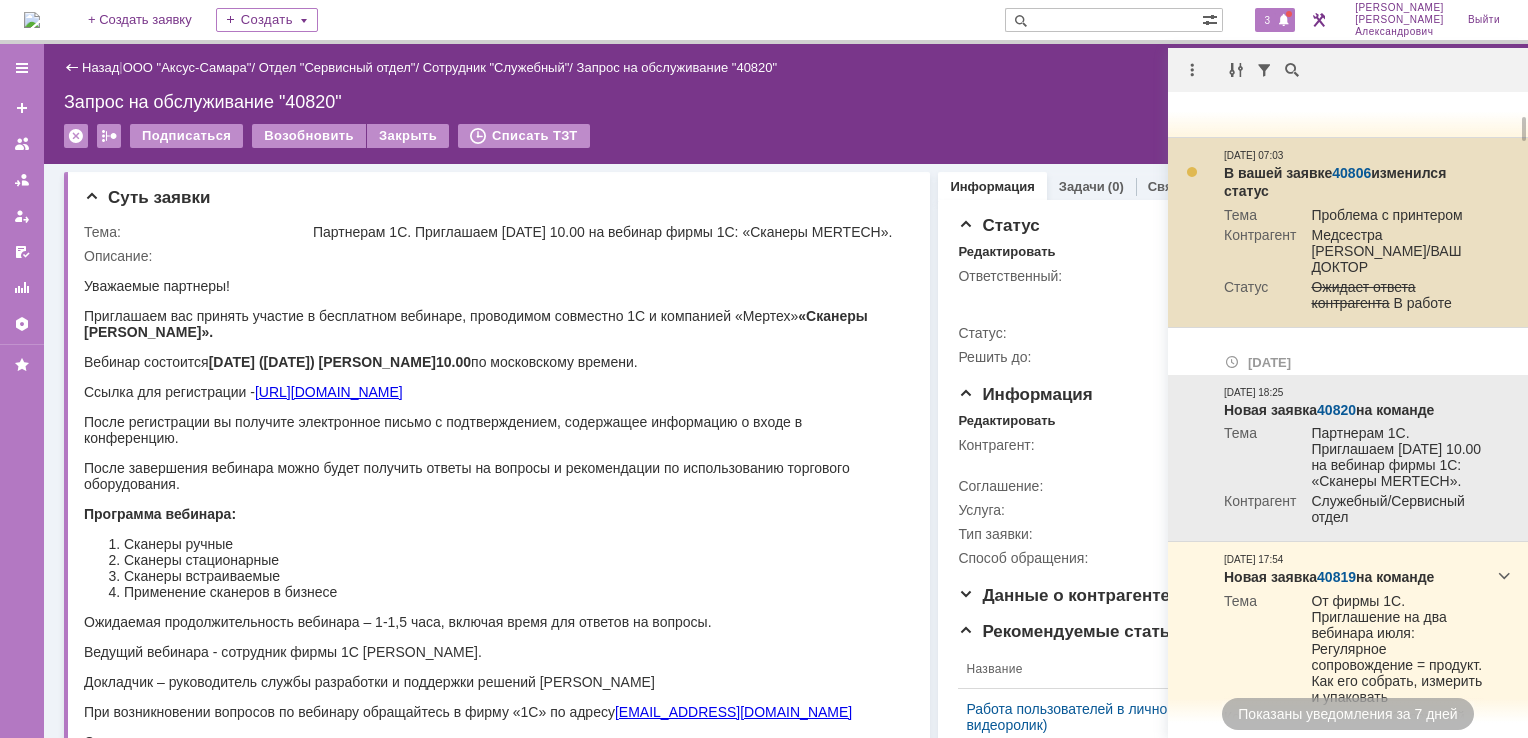 scroll, scrollTop: 300, scrollLeft: 0, axis: vertical 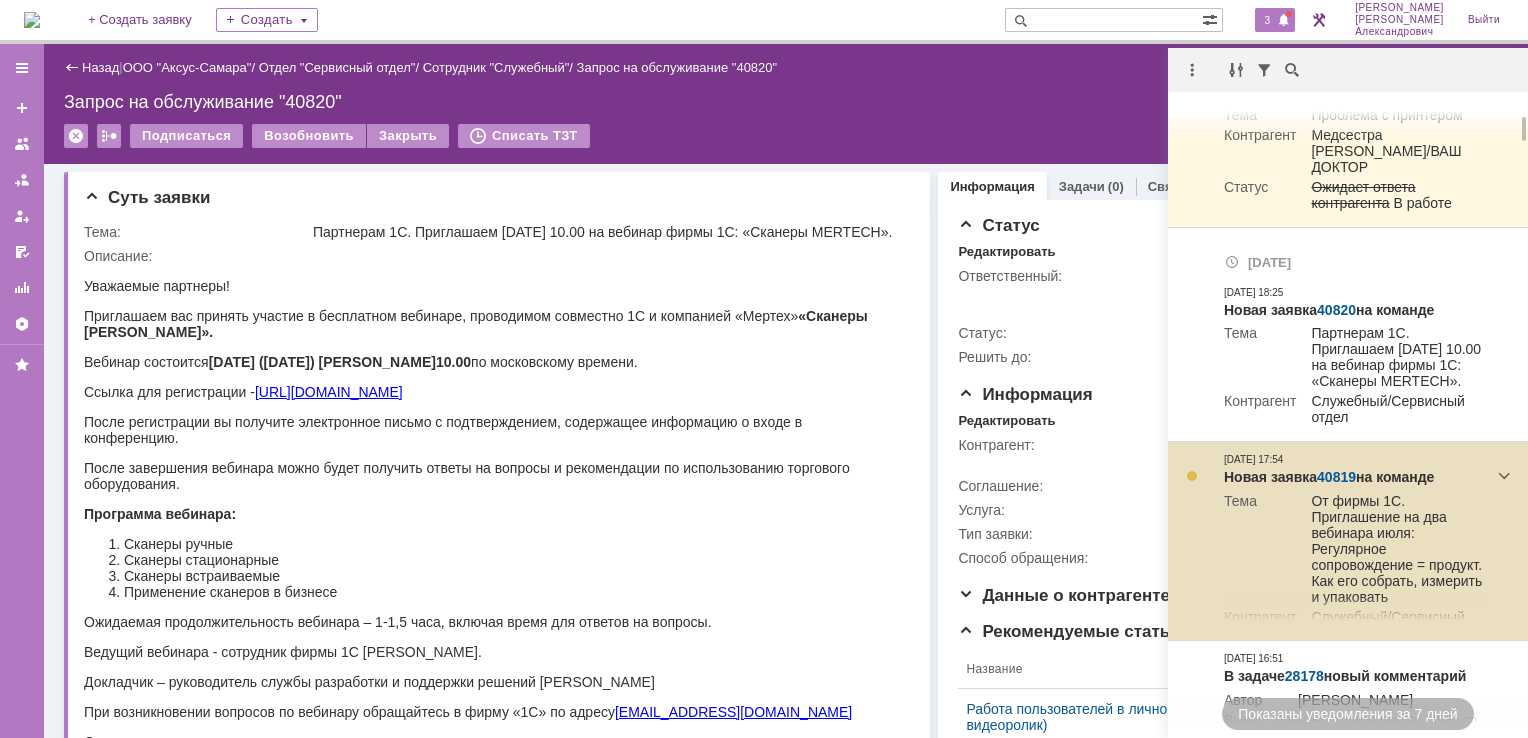 click on "40819" at bounding box center (1336, 477) 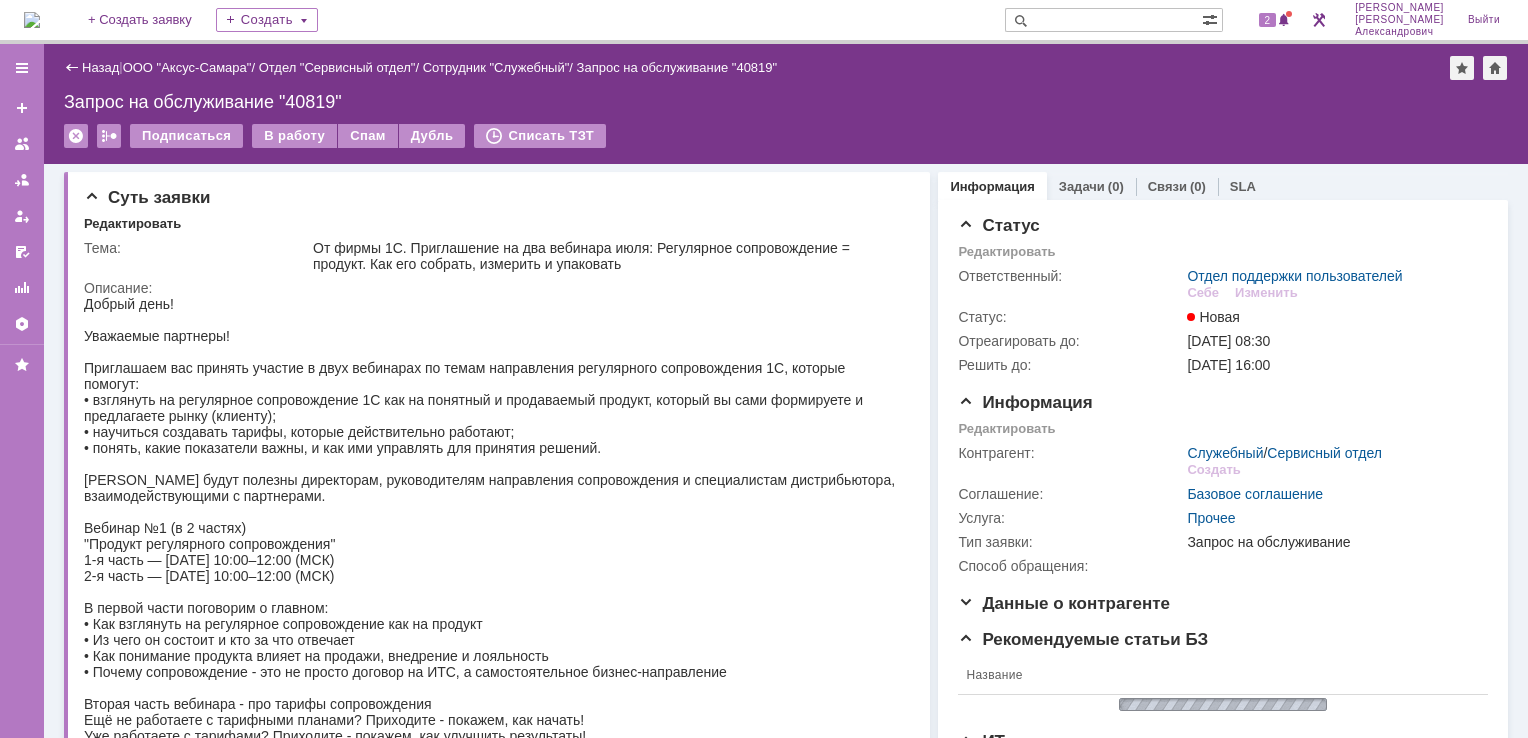 scroll, scrollTop: 0, scrollLeft: 0, axis: both 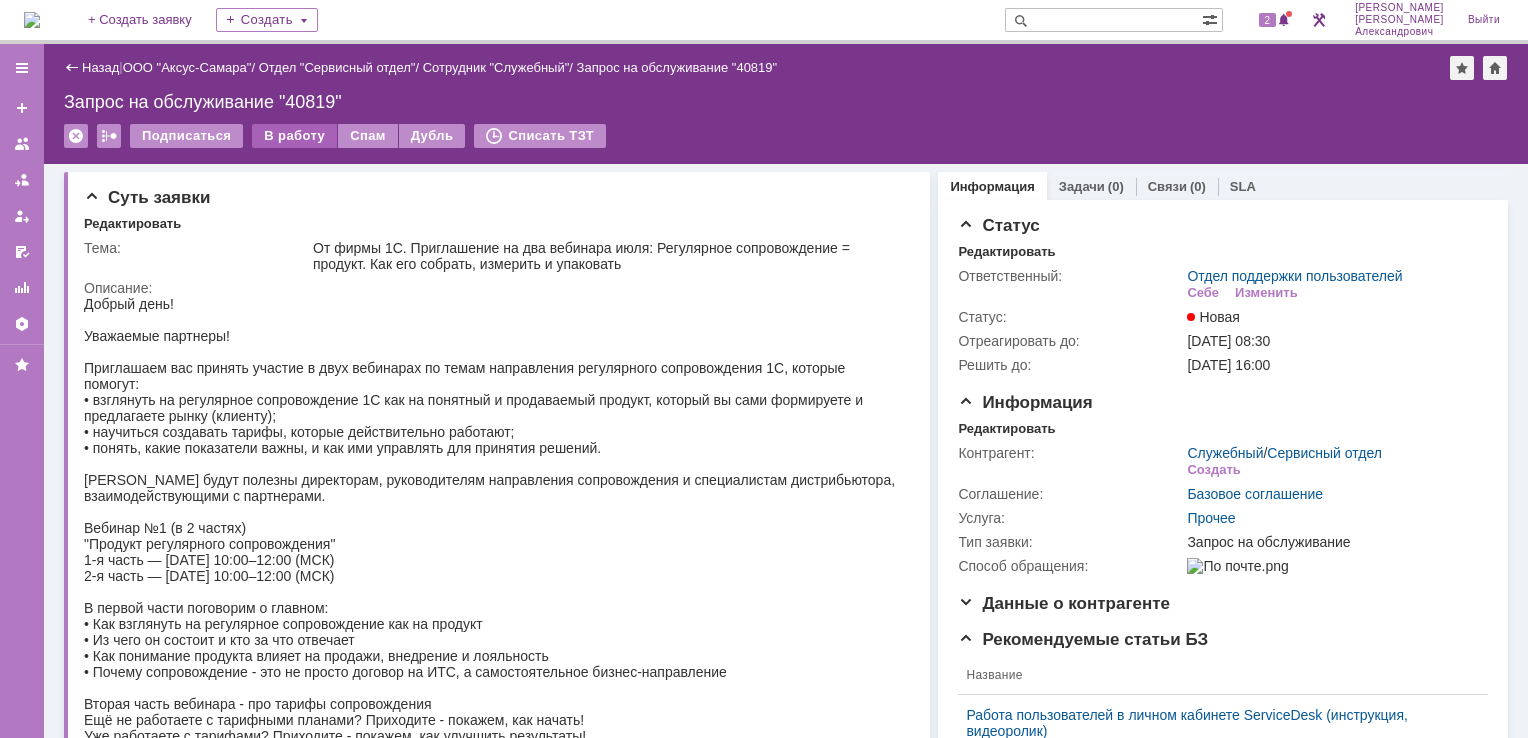 click on "В работу" at bounding box center (294, 136) 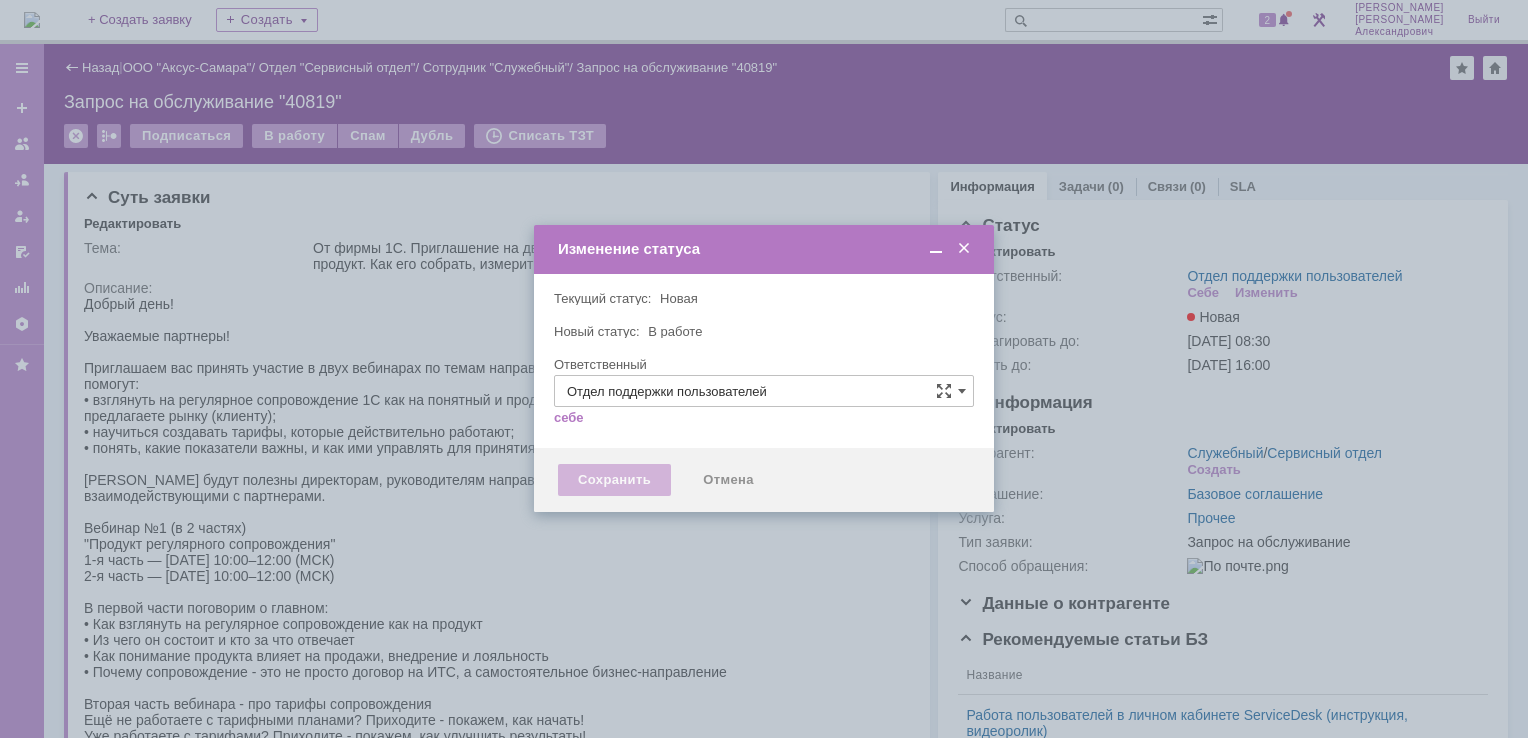type 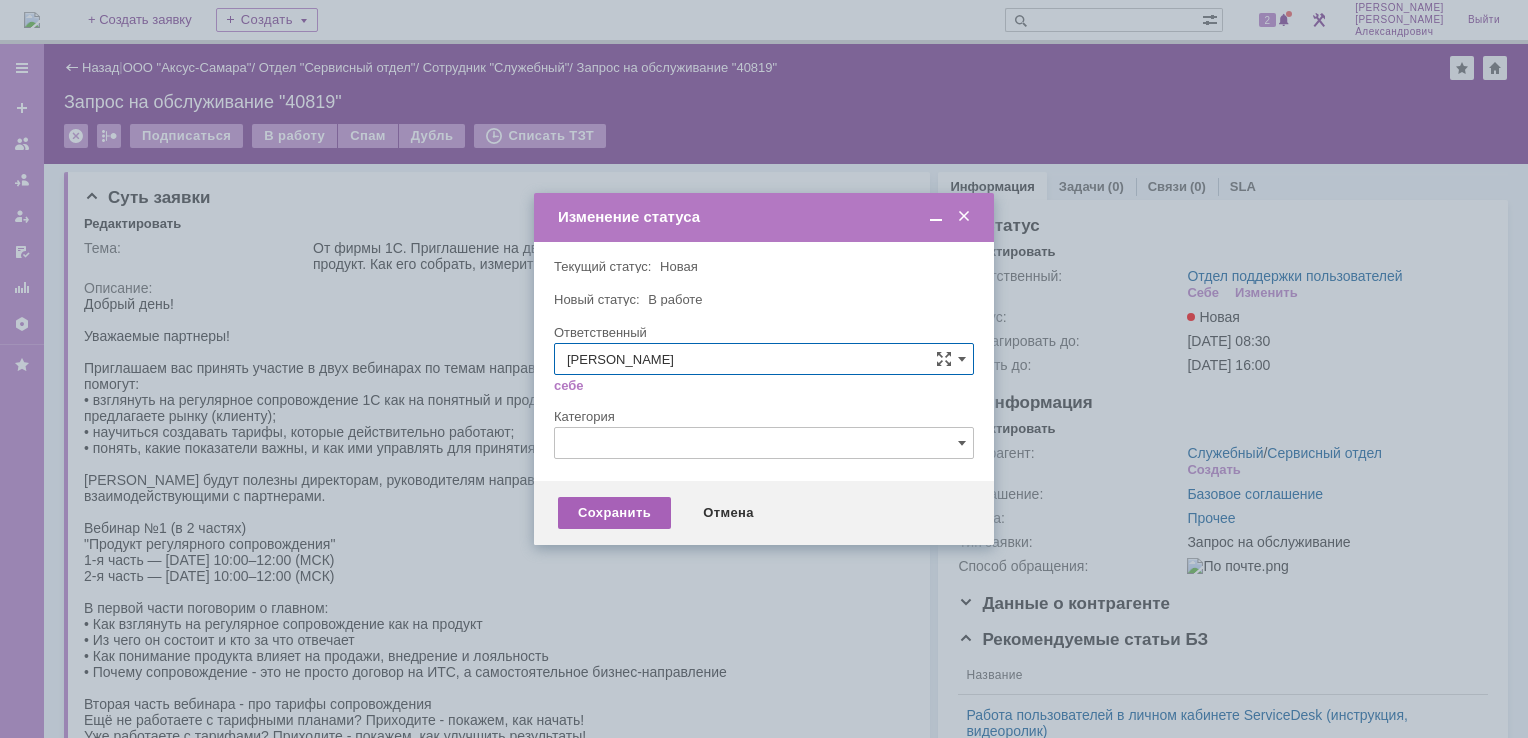 click on "Сохранить" at bounding box center [614, 513] 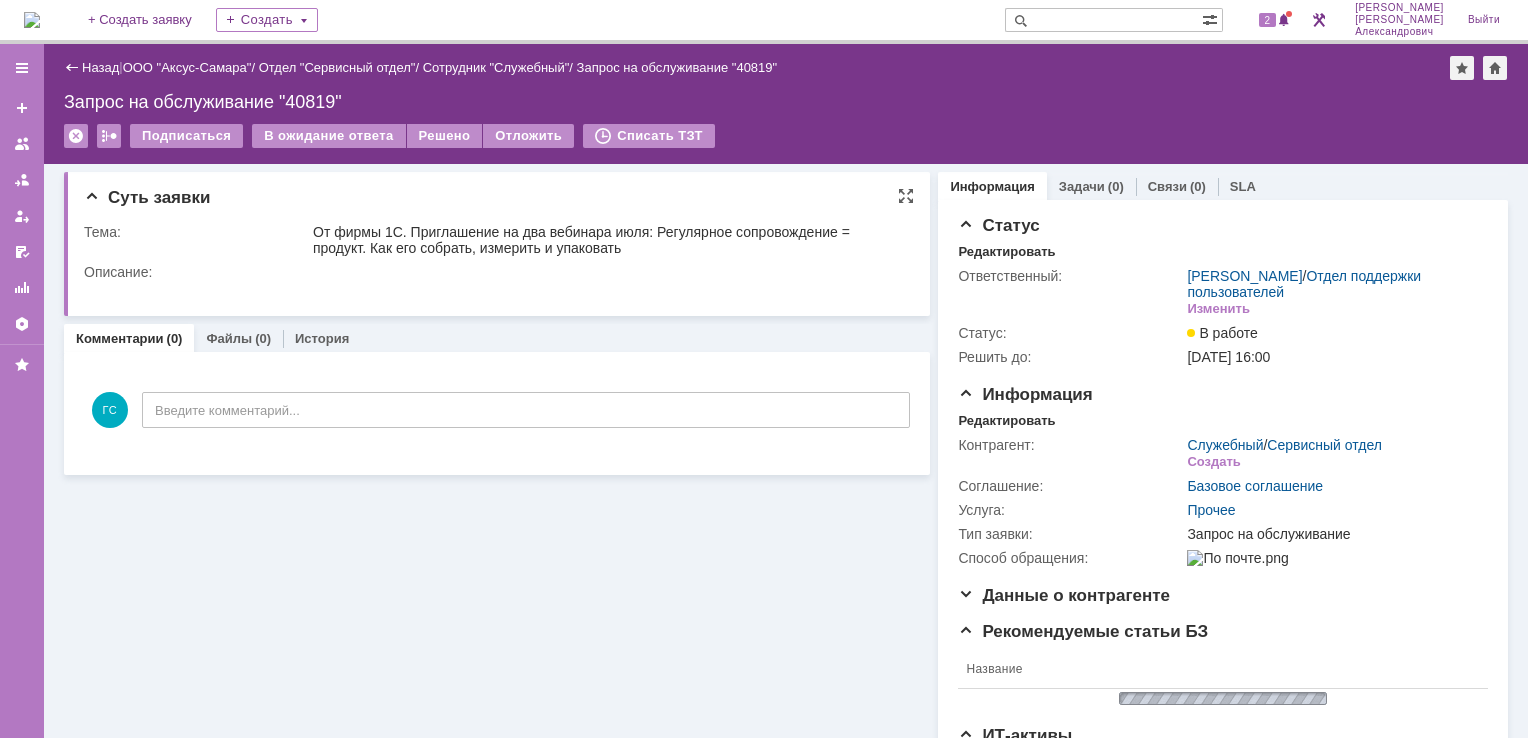 scroll, scrollTop: 0, scrollLeft: 0, axis: both 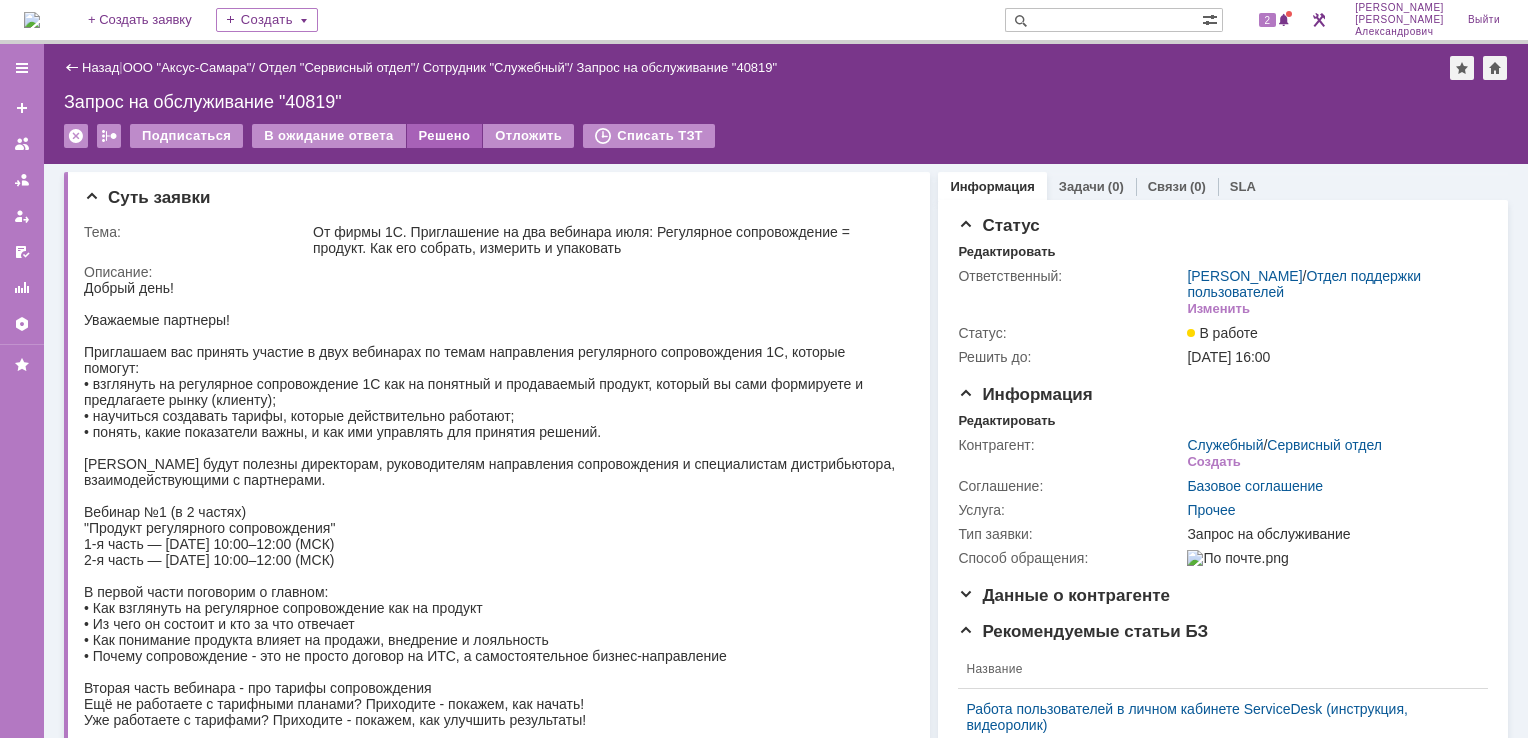 click on "Решено" at bounding box center (445, 136) 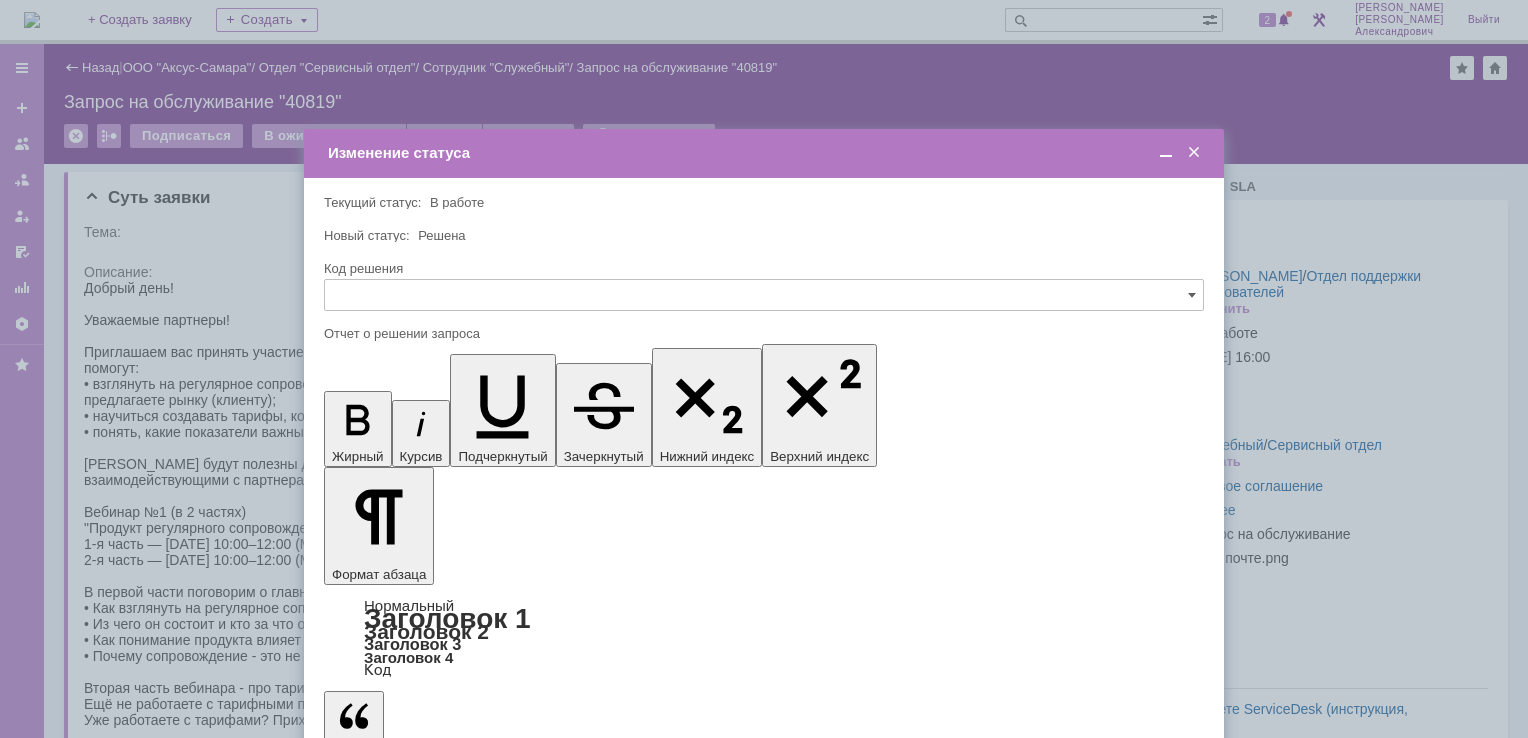 scroll, scrollTop: 0, scrollLeft: 0, axis: both 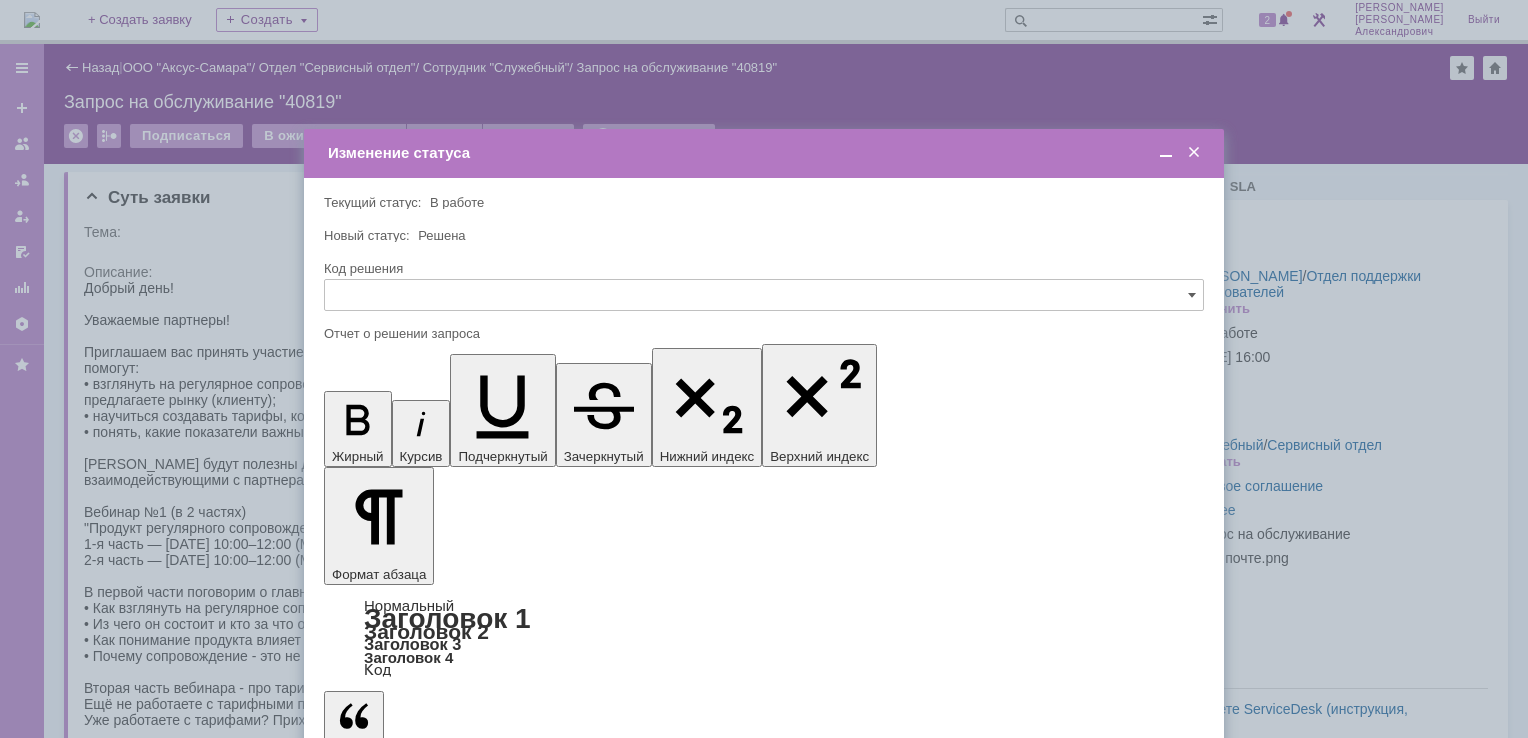 click on "Сохранить" at bounding box center (384, 820) 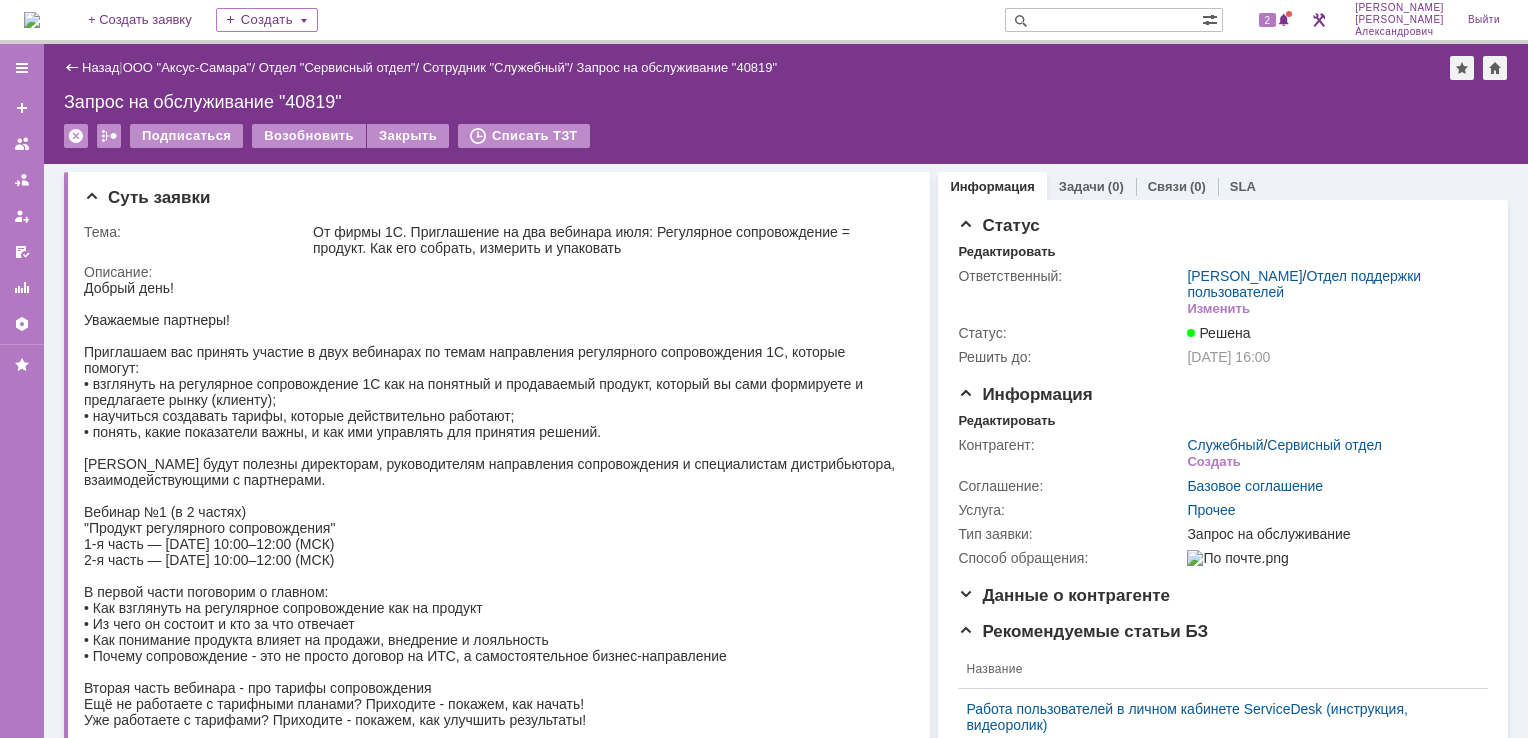 scroll, scrollTop: 0, scrollLeft: 0, axis: both 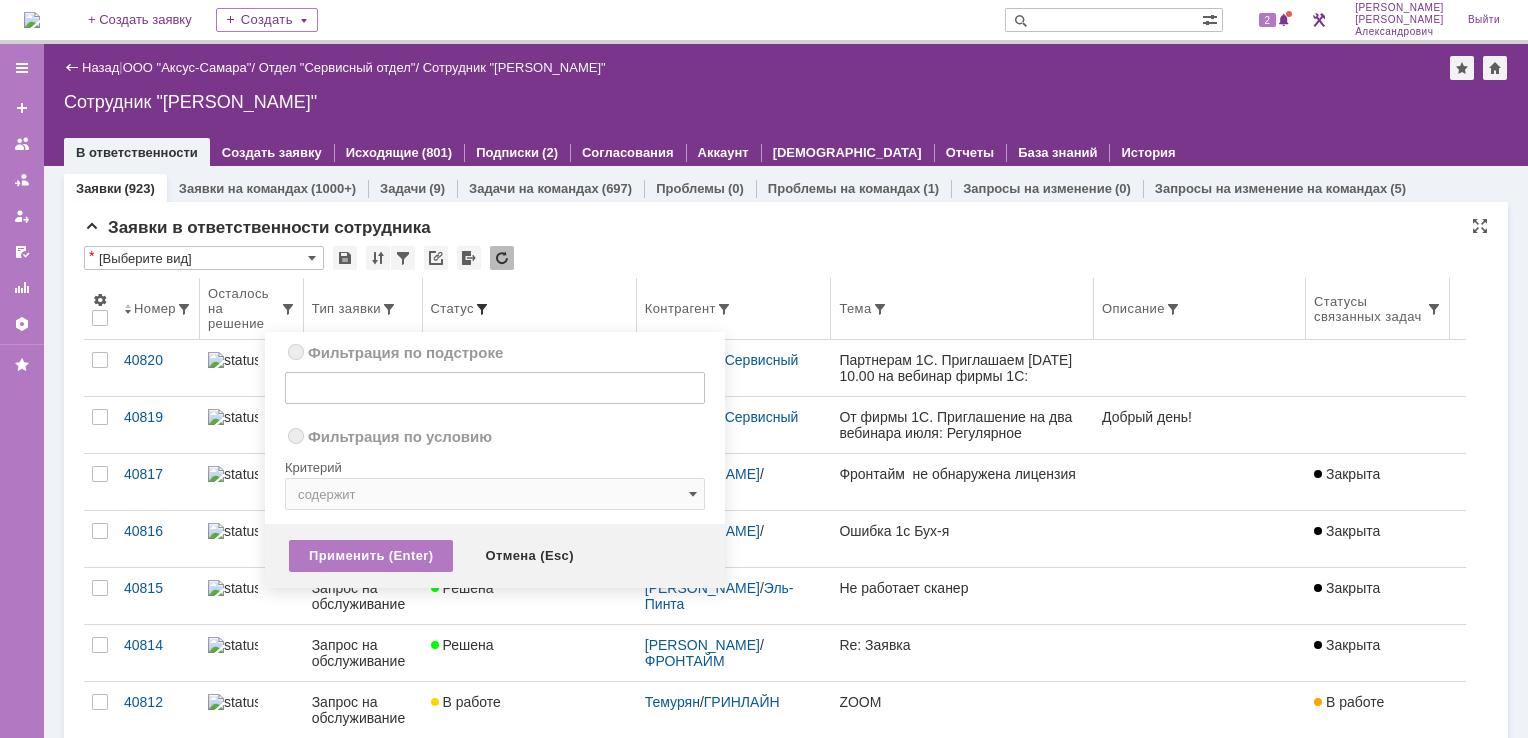 click at bounding box center (482, 309) 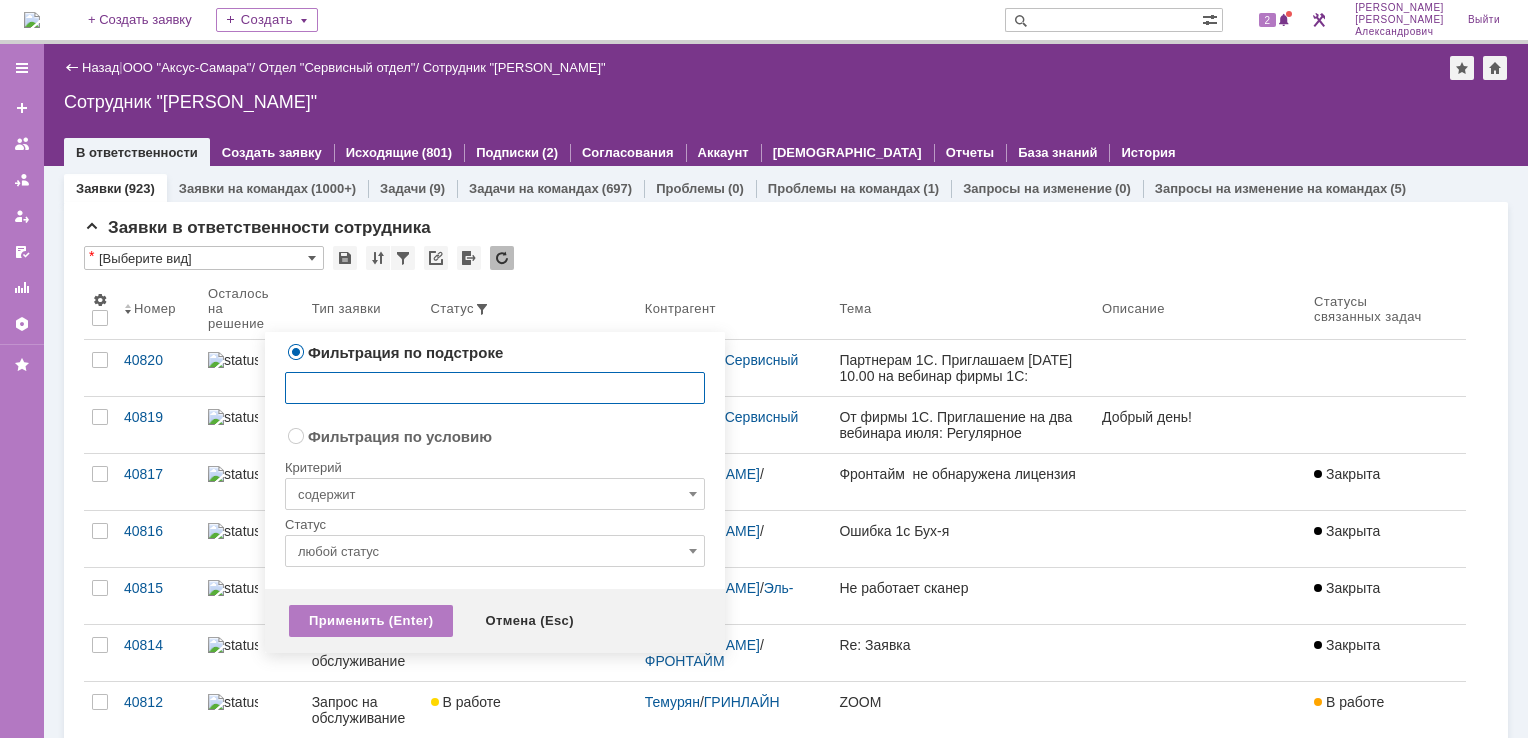 radio on "false" 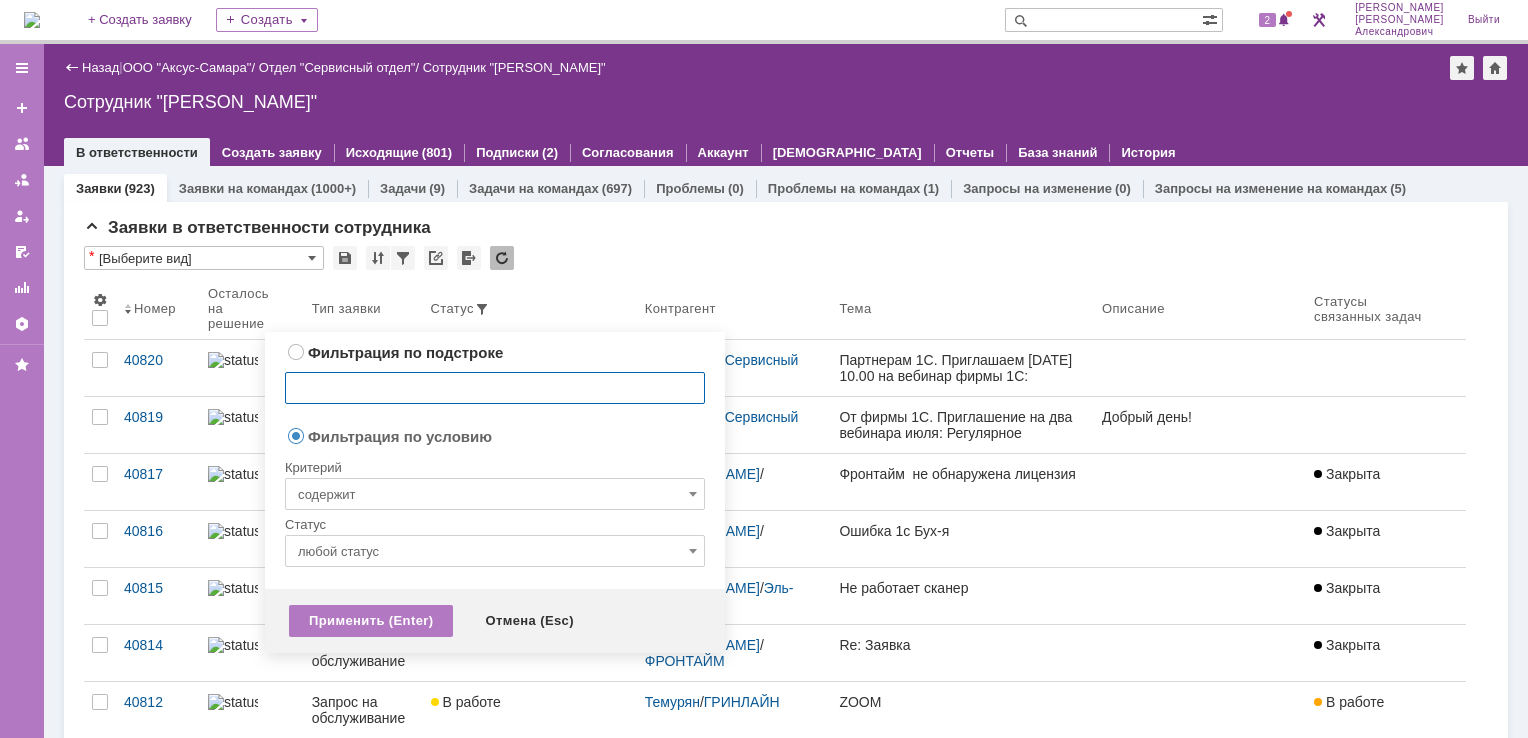 click on "содержит" at bounding box center (495, 494) 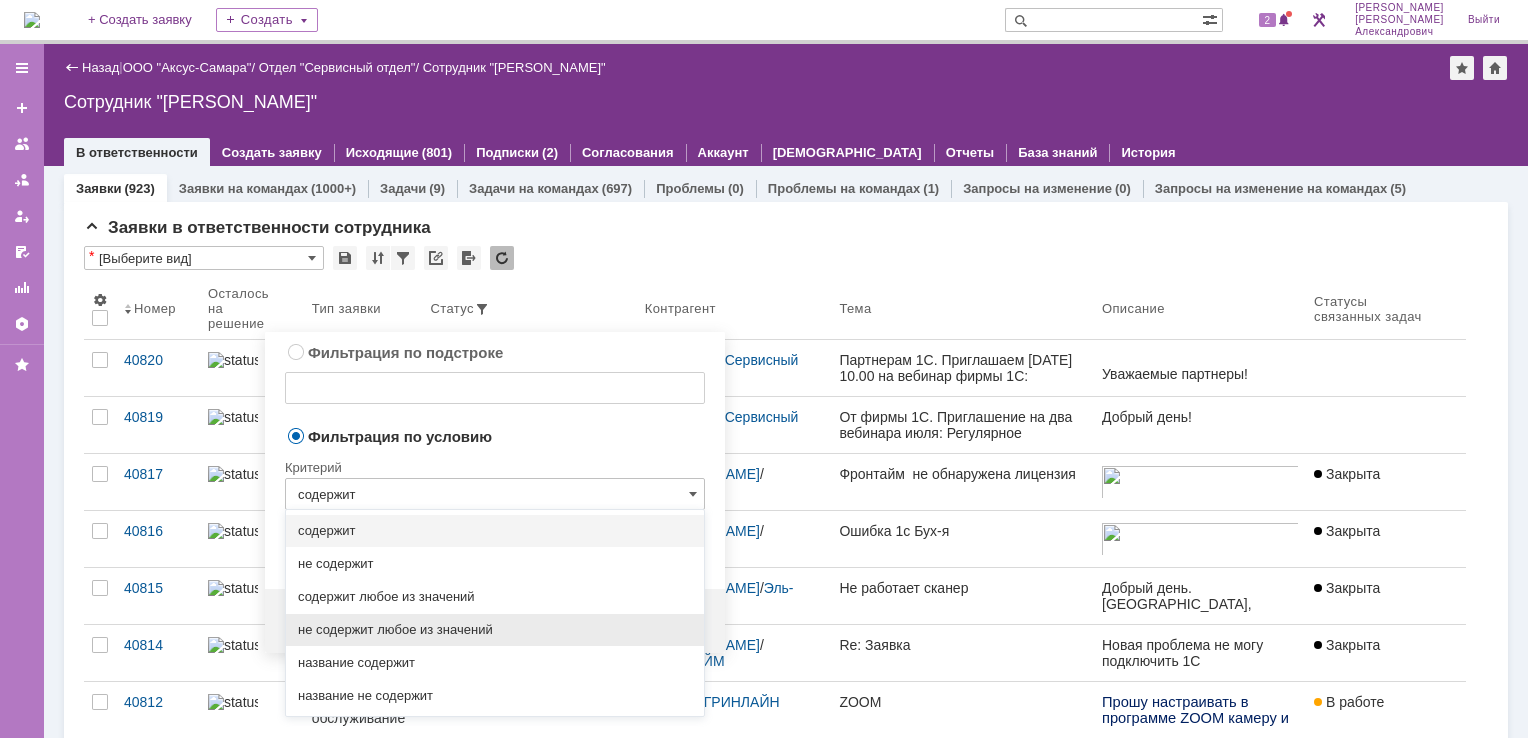 click on "не содержит любое из значений" at bounding box center (495, 630) 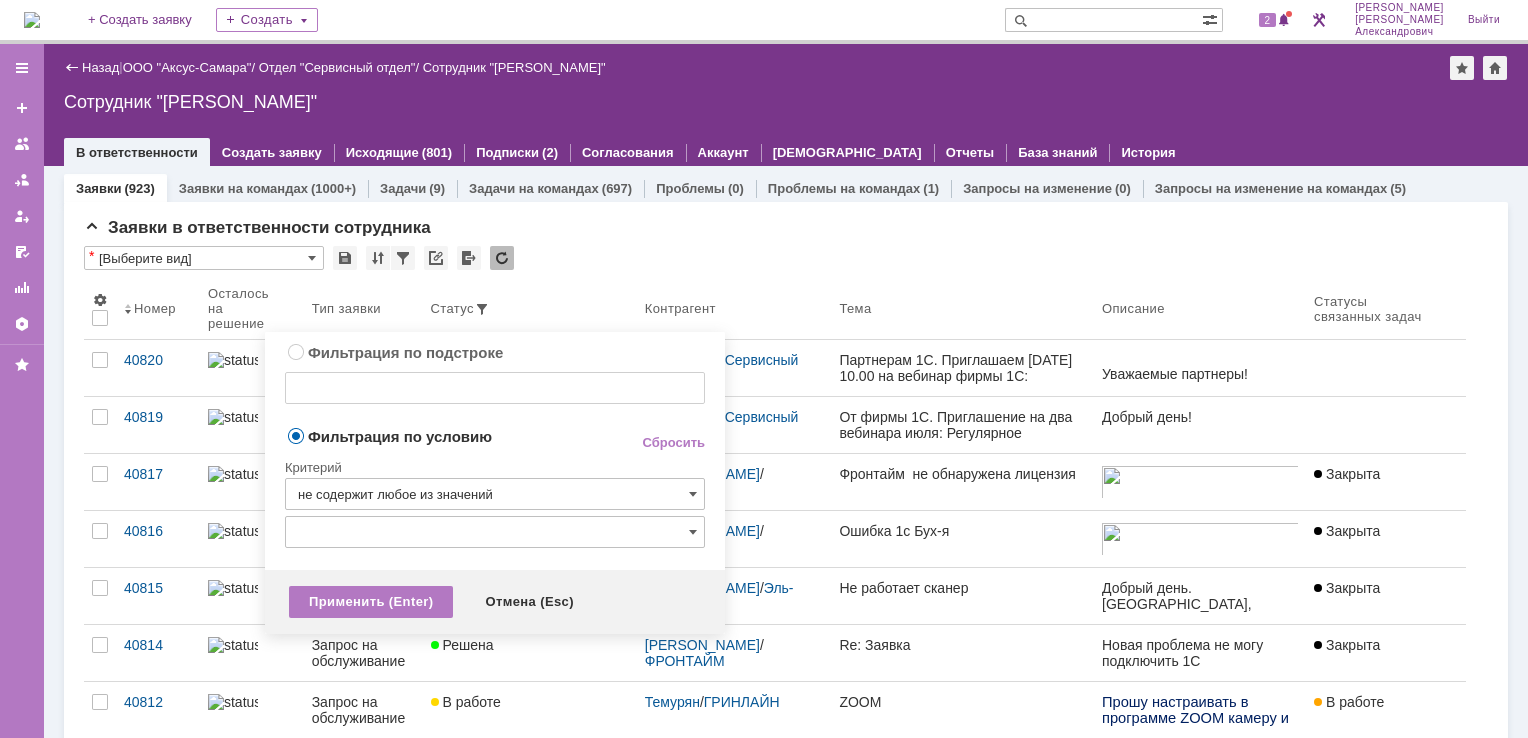 type on "не содержит любое из значений" 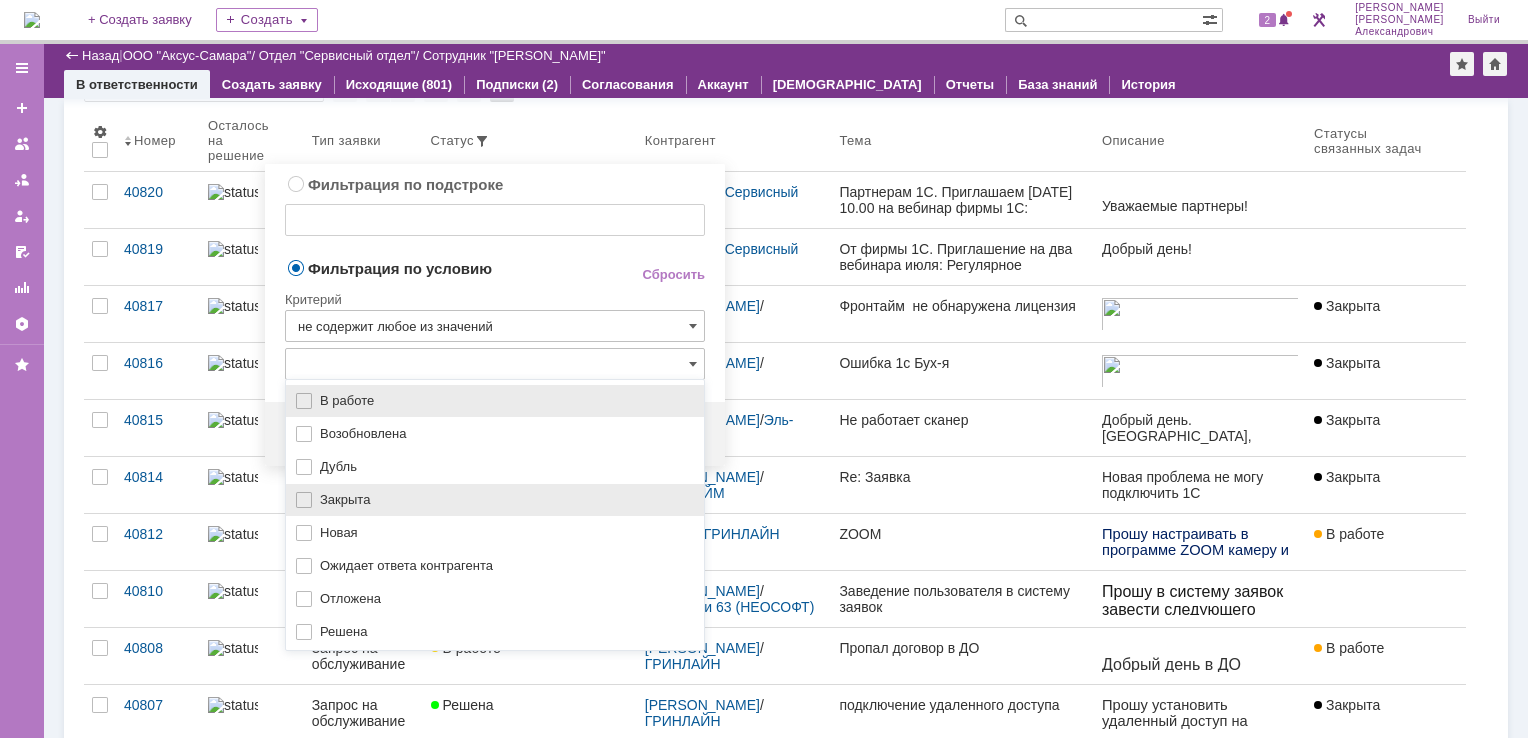 click on "Закрыта" at bounding box center [495, 500] 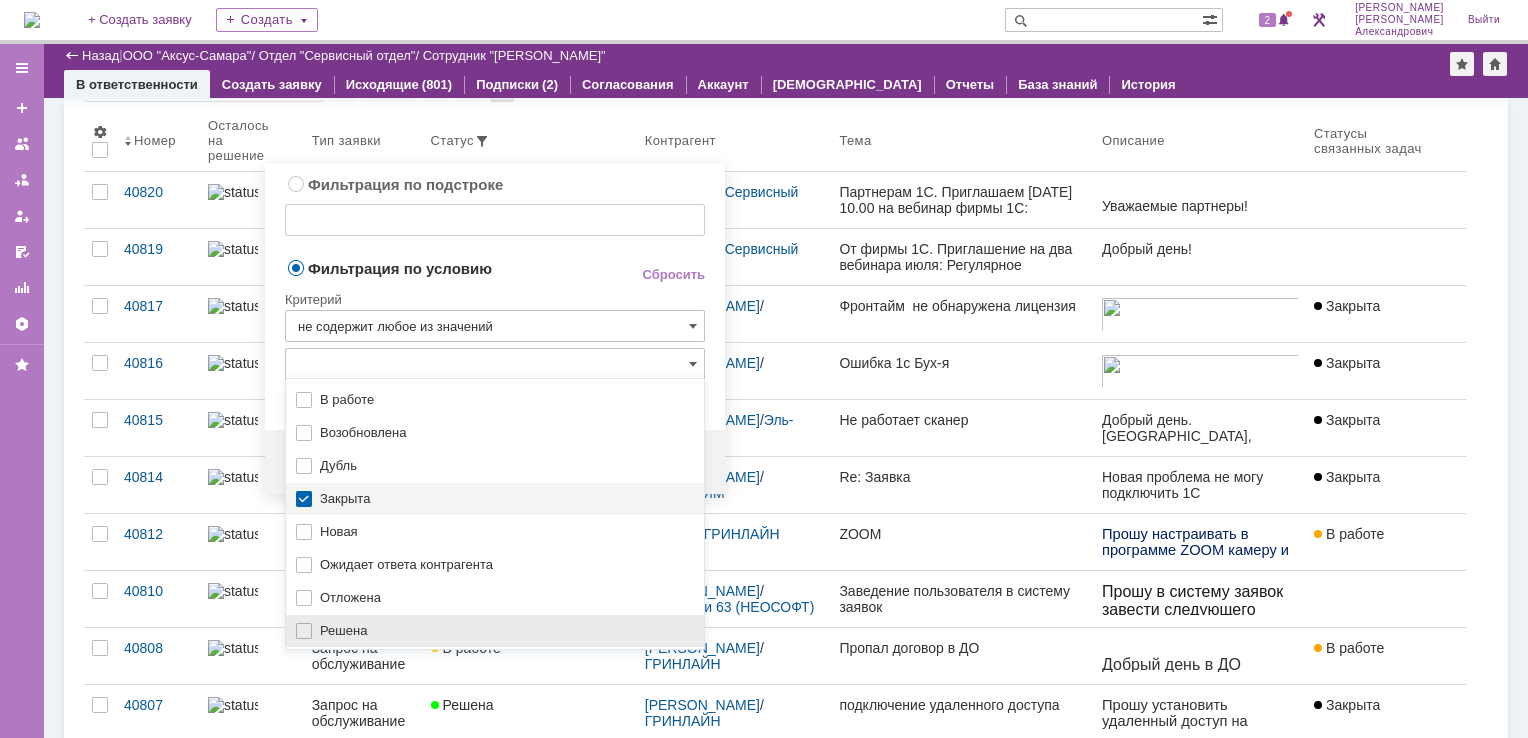 click on "Решена" at bounding box center (495, 631) 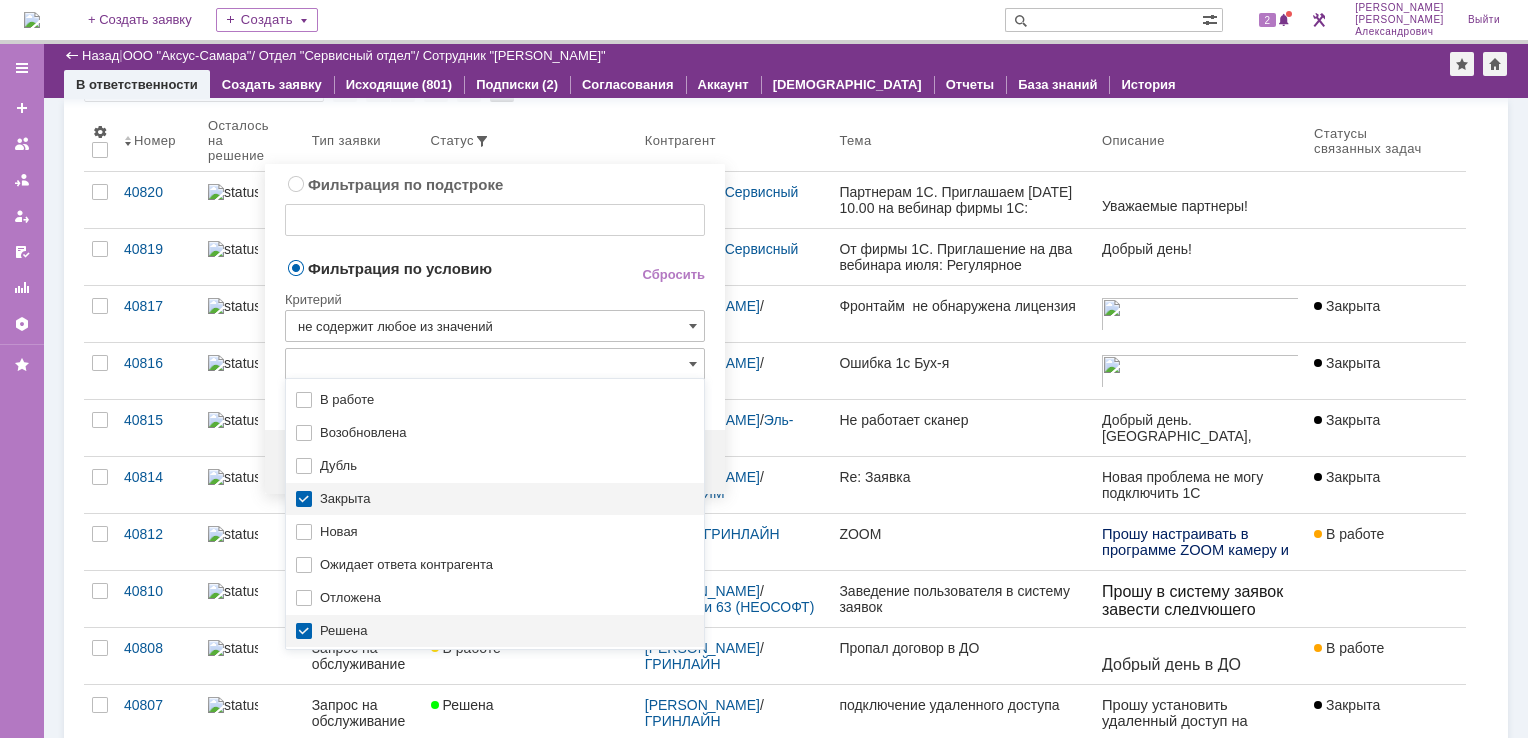 click on "Критерий" at bounding box center [495, 296] 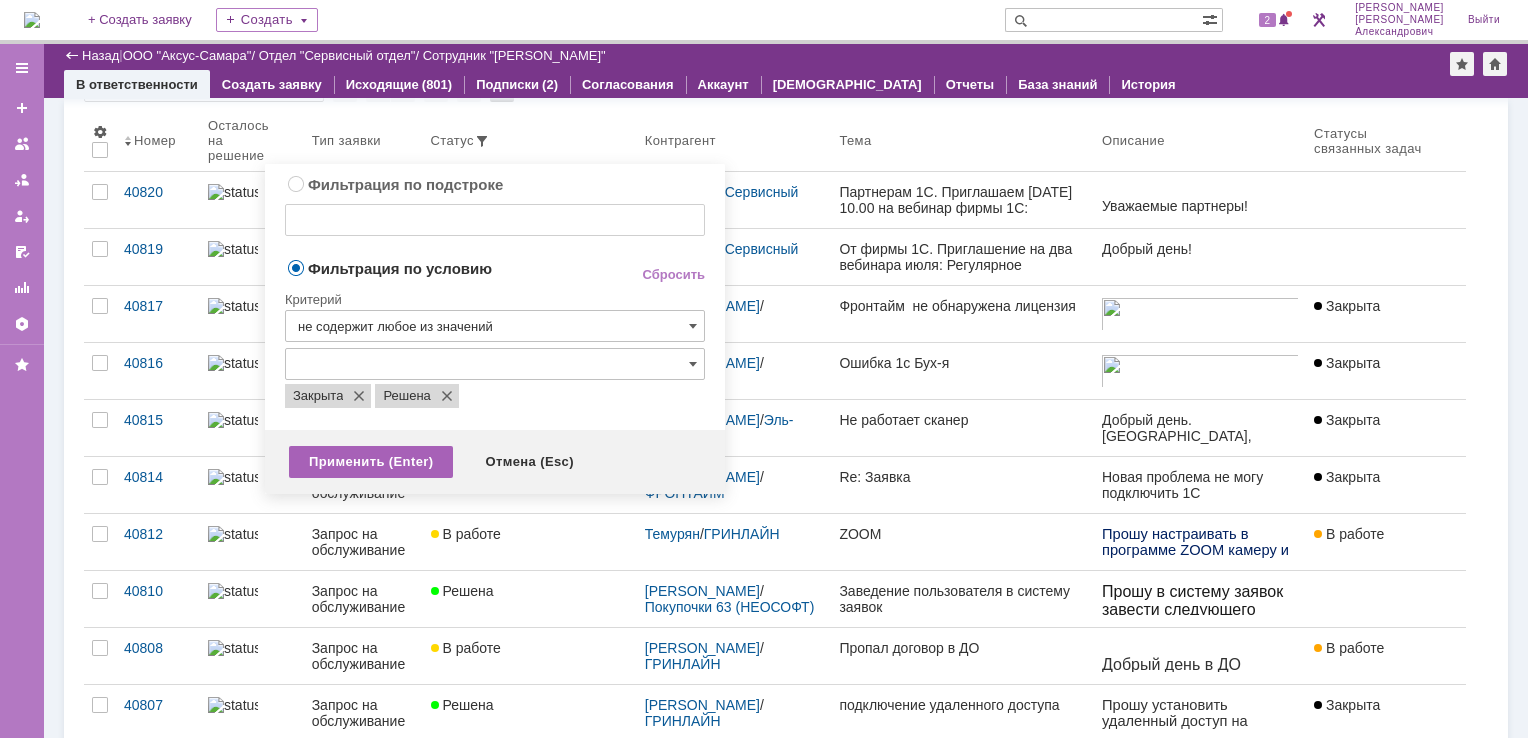 click on "Применить (Enter)" at bounding box center [371, 462] 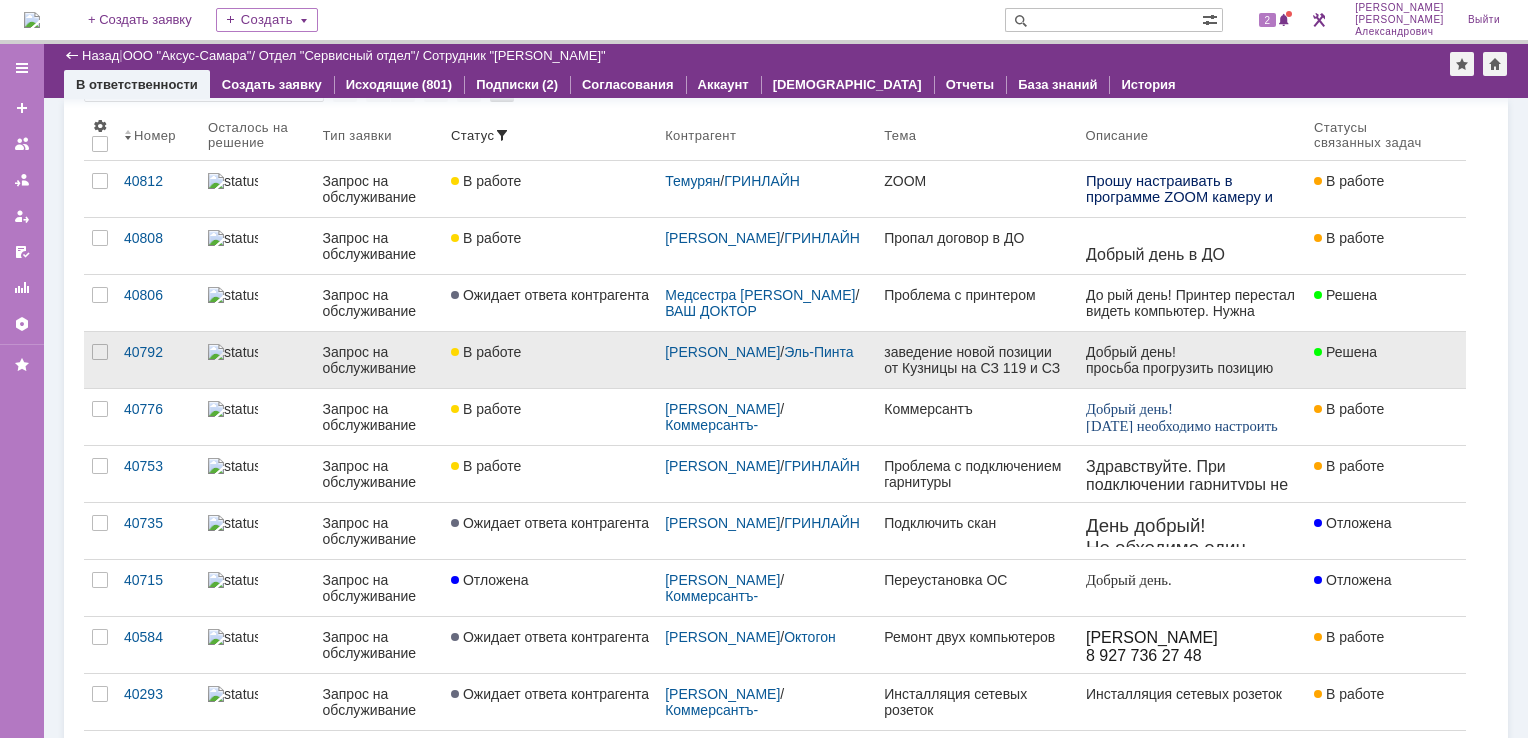 click on "заведение новой позиции от Кузницы на СЗ 119 и СЗ 165" at bounding box center (976, 360) 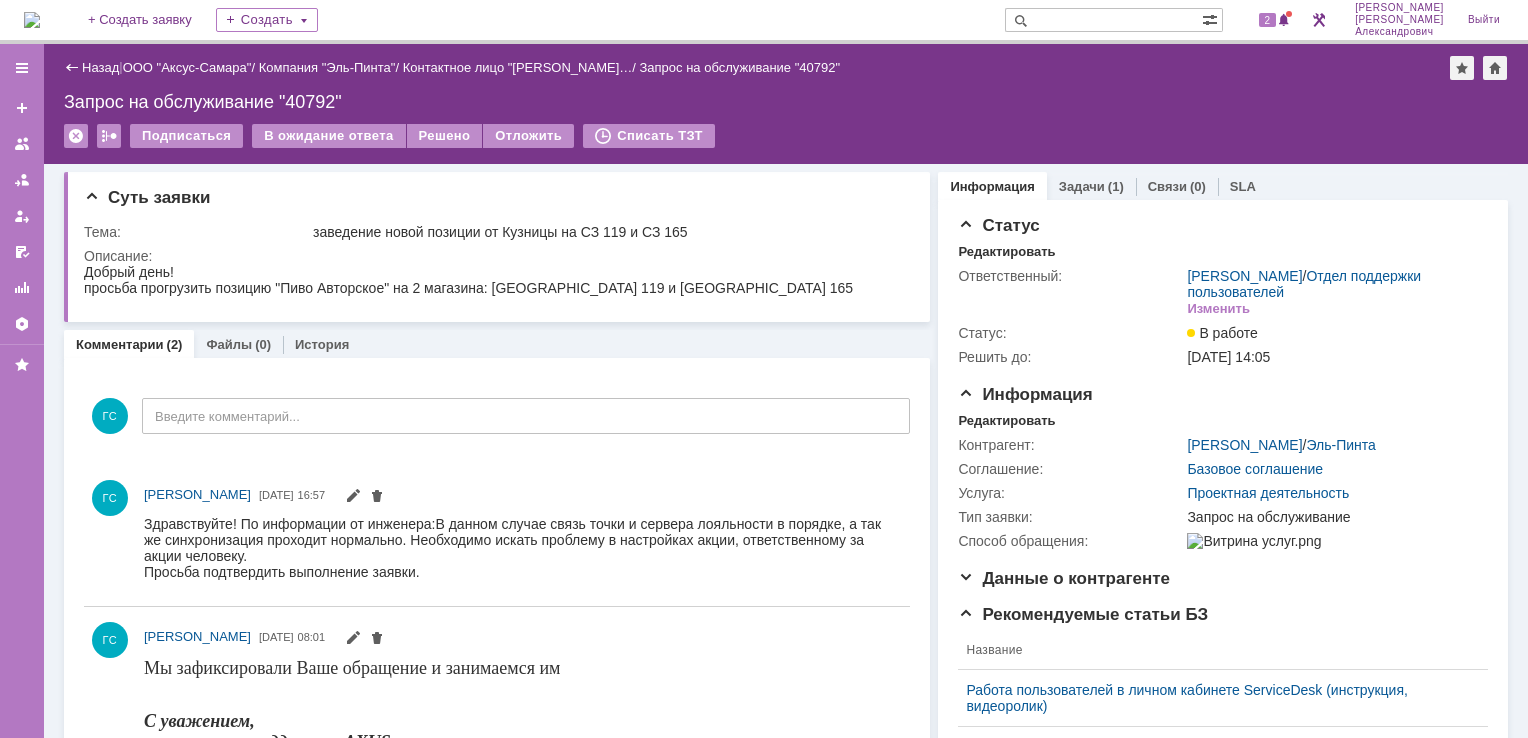 click on "Решено" at bounding box center [445, 137] 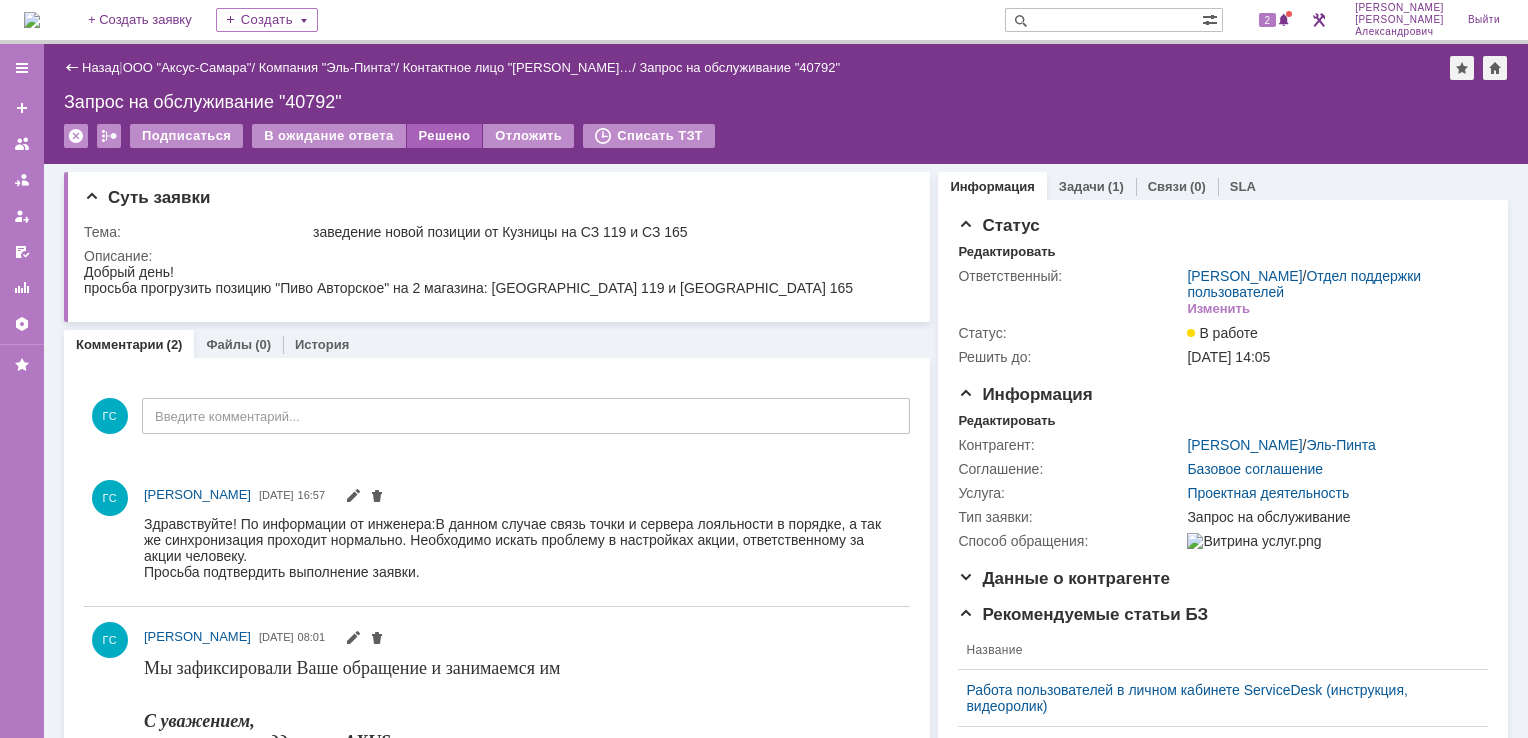 click on "Решено" at bounding box center (445, 136) 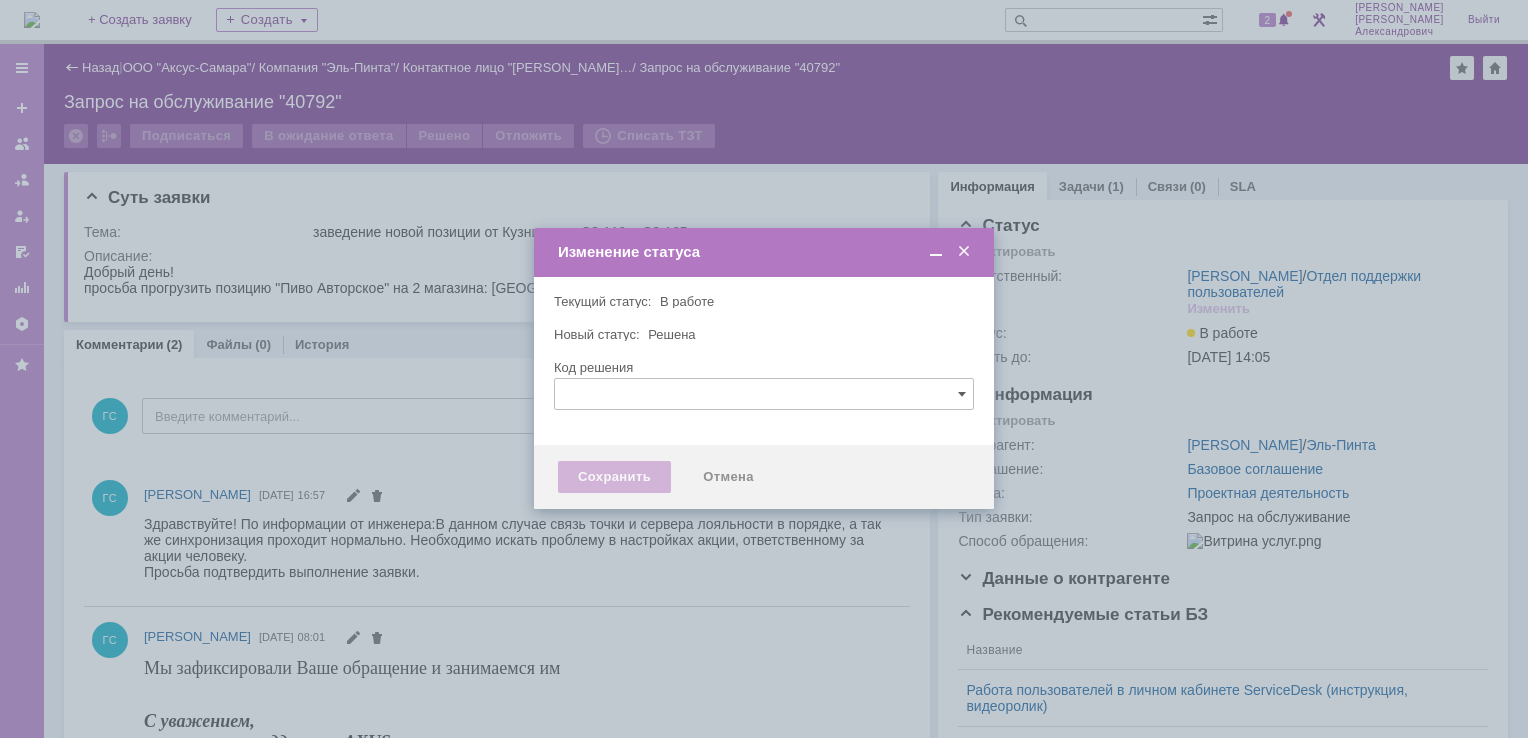 type 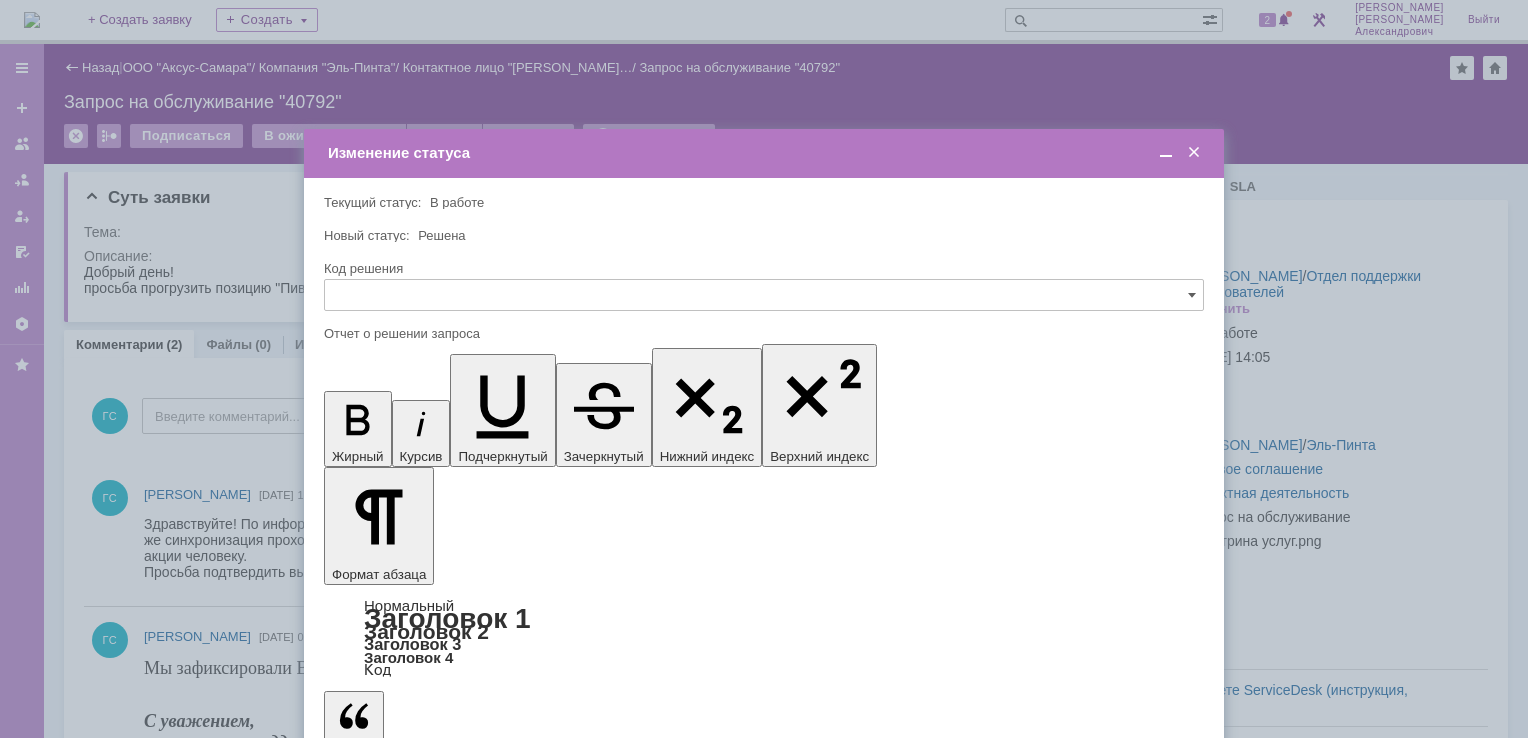 click on "Сохранить" at bounding box center [384, 820] 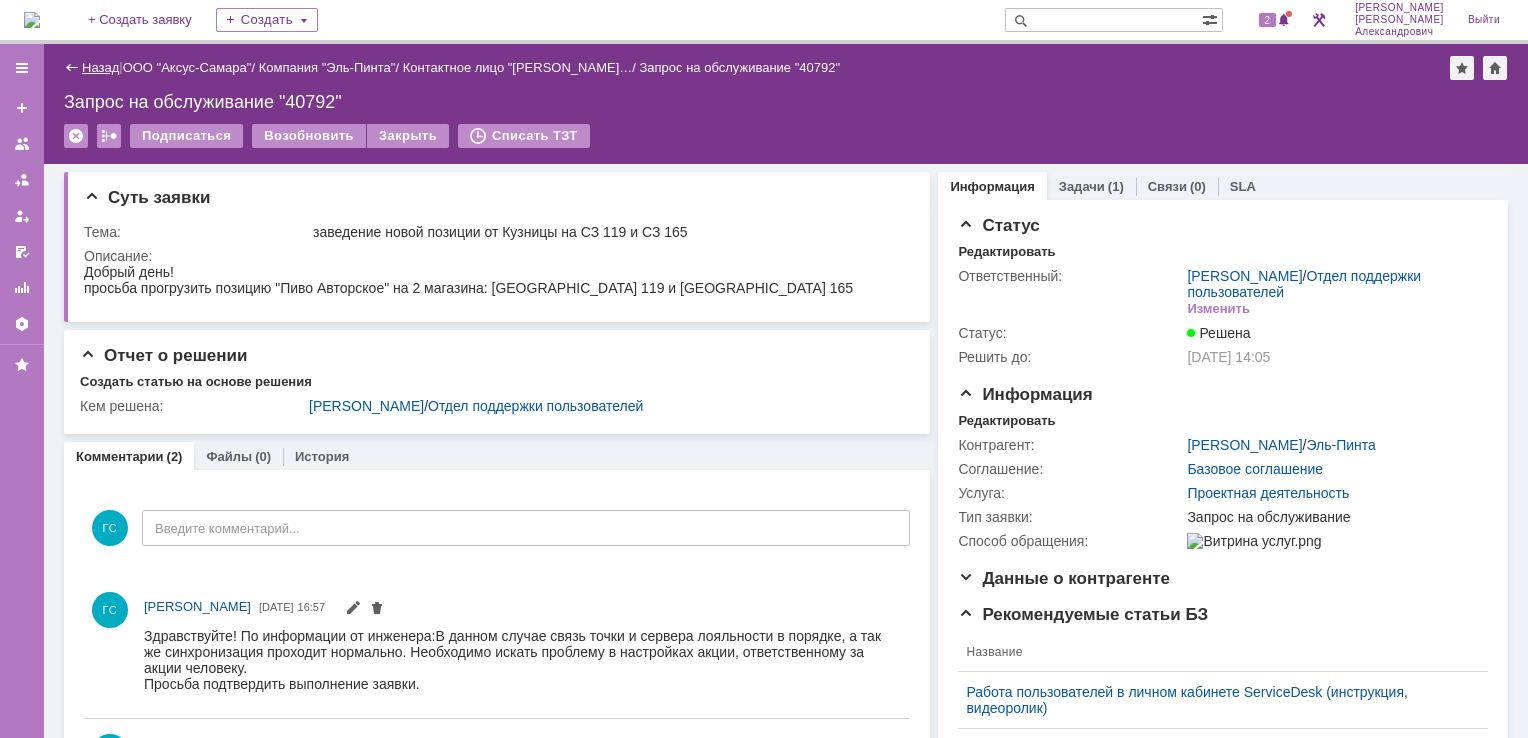 click on "Назад" at bounding box center [100, 67] 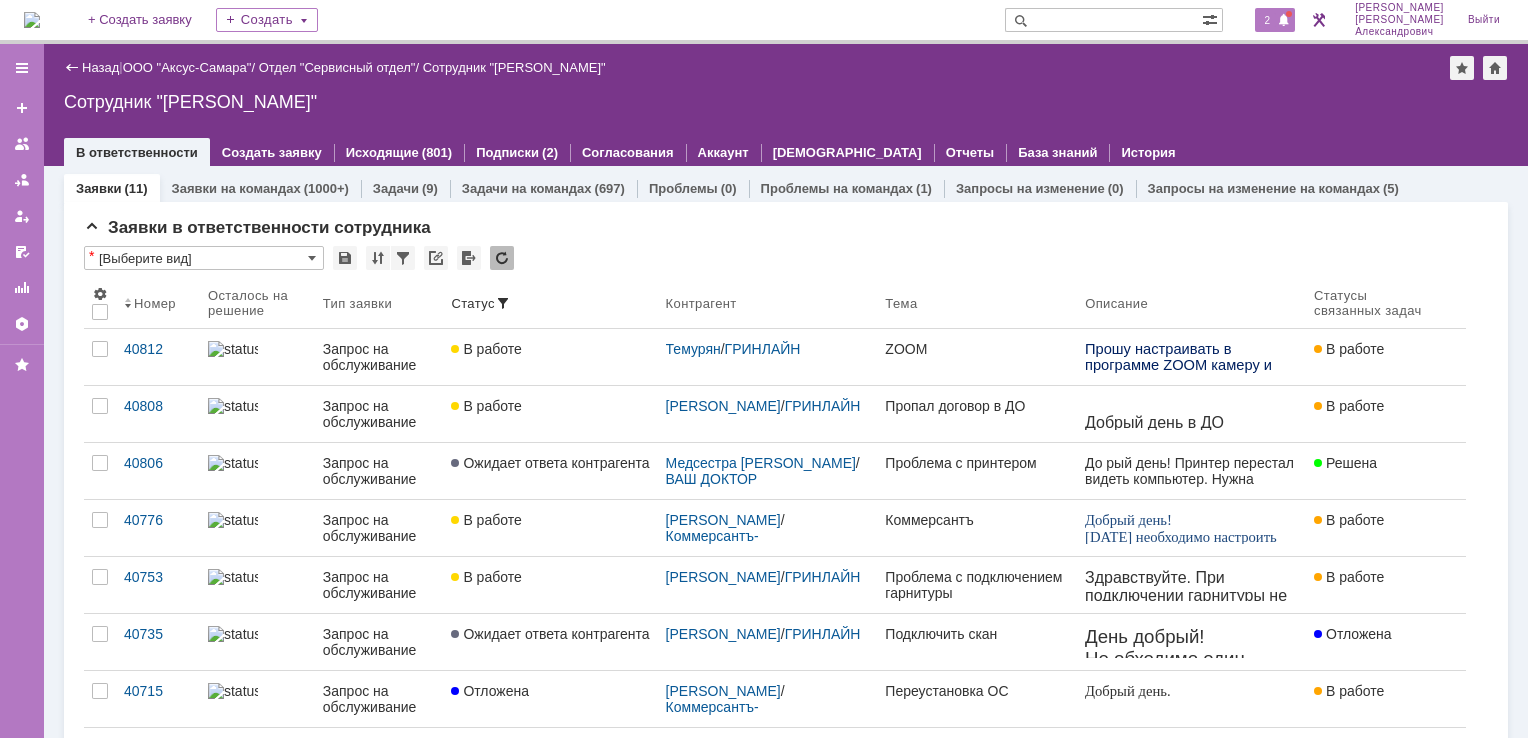 click on "2" at bounding box center [1275, 20] 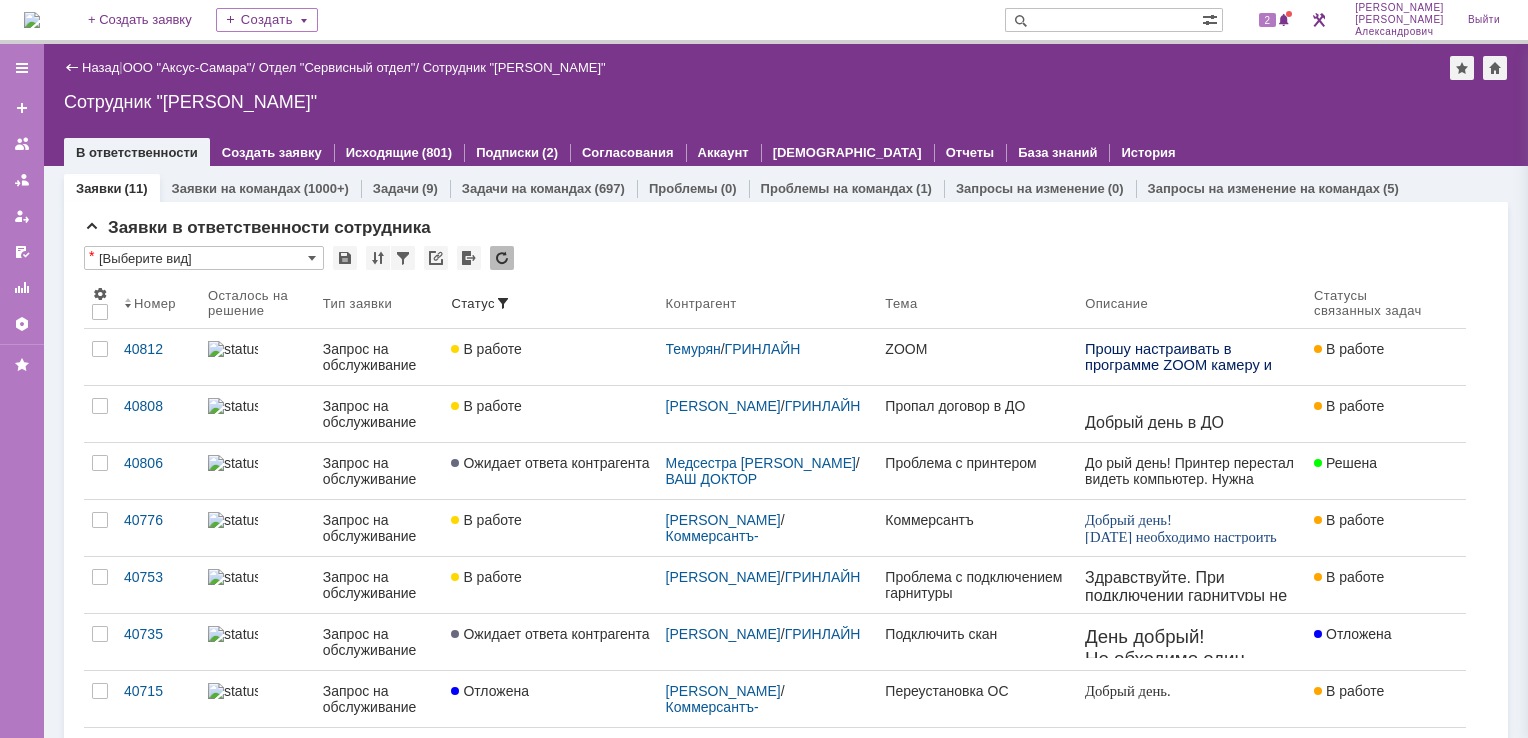 click on "Сотрудник "Галстьян Степан Александрович"" at bounding box center [786, 102] 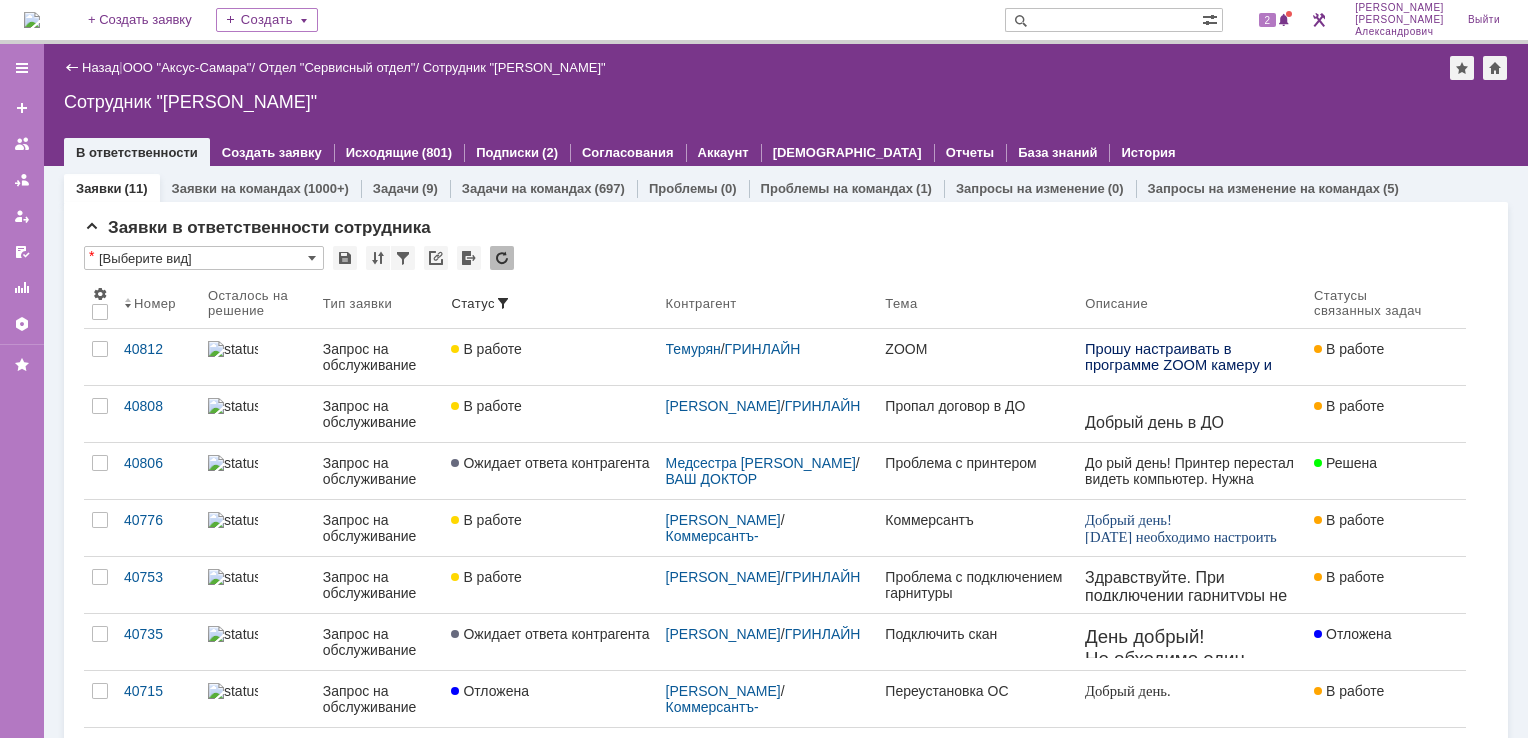 click at bounding box center (32, 20) 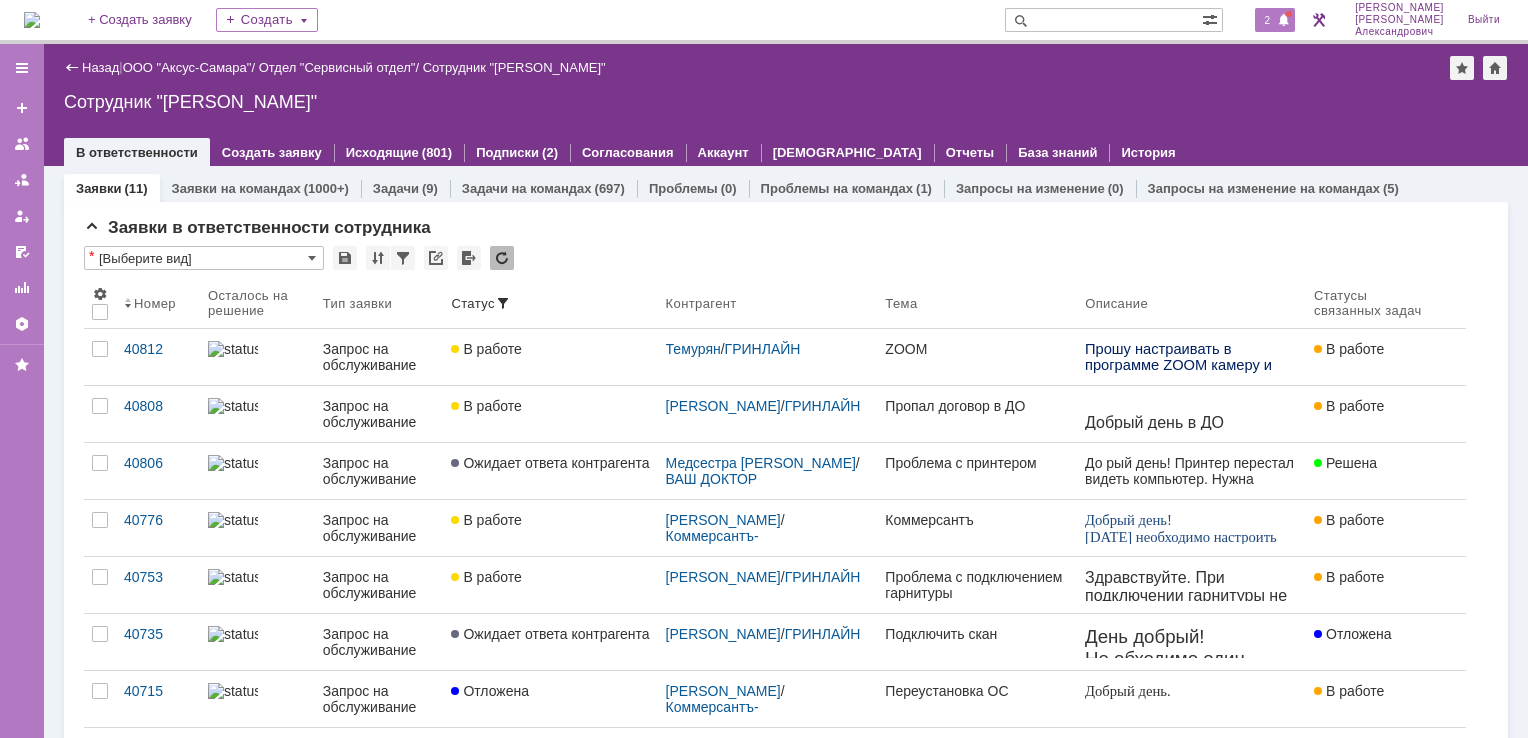 click on "2" at bounding box center (1275, 20) 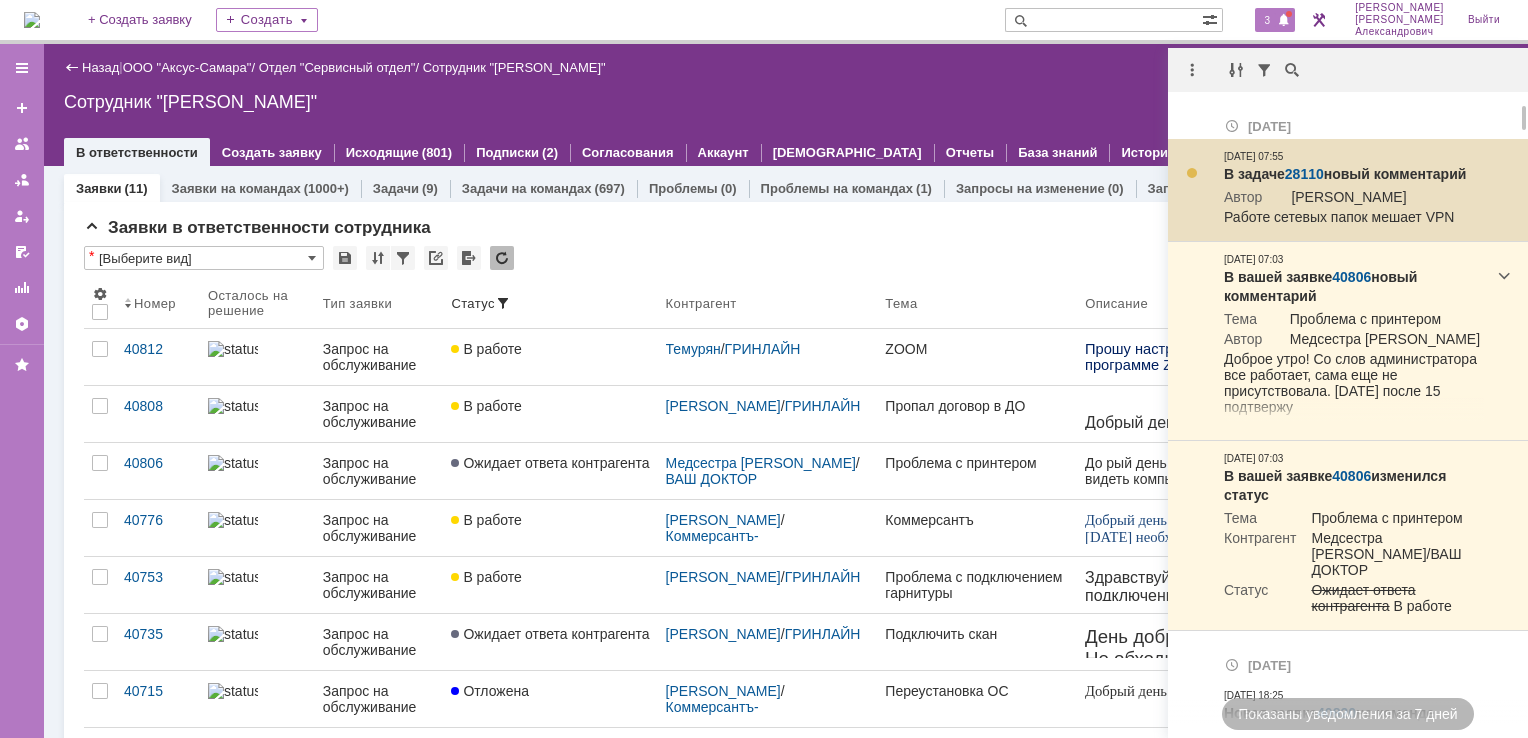 click on "28110" at bounding box center [1304, 174] 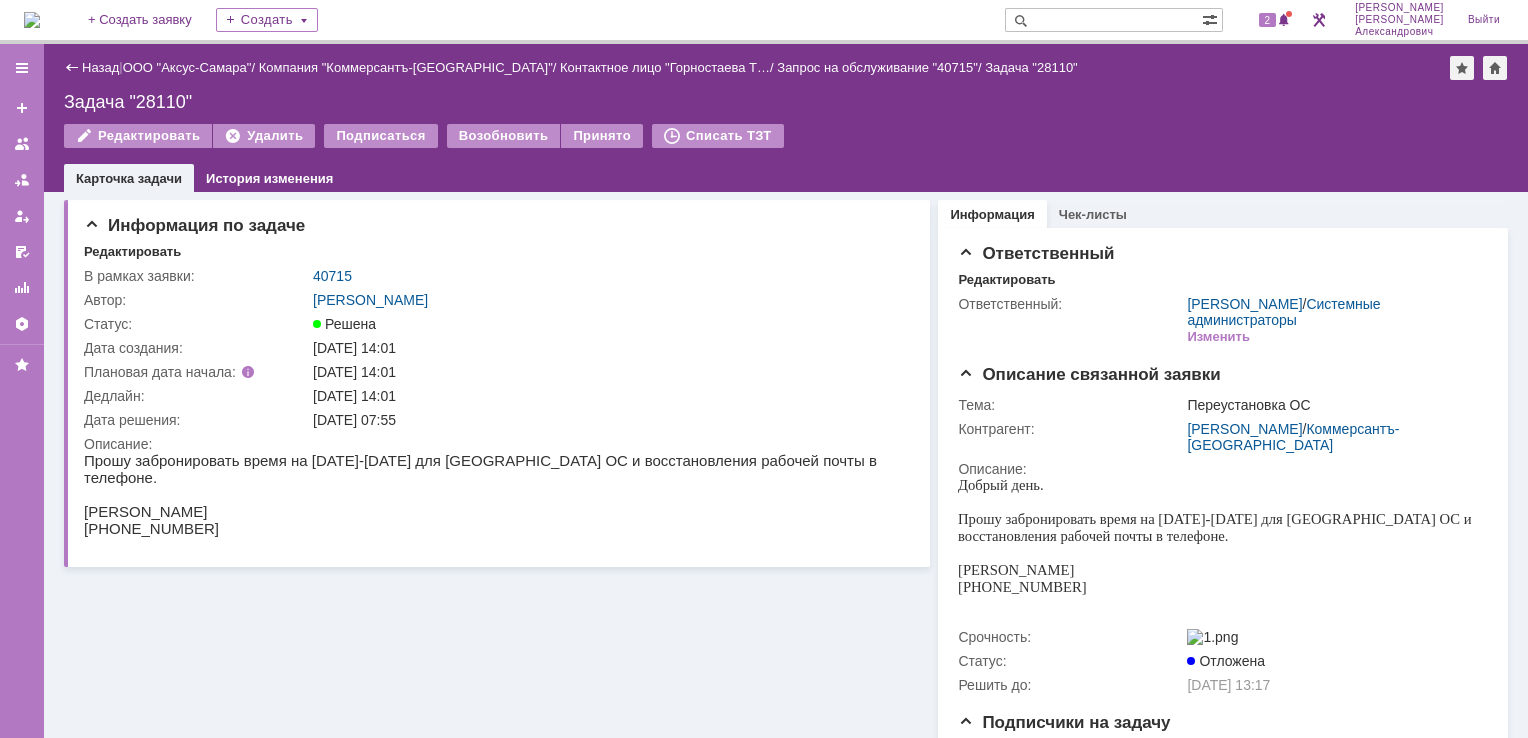 scroll, scrollTop: 0, scrollLeft: 0, axis: both 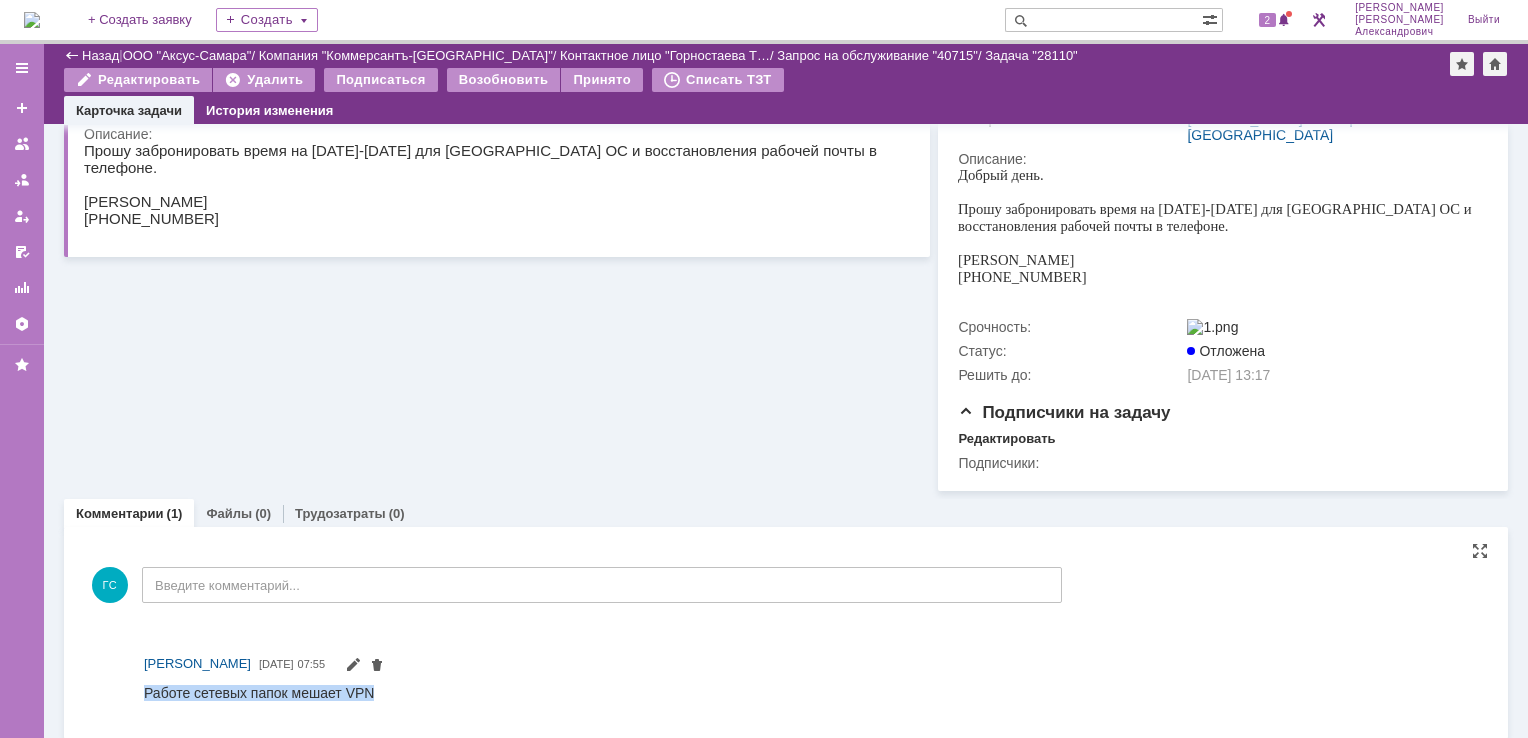 drag, startPoint x: 144, startPoint y: 694, endPoint x: 380, endPoint y: 710, distance: 236.54175 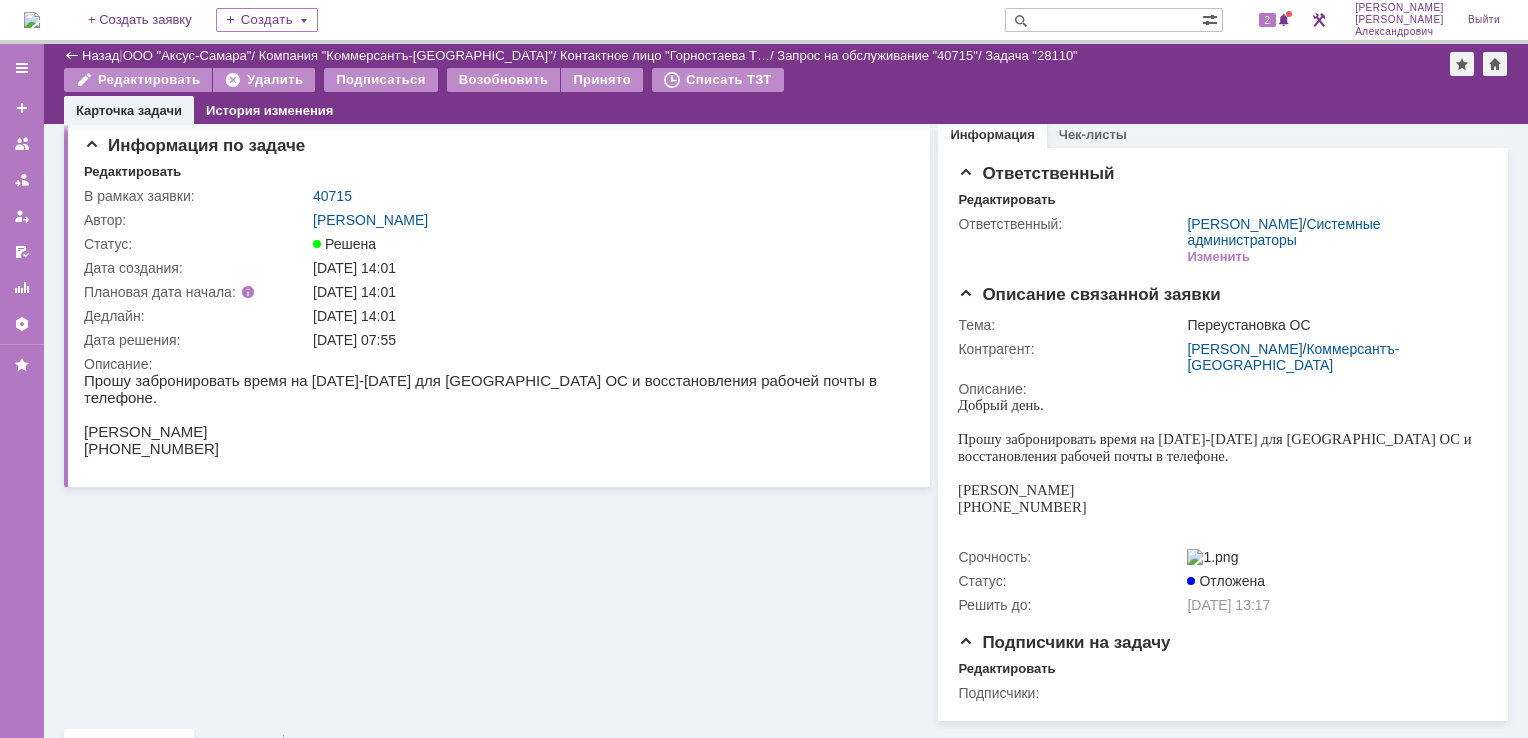 scroll, scrollTop: 0, scrollLeft: 0, axis: both 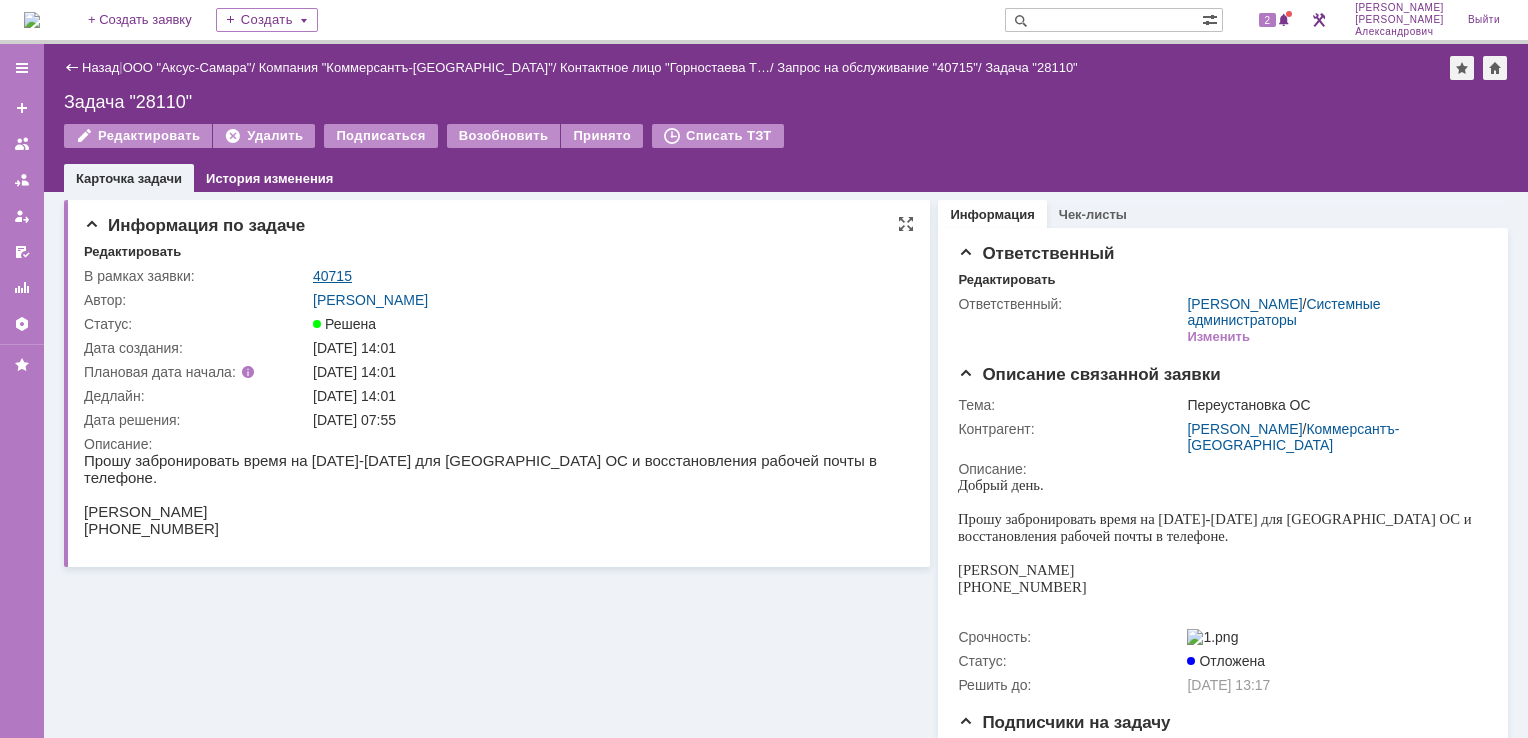 click on "40715" at bounding box center (332, 276) 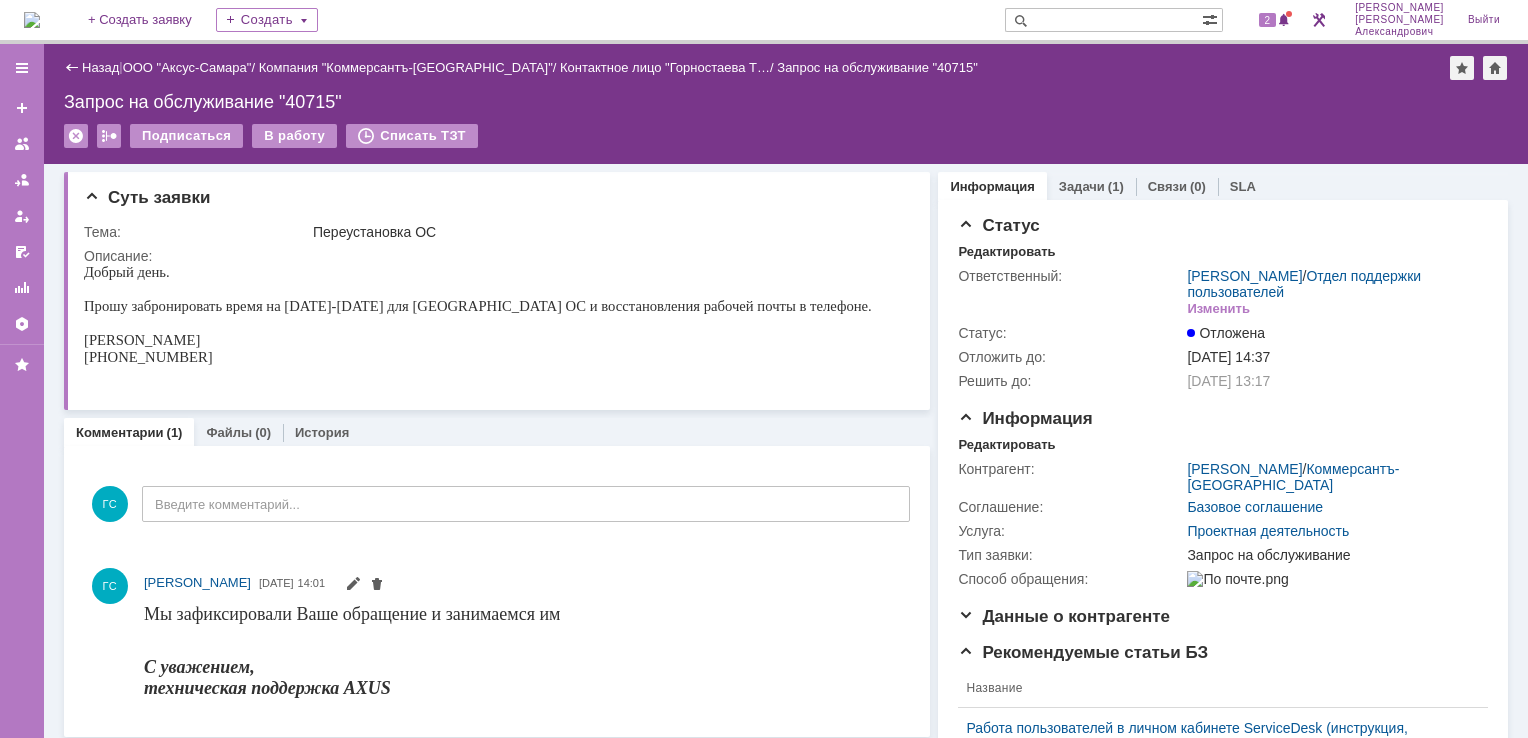 scroll, scrollTop: 0, scrollLeft: 0, axis: both 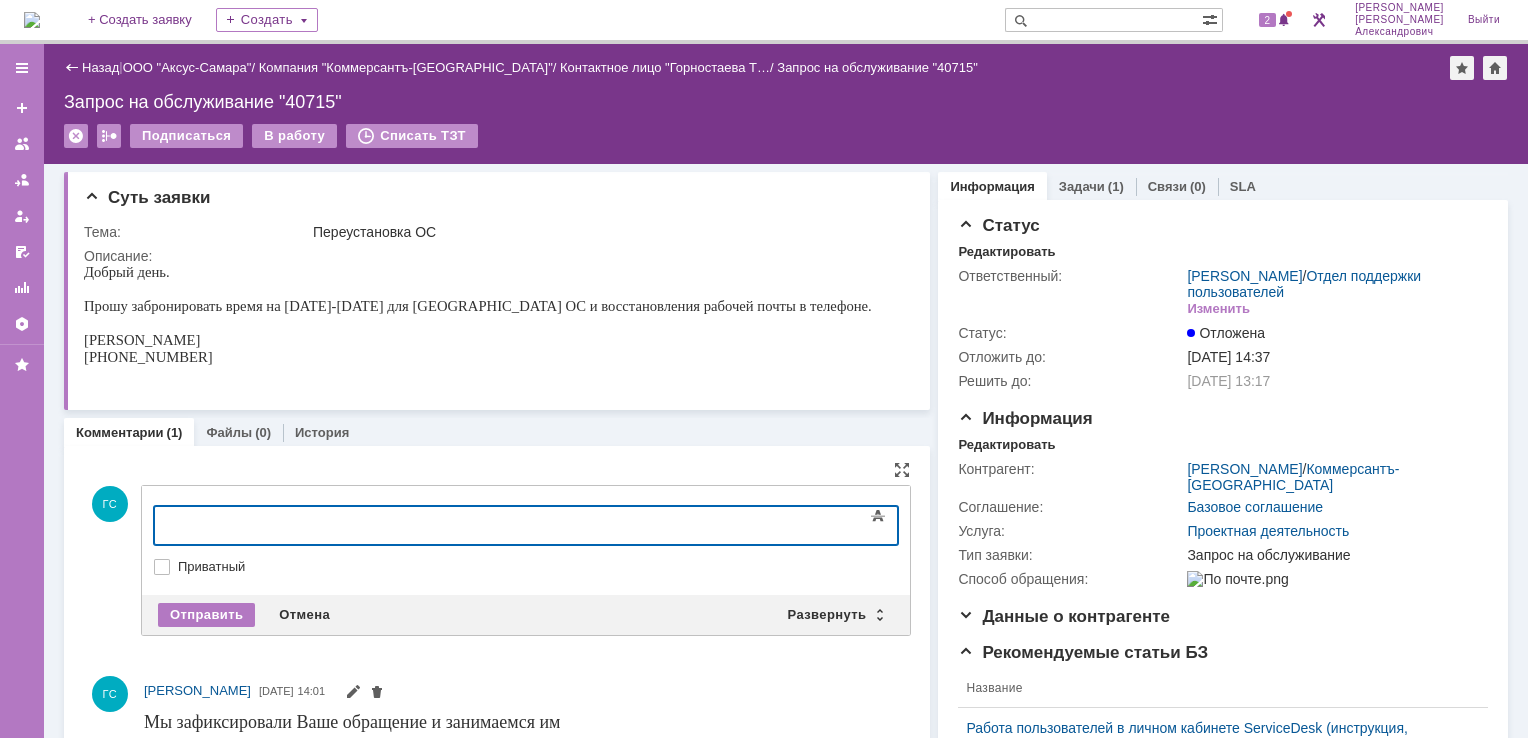 type 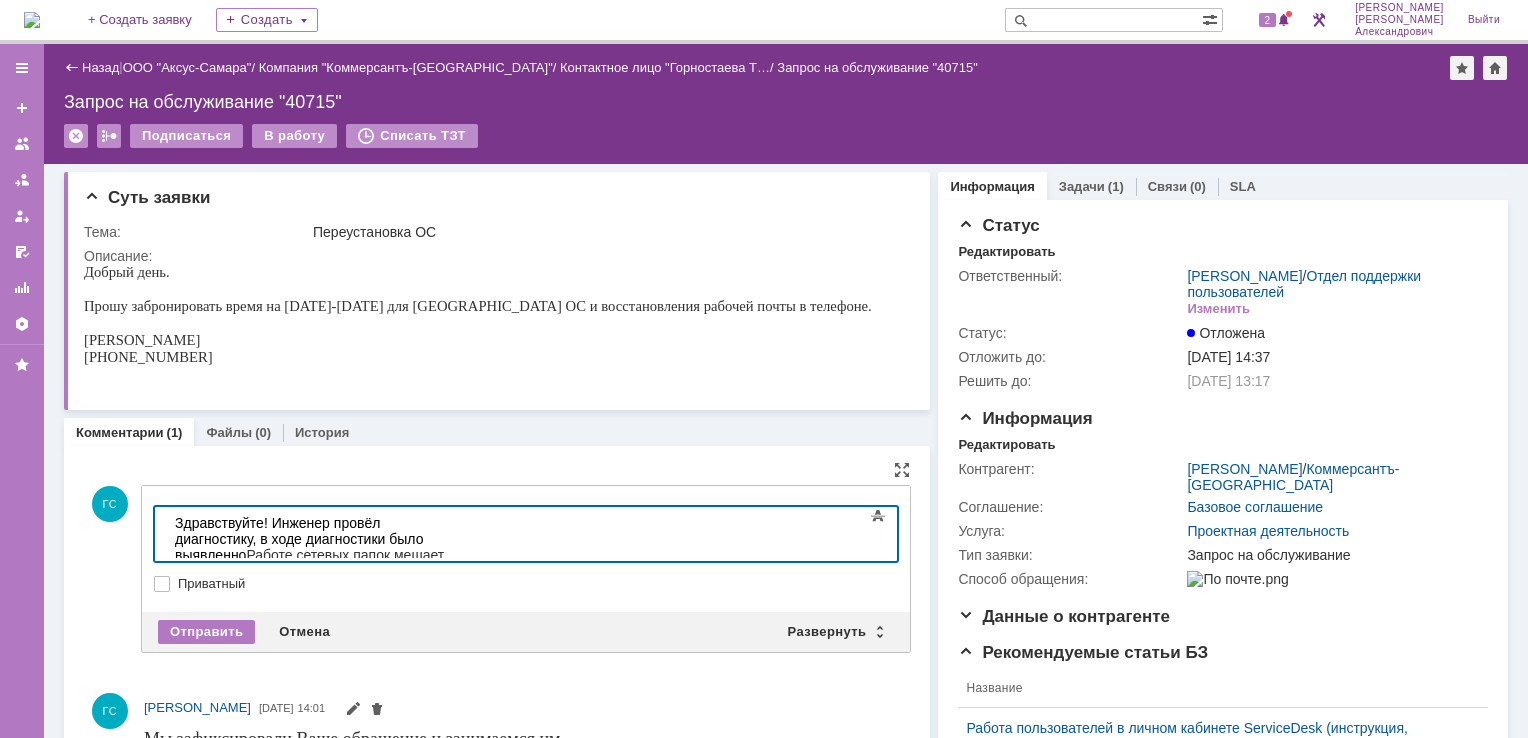 click on "Работе сетевых папок мешает VPN" at bounding box center [309, 563] 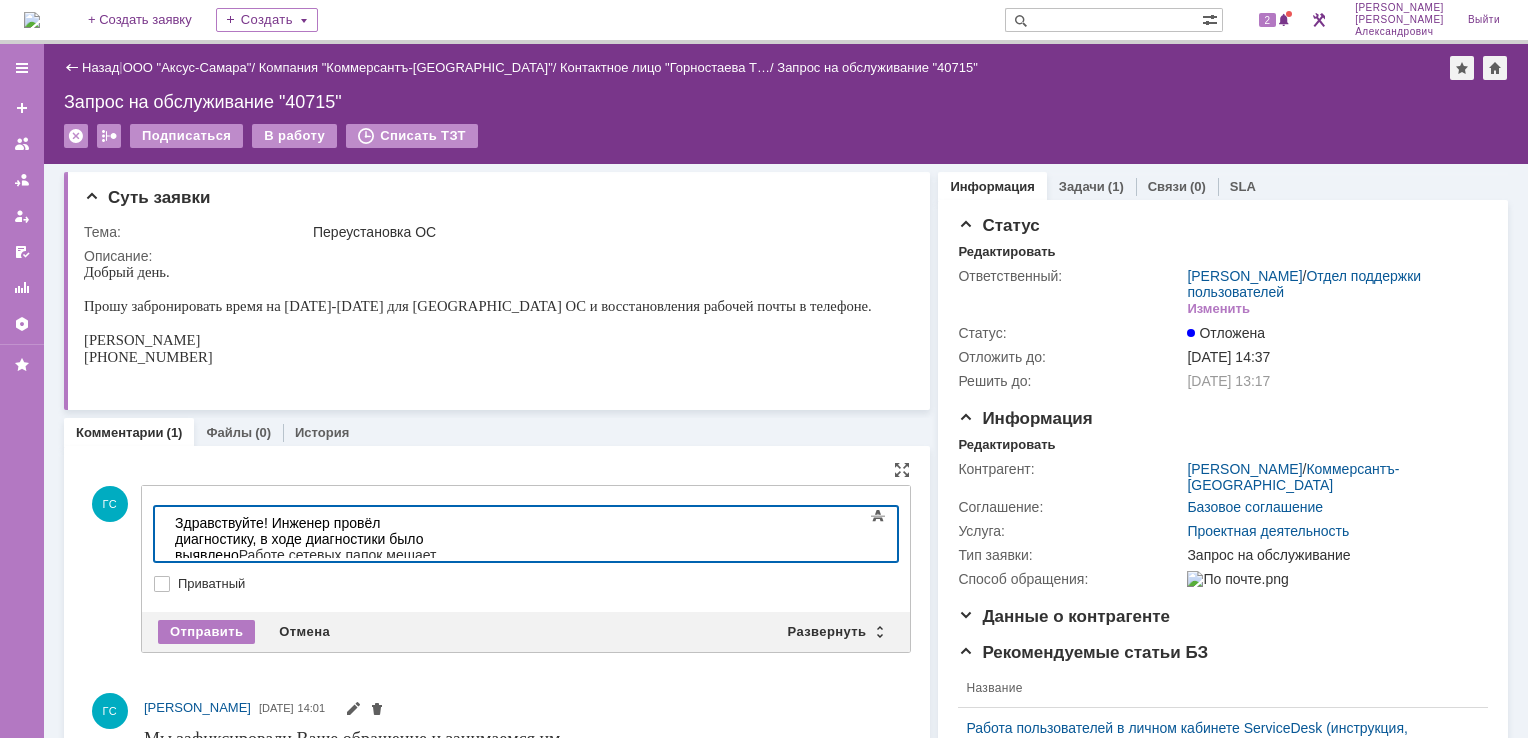click on "Работе сетевых папок мешает VPN" at bounding box center (305, 563) 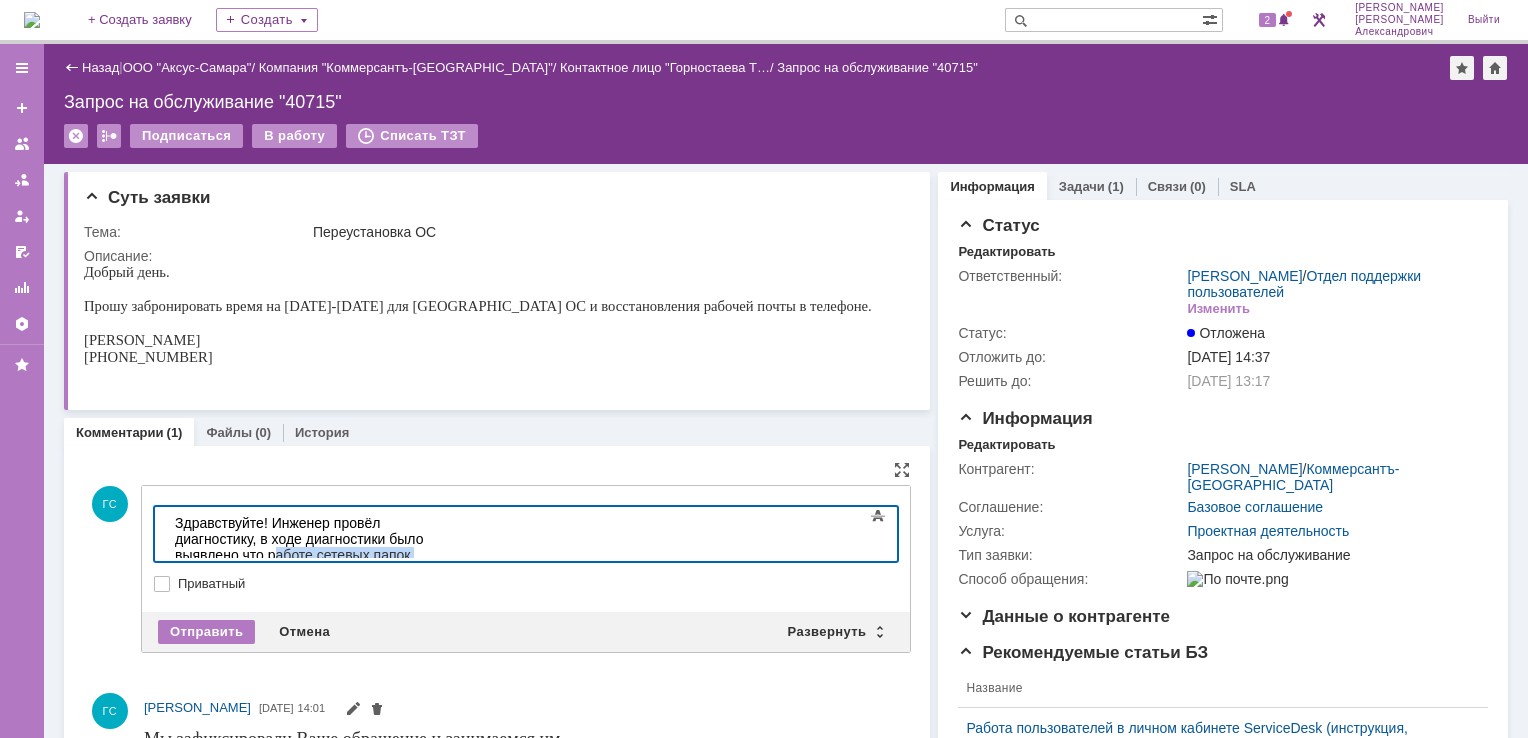 drag, startPoint x: 733, startPoint y: 524, endPoint x: 995, endPoint y: 1068, distance: 603.8046 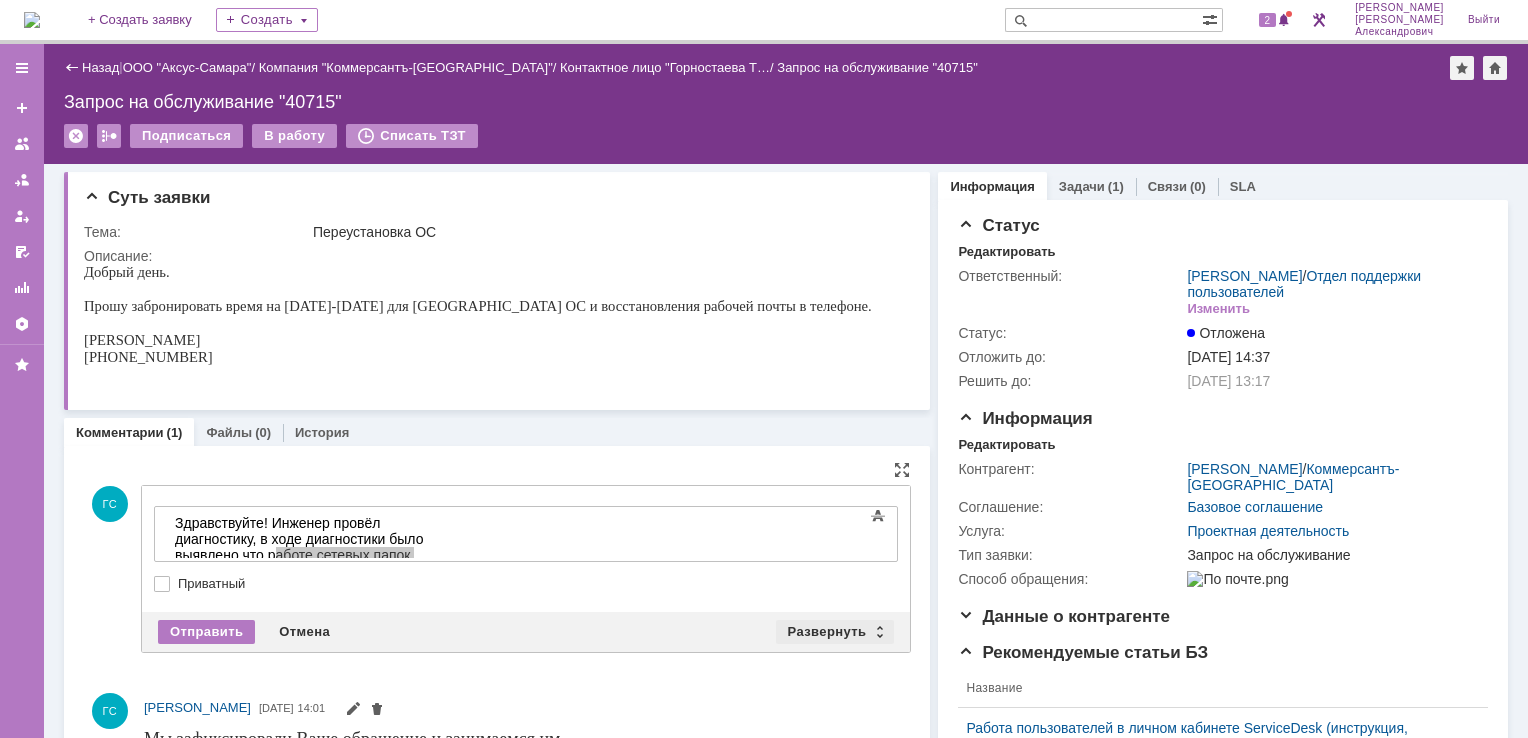 click on "Развернуть" at bounding box center [835, 632] 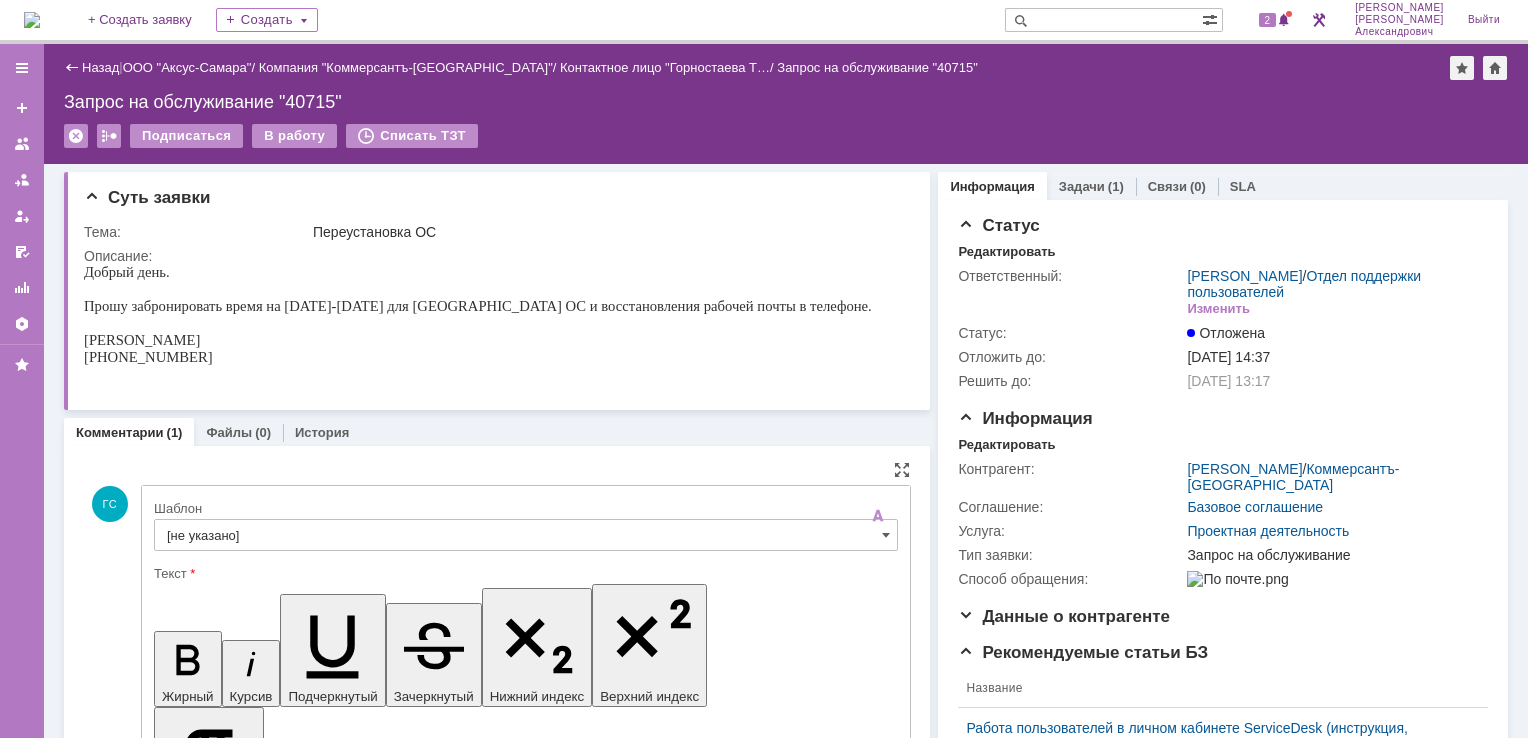 scroll, scrollTop: 0, scrollLeft: 0, axis: both 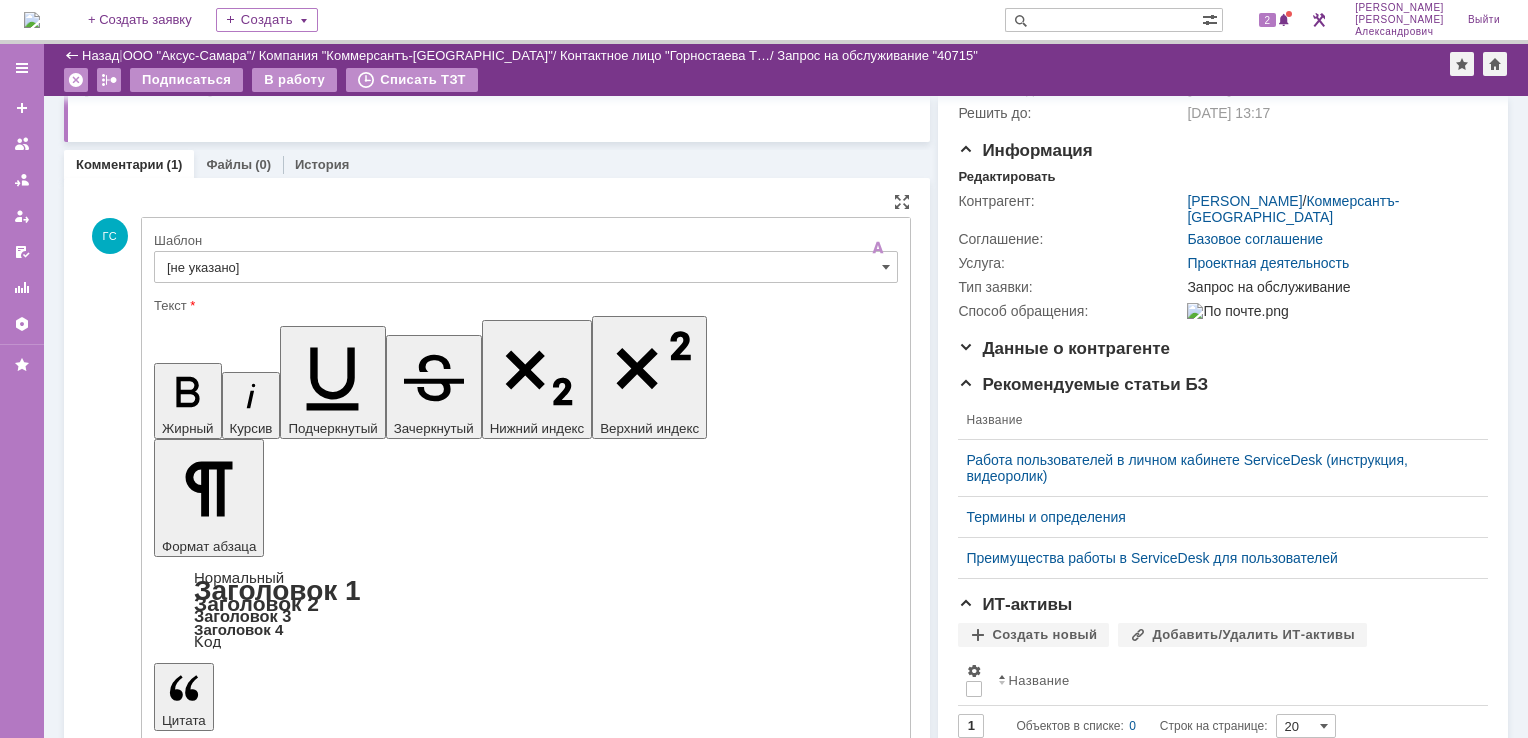 drag, startPoint x: 707, startPoint y: 5126, endPoint x: 878, endPoint y: 5178, distance: 178.73164 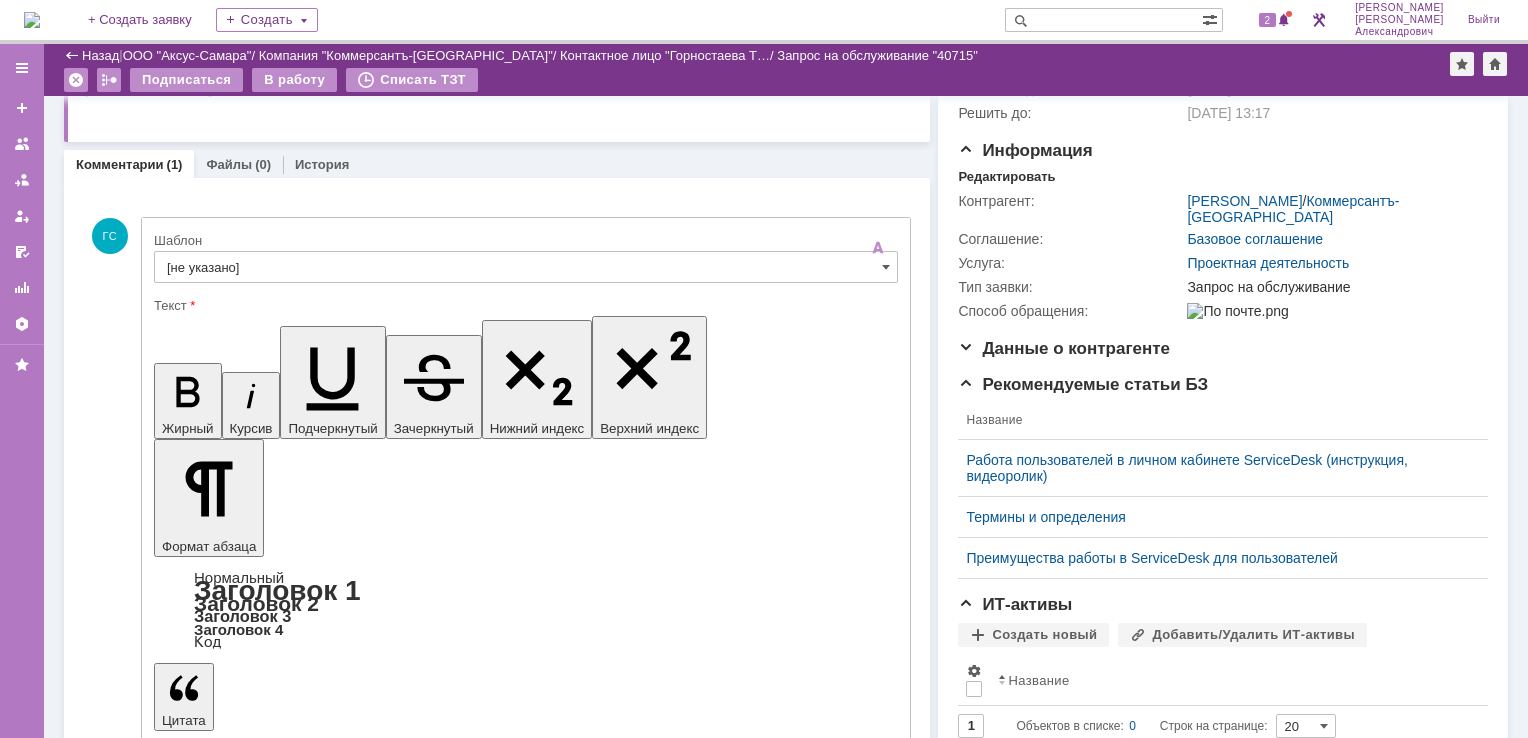 drag, startPoint x: 729, startPoint y: 6043, endPoint x: 733, endPoint y: 6066, distance: 23.345236 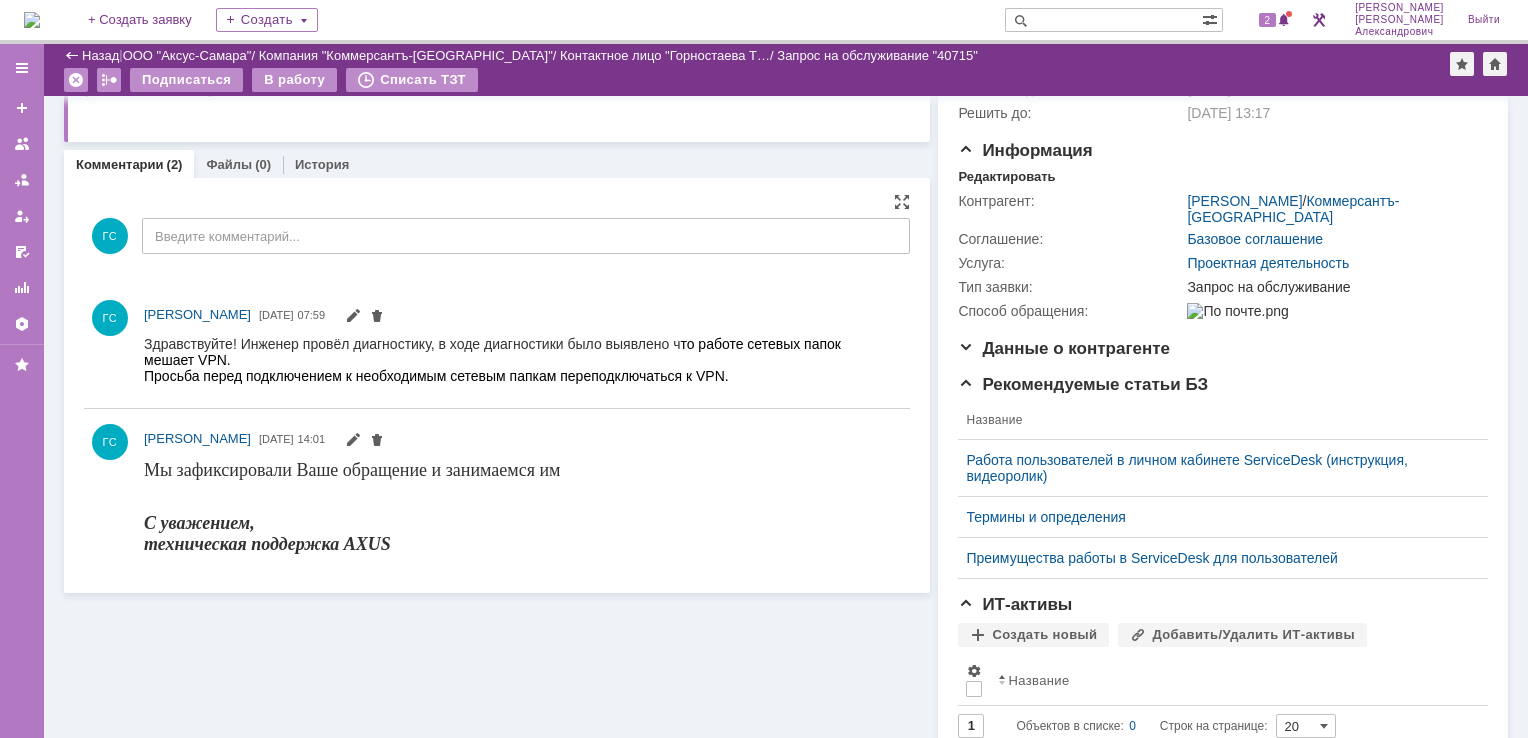 scroll, scrollTop: 0, scrollLeft: 0, axis: both 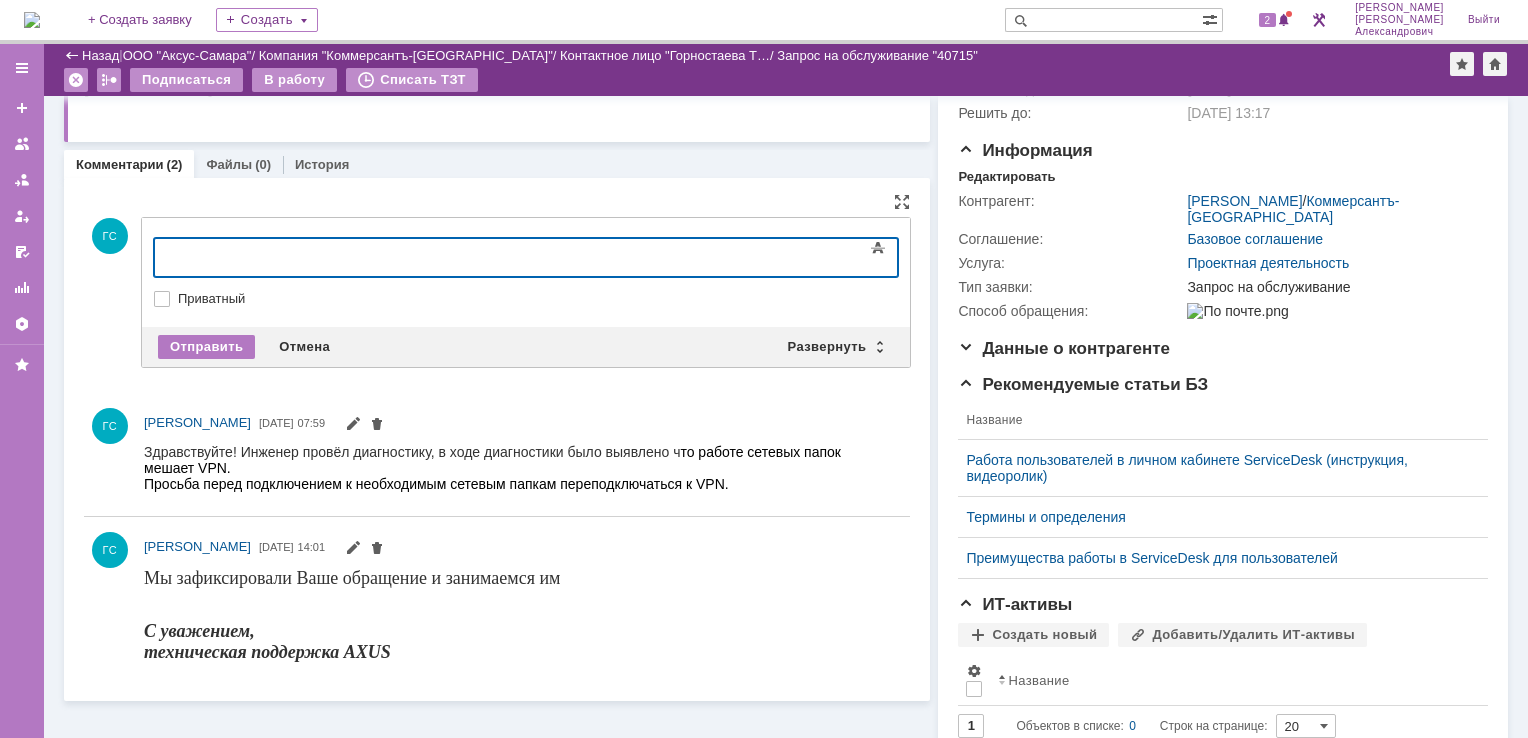 type 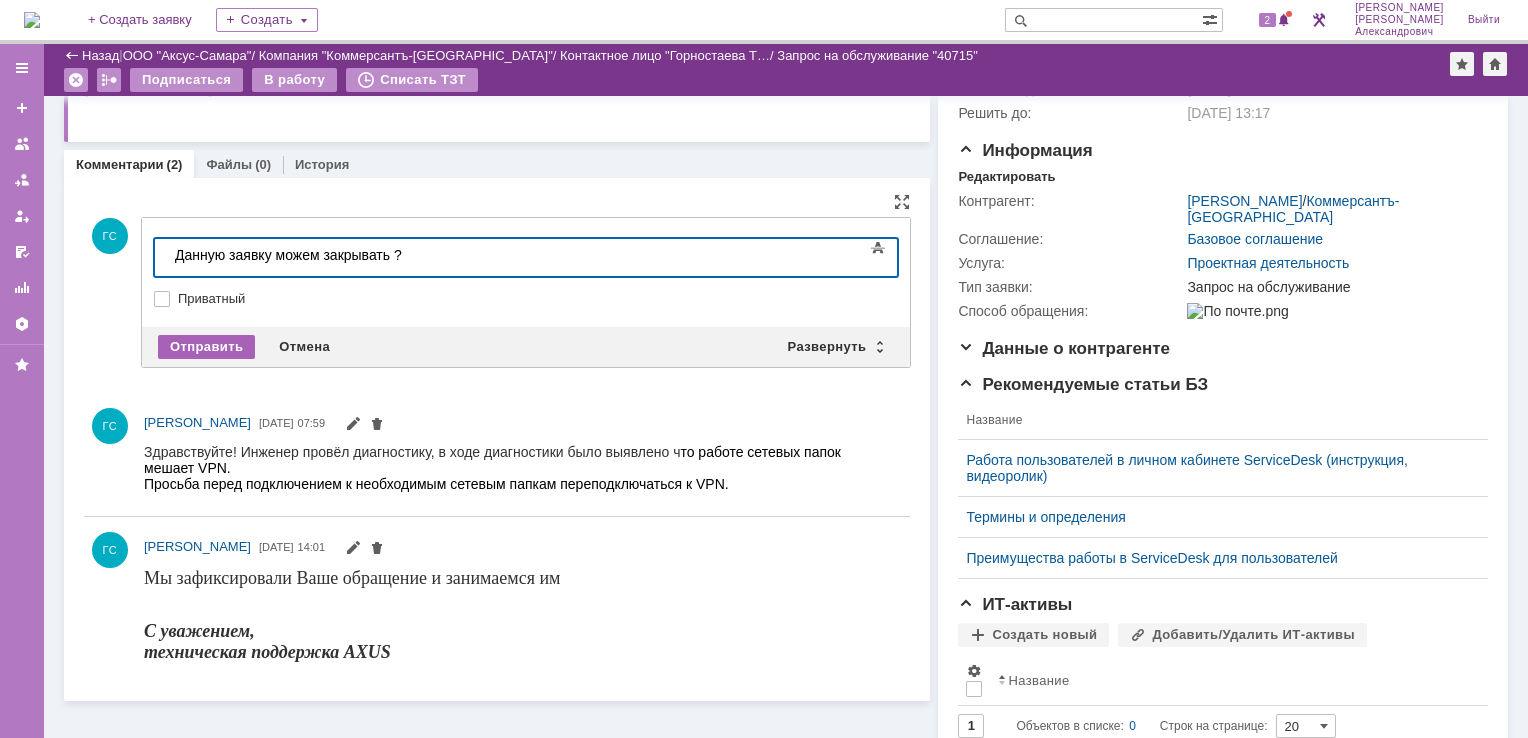 click on "Отправить" at bounding box center [206, 347] 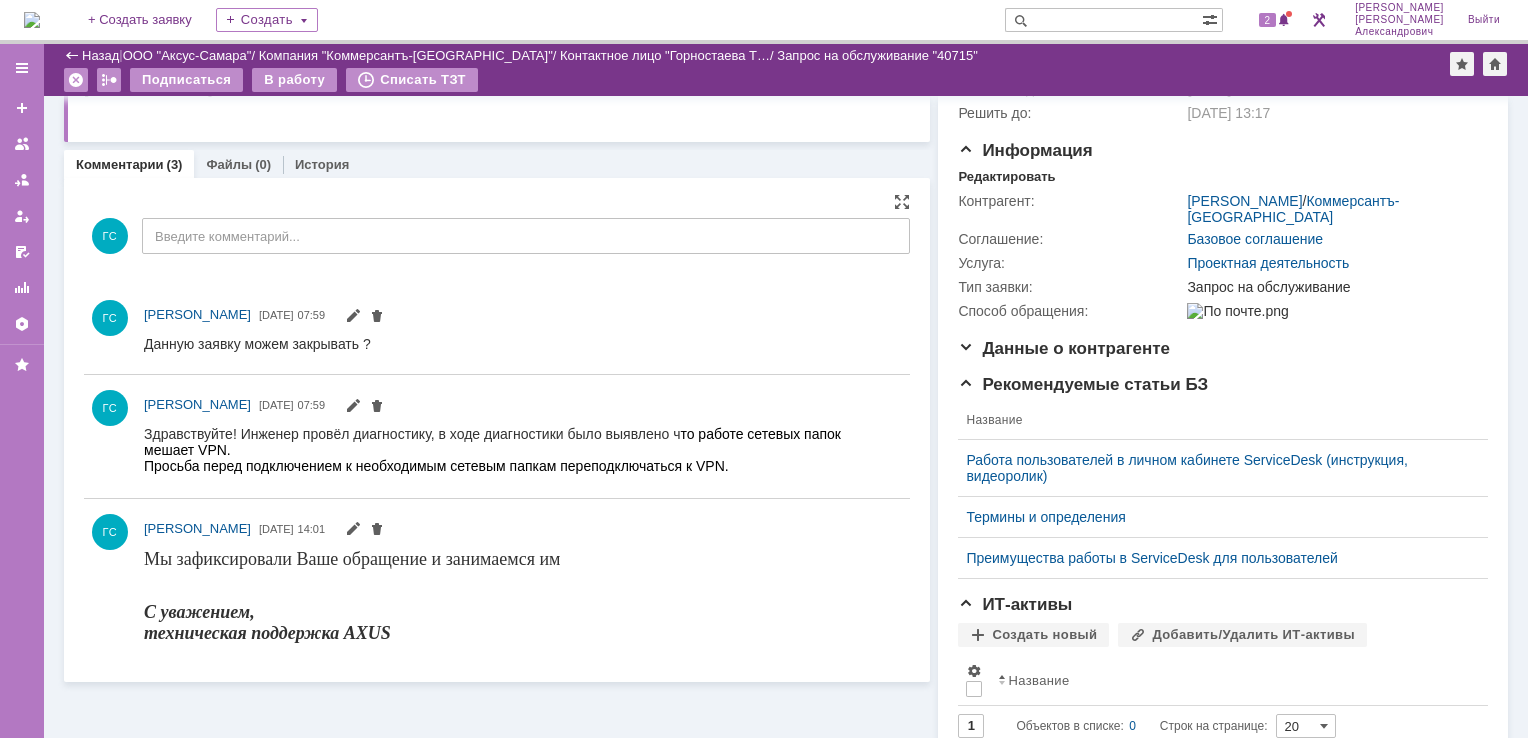 scroll, scrollTop: 0, scrollLeft: 0, axis: both 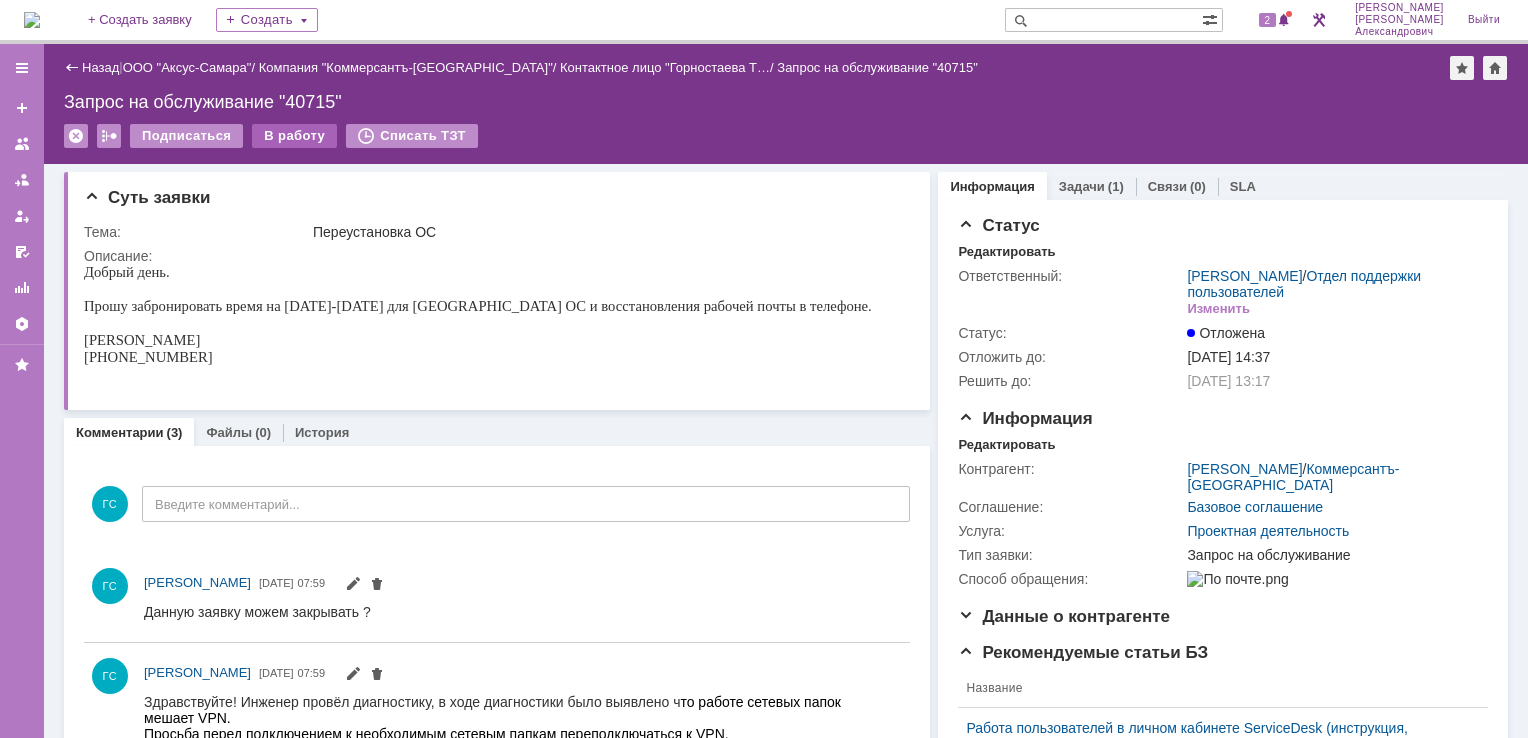 click on "В работу" at bounding box center [294, 136] 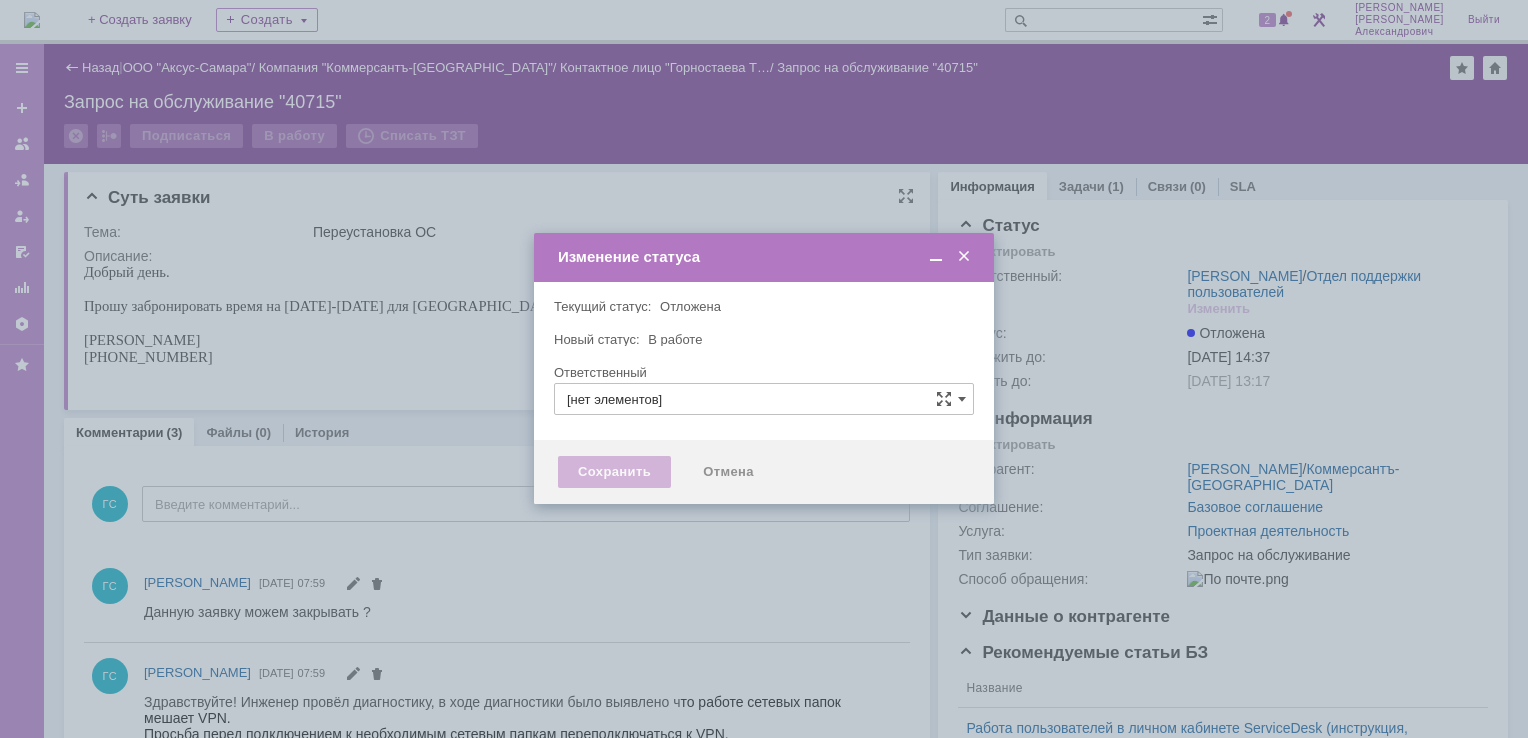 type on "Галстьян Степан Александрович" 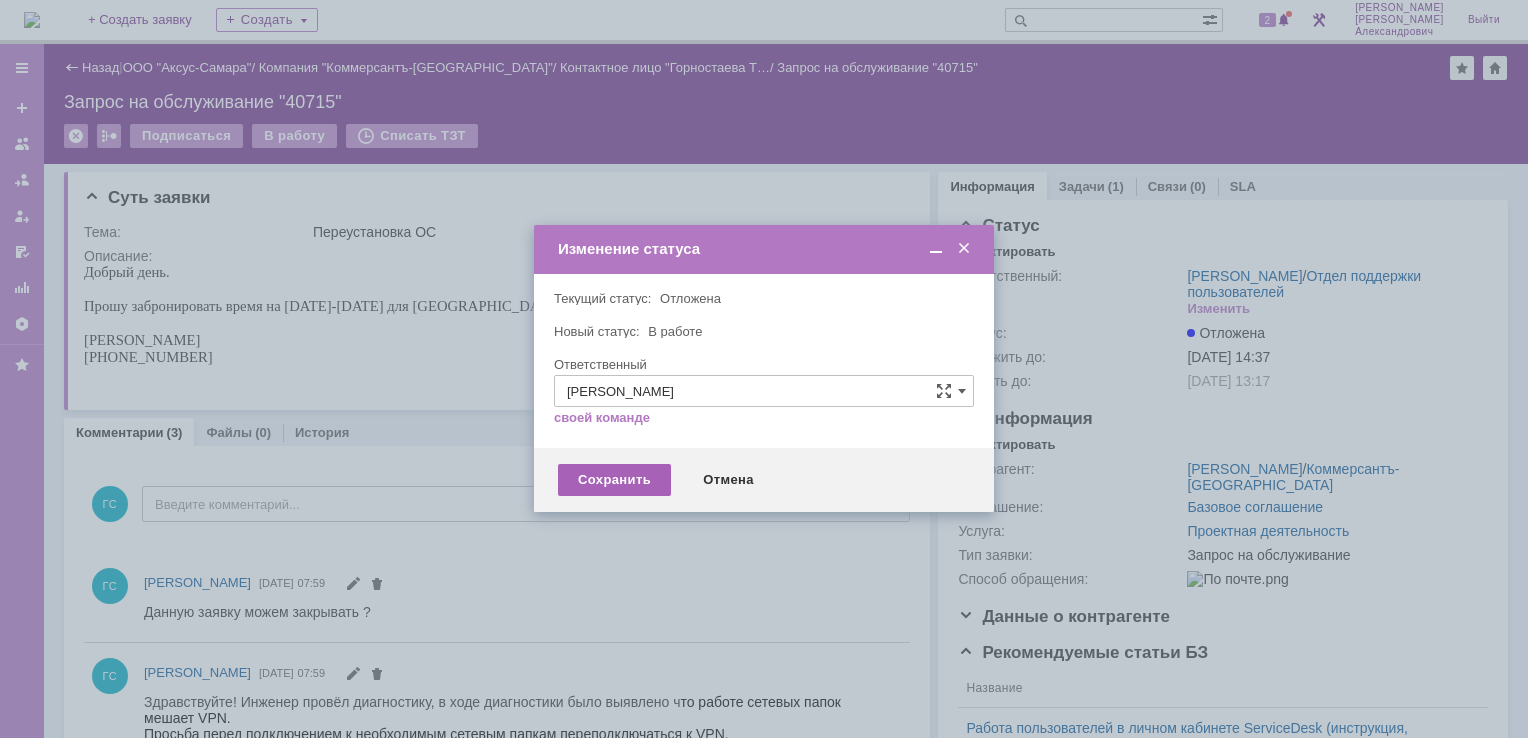 click on "Сохранить" at bounding box center [614, 480] 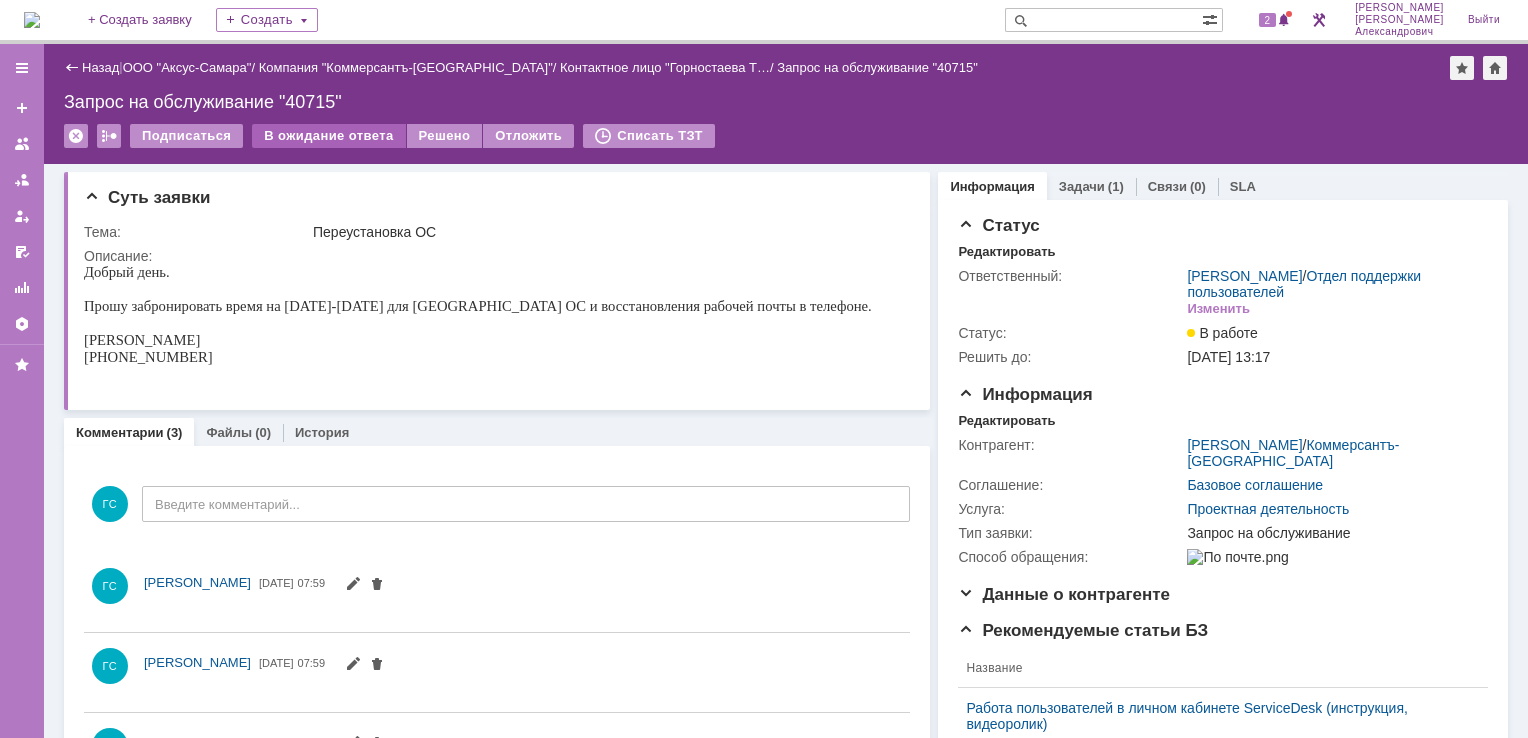 scroll, scrollTop: 0, scrollLeft: 0, axis: both 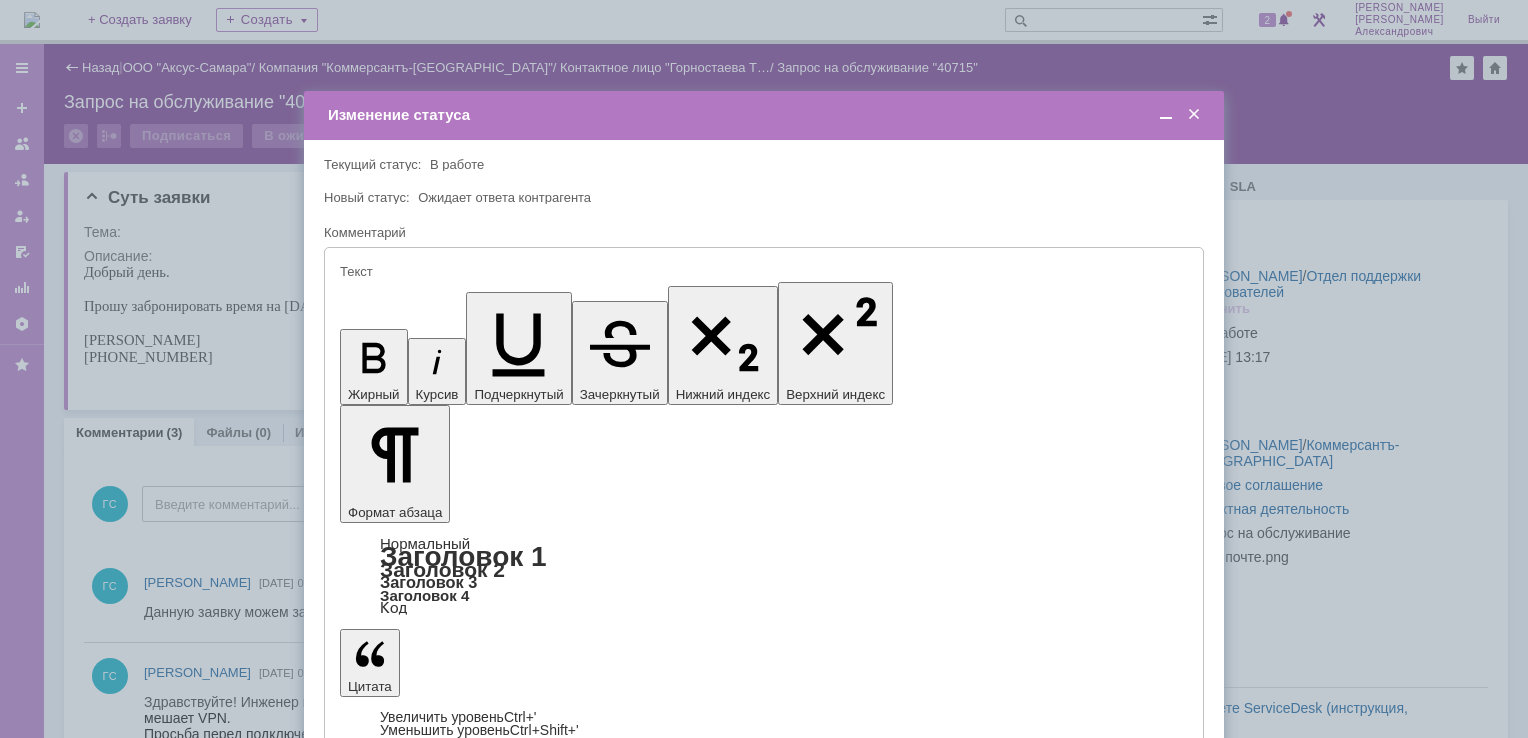 type on "[не указано]" 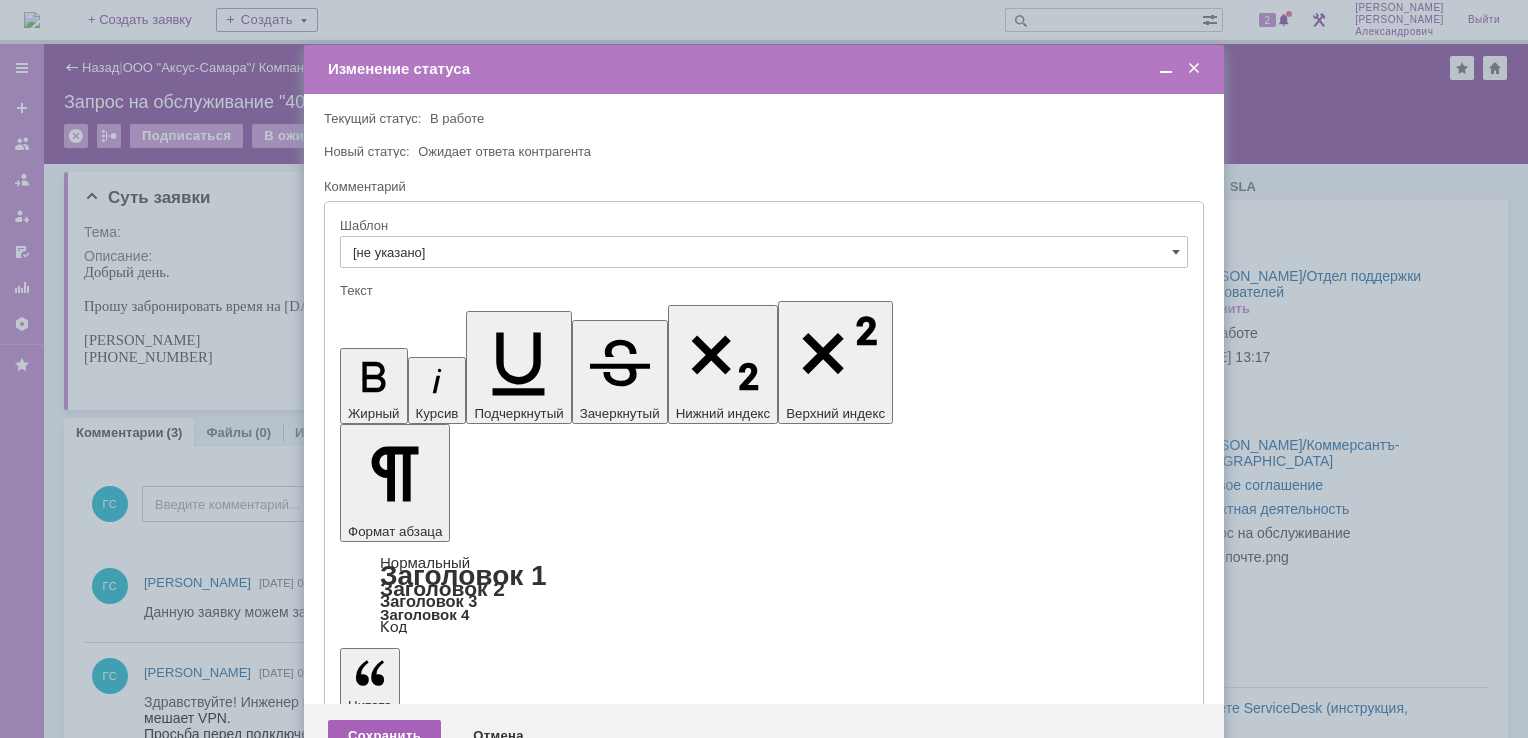 click on "Сохранить" at bounding box center [384, 736] 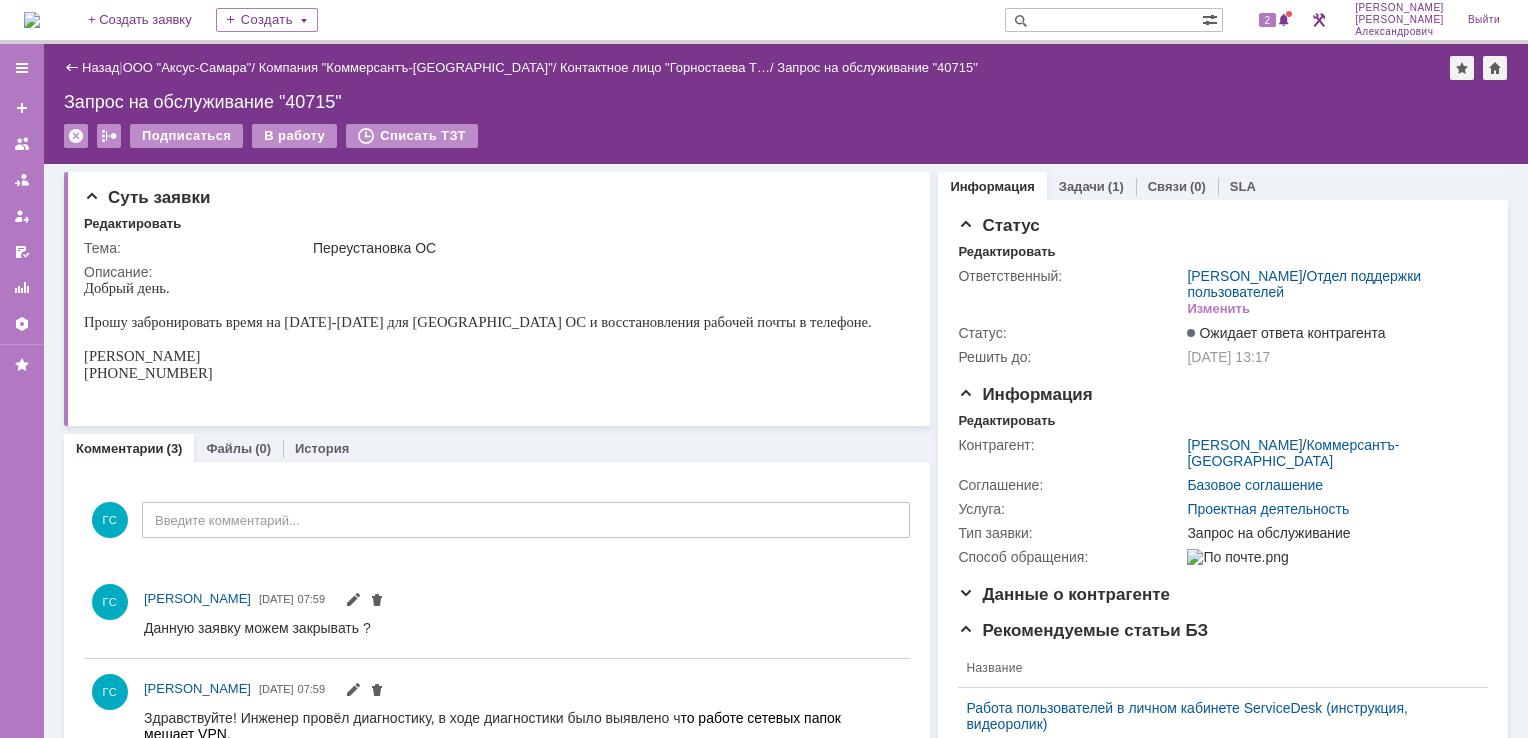 scroll, scrollTop: 0, scrollLeft: 0, axis: both 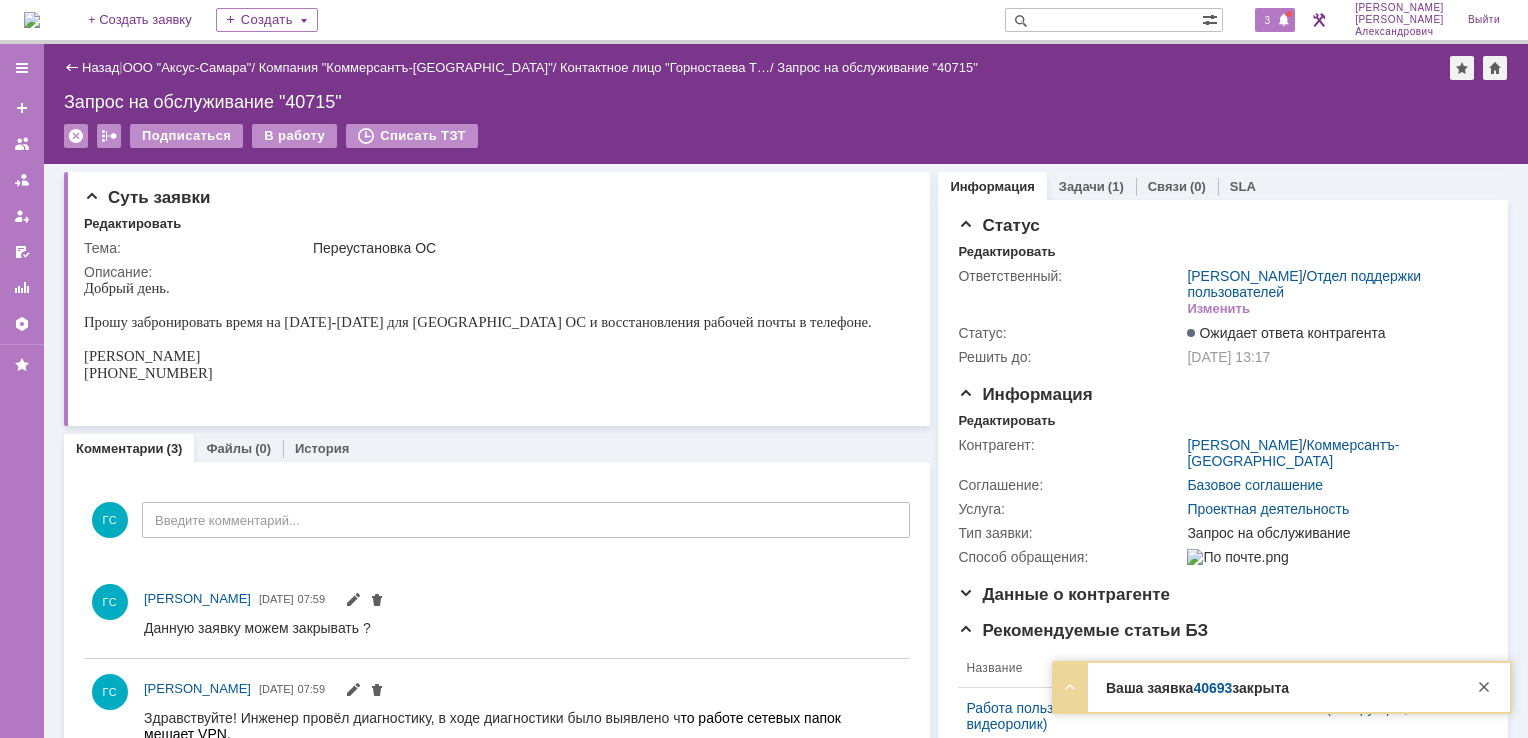 click at bounding box center (1284, 21) 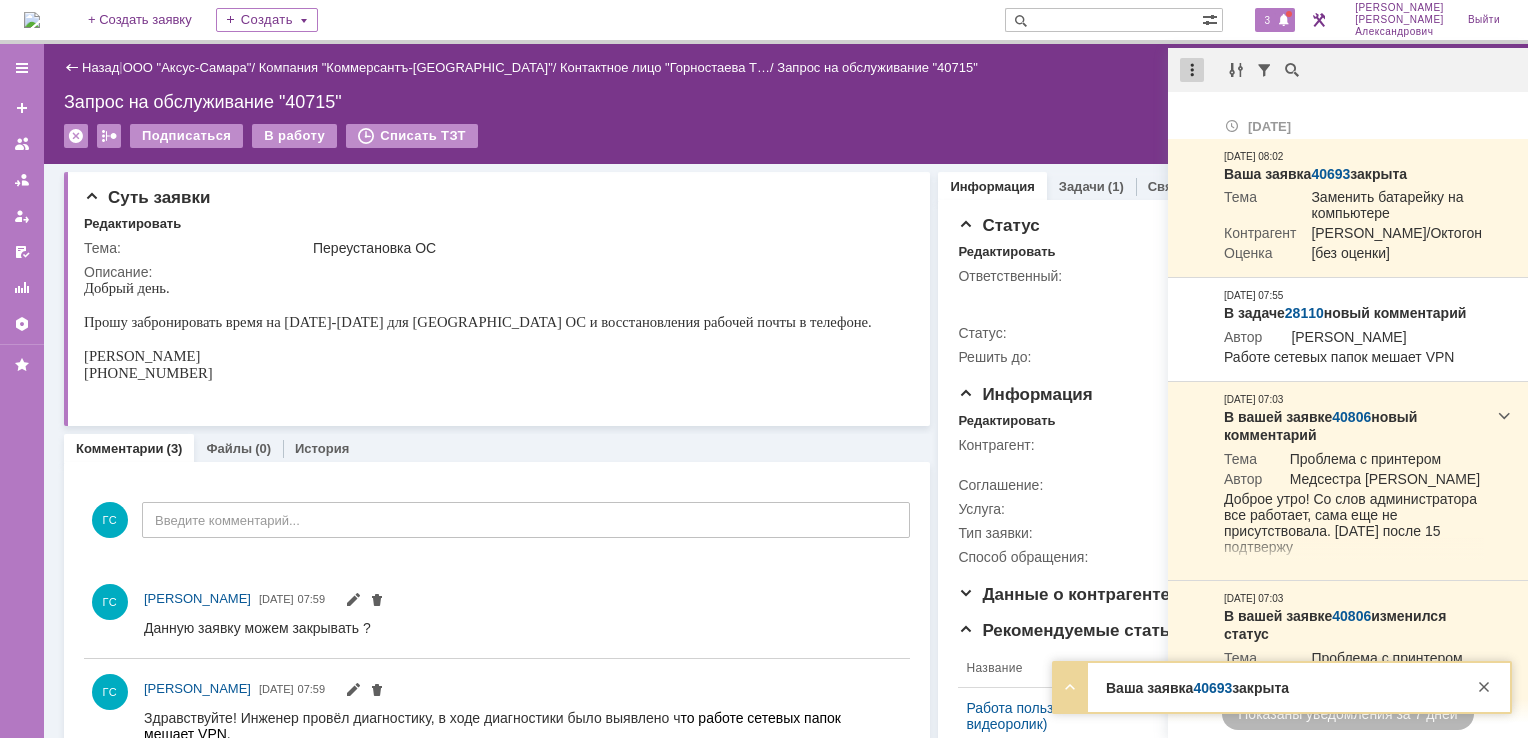 click at bounding box center (1192, 70) 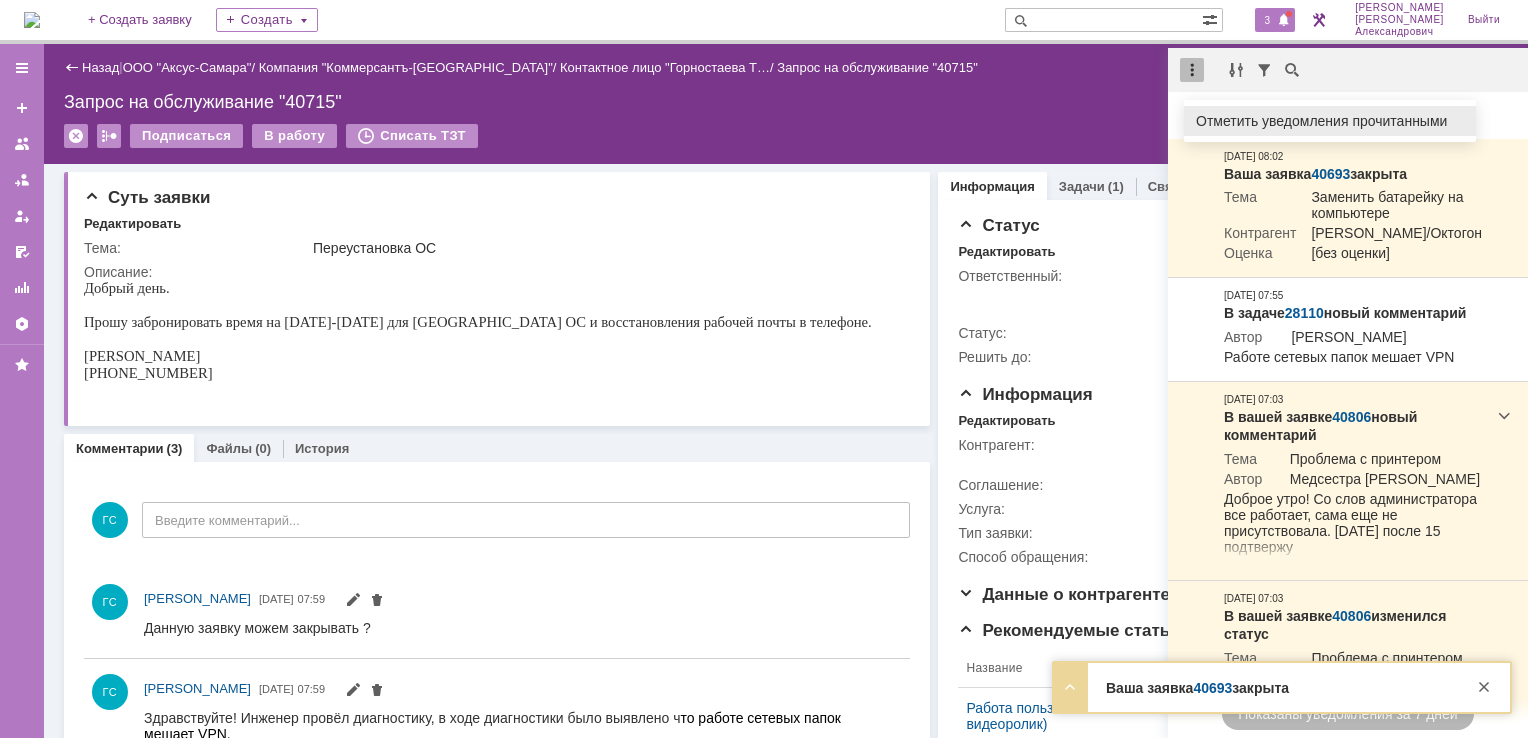 click on "Отметить уведомления прочитанными" at bounding box center (1330, 121) 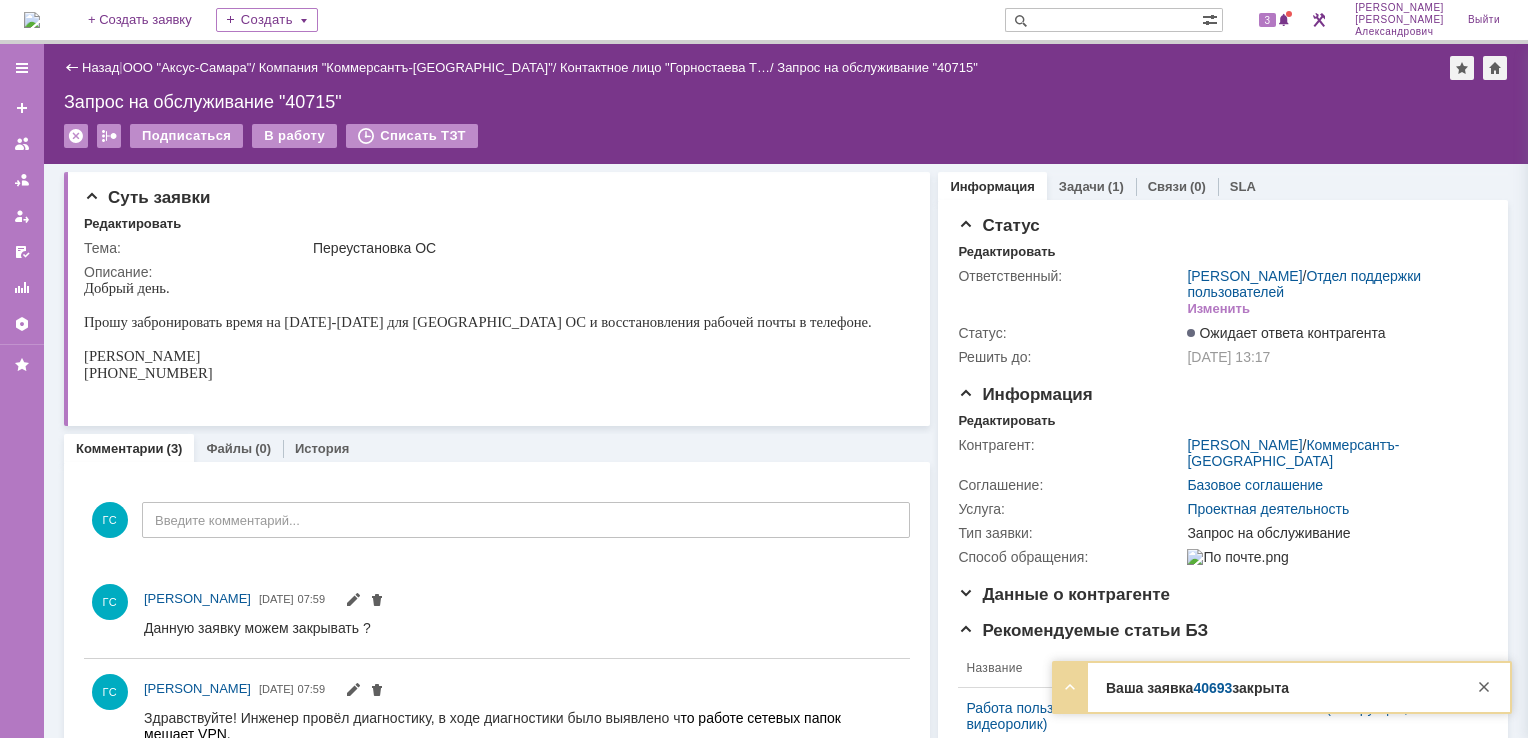 click on "Назад   |   ООО "Аксус-Самара"  /   Компания "Коммерсантъ-Волга"  /   Контактное лицо "Горностаева Т…  /   Запрос на обслуживание "40715" Запрос на обслуживание "40715"
Подписаться В работу Списать ТЗТ serviceCall$45436146 Карточка заявки" at bounding box center (786, 104) 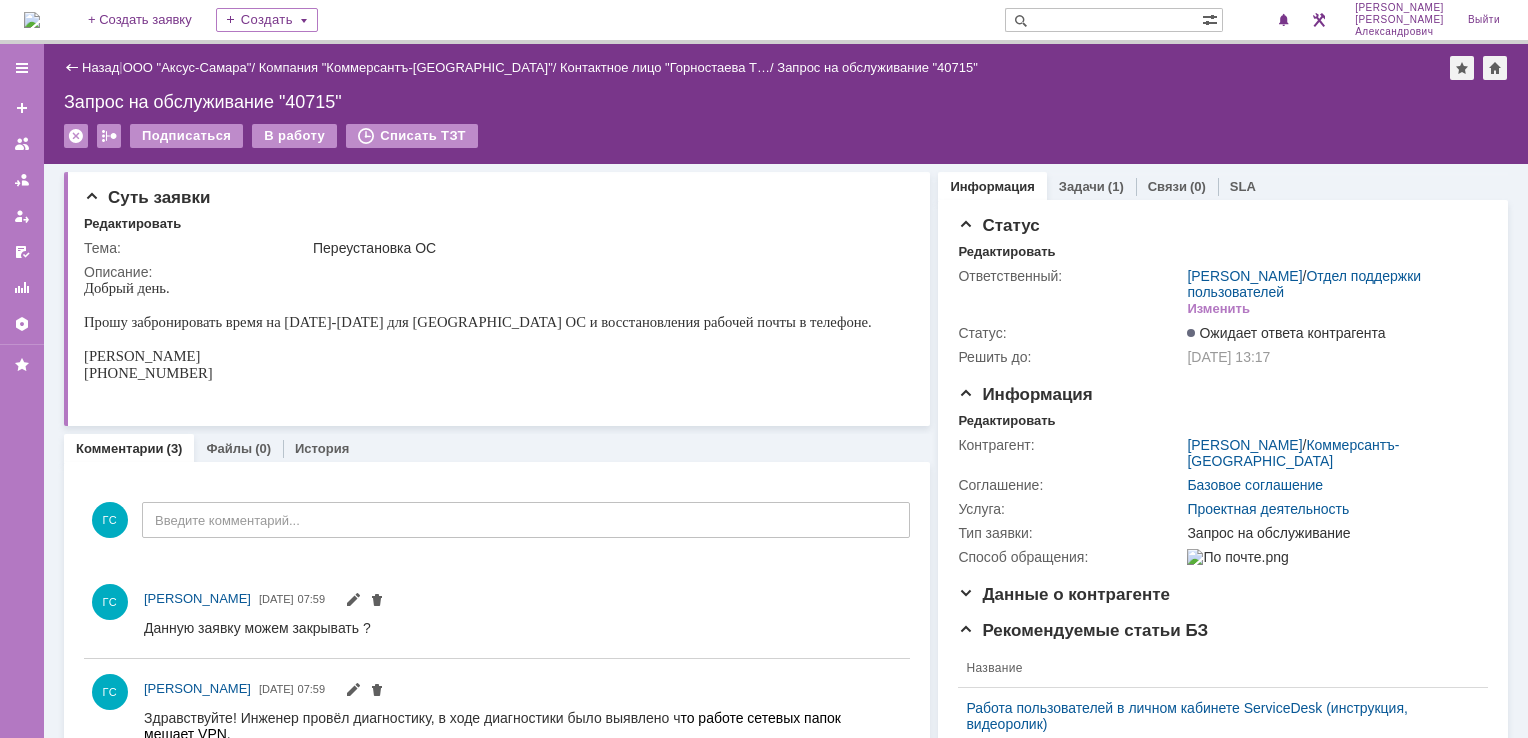 click at bounding box center (32, 20) 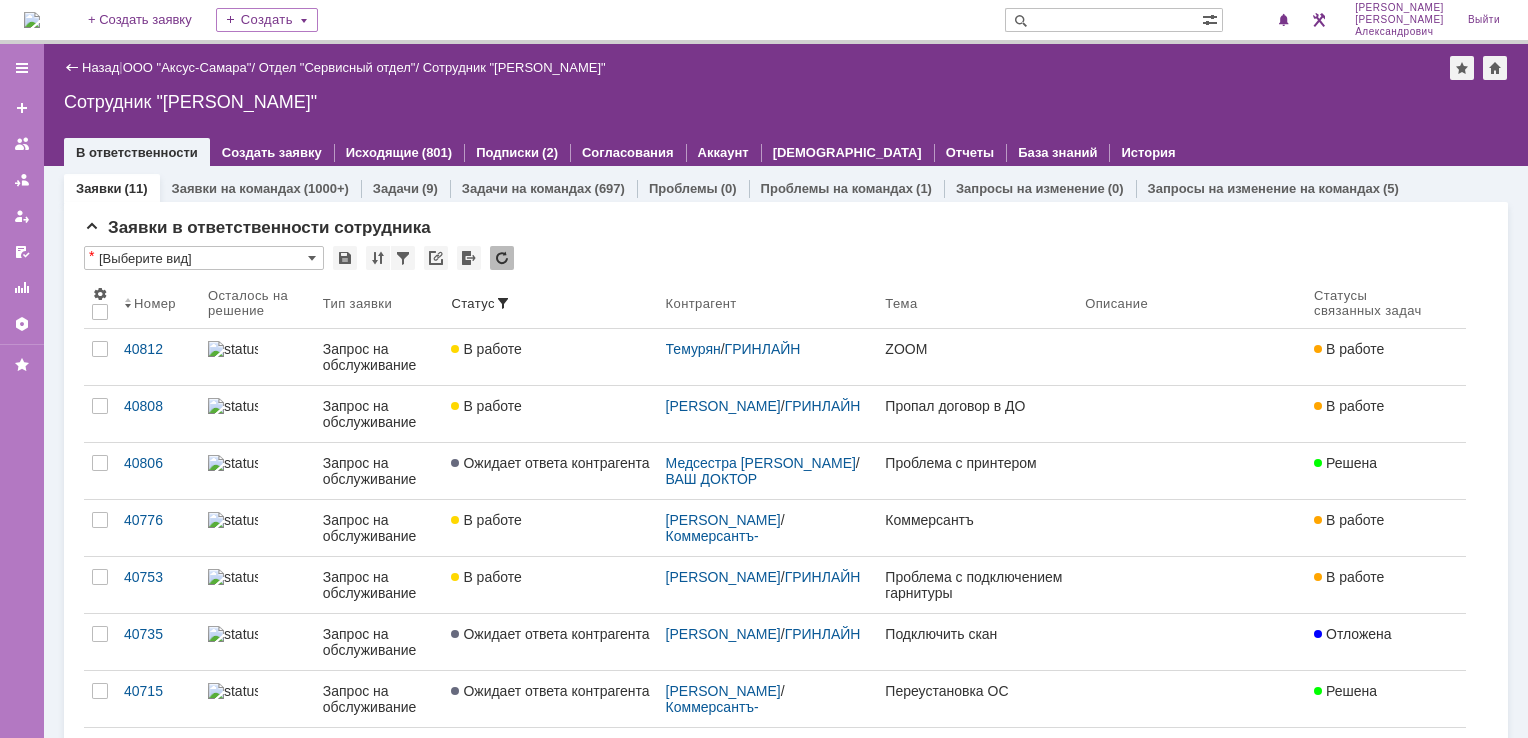 scroll, scrollTop: 0, scrollLeft: 0, axis: both 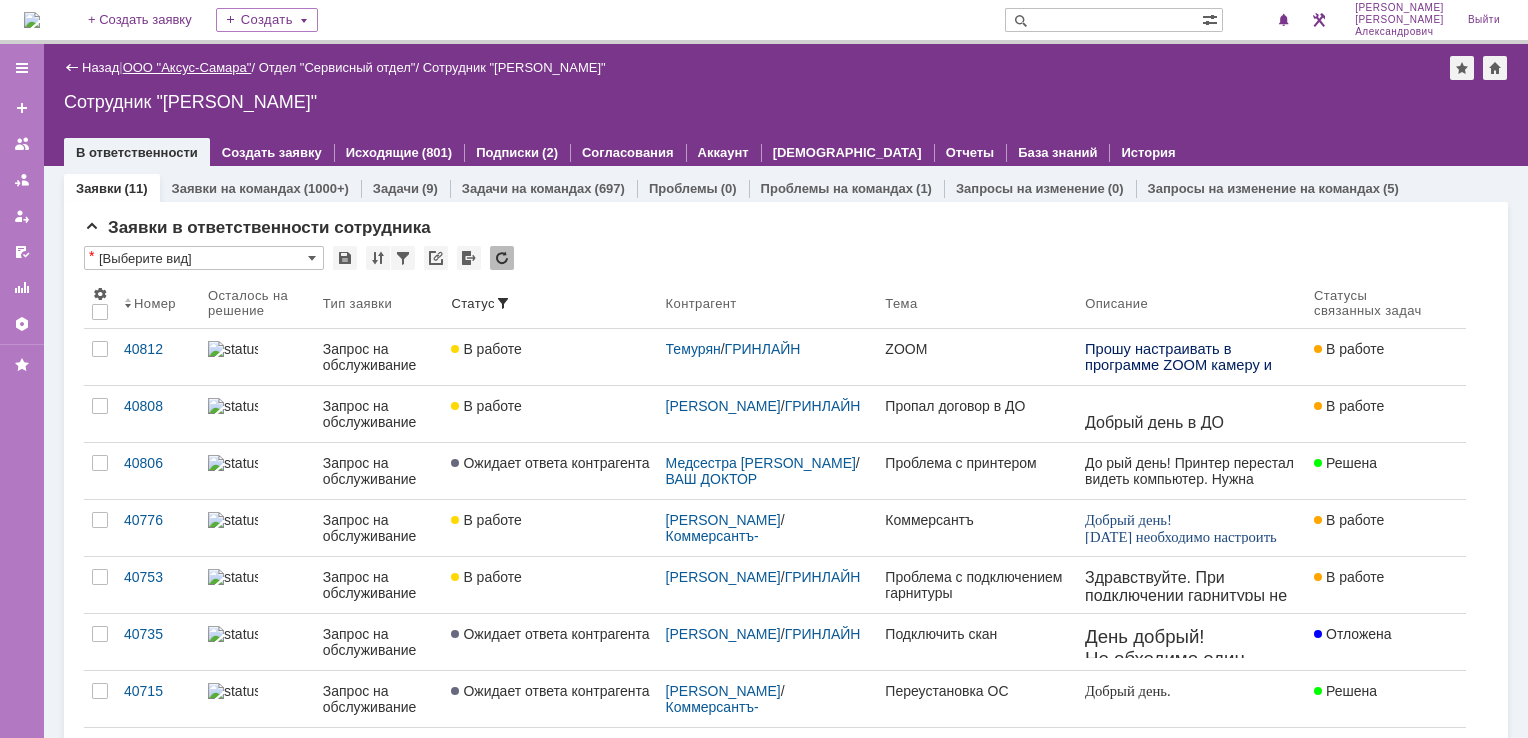 click on "ООО "Аксус-Самара"" at bounding box center [187, 67] 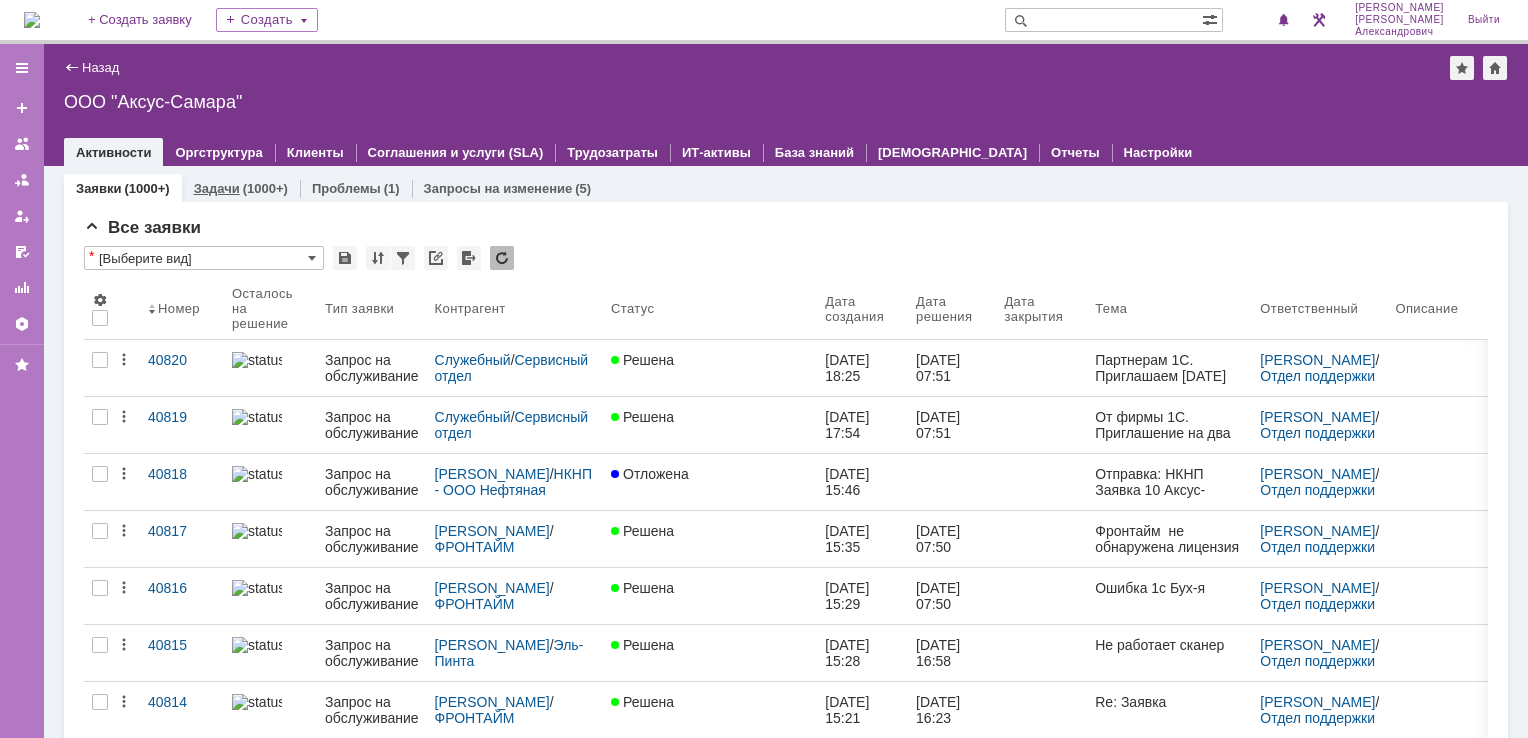 scroll, scrollTop: 0, scrollLeft: 0, axis: both 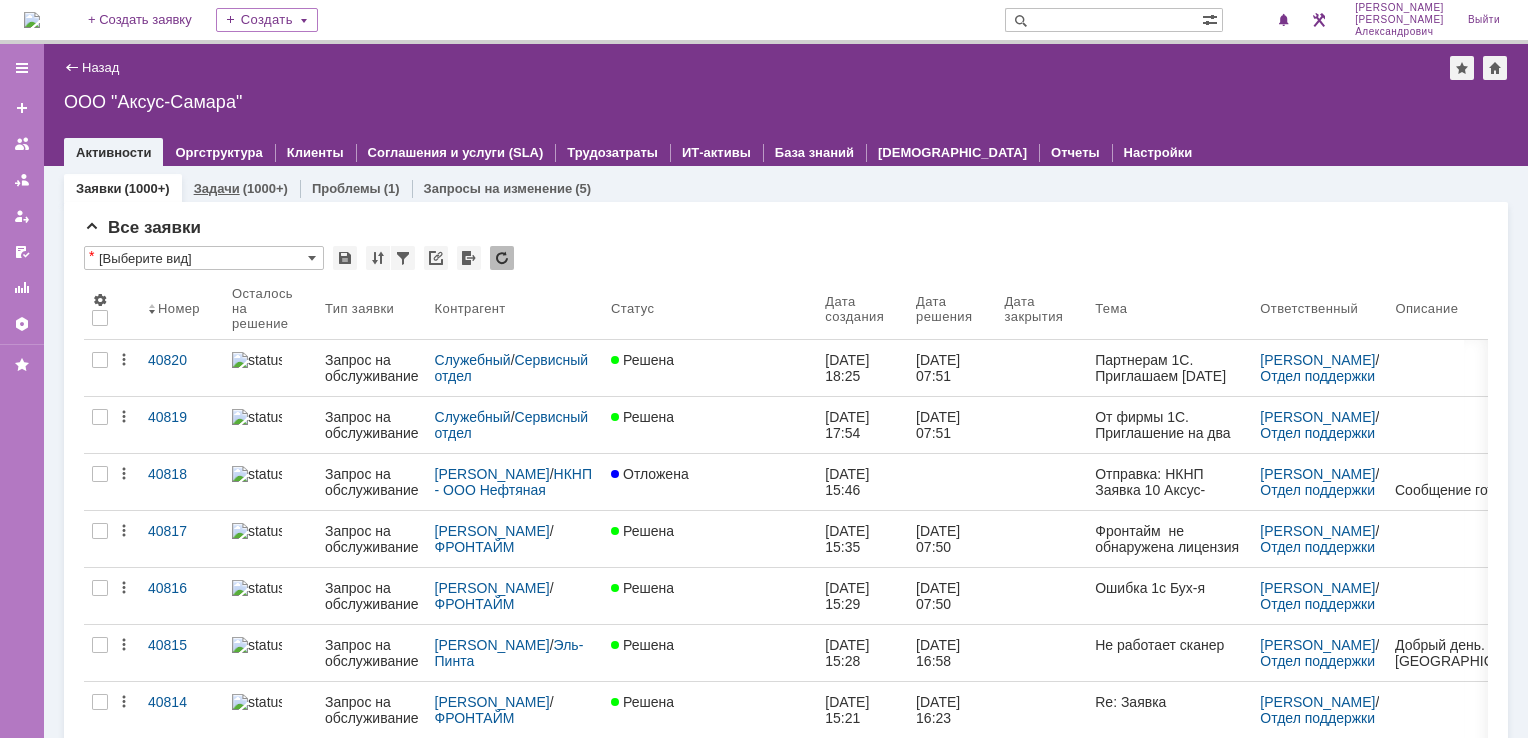 click on "(1000+)" at bounding box center (265, 188) 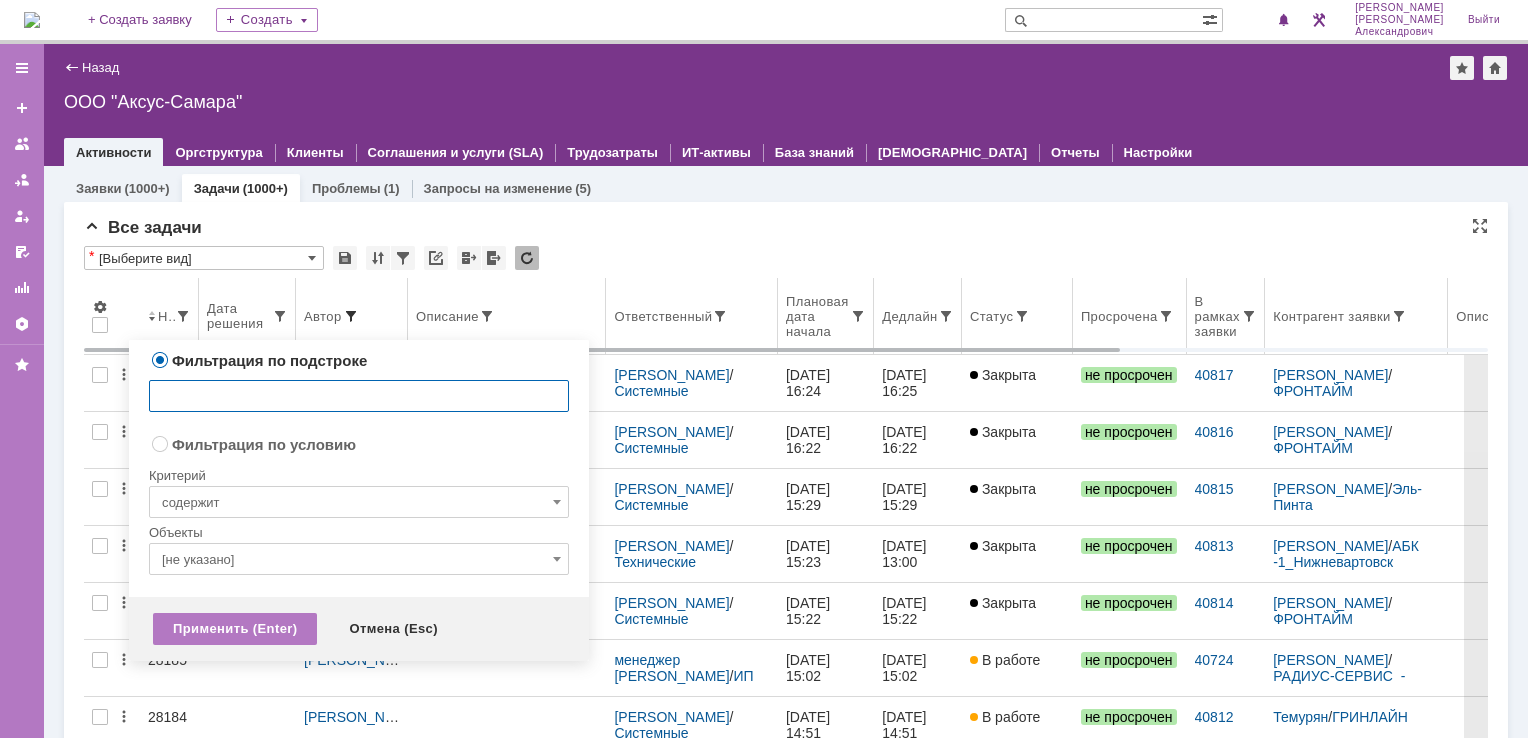 click at bounding box center (351, 316) 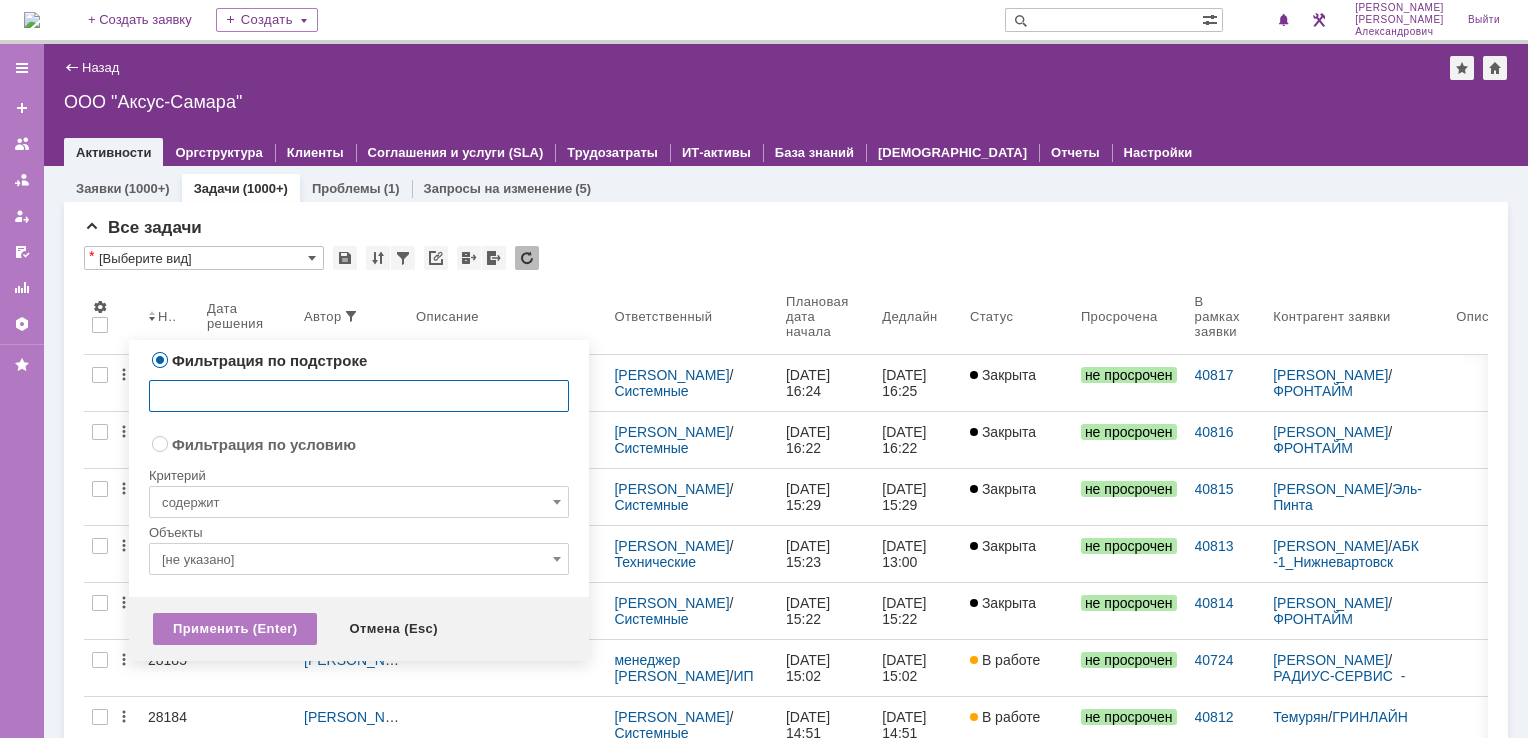 radio on "false" 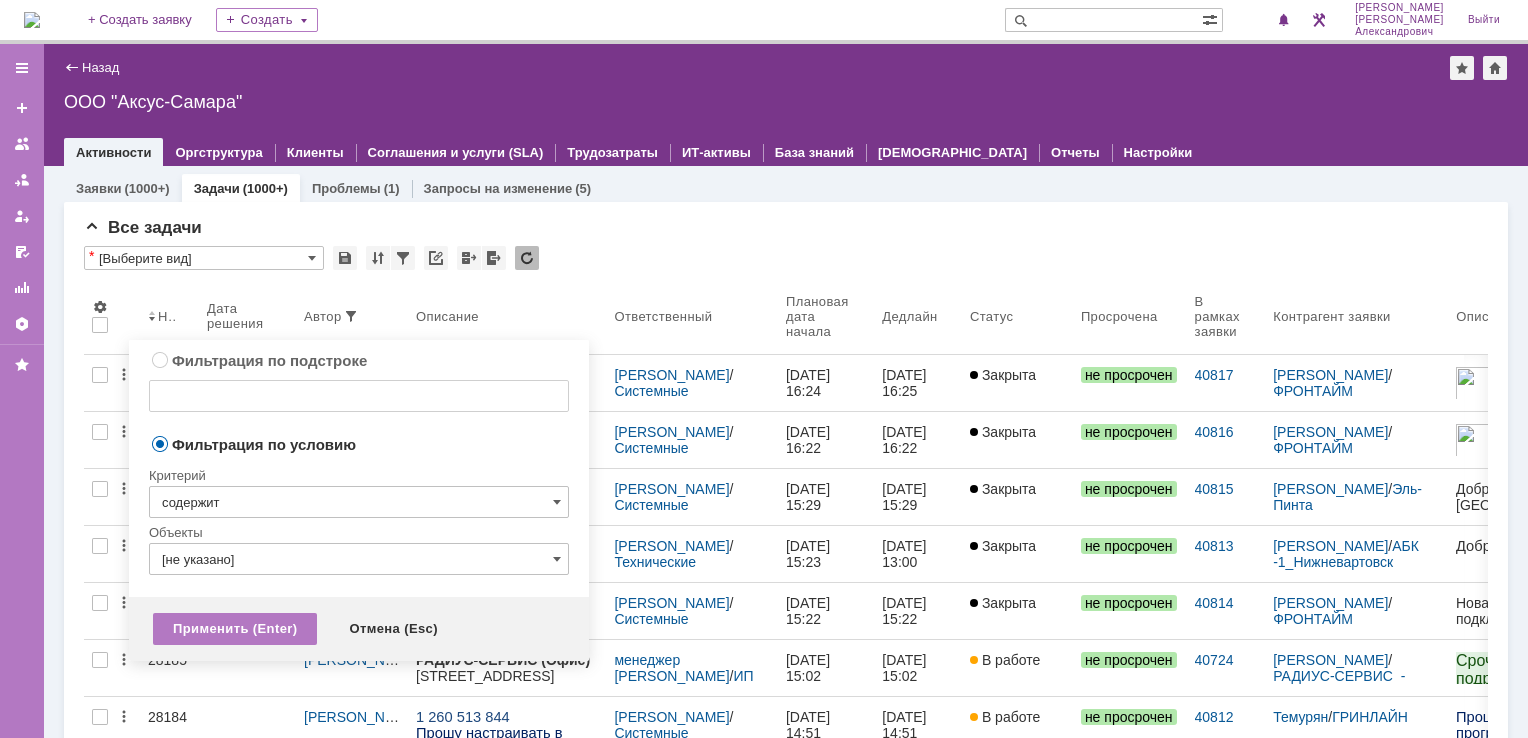 click on "содержит" at bounding box center [359, 502] 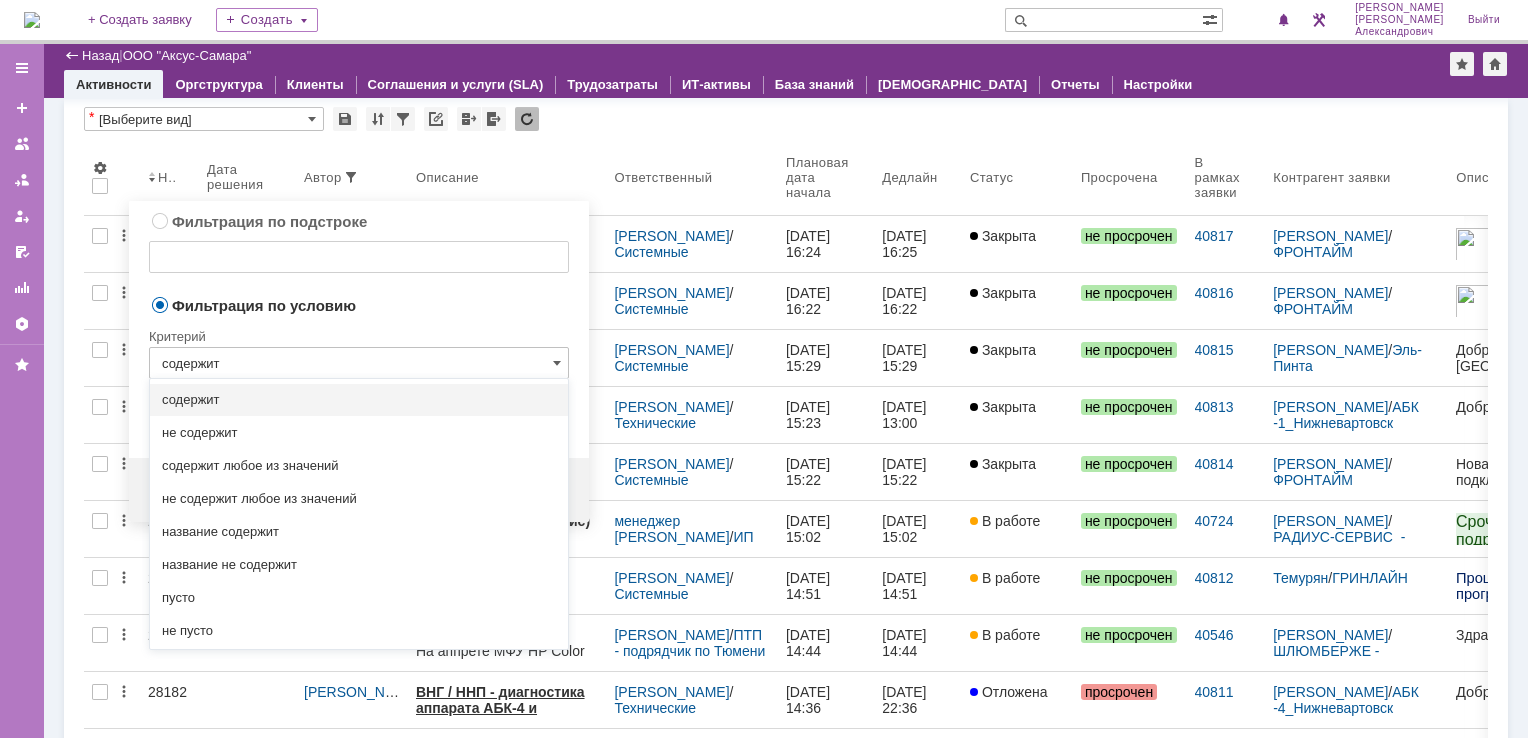 click on "Критерий" at bounding box center [359, 333] 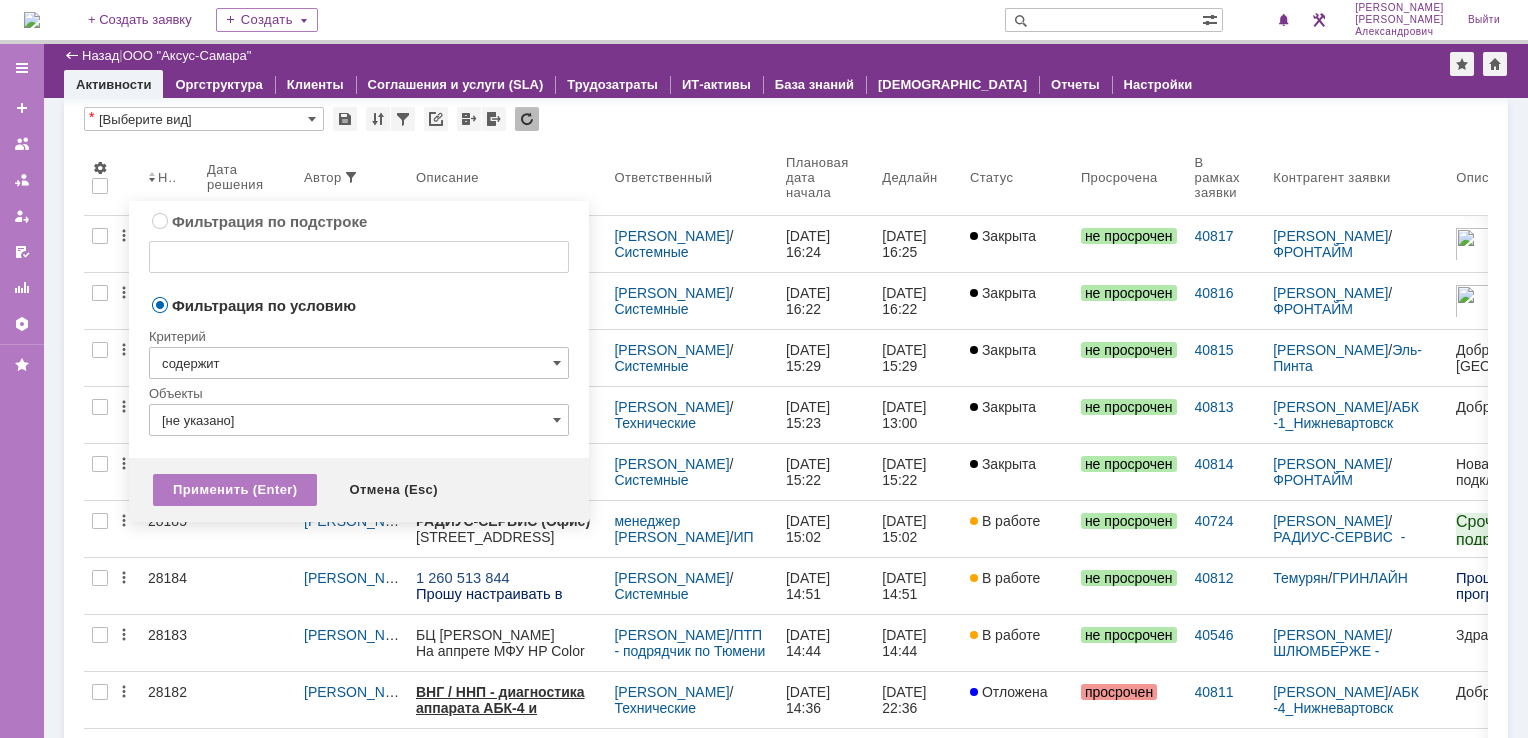 type on "содержит" 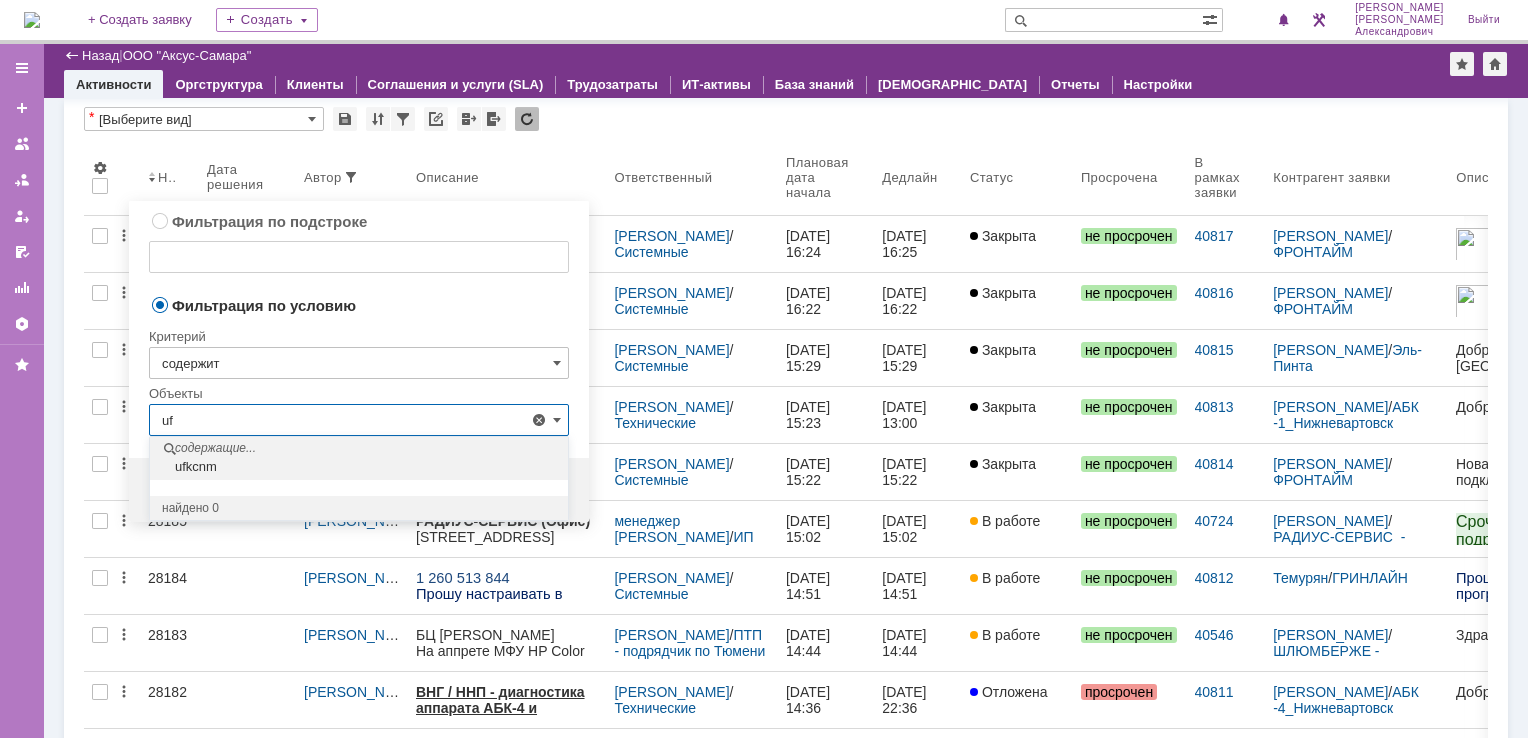type on "u" 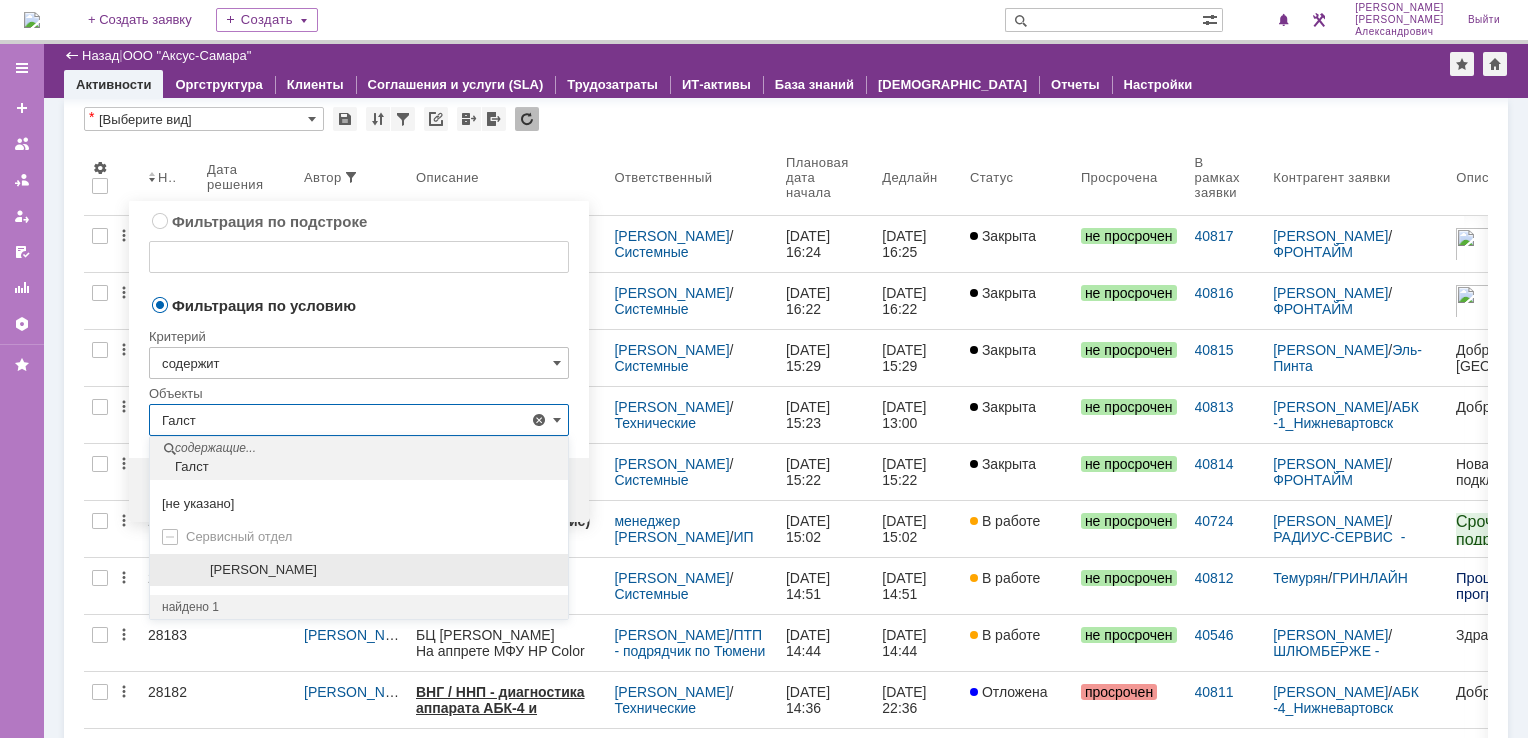 click on "[PERSON_NAME]" at bounding box center (371, 570) 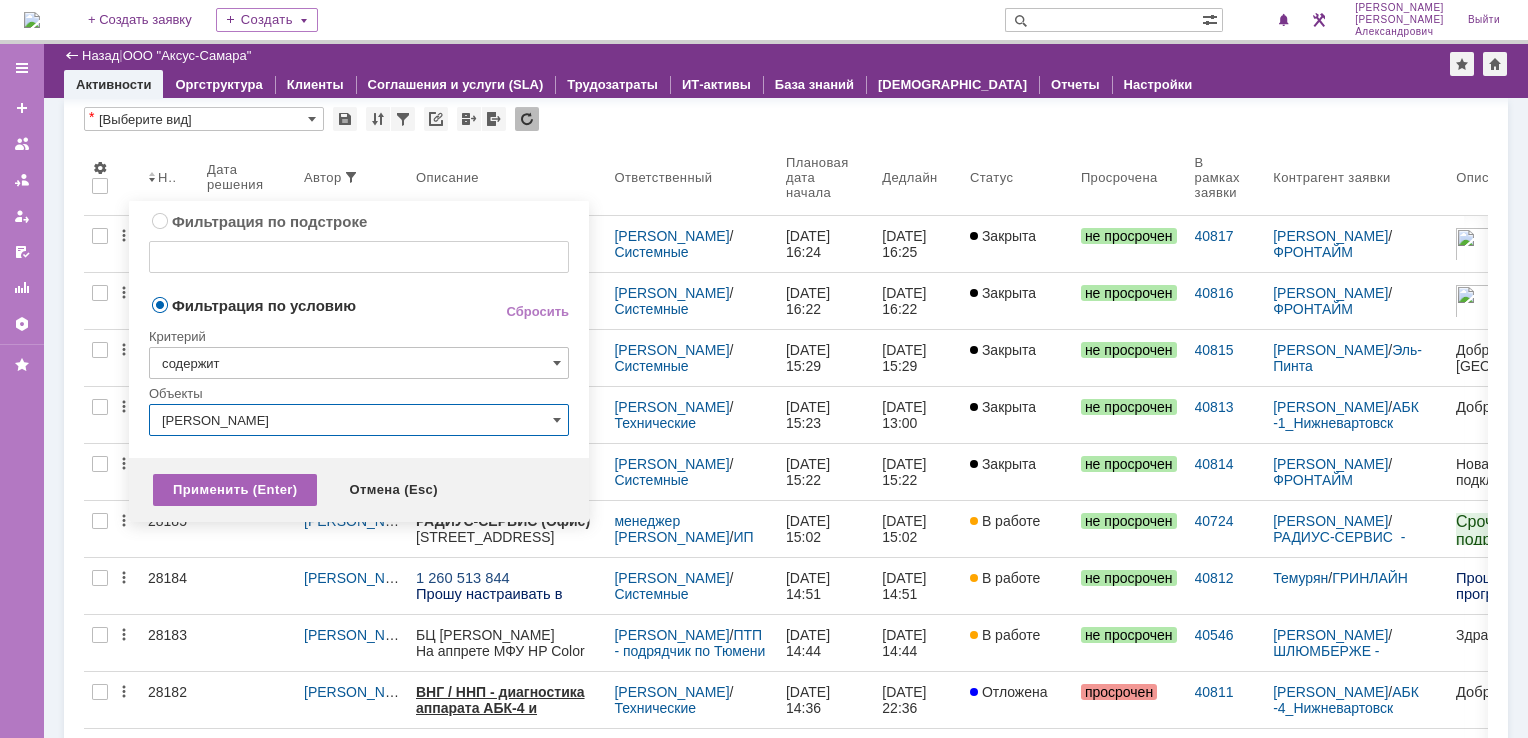 click on "Применить (Enter)" at bounding box center (235, 490) 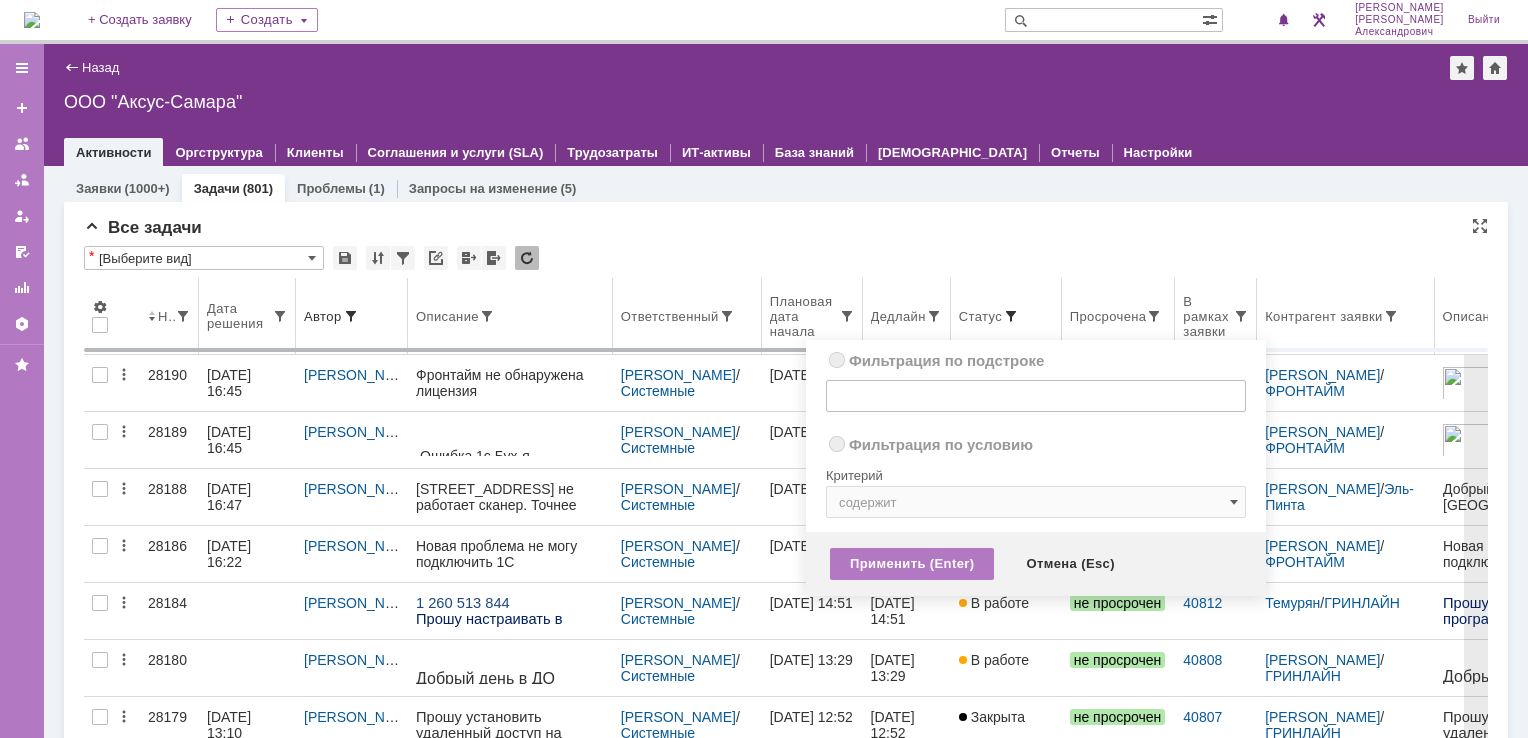 click at bounding box center (1011, 316) 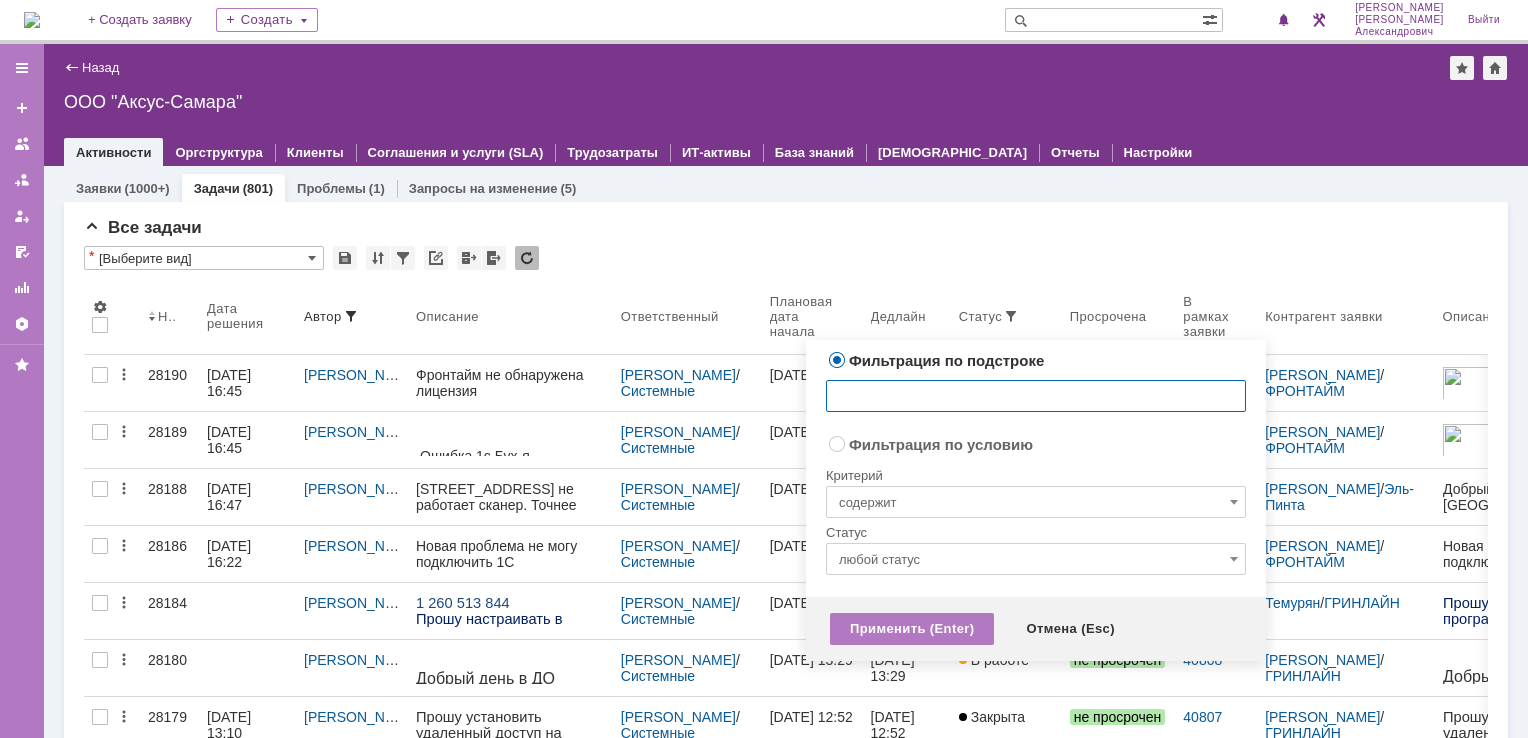 radio on "false" 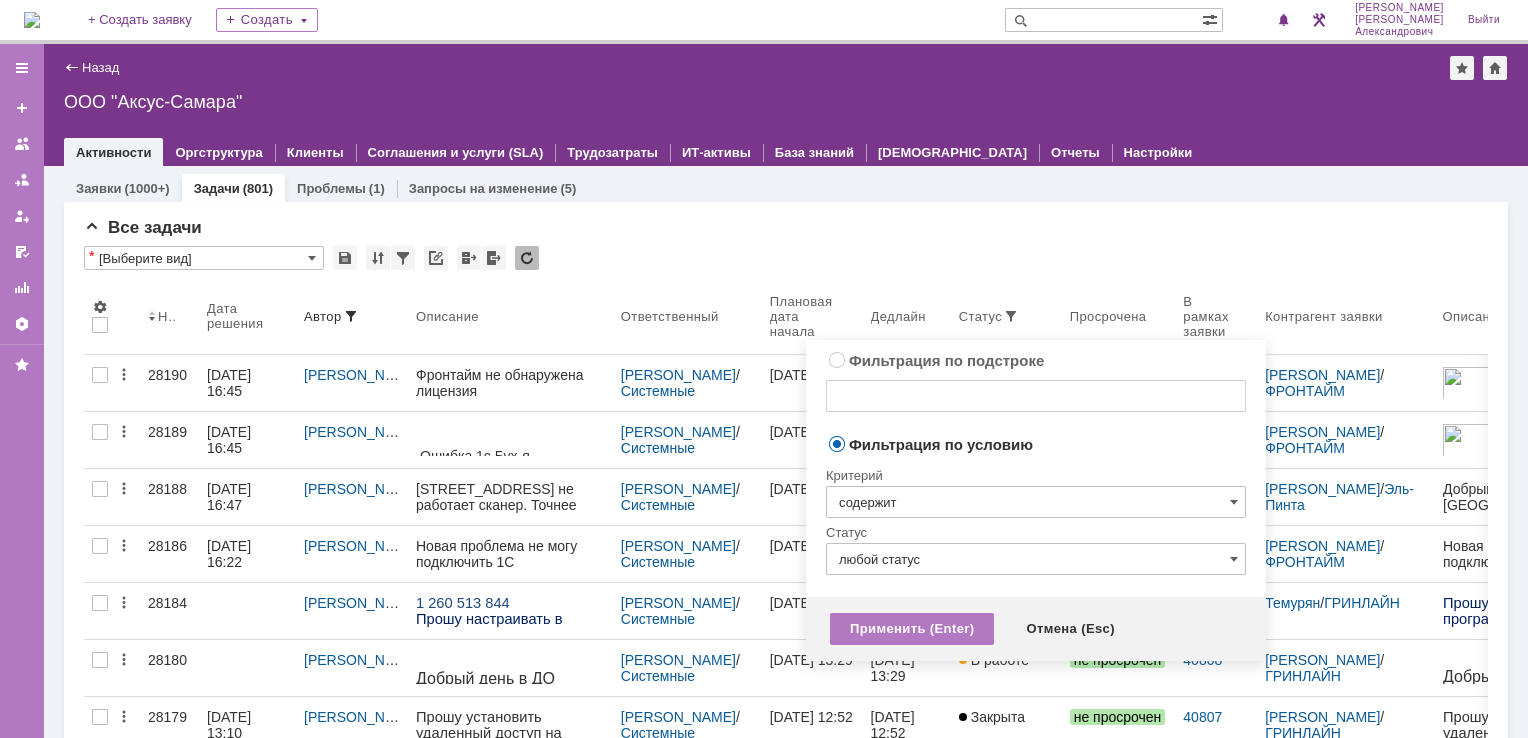 click on "содержит" at bounding box center (1036, 502) 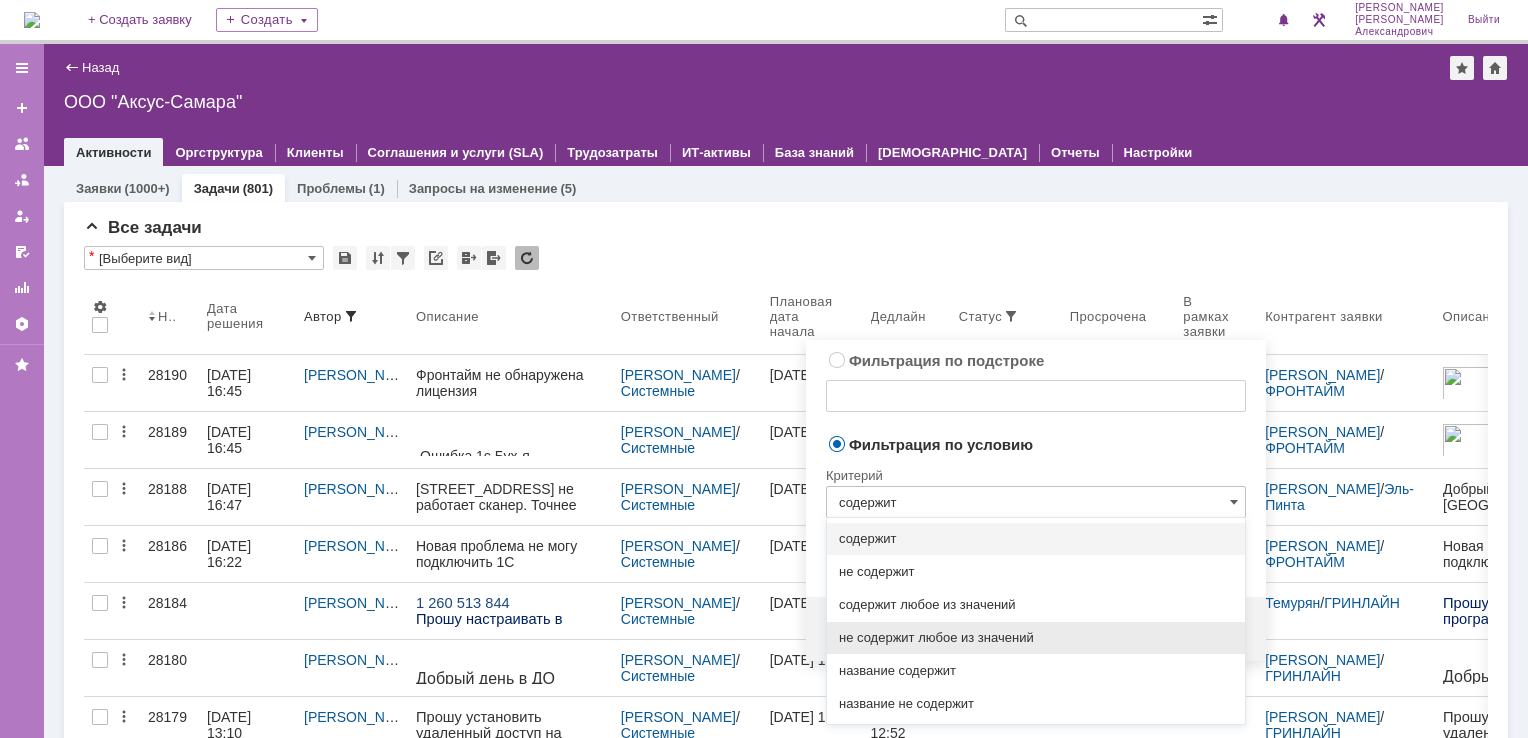 click on "не содержит любое из значений" at bounding box center [1036, 638] 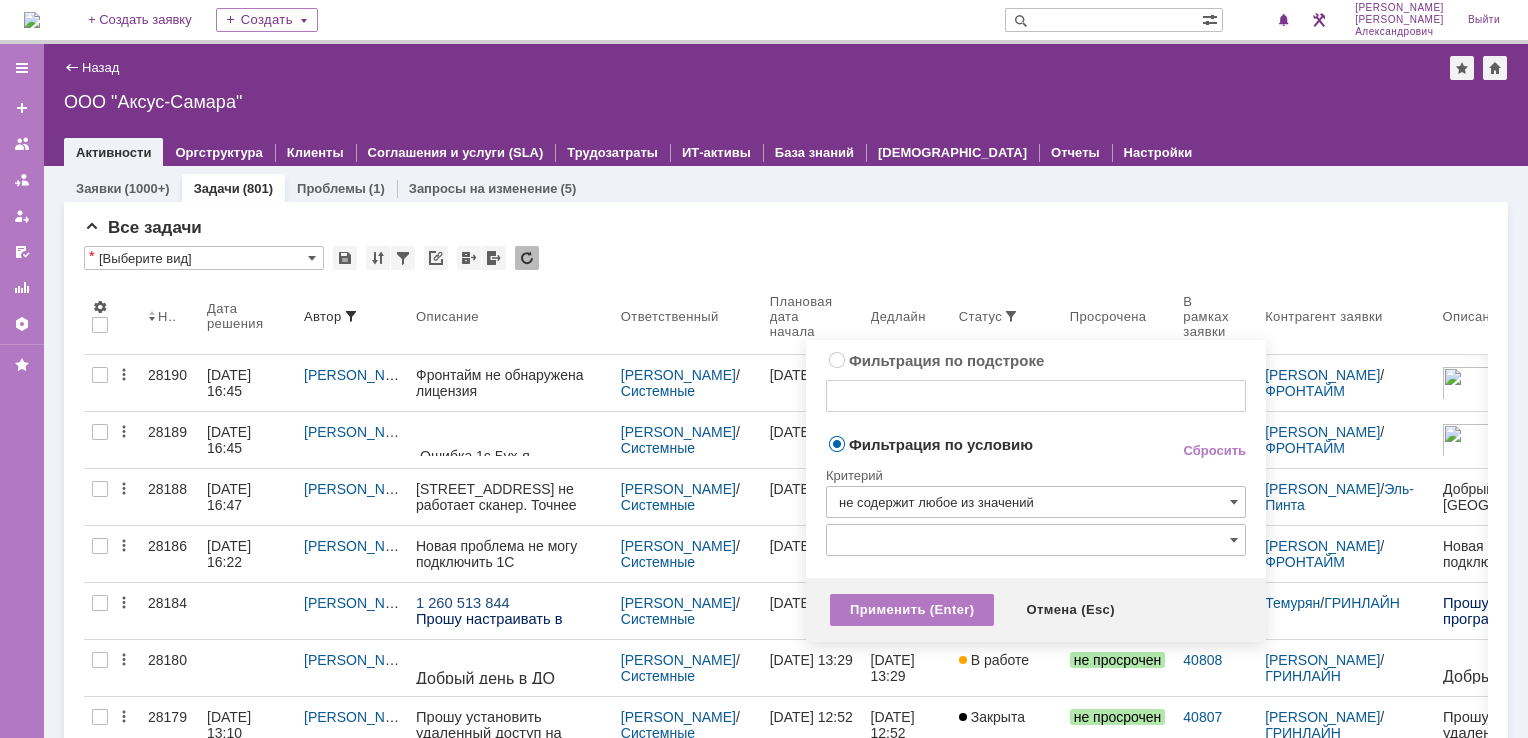 type on "не содержит любое из значений" 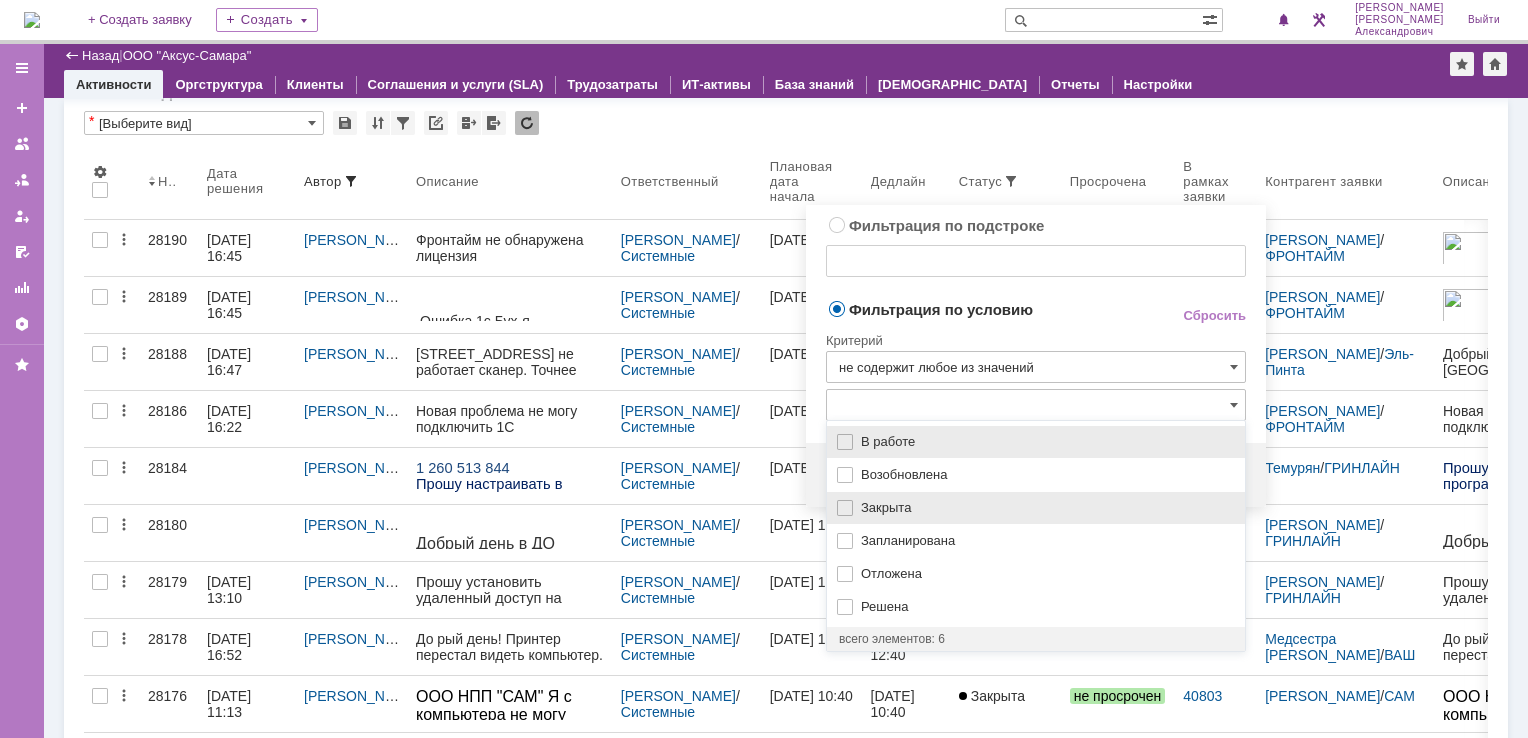 click on "Закрыта" at bounding box center [1047, 508] 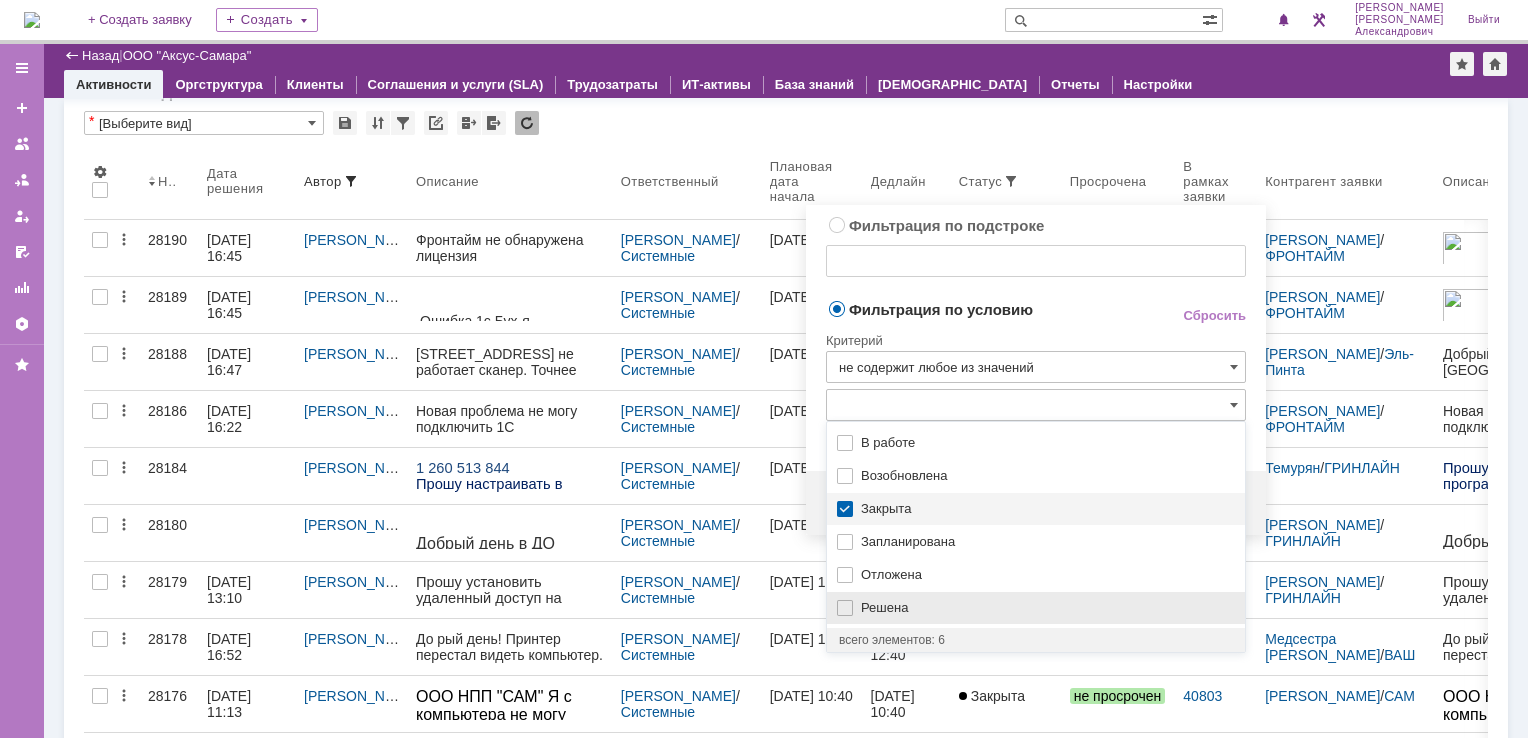 click on "Решена" at bounding box center (1047, 608) 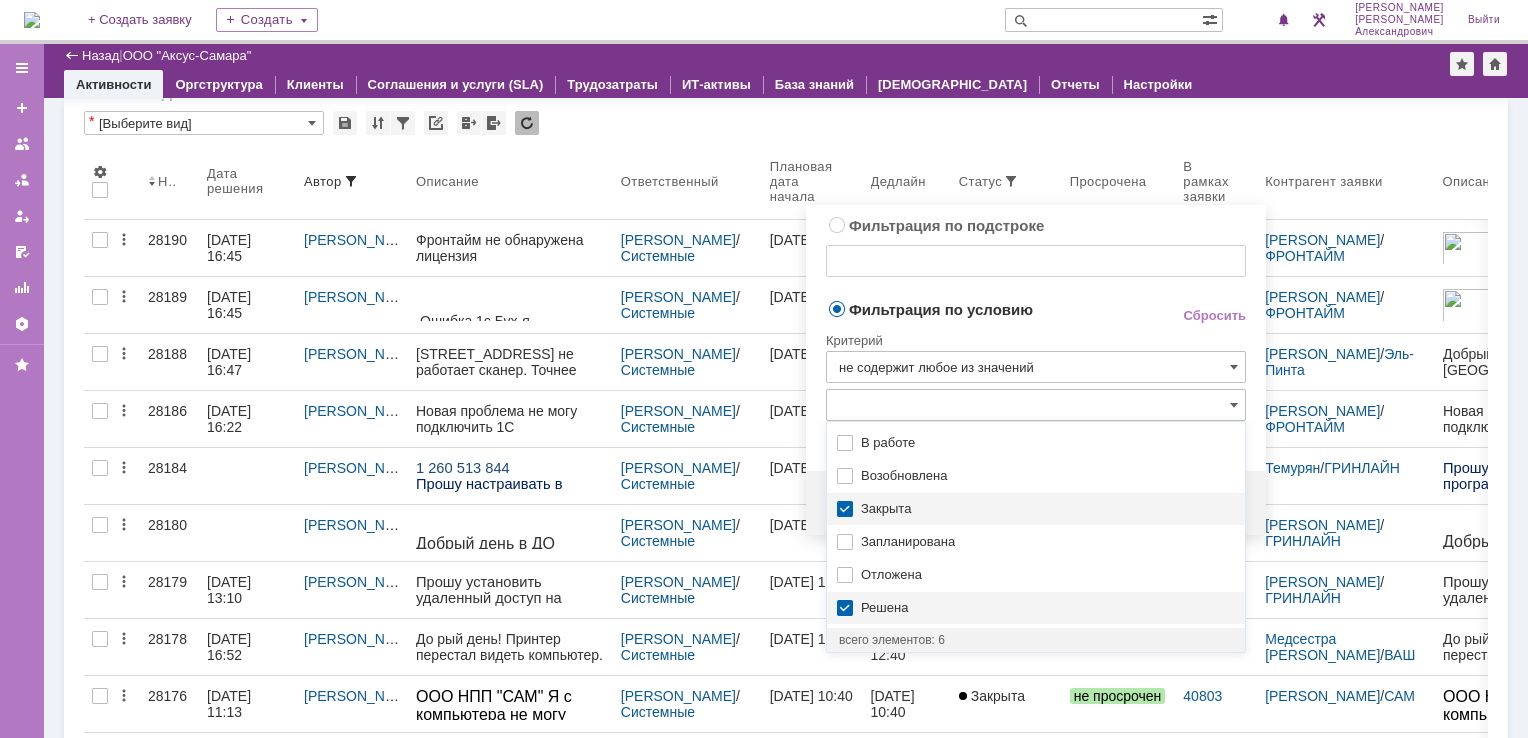 click on "Фильтрация по условию" at bounding box center [988, 310] 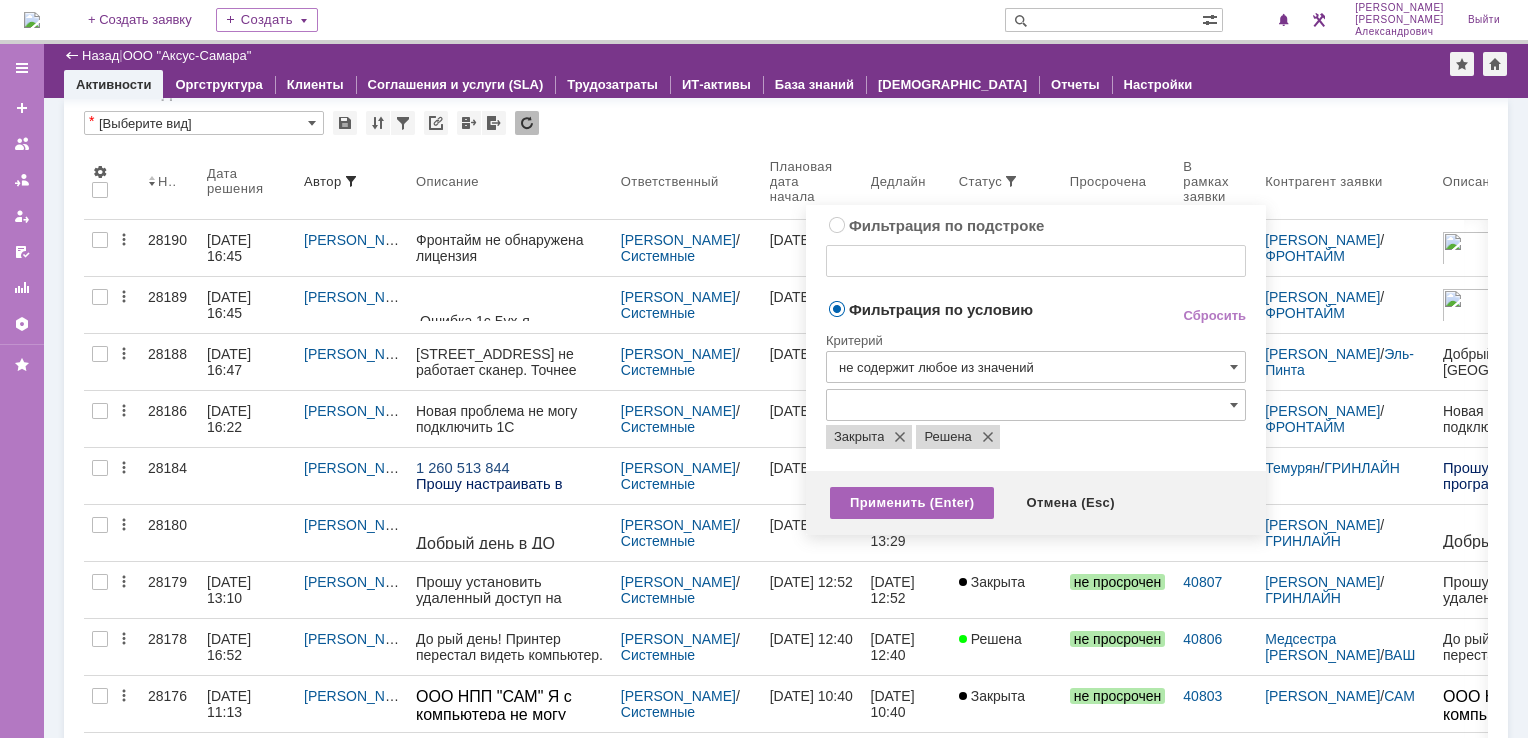 click on "Применить (Enter)" at bounding box center (912, 503) 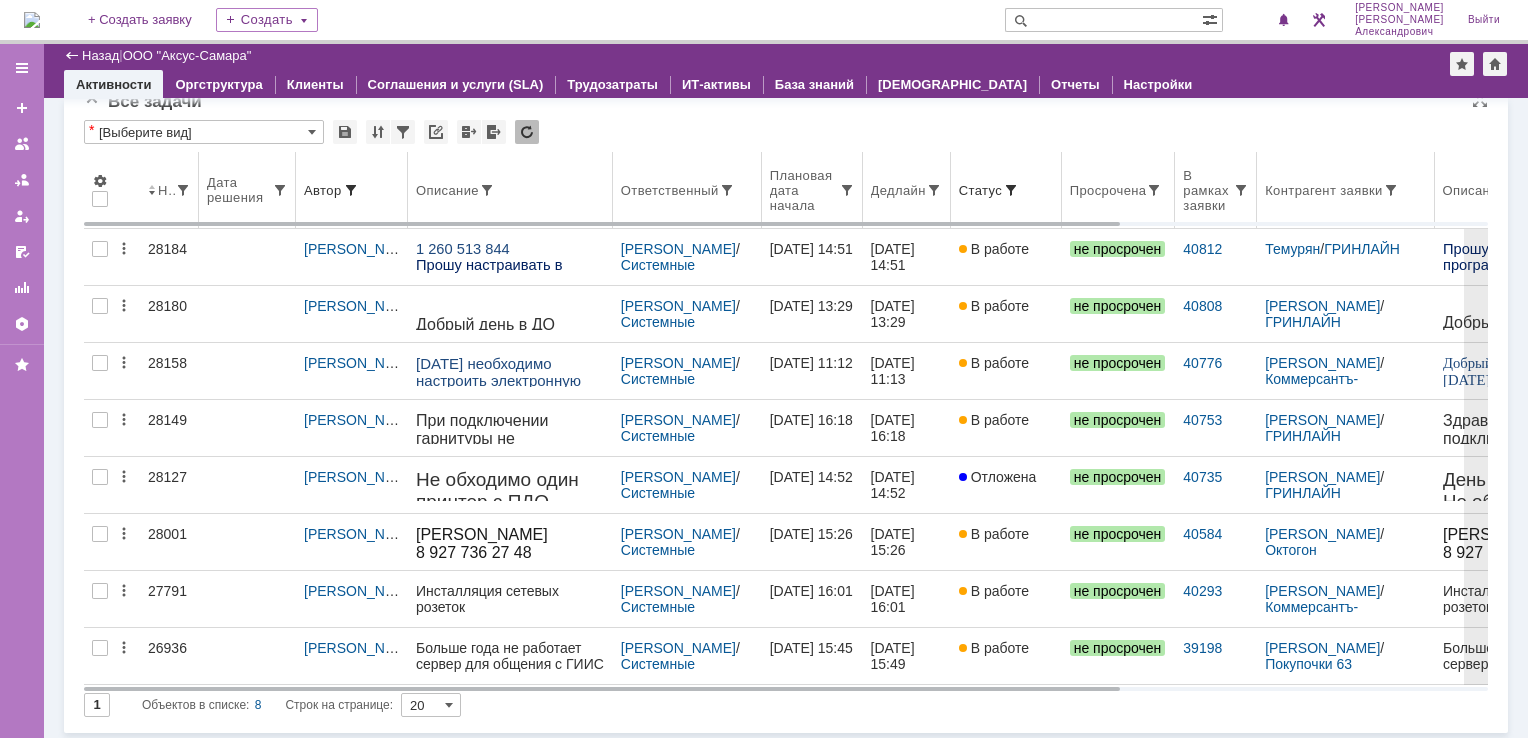click on "Ответственный" at bounding box center [687, 190] 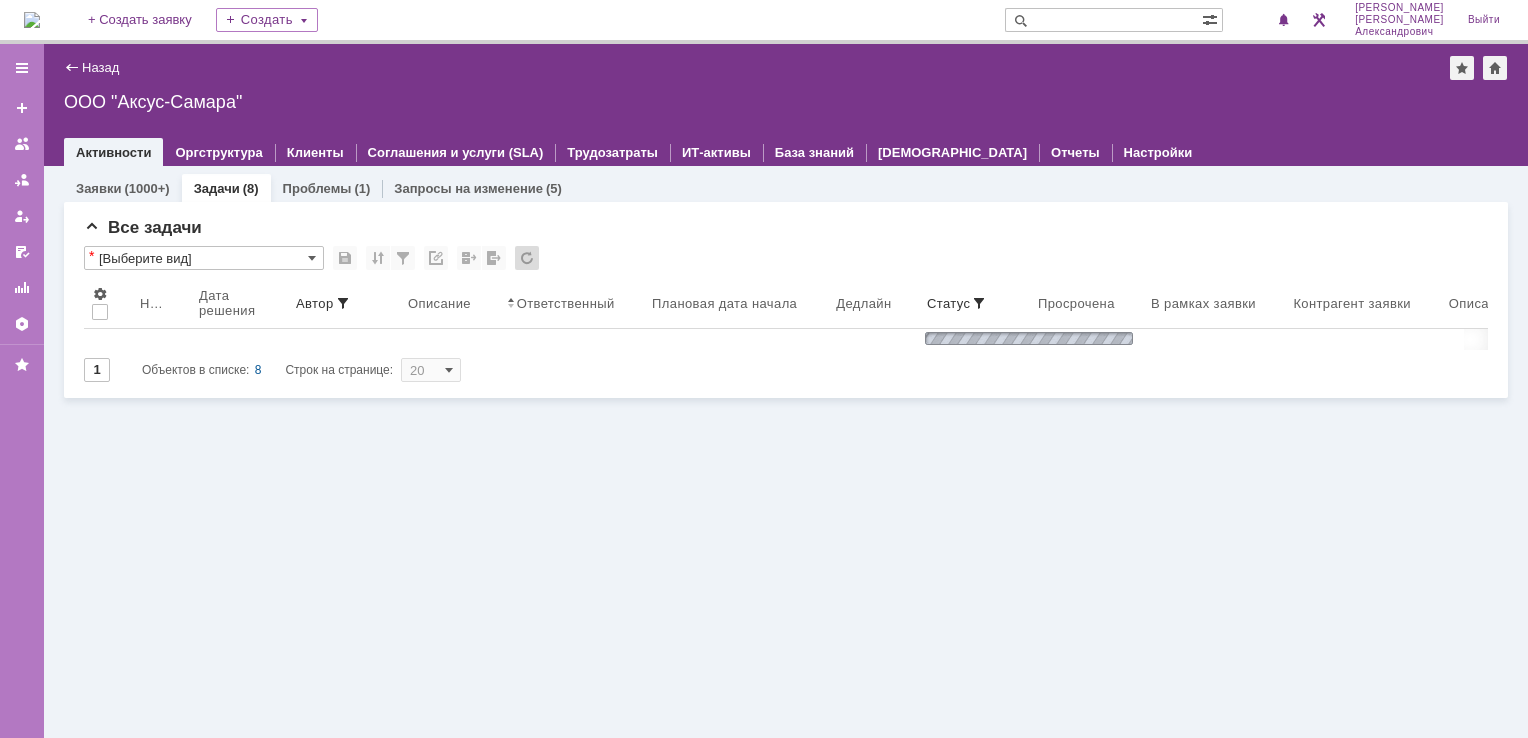 scroll, scrollTop: 0, scrollLeft: 0, axis: both 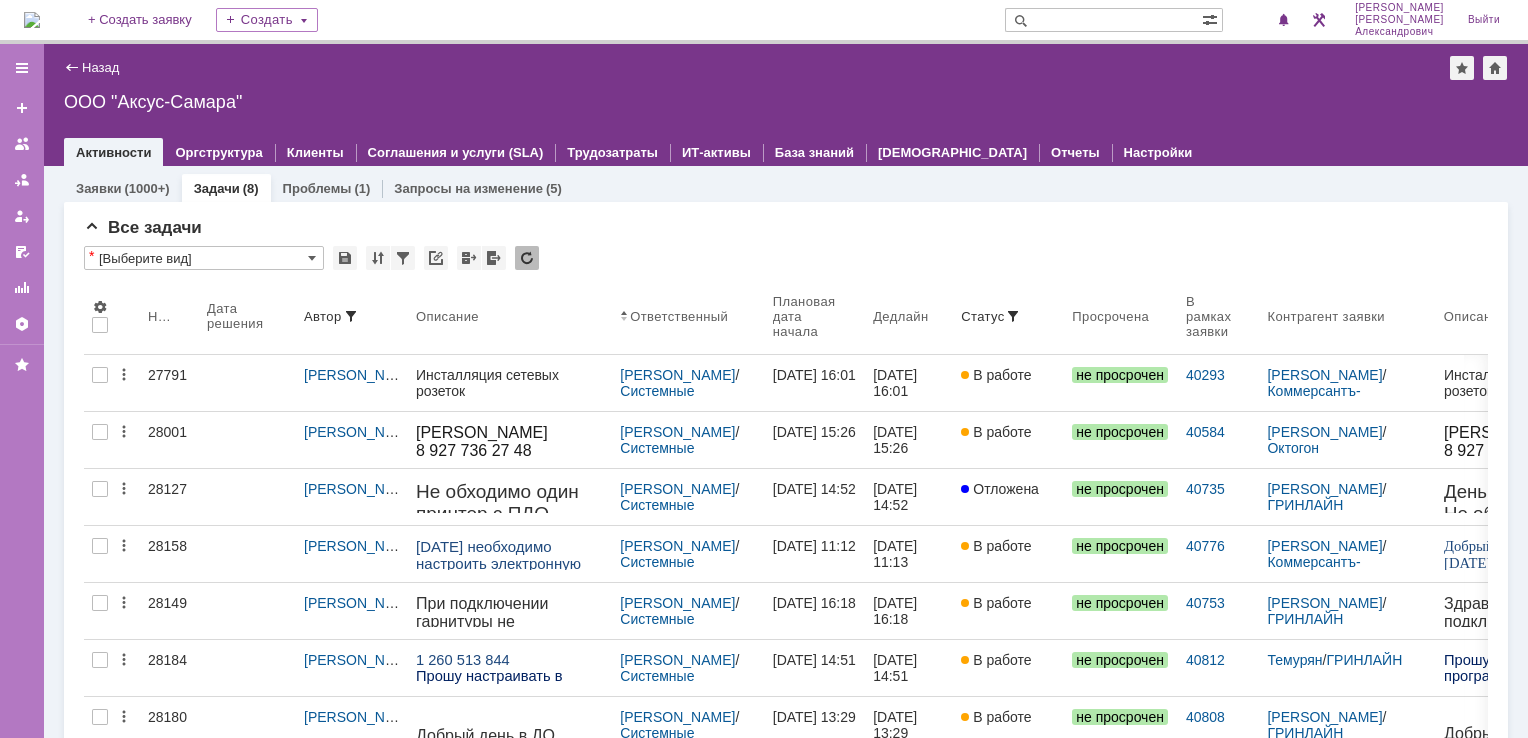 click at bounding box center [32, 20] 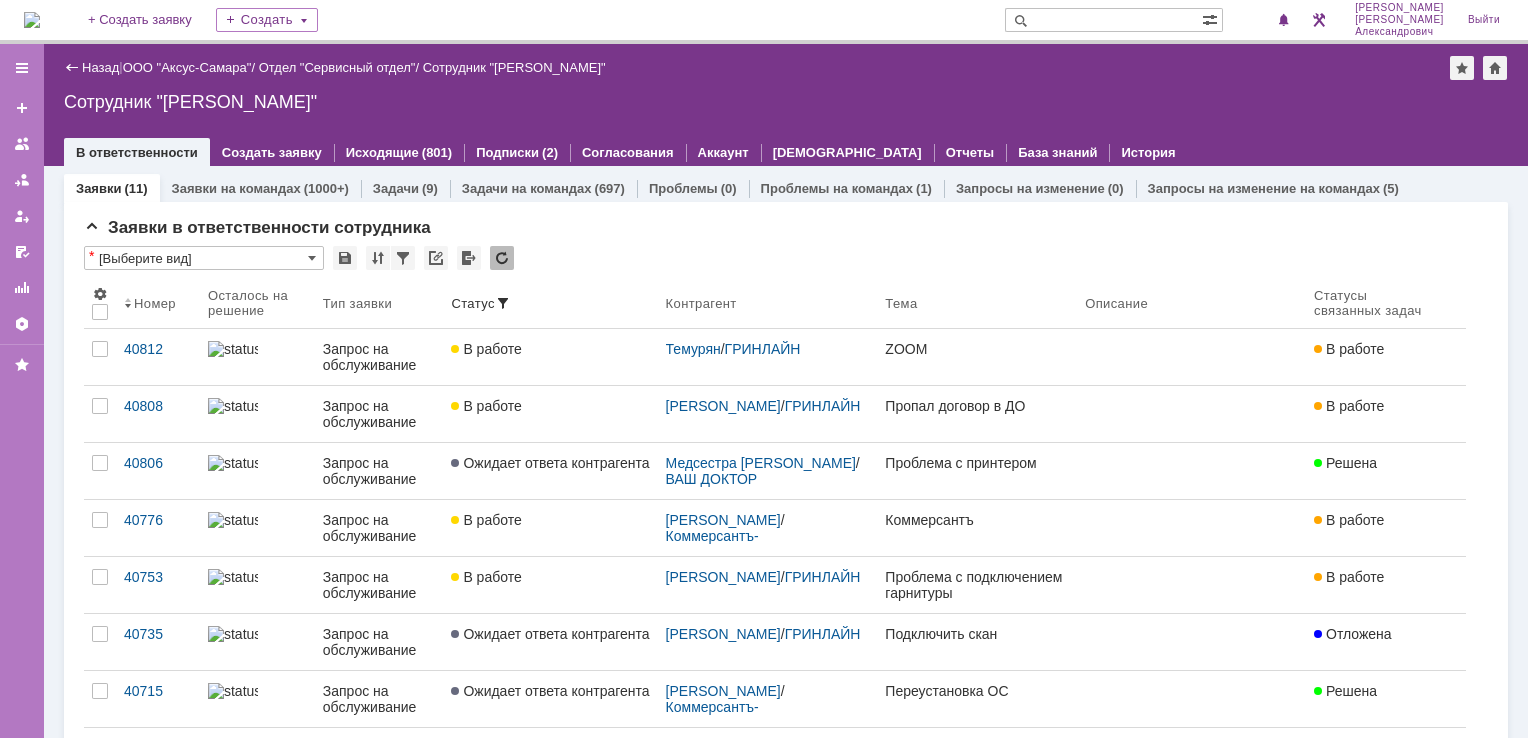 scroll, scrollTop: 0, scrollLeft: 0, axis: both 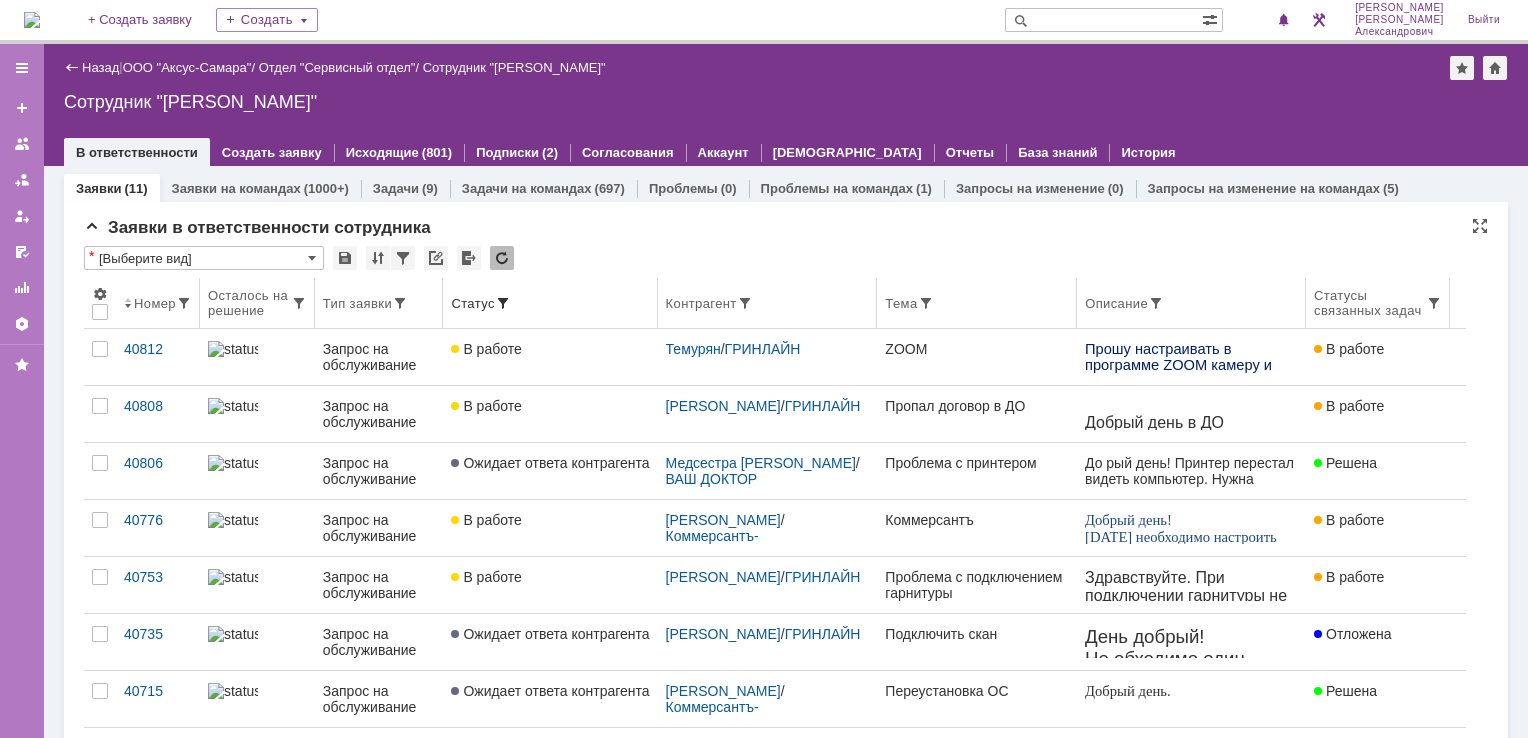 click on "Статус" at bounding box center [550, 303] 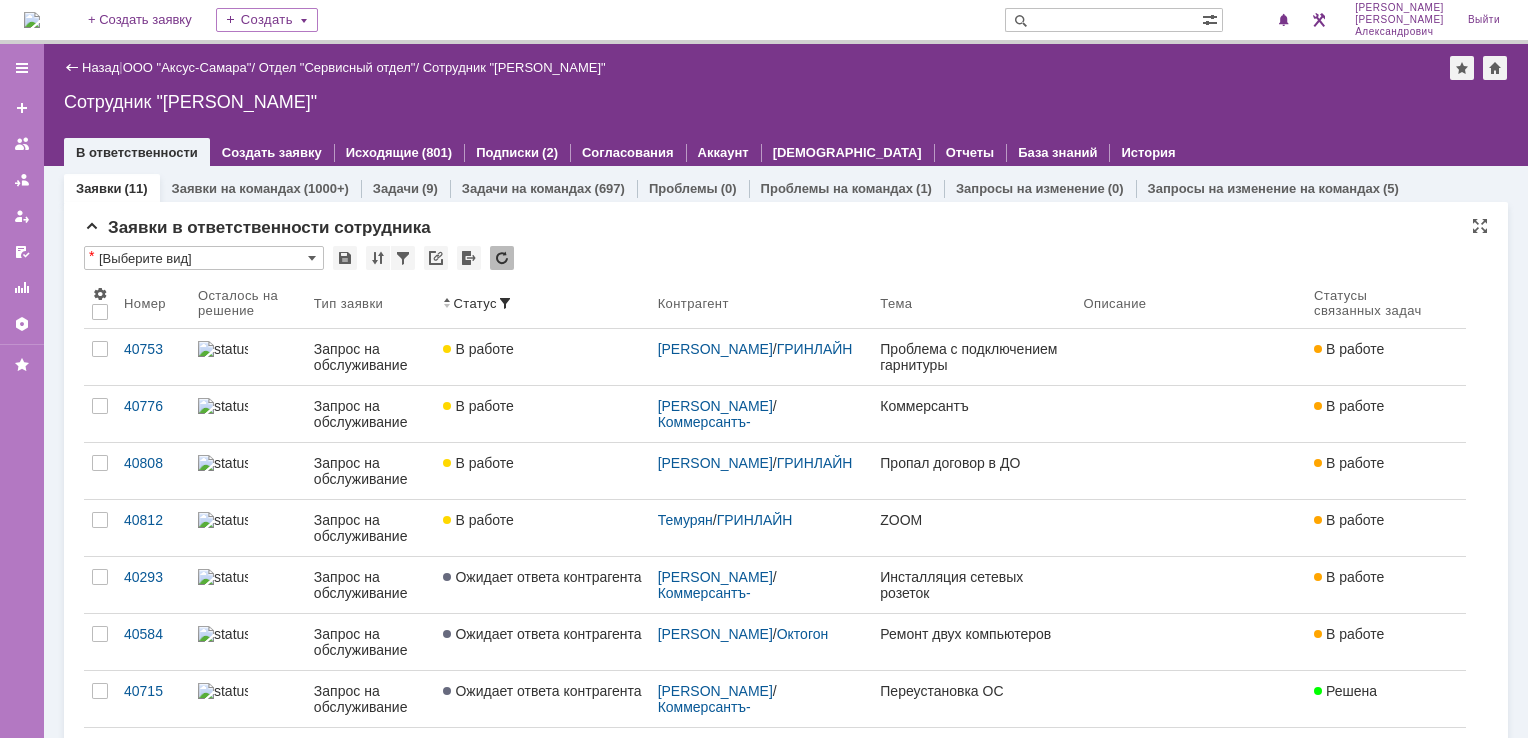scroll, scrollTop: 0, scrollLeft: 0, axis: both 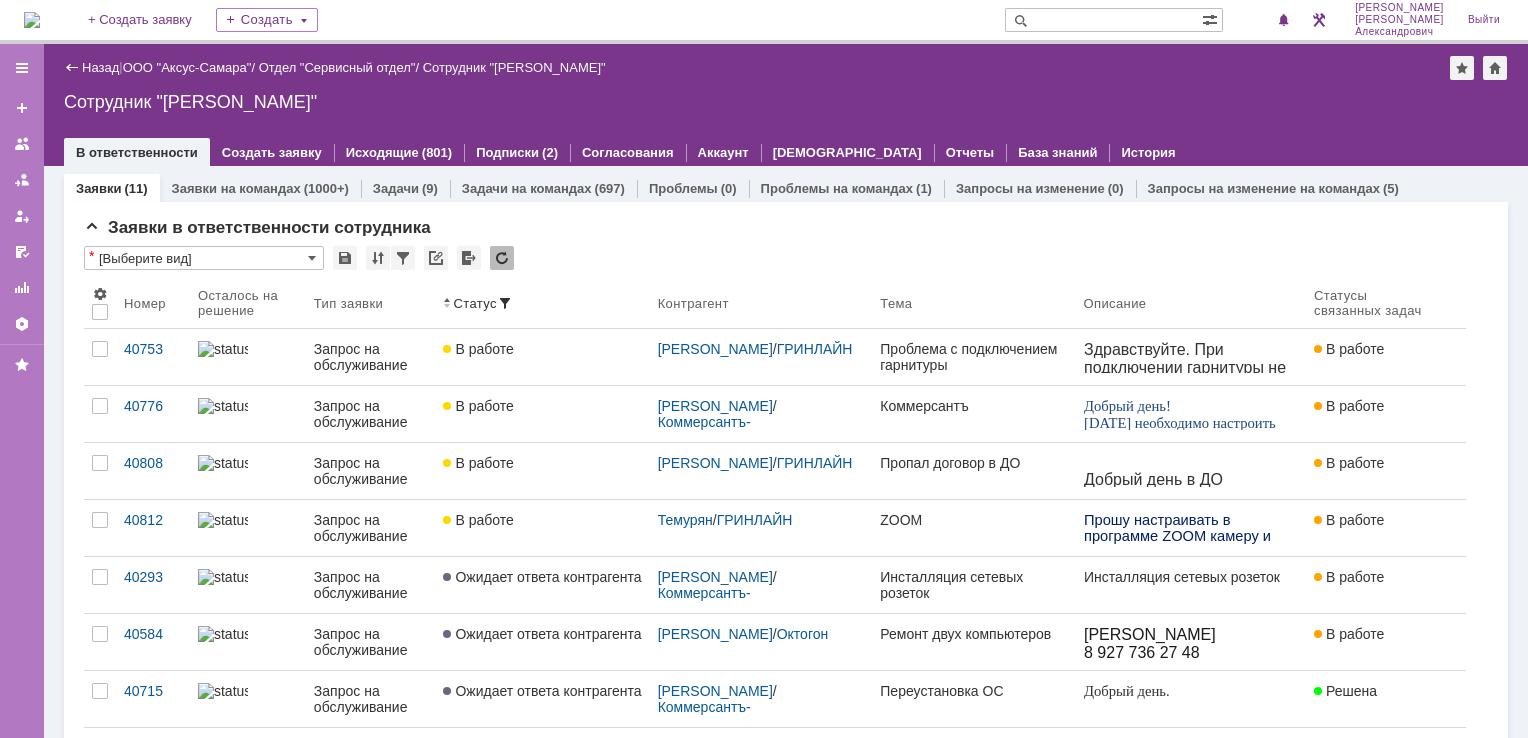 click at bounding box center [32, 20] 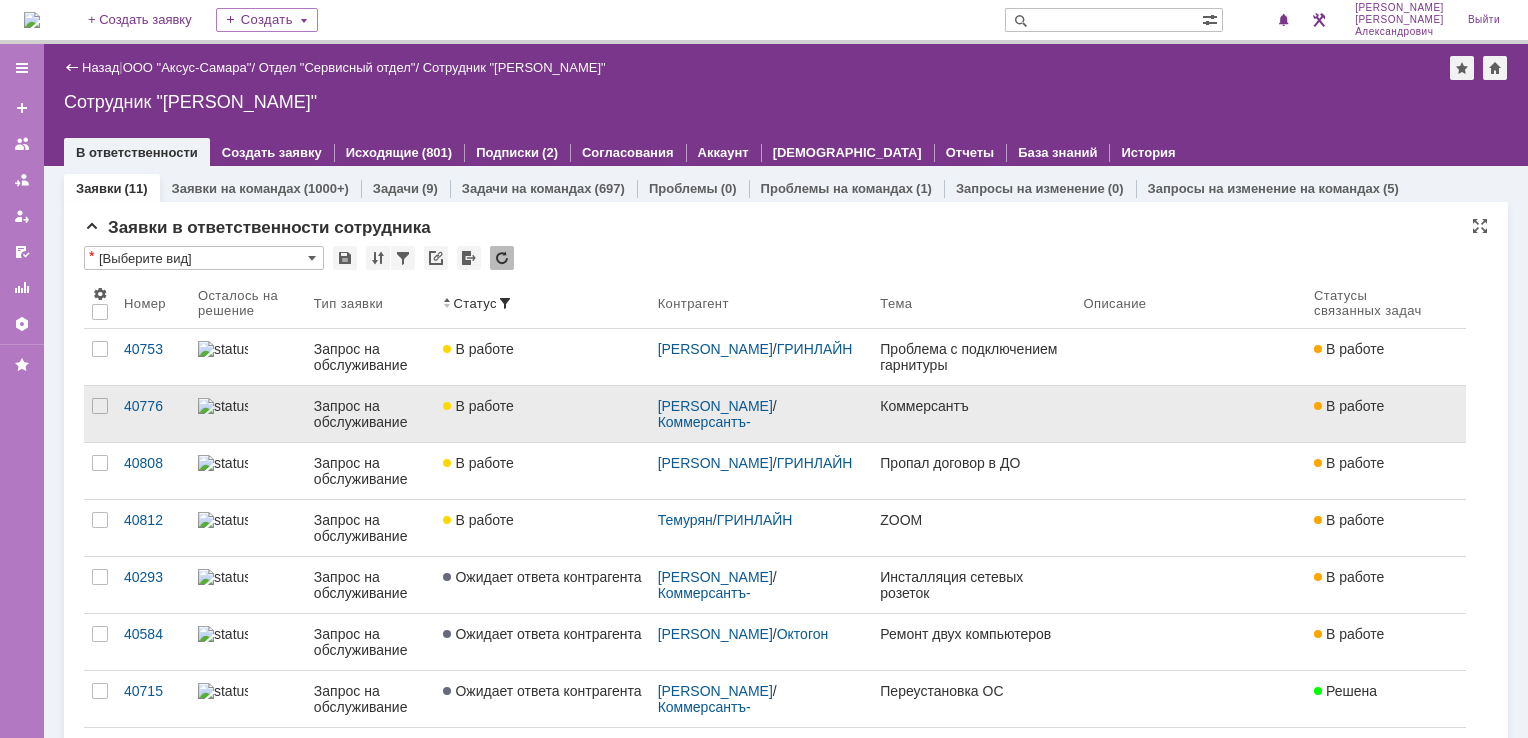 scroll, scrollTop: 0, scrollLeft: 0, axis: both 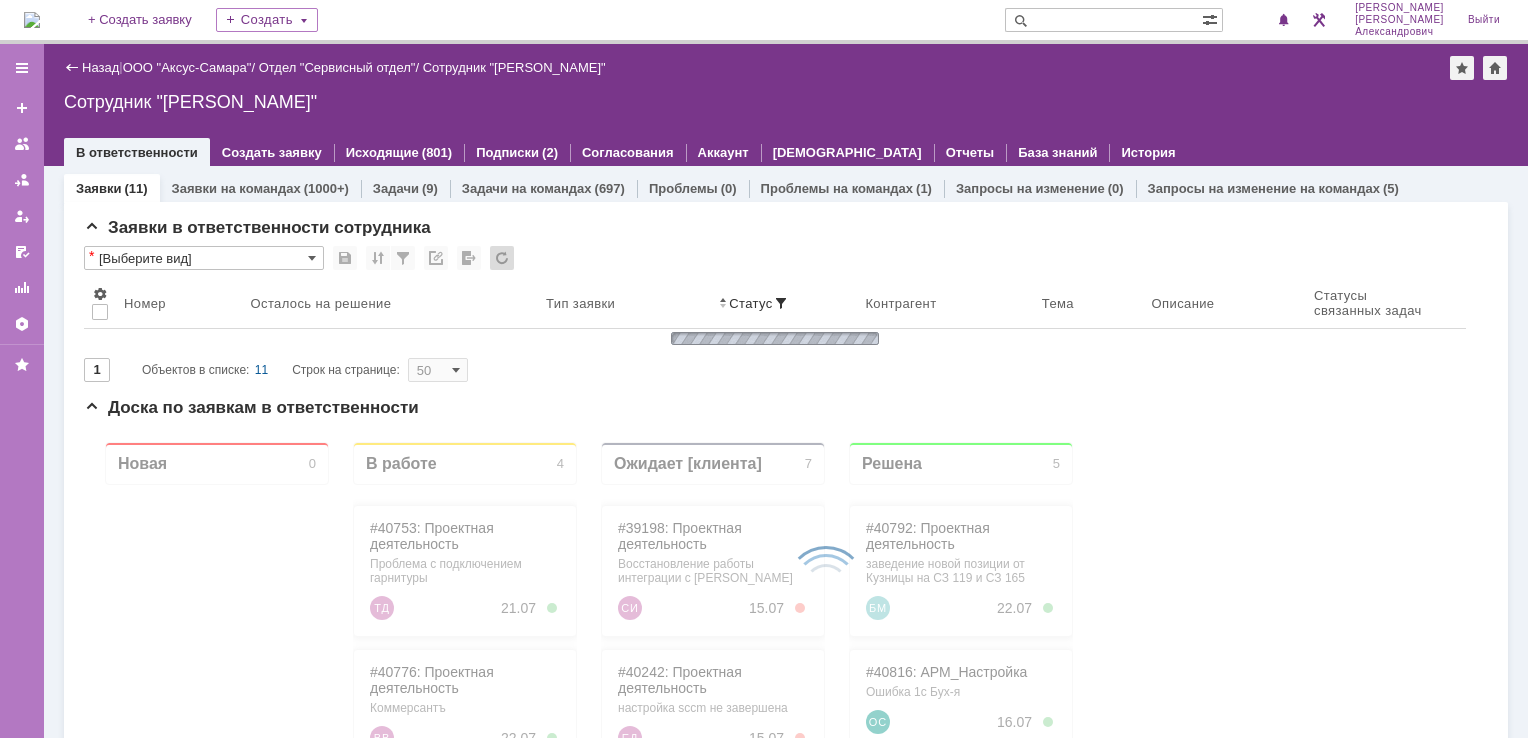 click on "Назад   |   ООО "Аксус-Самара"  /   Отдел "Сервисный отдел"  /   Сотрудник "Галстьян Степан Александрович" Сотрудник "Галстьян Степан Александрович" employee$43271409 В ответственности Создать заявку Исходящие (801) Подписки (2) Согласования Аккаунт Дашборды Отчеты База знаний История" at bounding box center [786, 105] 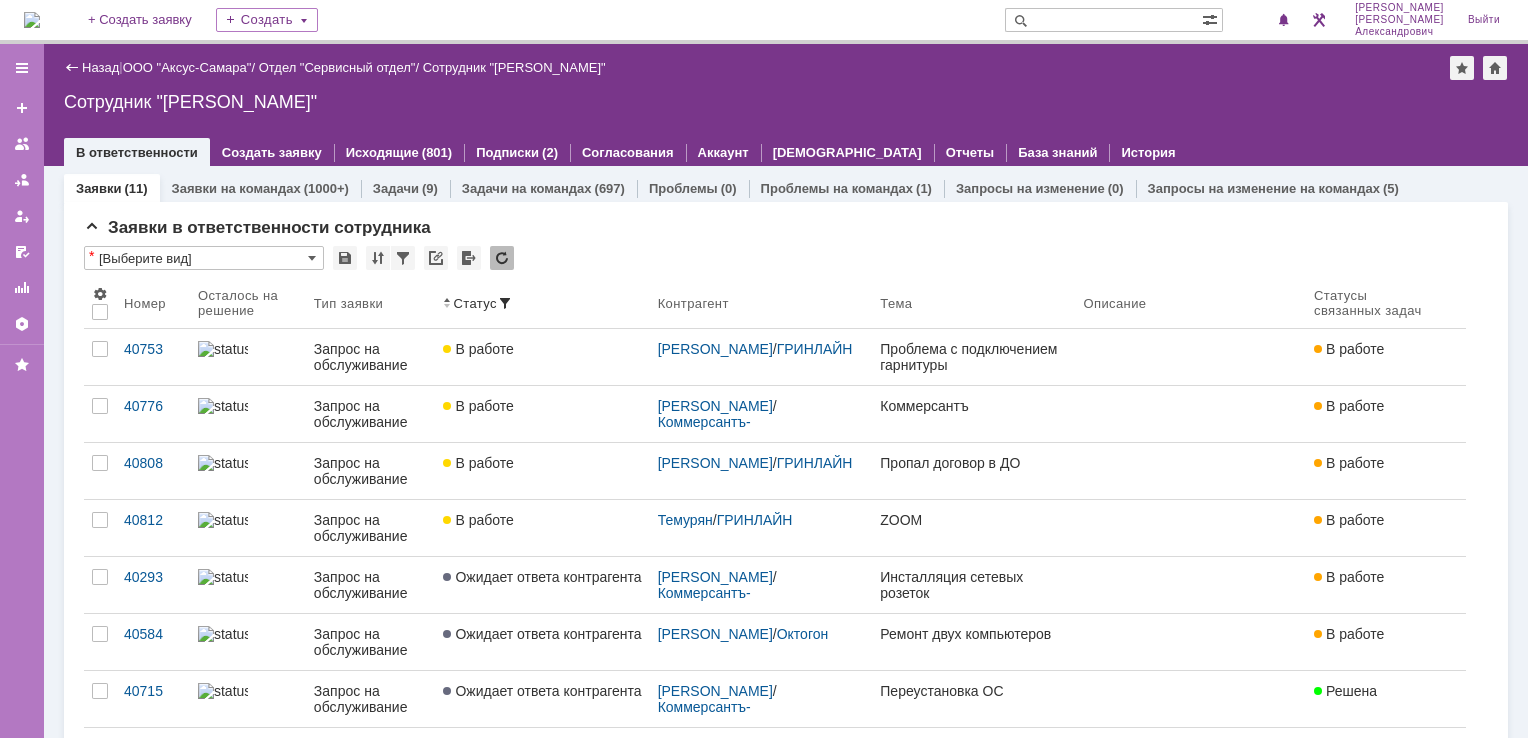 scroll, scrollTop: 0, scrollLeft: 0, axis: both 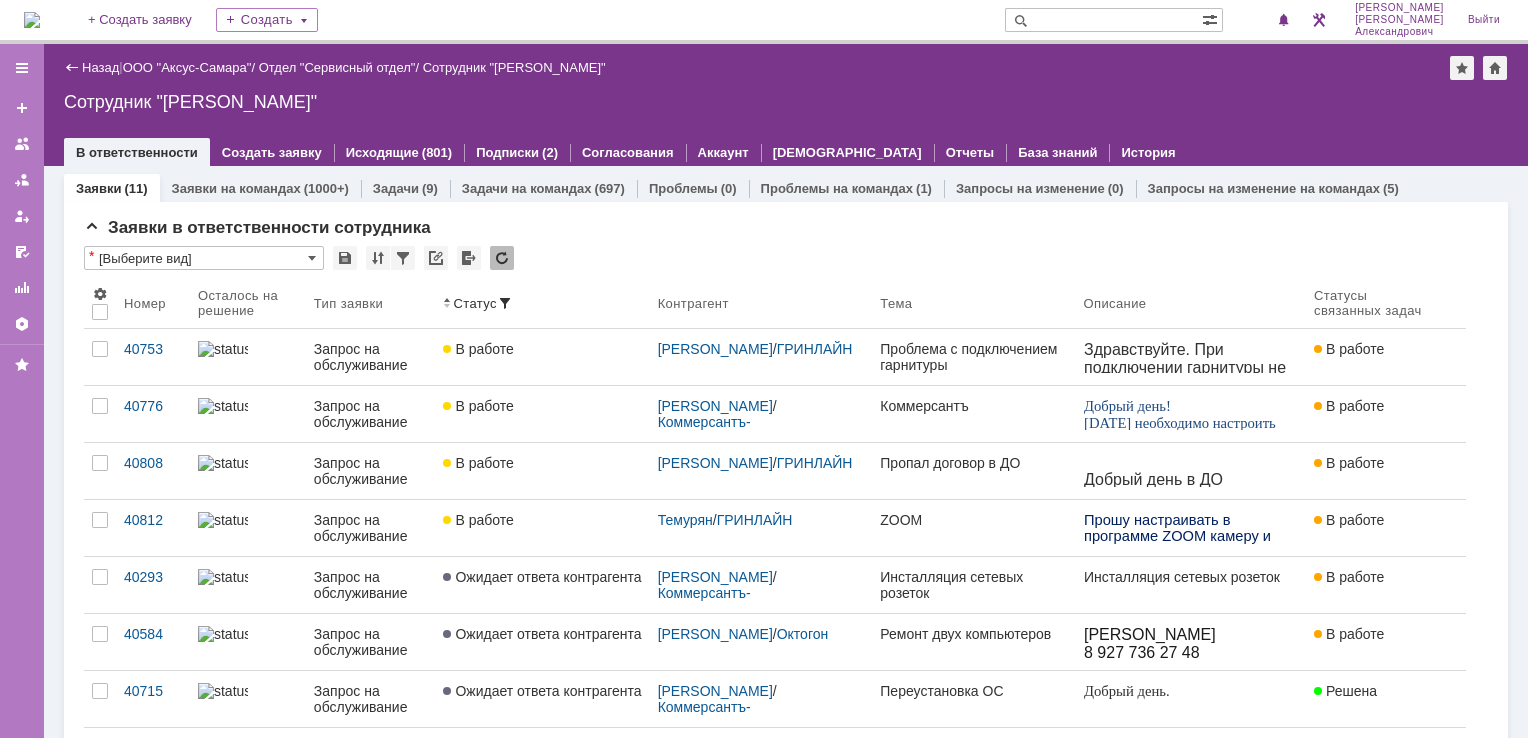 click at bounding box center [32, 20] 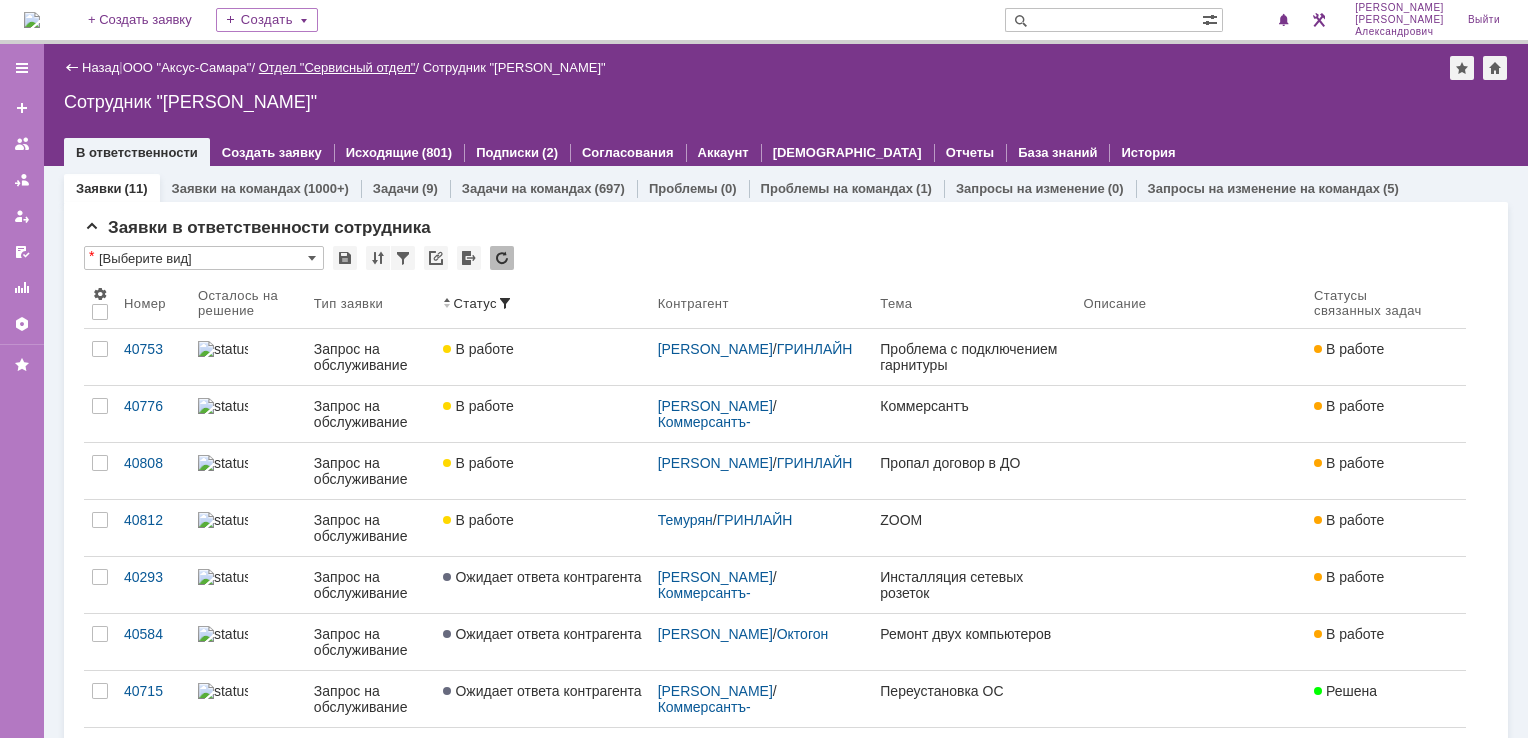 scroll, scrollTop: 0, scrollLeft: 0, axis: both 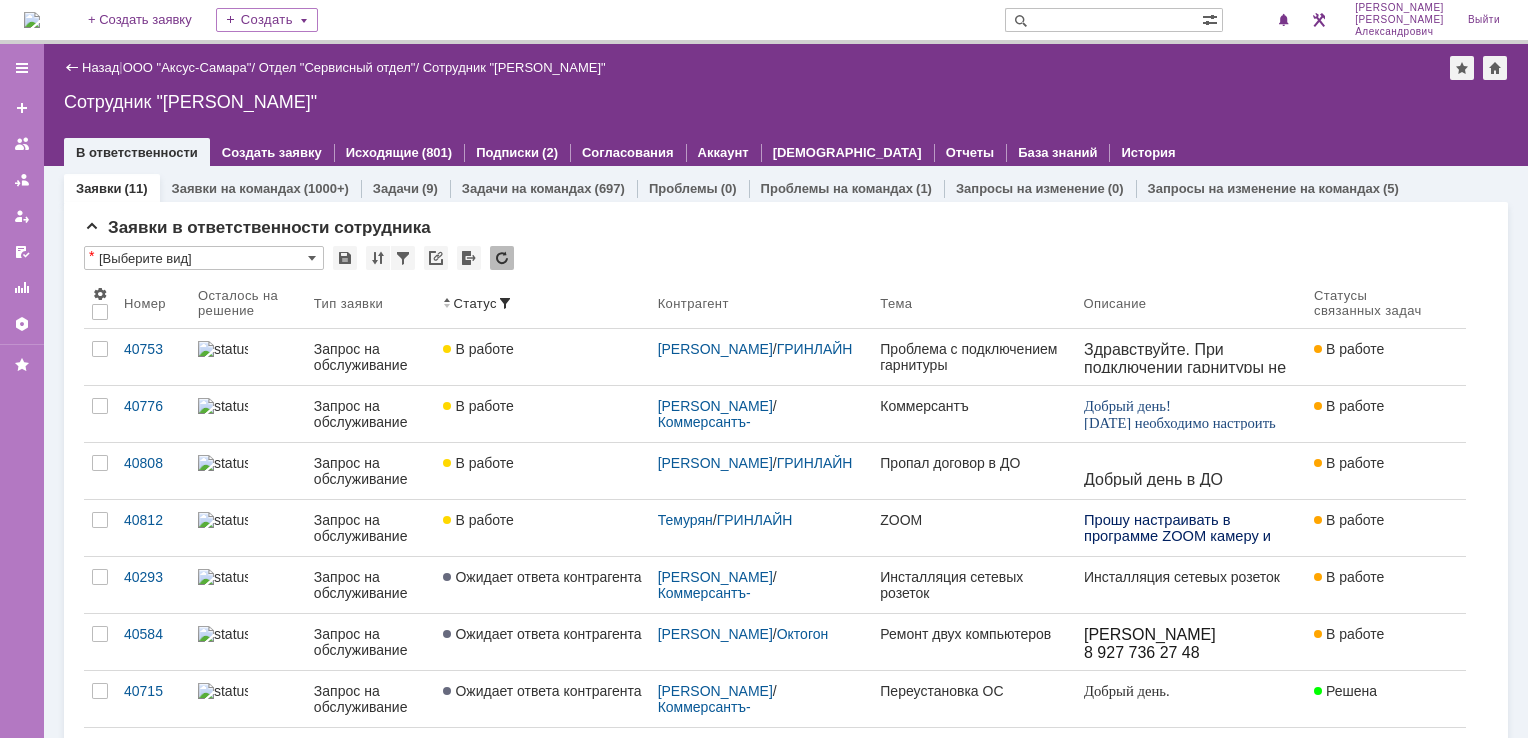 click at bounding box center [32, 20] 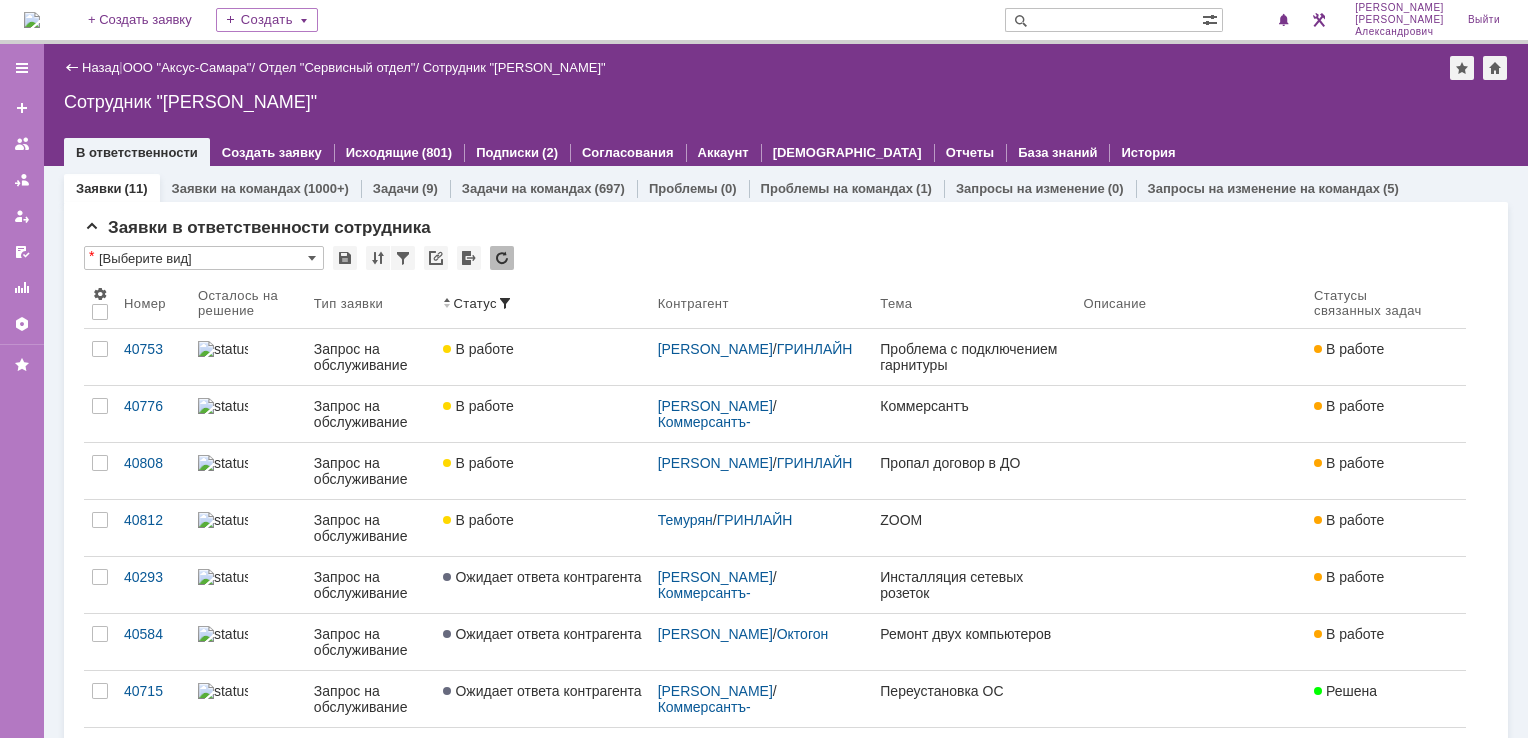 scroll, scrollTop: 0, scrollLeft: 0, axis: both 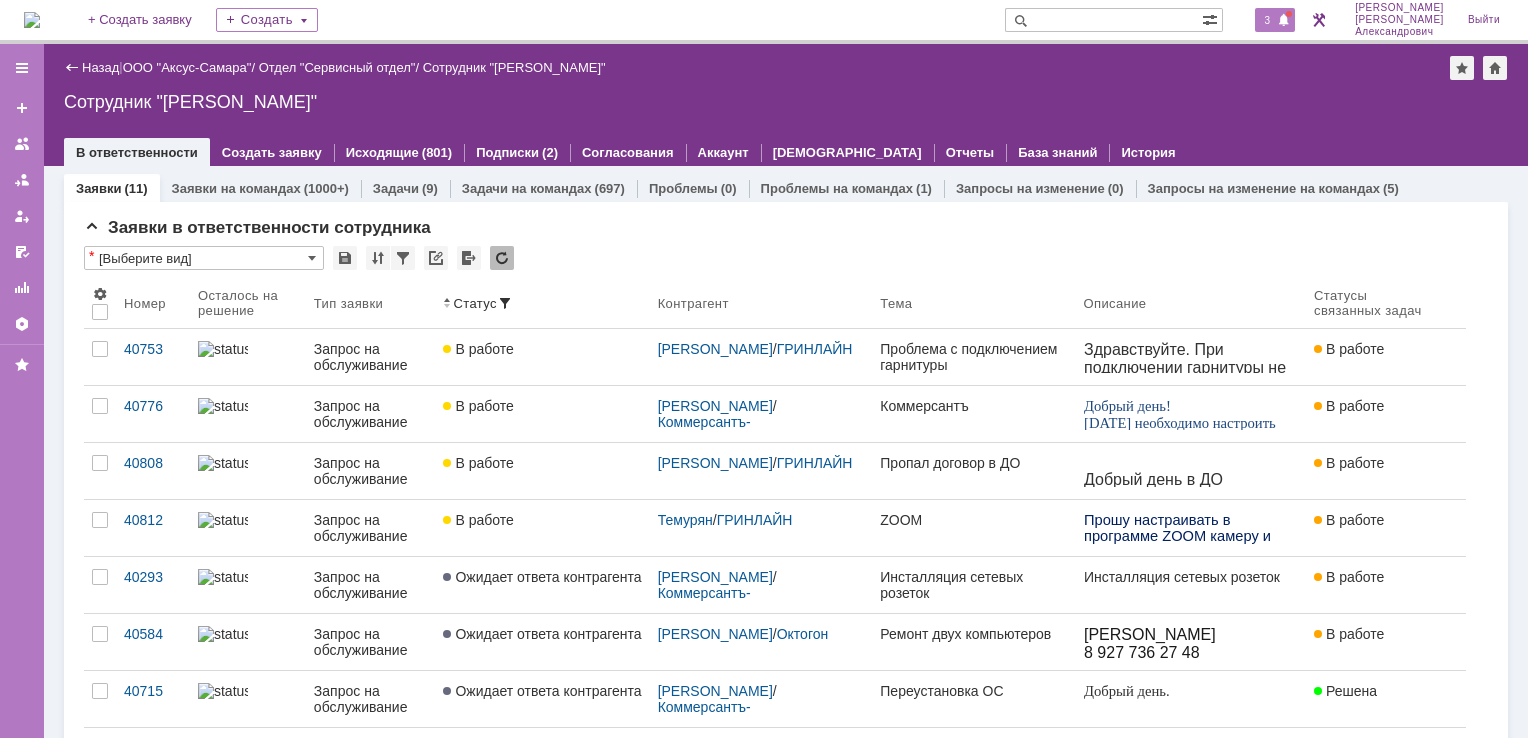 click at bounding box center (1284, 21) 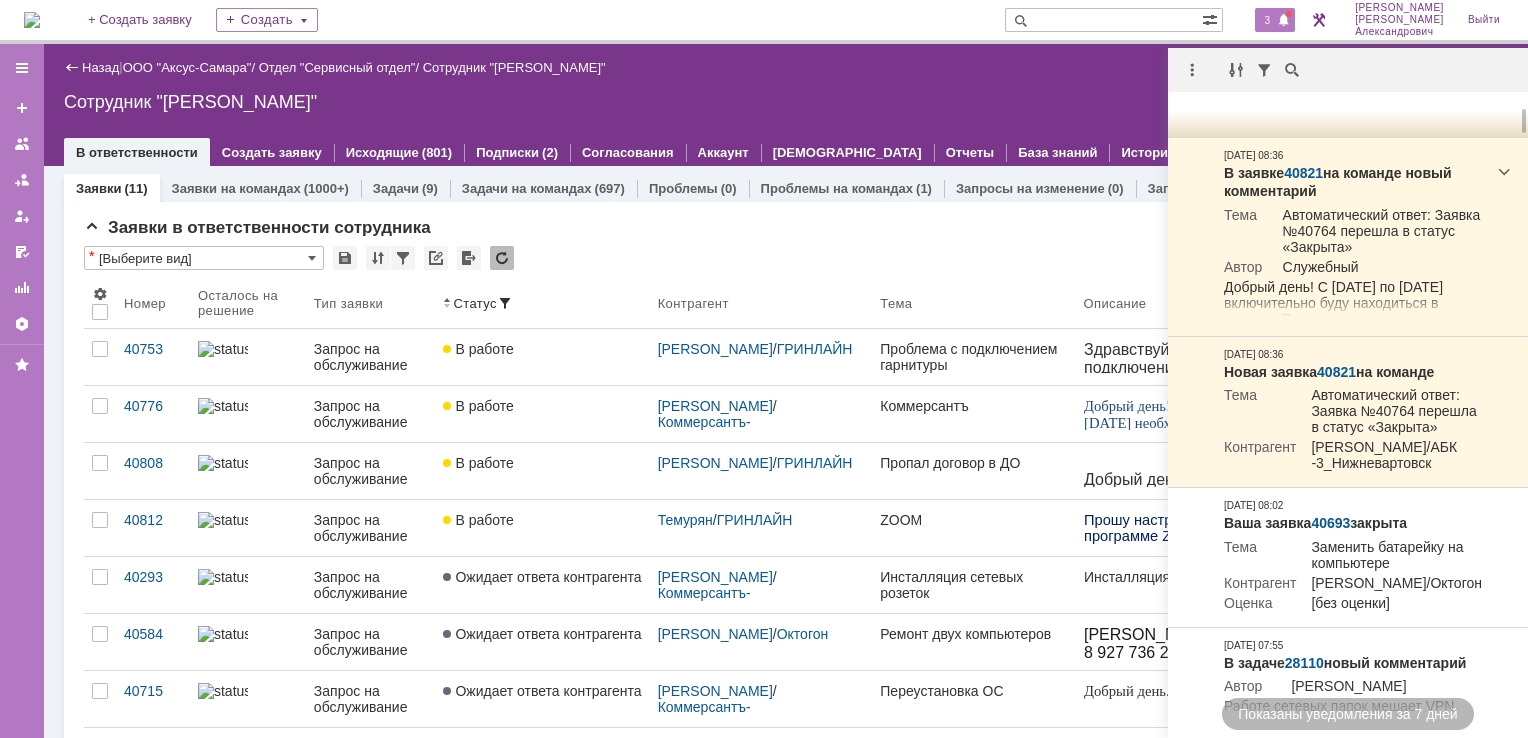 scroll, scrollTop: 0, scrollLeft: 0, axis: both 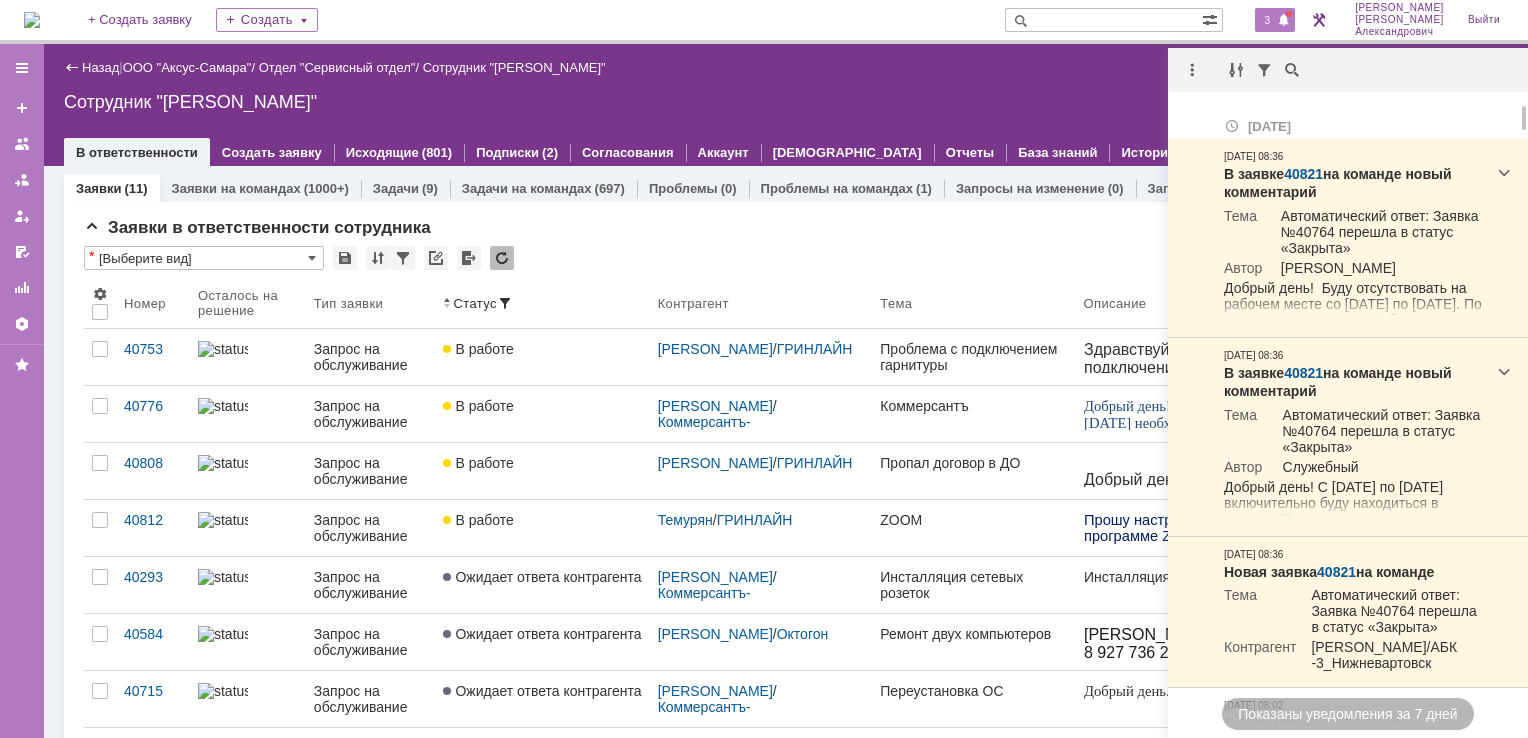 click at bounding box center (32, 20) 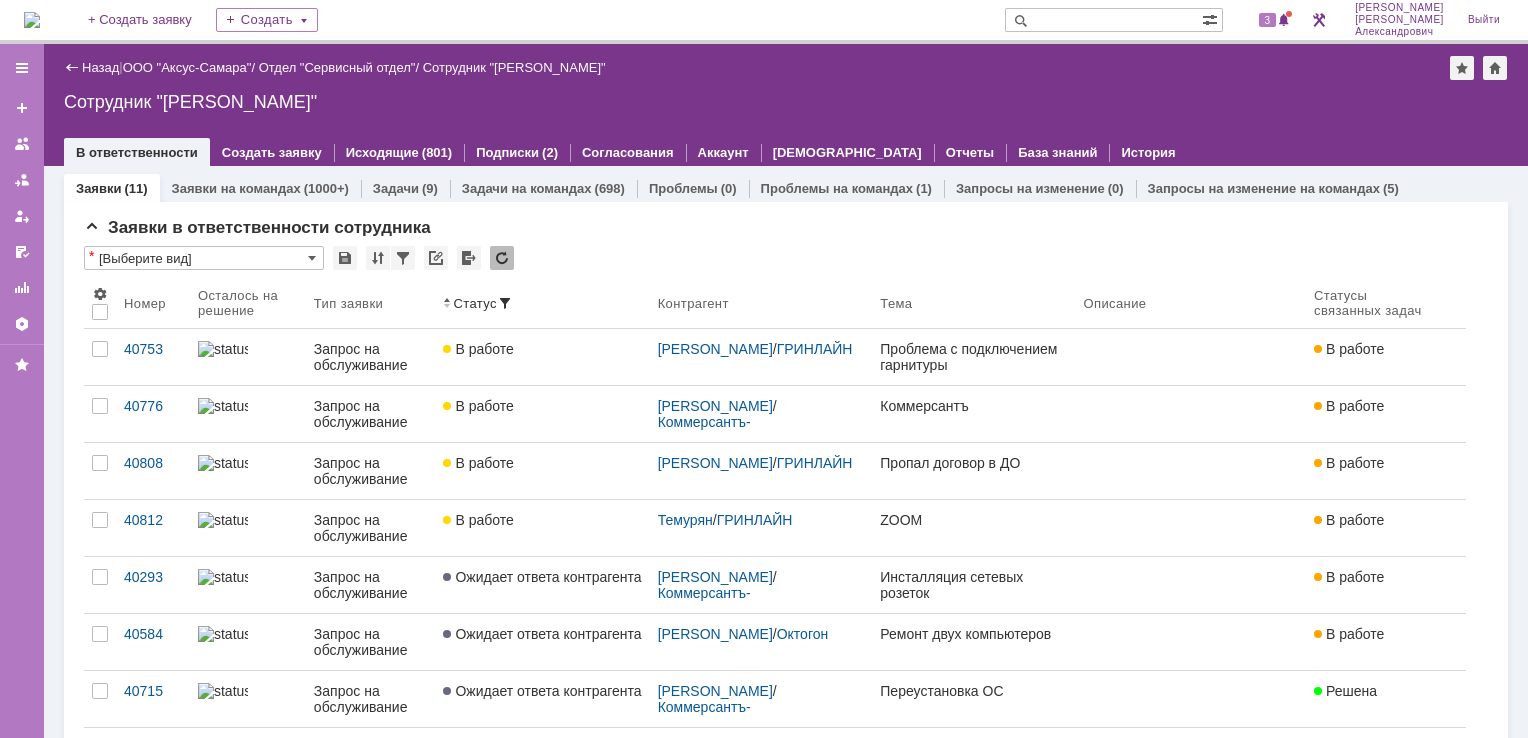 scroll, scrollTop: 0, scrollLeft: 0, axis: both 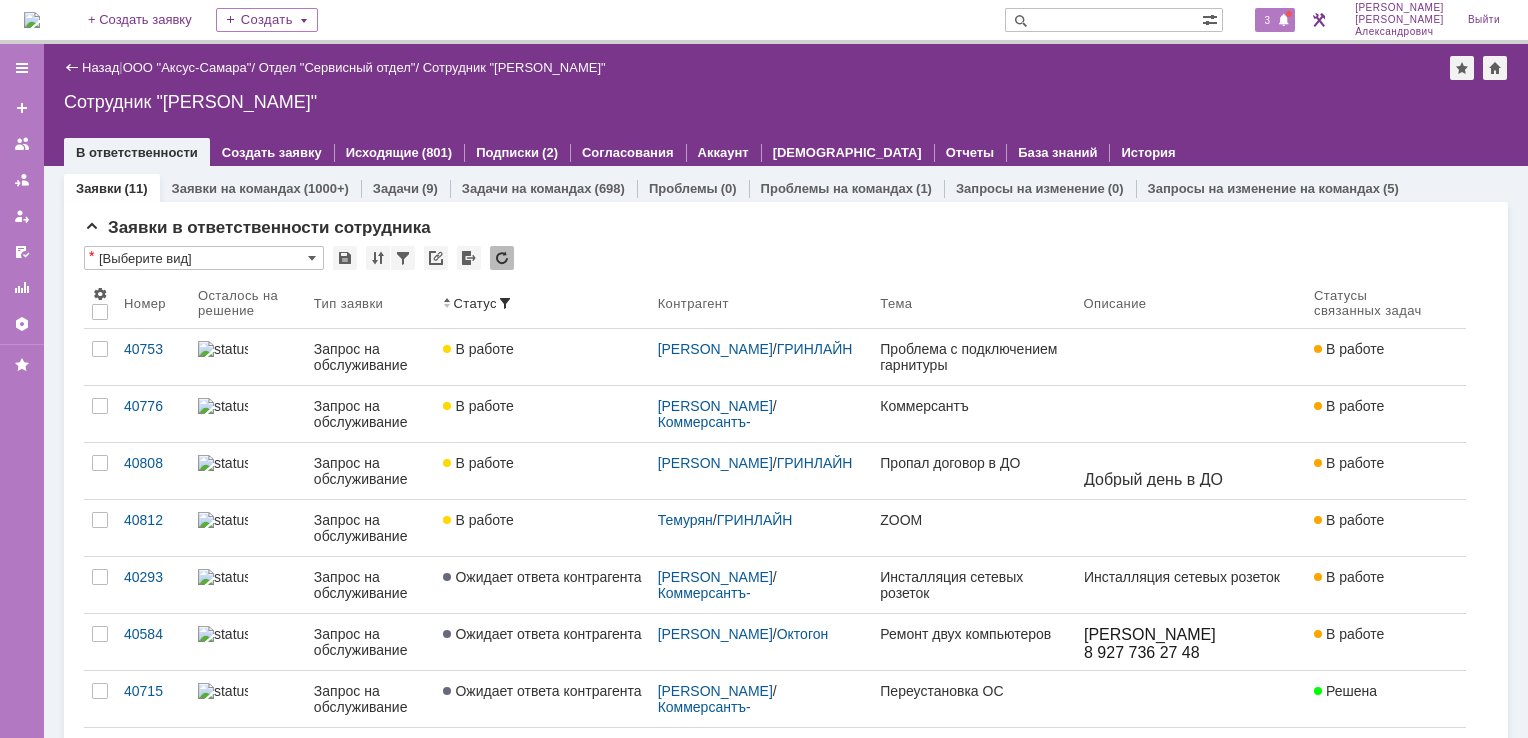 click on "3" at bounding box center [1268, 20] 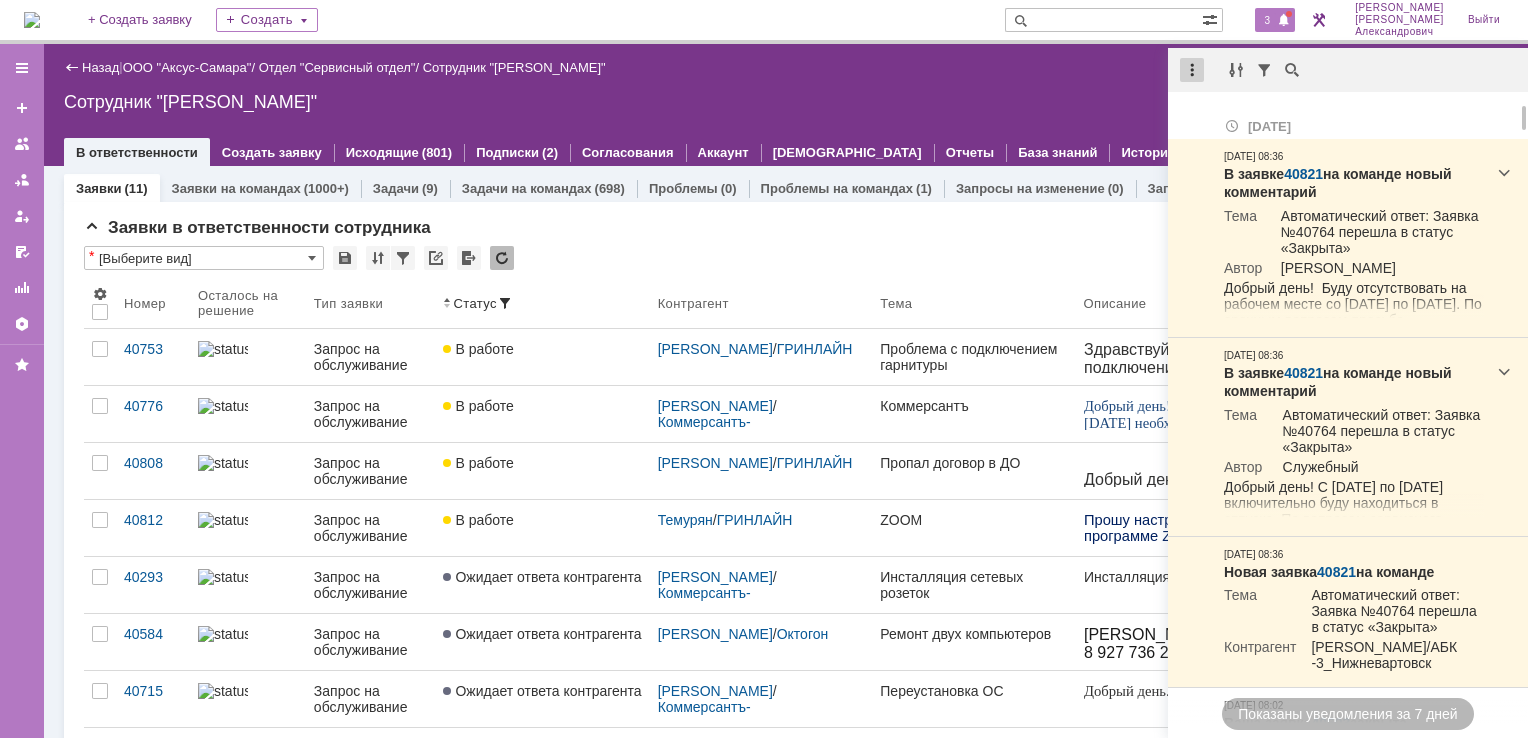 click at bounding box center (1192, 70) 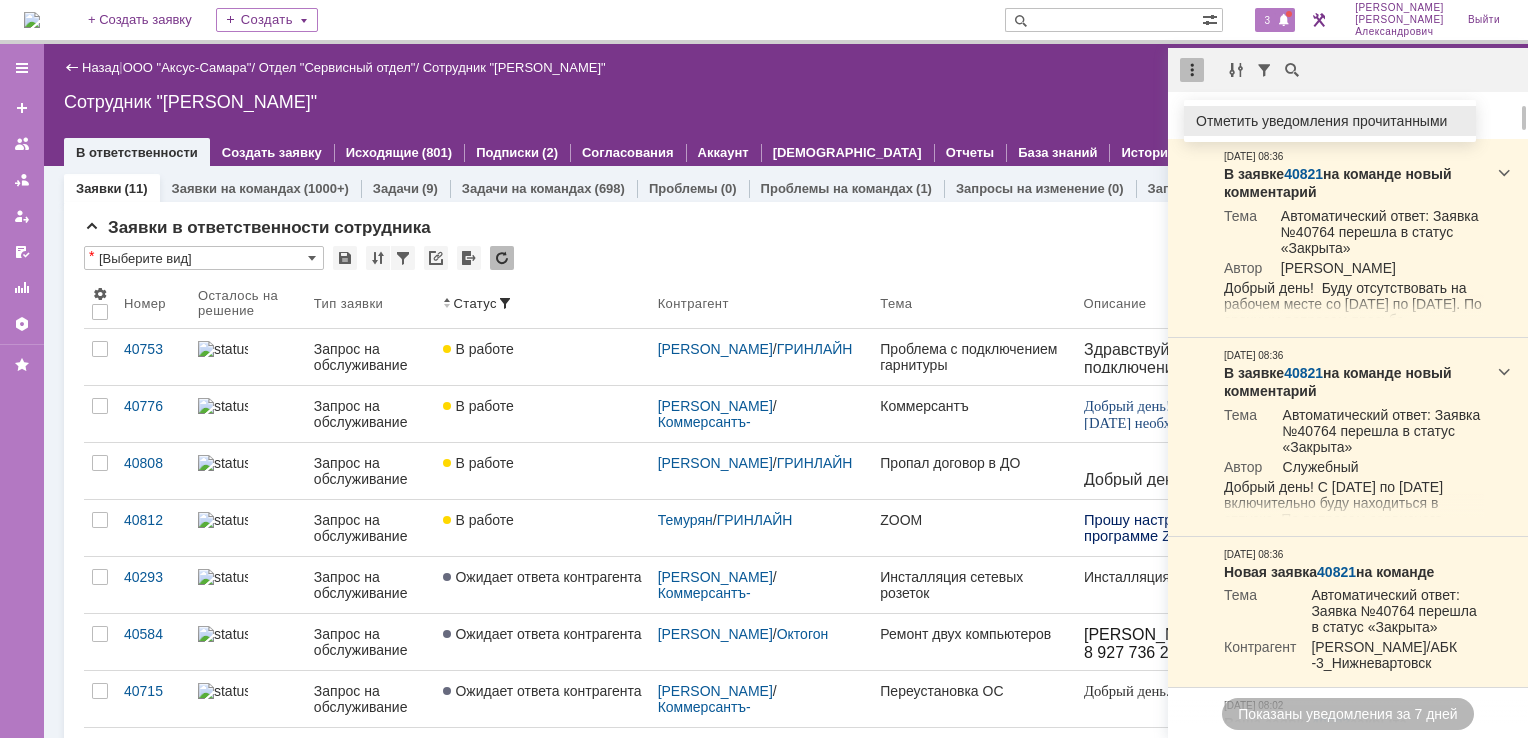 click on "Отметить уведомления прочитанными" at bounding box center [1330, 121] 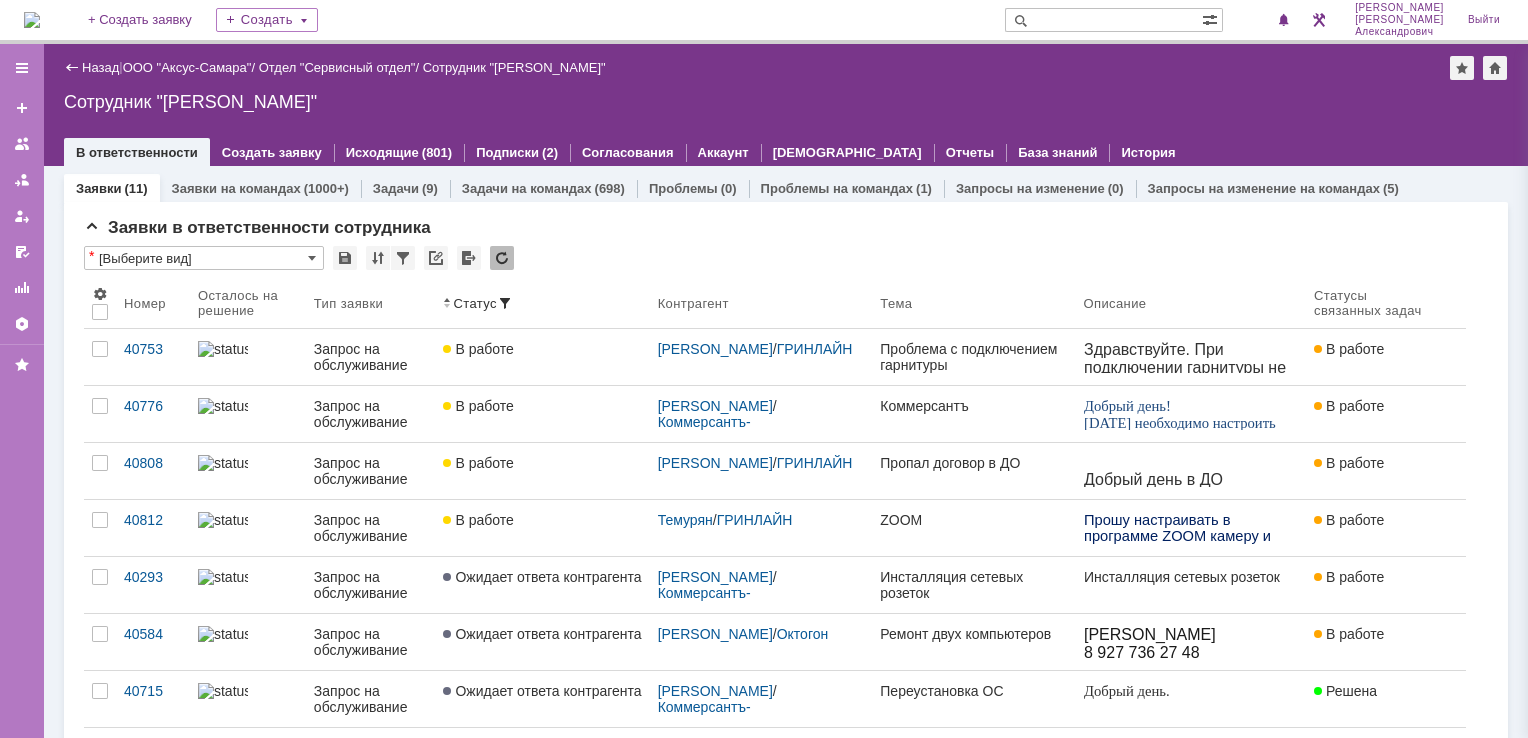 click on "Назад   |   ООО "Аксус-Самара"  /   Отдел "Сервисный отдел"  /   Сотрудник "[PERSON_NAME]" Сотрудник "[PERSON_NAME]" employee$43271409 В ответственности Создать заявку Исходящие (801) Подписки (2) Согласования Аккаунт Дашборды Отчеты База знаний История" at bounding box center (786, 105) 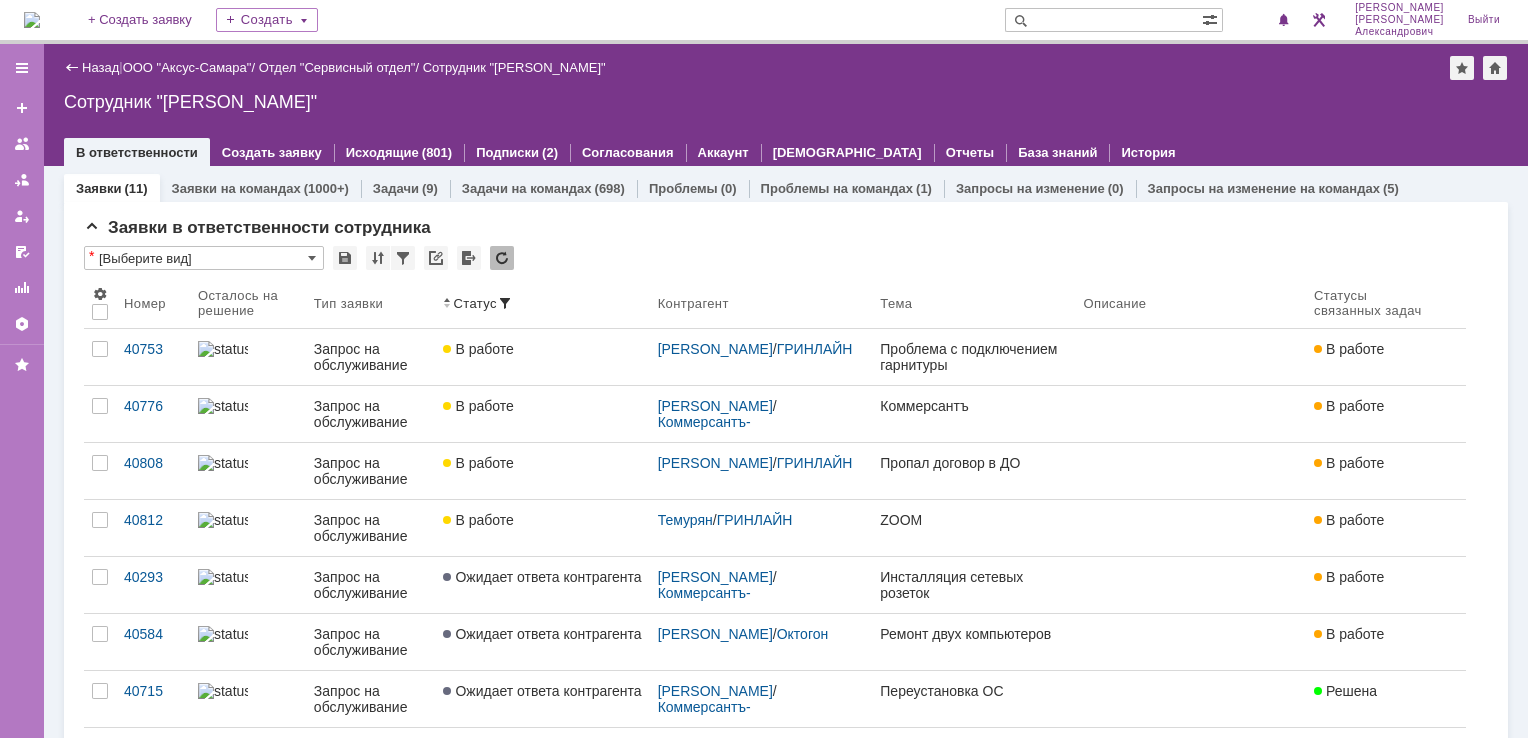scroll, scrollTop: 0, scrollLeft: 0, axis: both 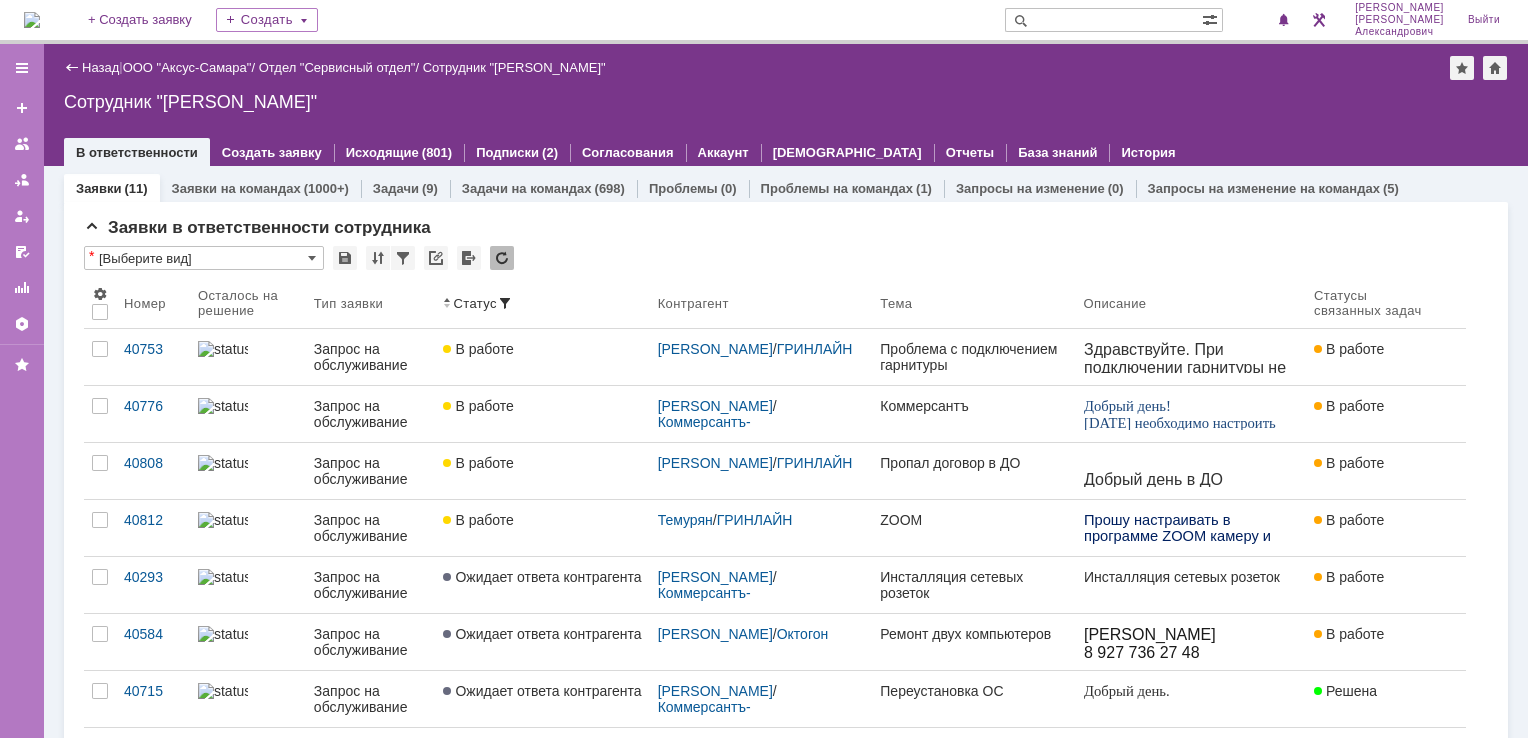 click at bounding box center [32, 20] 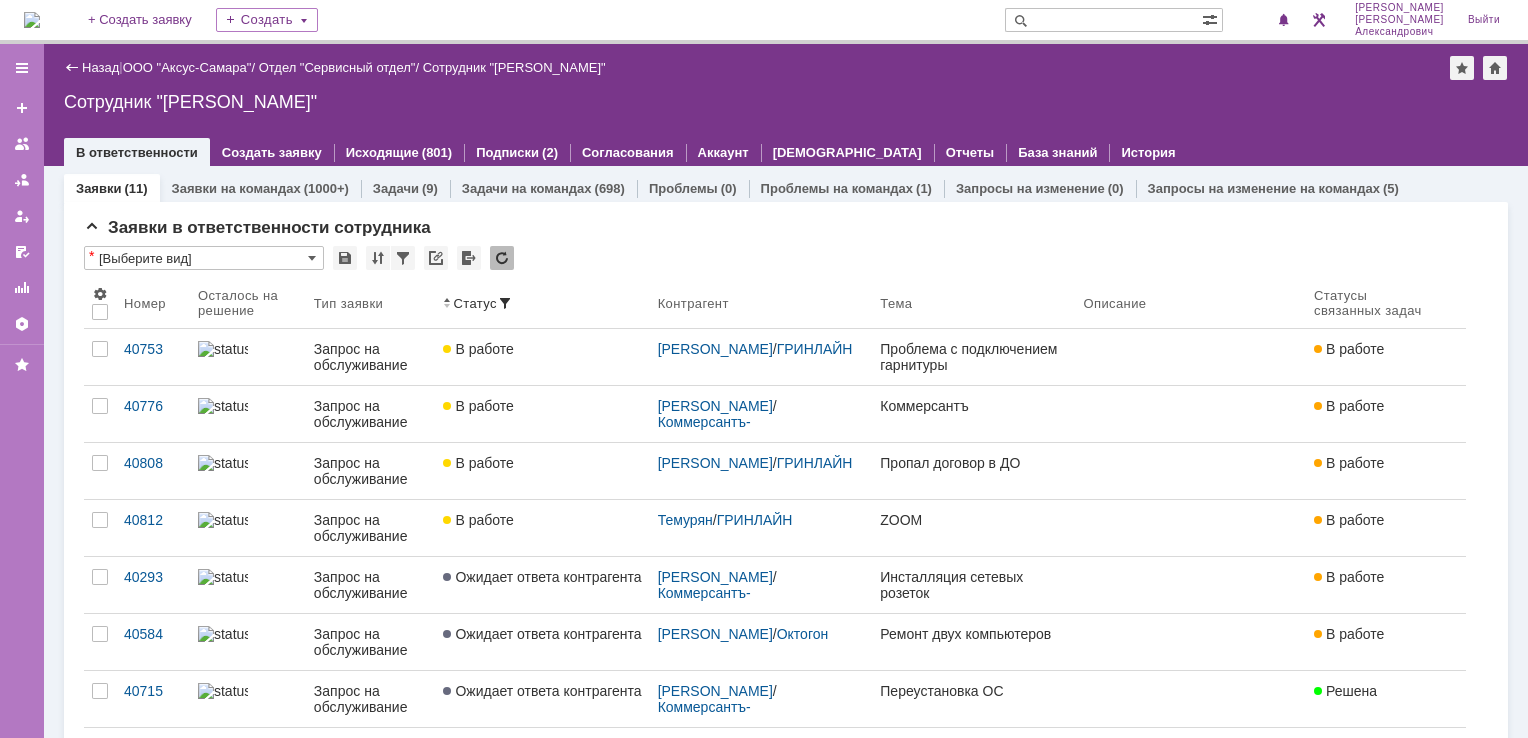 scroll, scrollTop: 0, scrollLeft: 0, axis: both 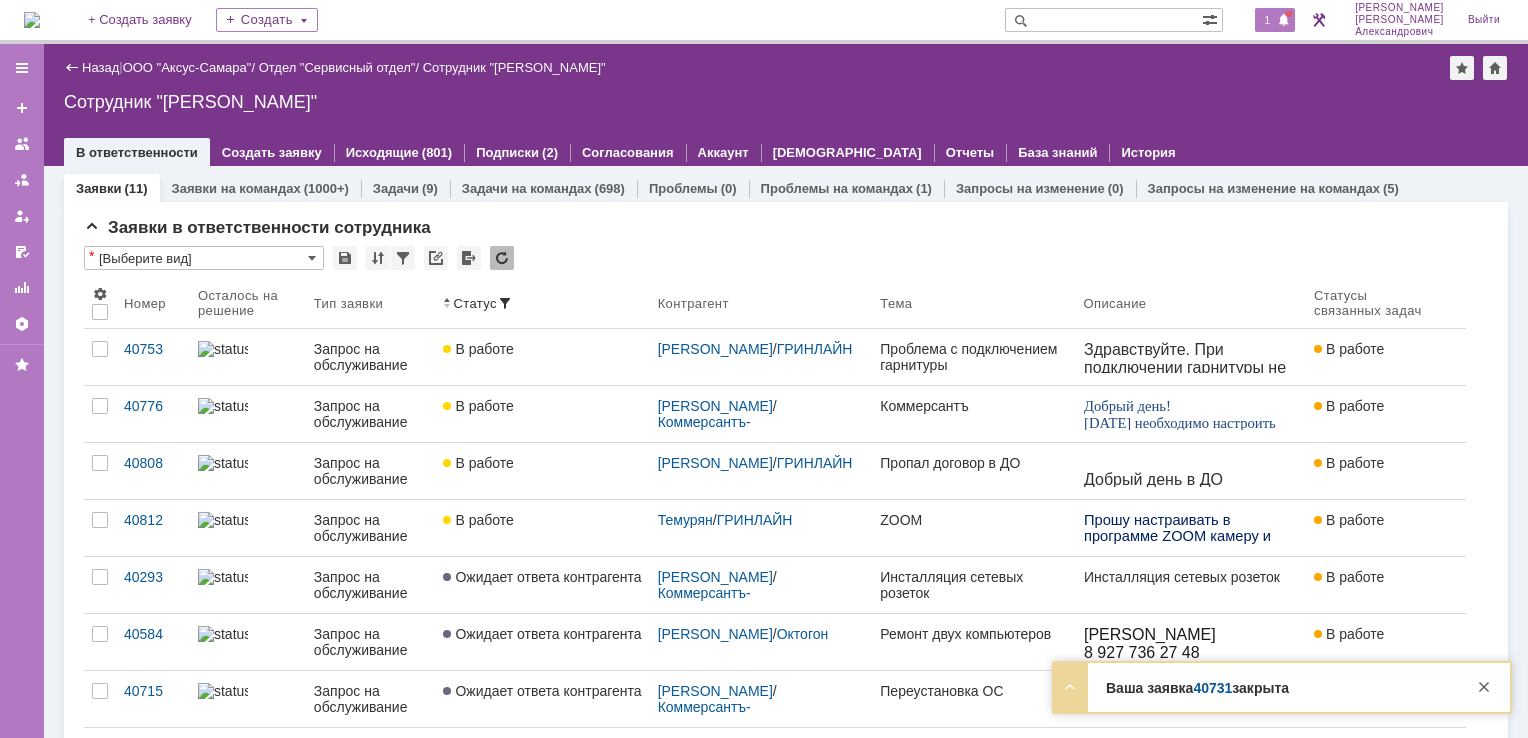 click on "1" at bounding box center (1268, 20) 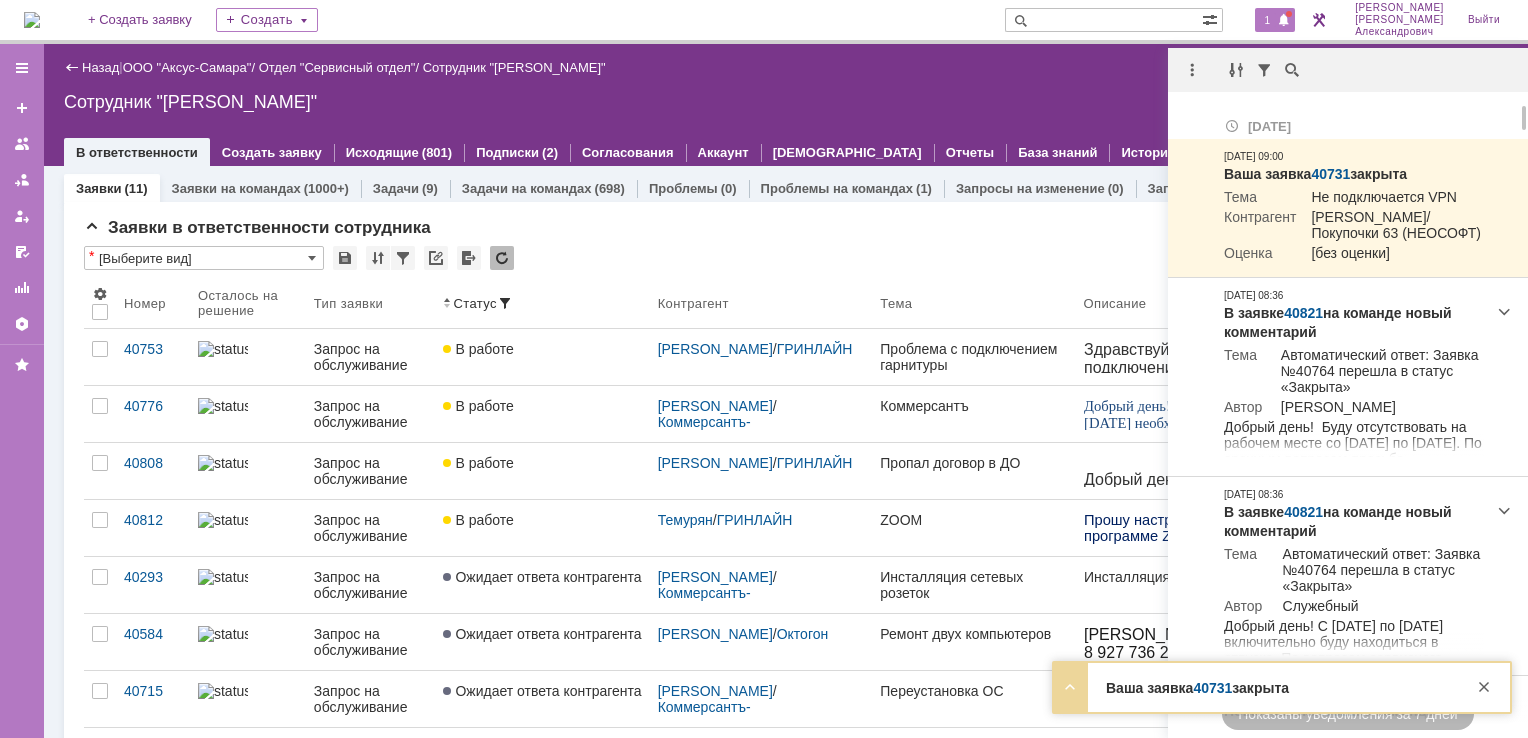 click at bounding box center [1196, 70] 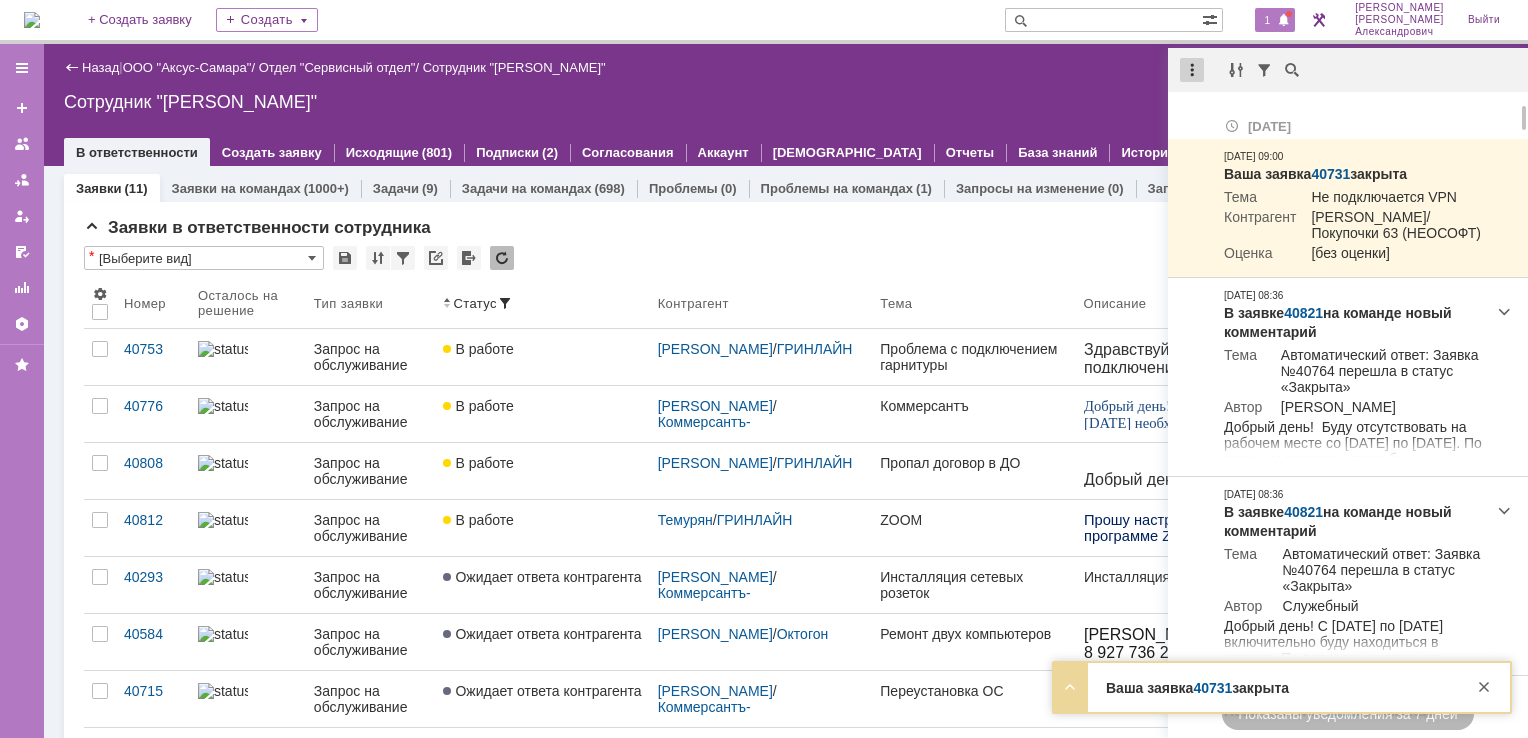 click at bounding box center (1192, 70) 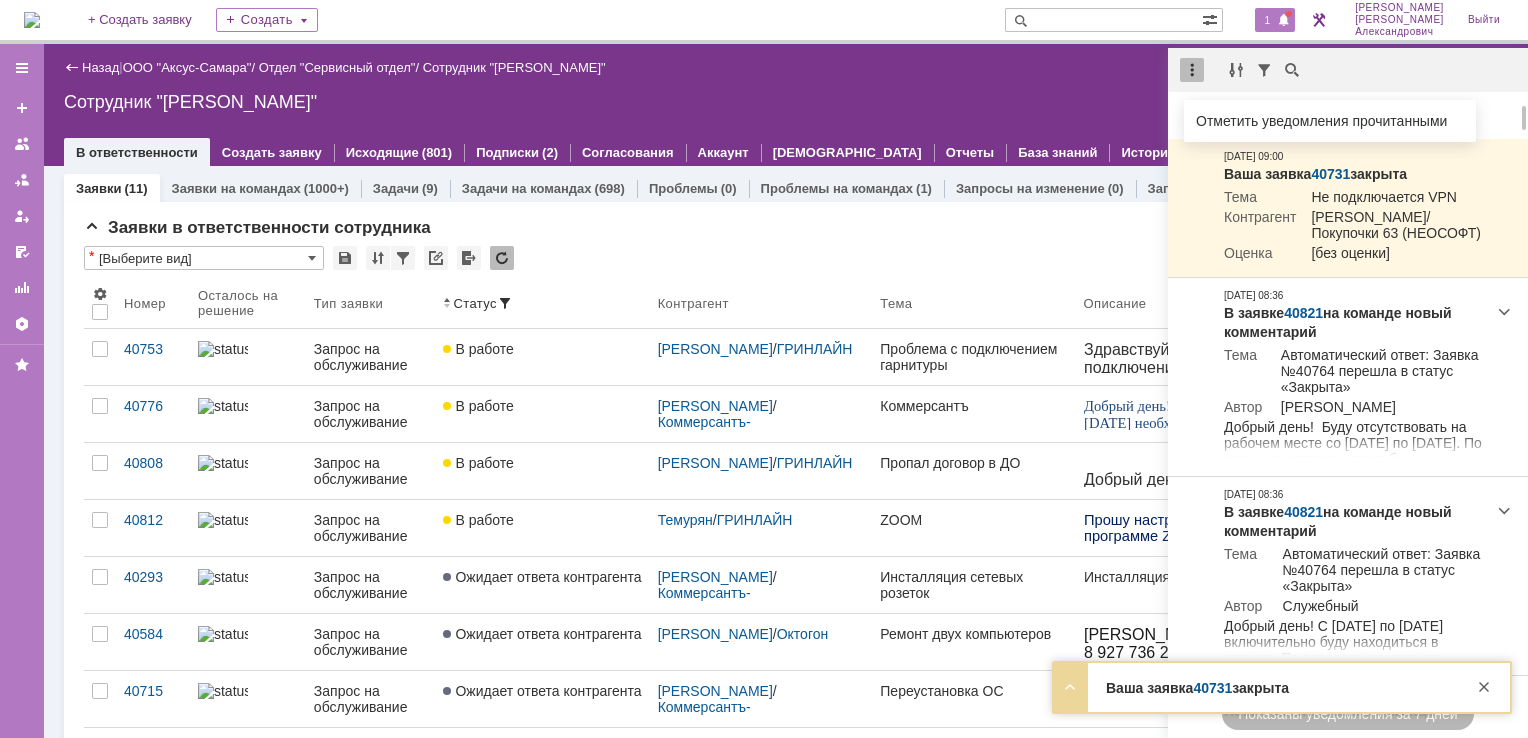 drag, startPoint x: 1228, startPoint y: 124, endPoint x: 1176, endPoint y: 107, distance: 54.708317 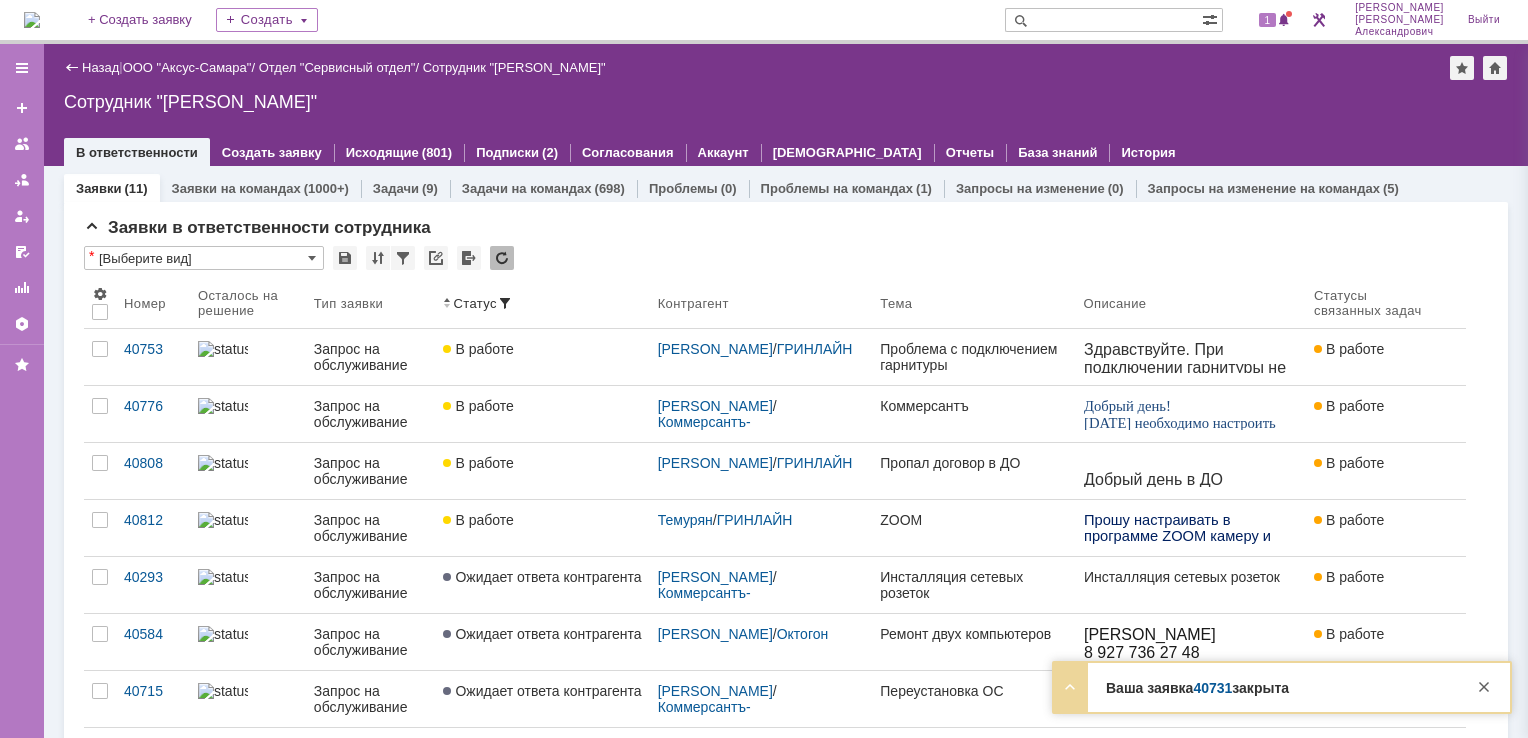 click on "Сотрудник "[PERSON_NAME]"" at bounding box center [786, 102] 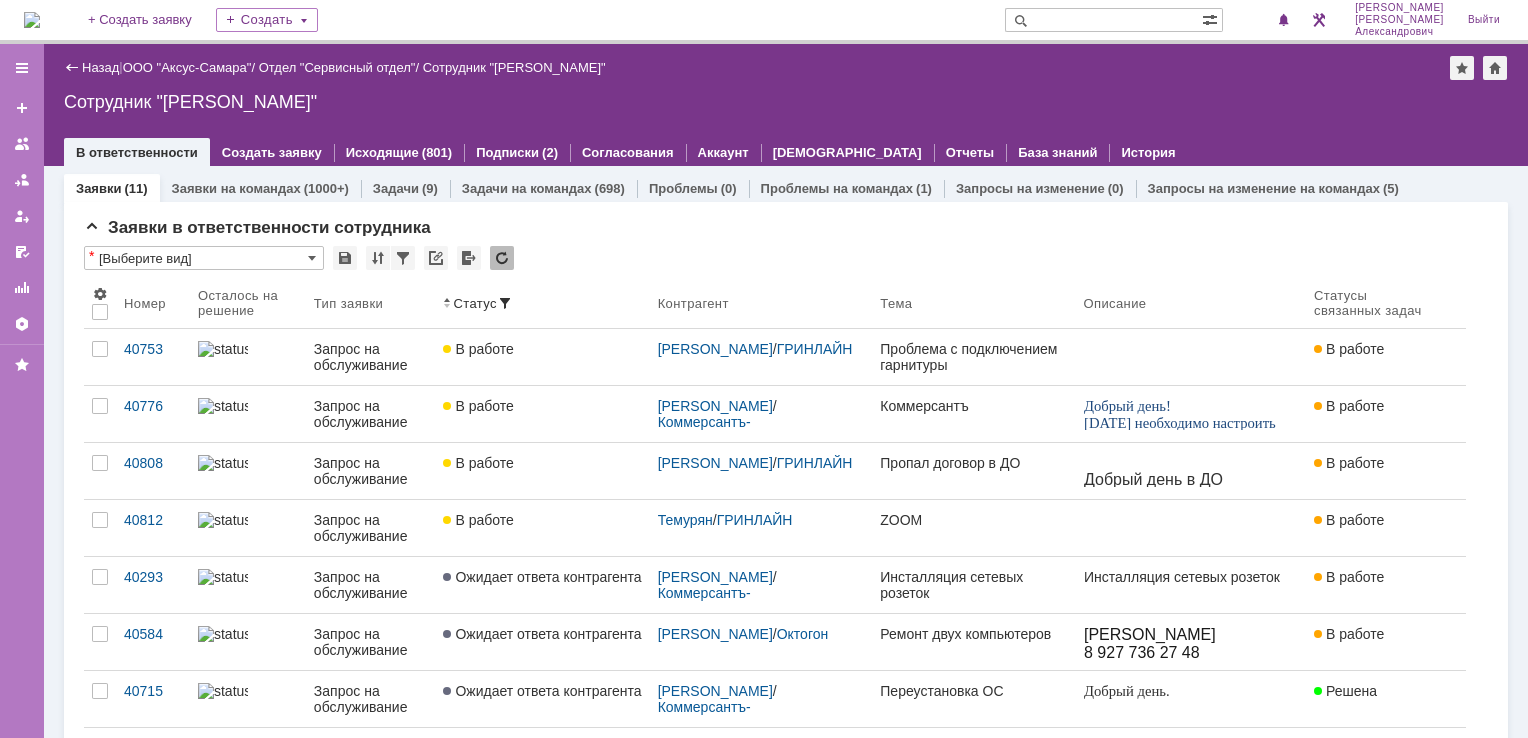 scroll, scrollTop: 0, scrollLeft: 0, axis: both 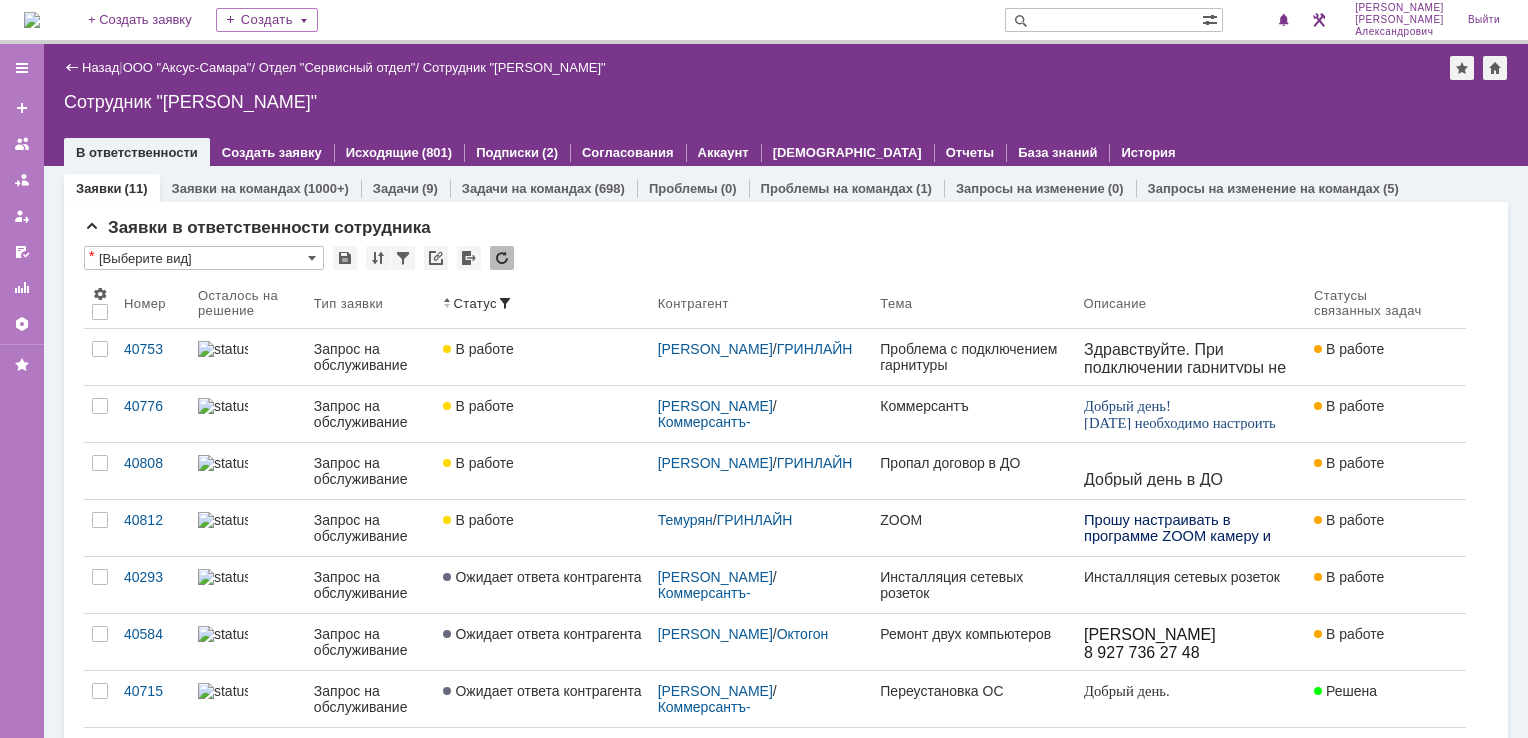 click at bounding box center [32, 20] 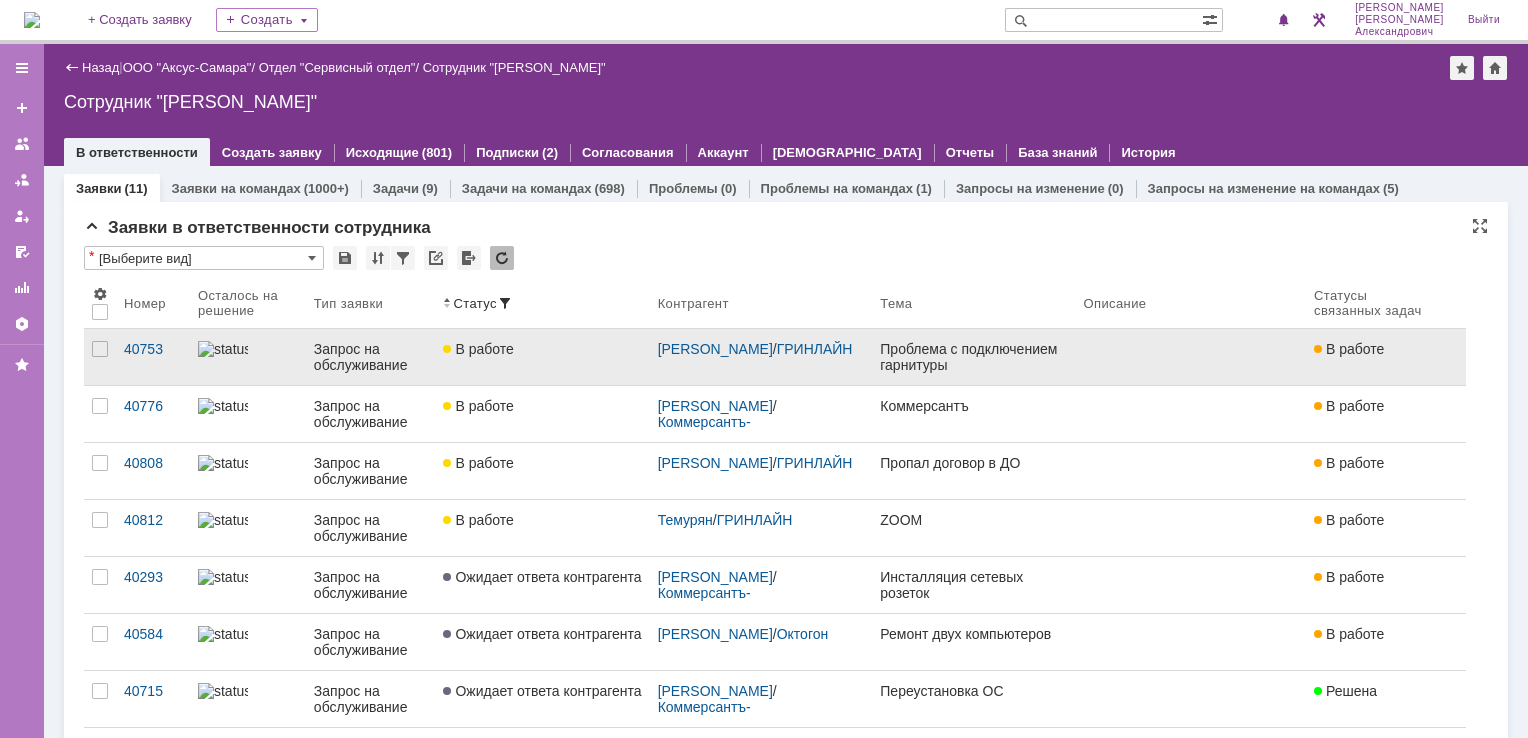 scroll, scrollTop: 0, scrollLeft: 0, axis: both 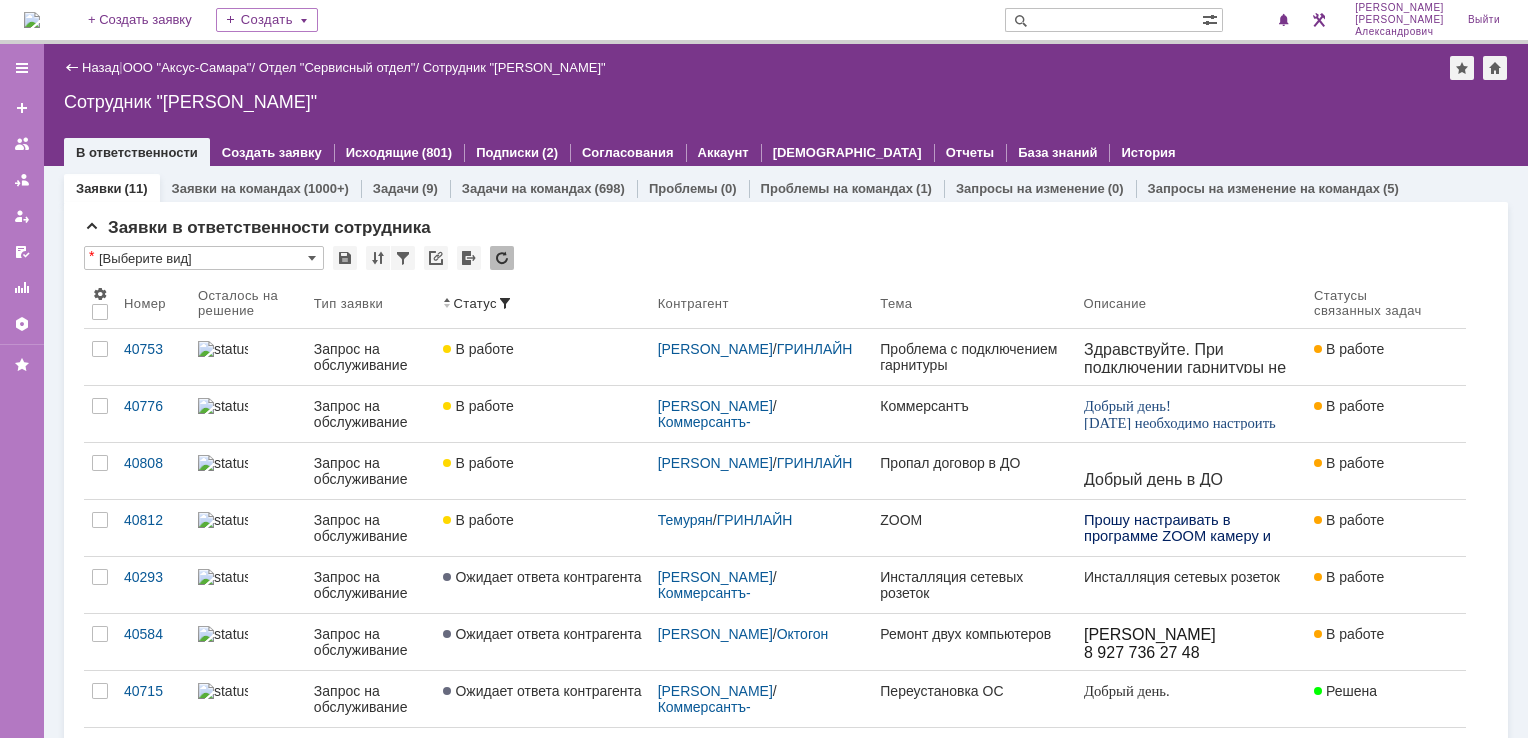 click at bounding box center [32, 20] 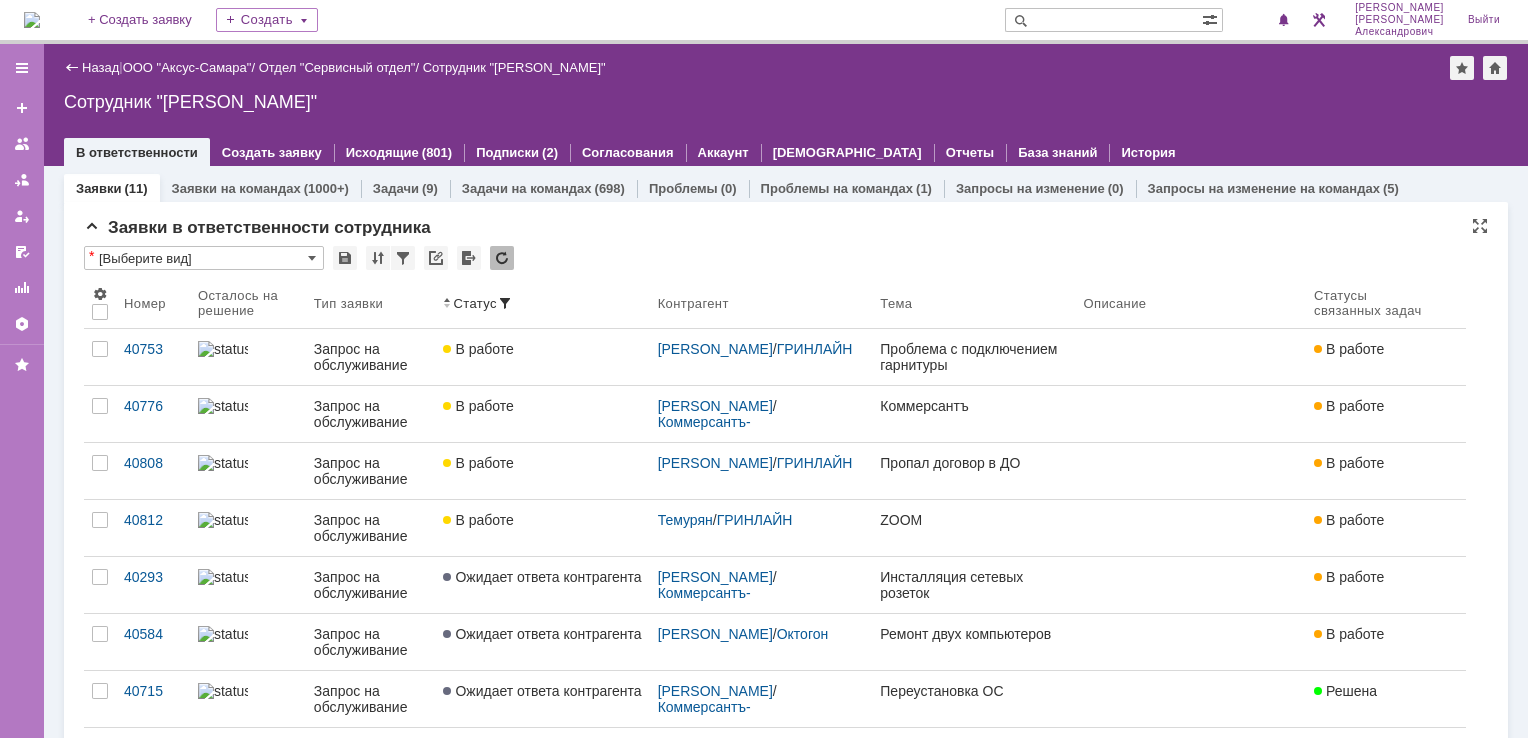 scroll, scrollTop: 0, scrollLeft: 0, axis: both 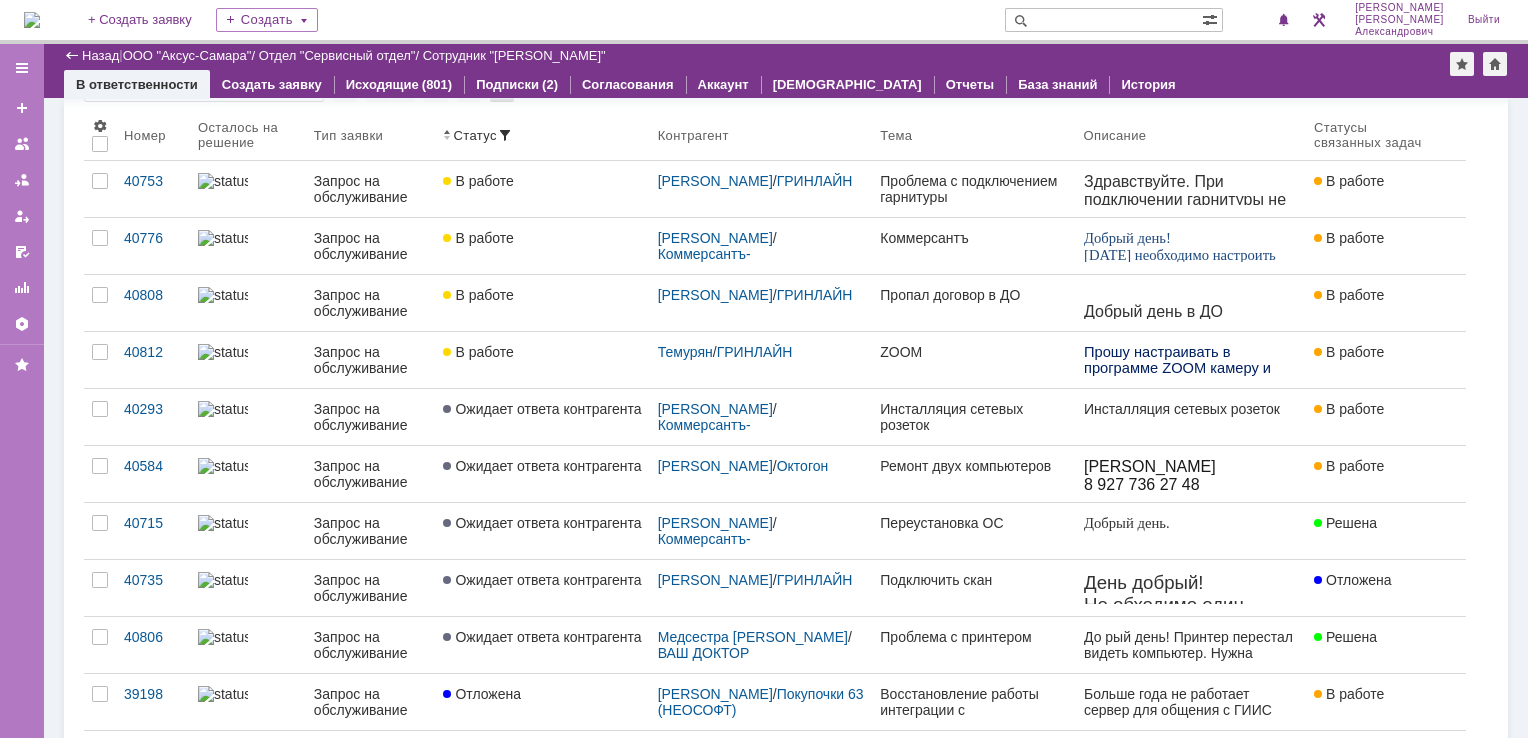 click at bounding box center [32, 20] 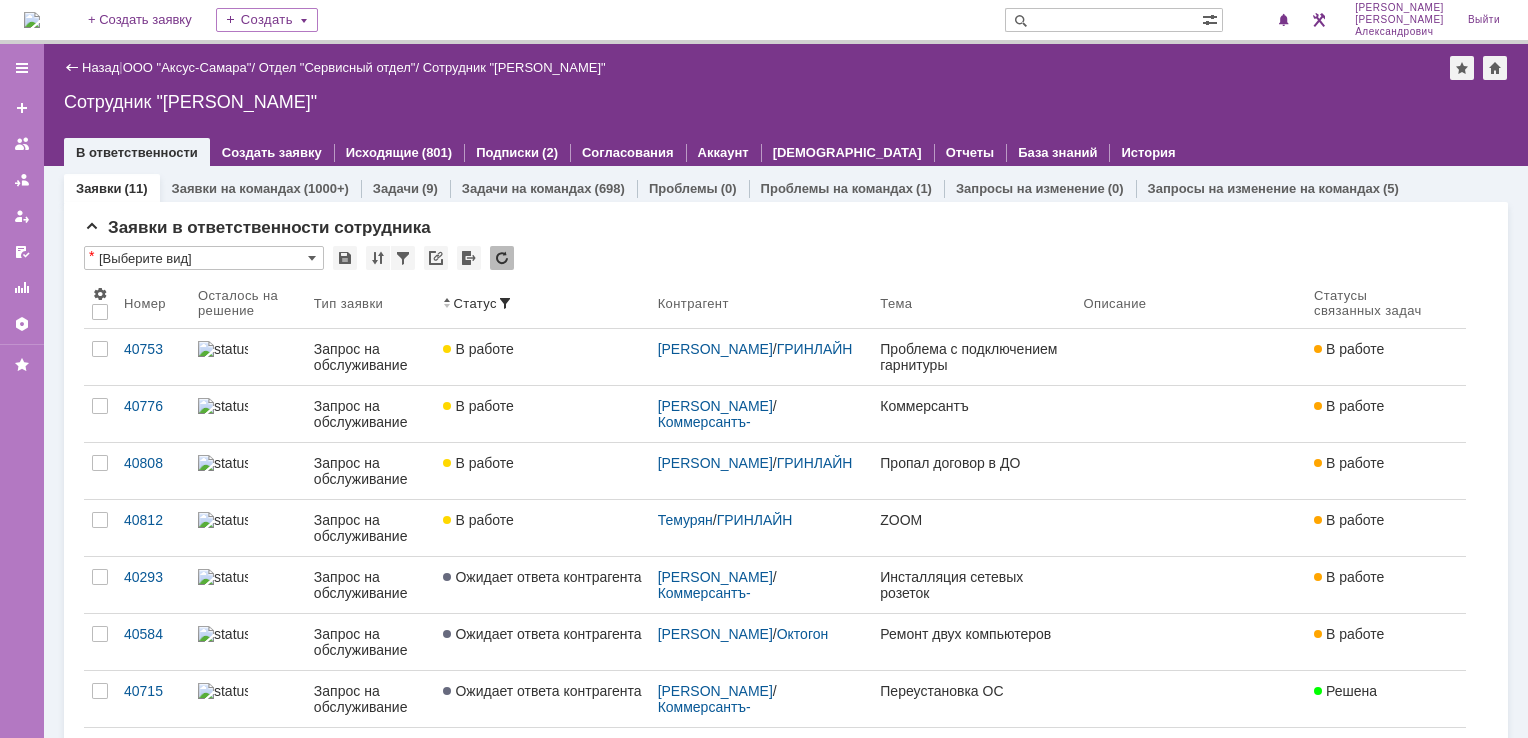 scroll, scrollTop: 0, scrollLeft: 0, axis: both 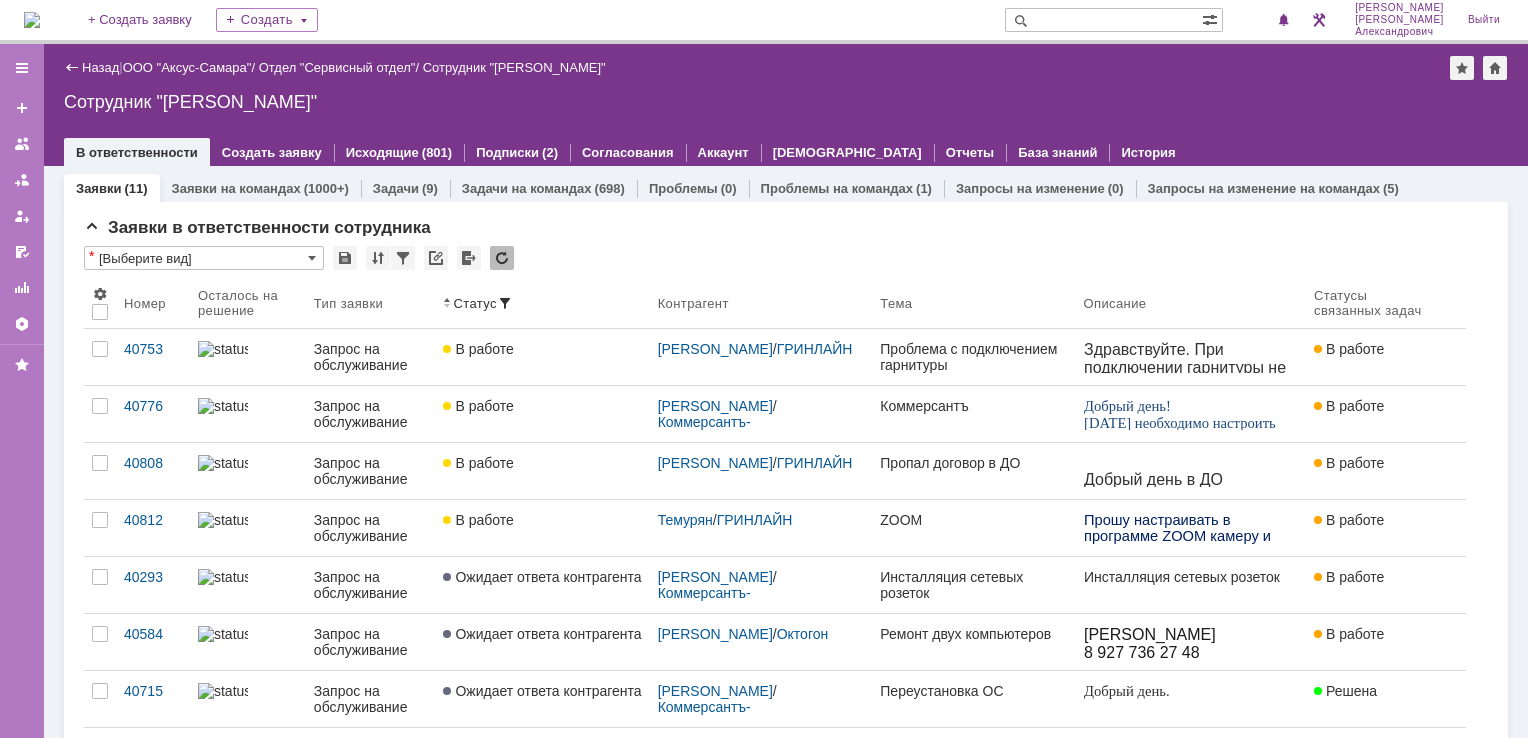 click at bounding box center (32, 20) 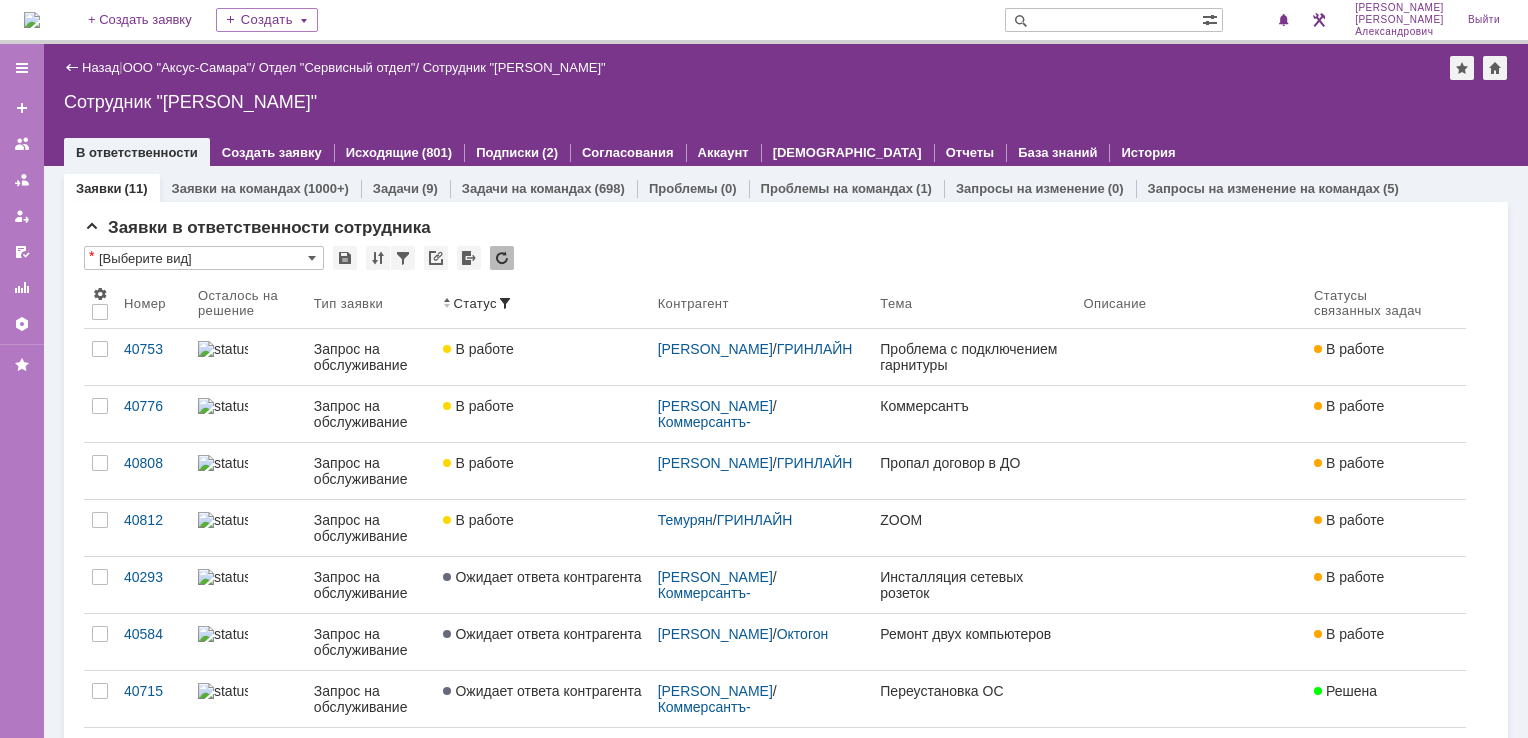 scroll, scrollTop: 0, scrollLeft: 0, axis: both 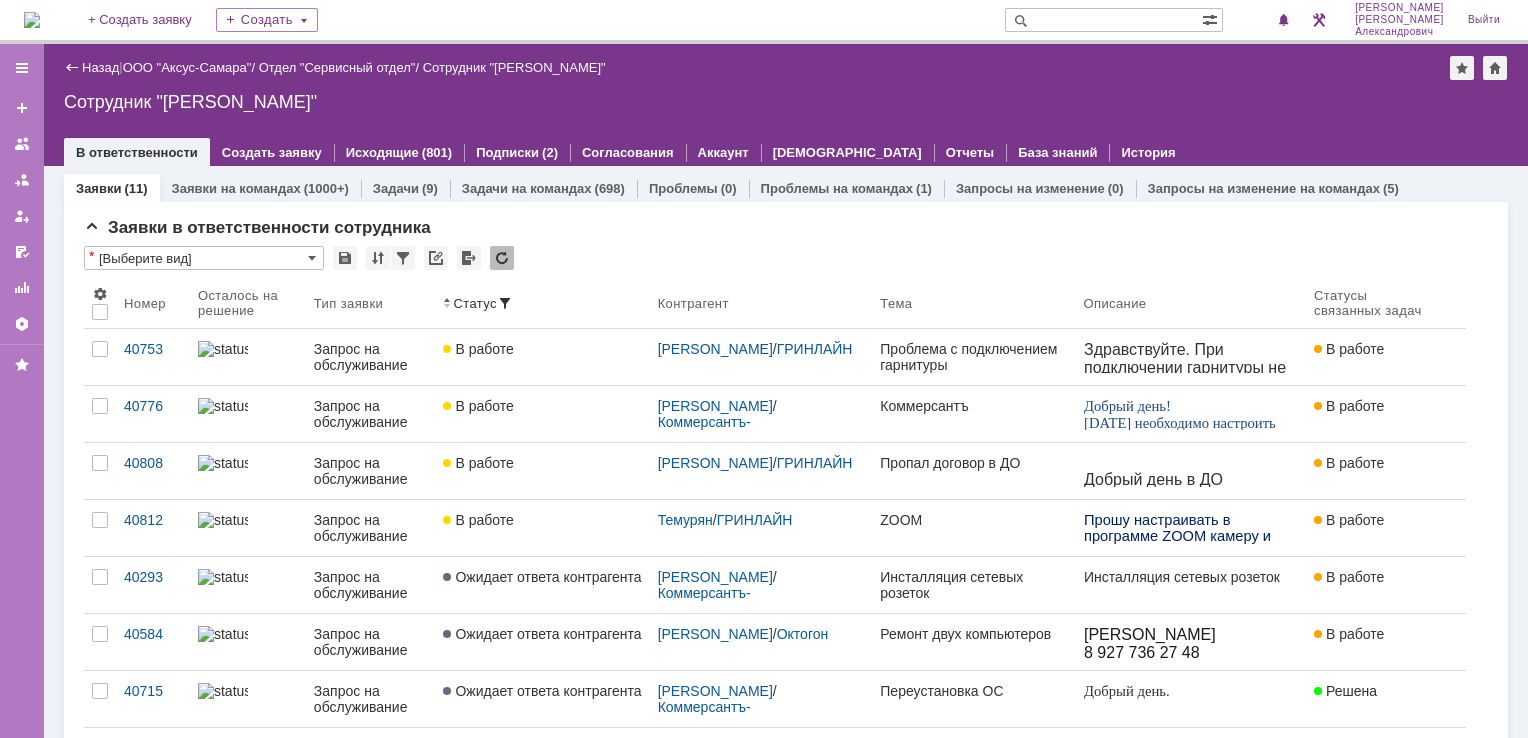 click at bounding box center (32, 20) 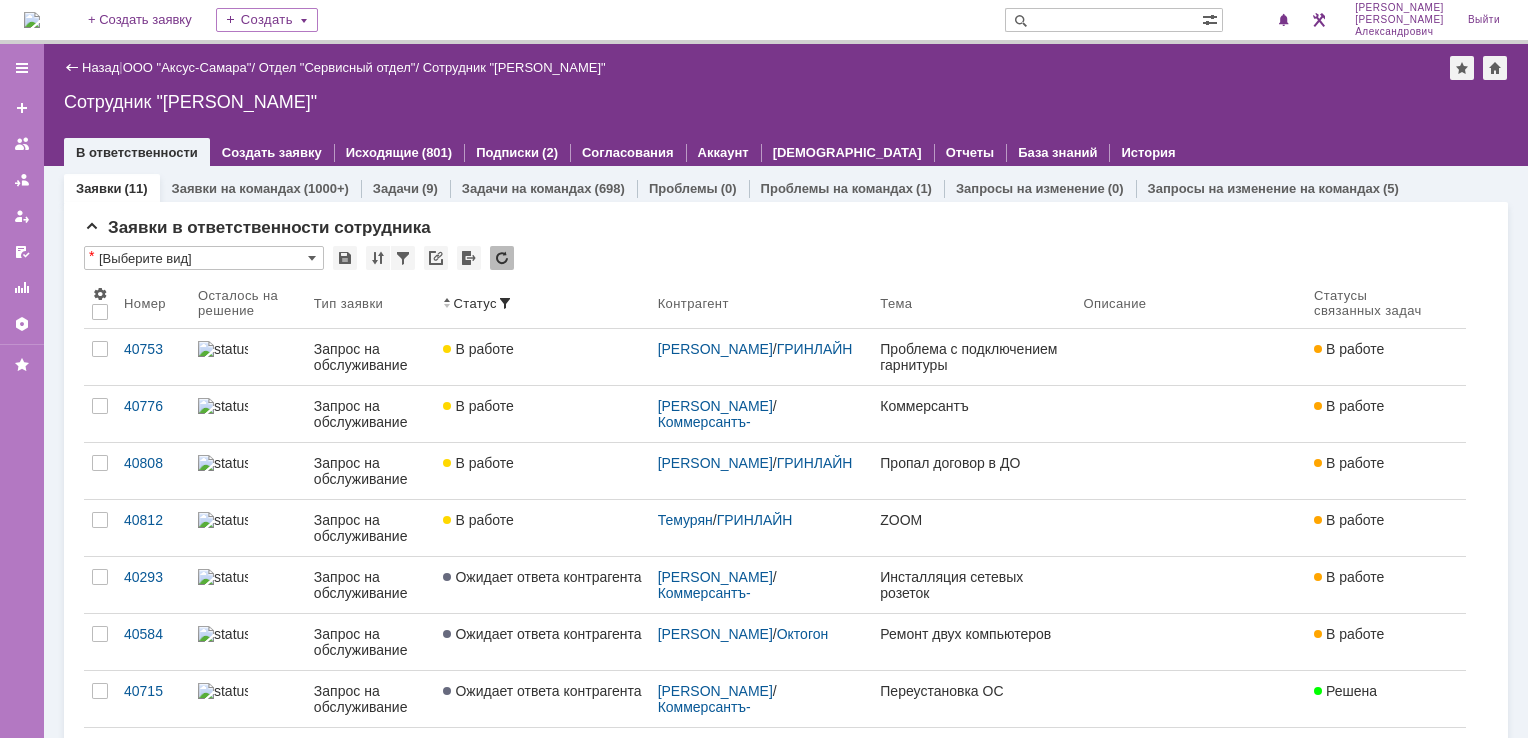 scroll, scrollTop: 0, scrollLeft: 0, axis: both 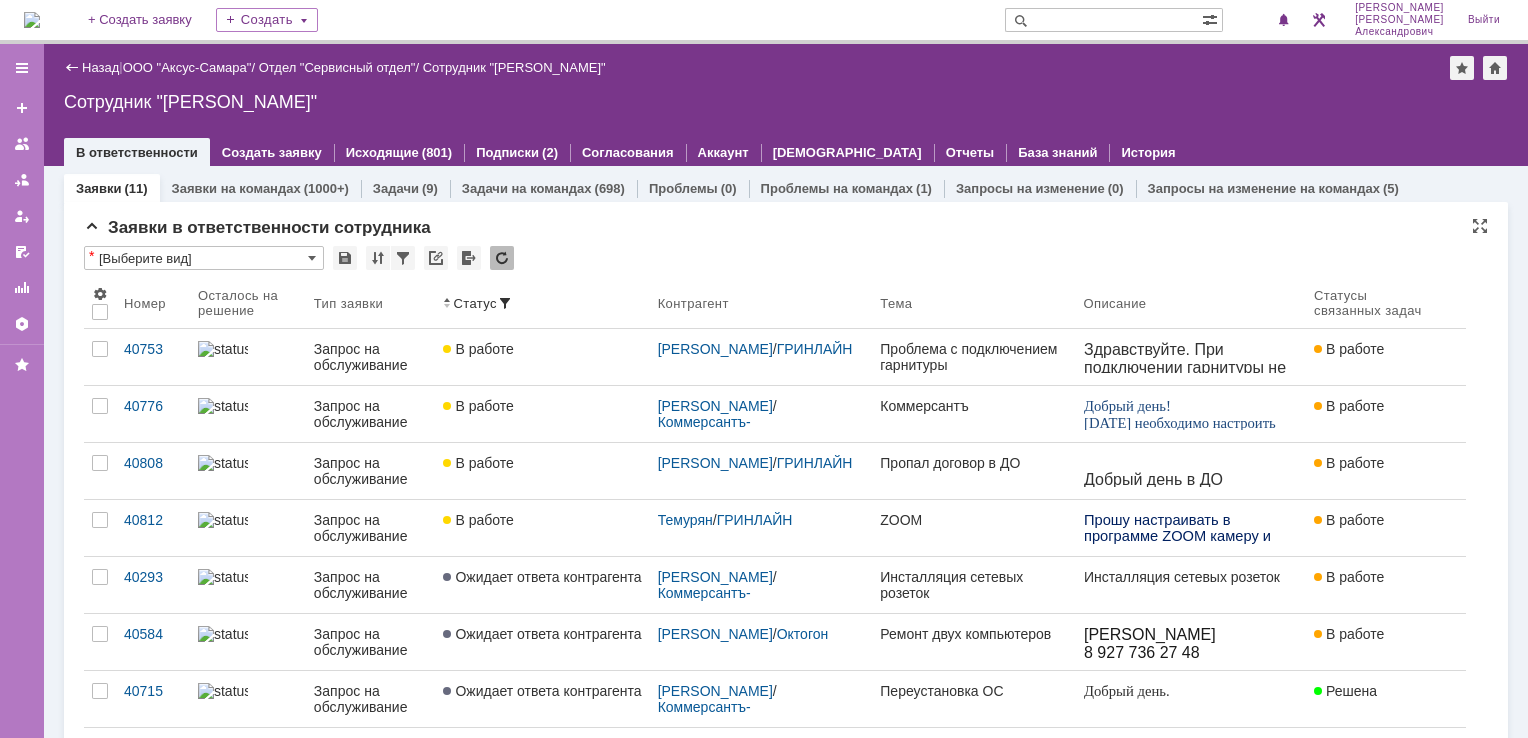 click at bounding box center [32, 20] 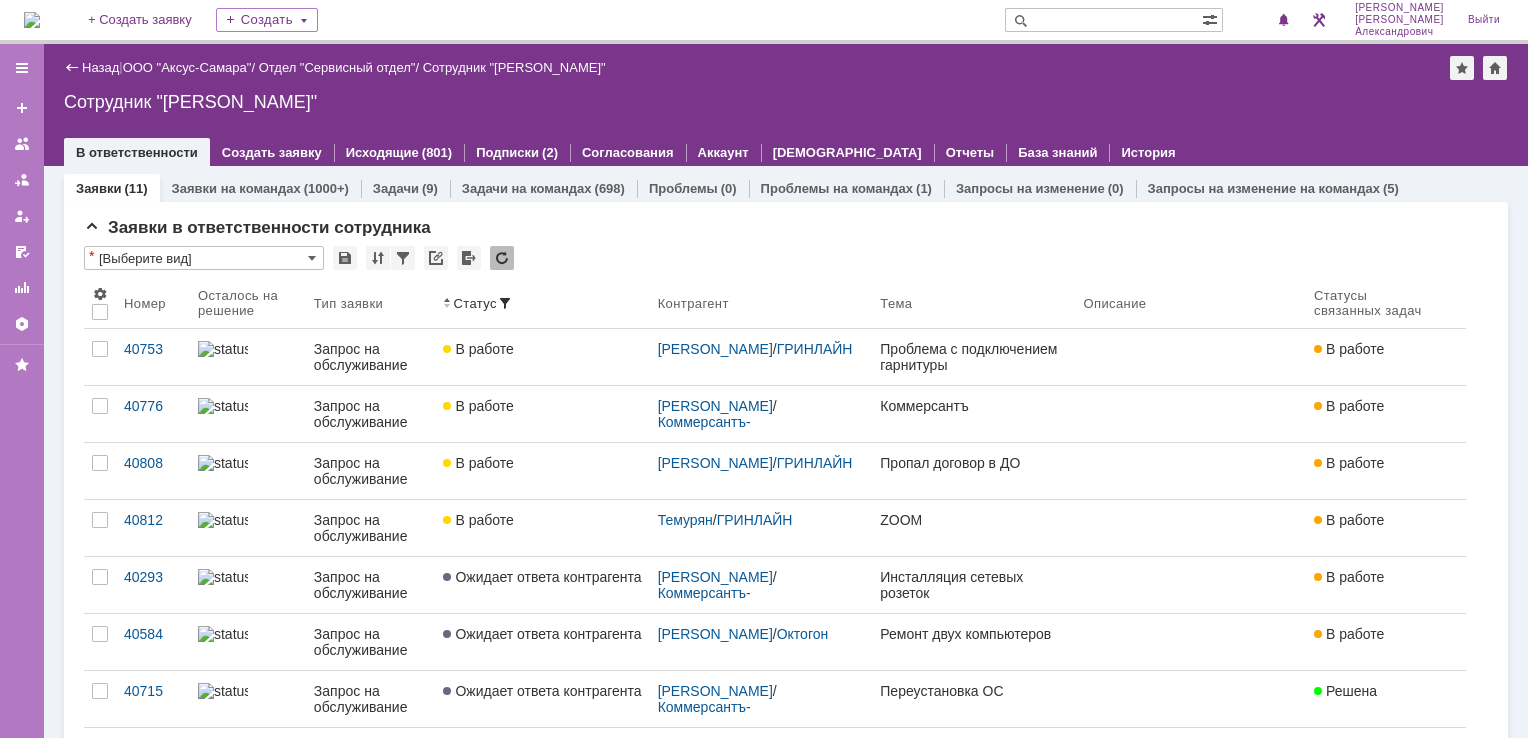 scroll, scrollTop: 0, scrollLeft: 0, axis: both 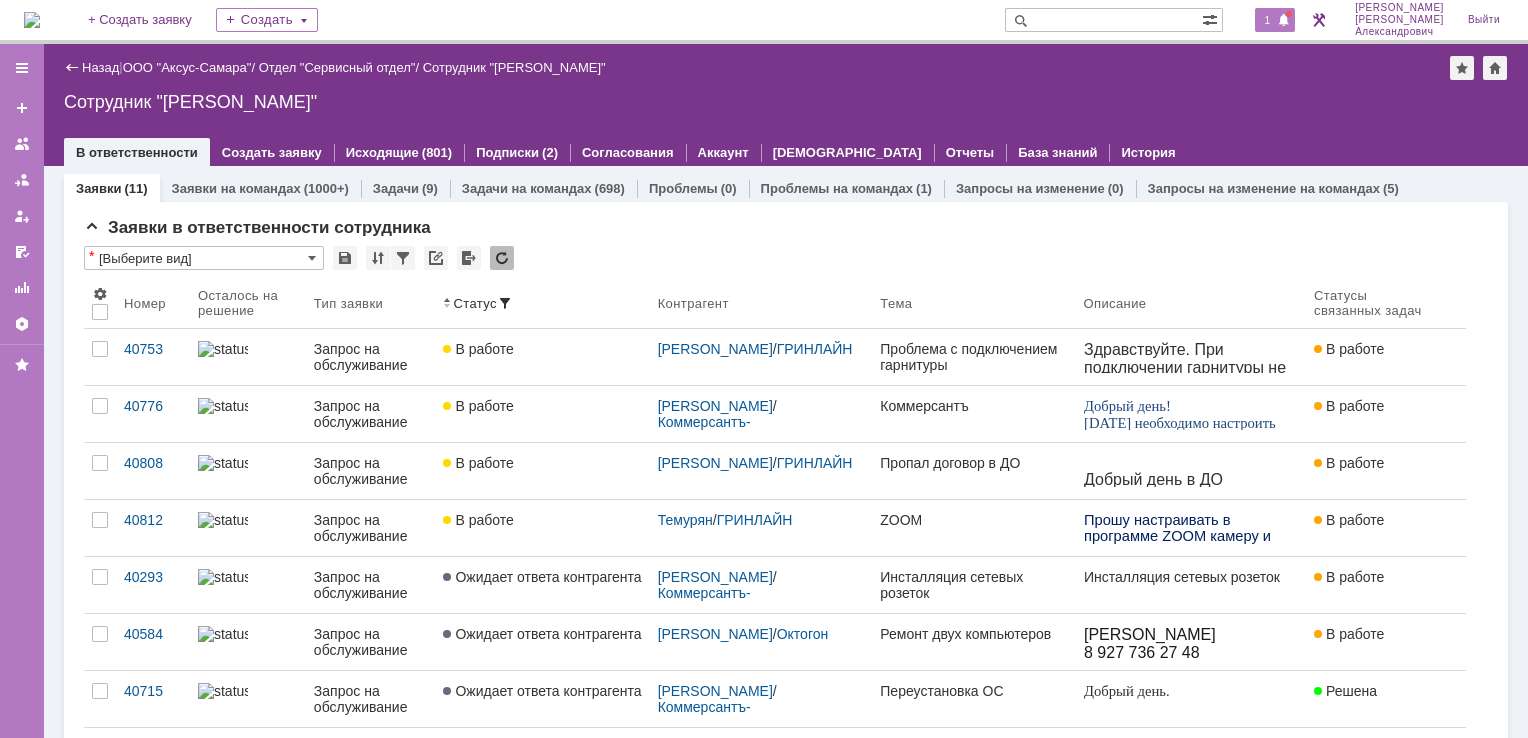click on "1" at bounding box center (1268, 20) 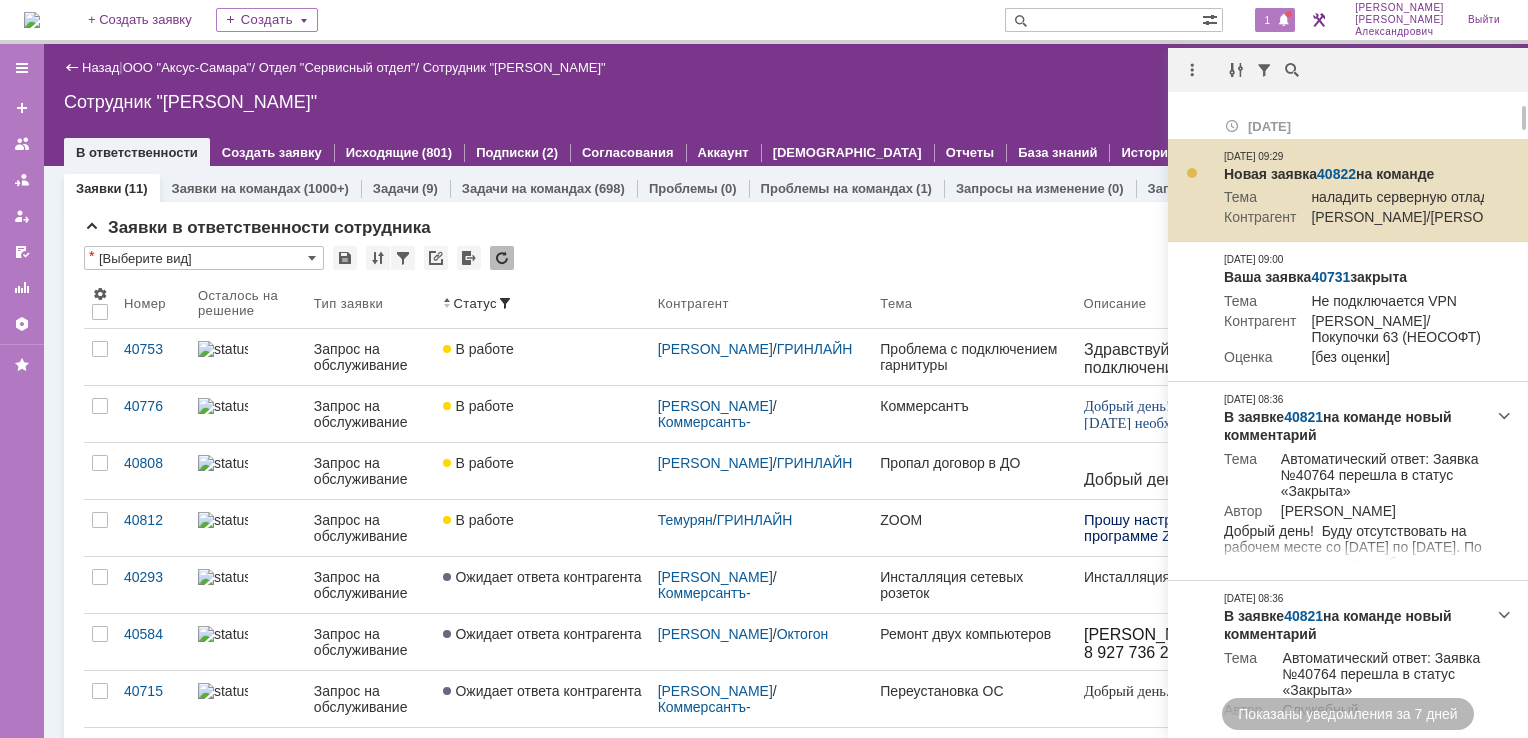 click on "40822" at bounding box center (1336, 174) 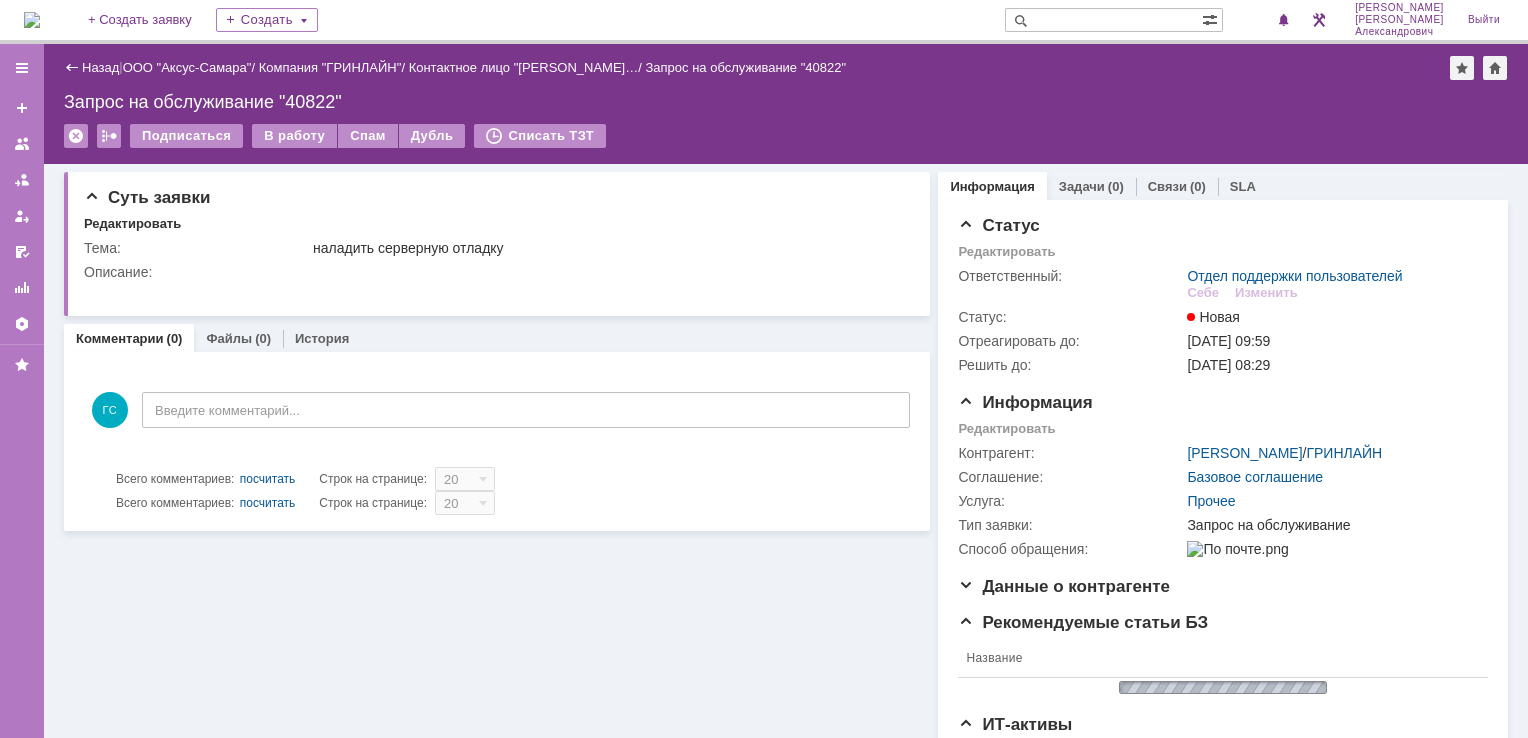 scroll, scrollTop: 0, scrollLeft: 0, axis: both 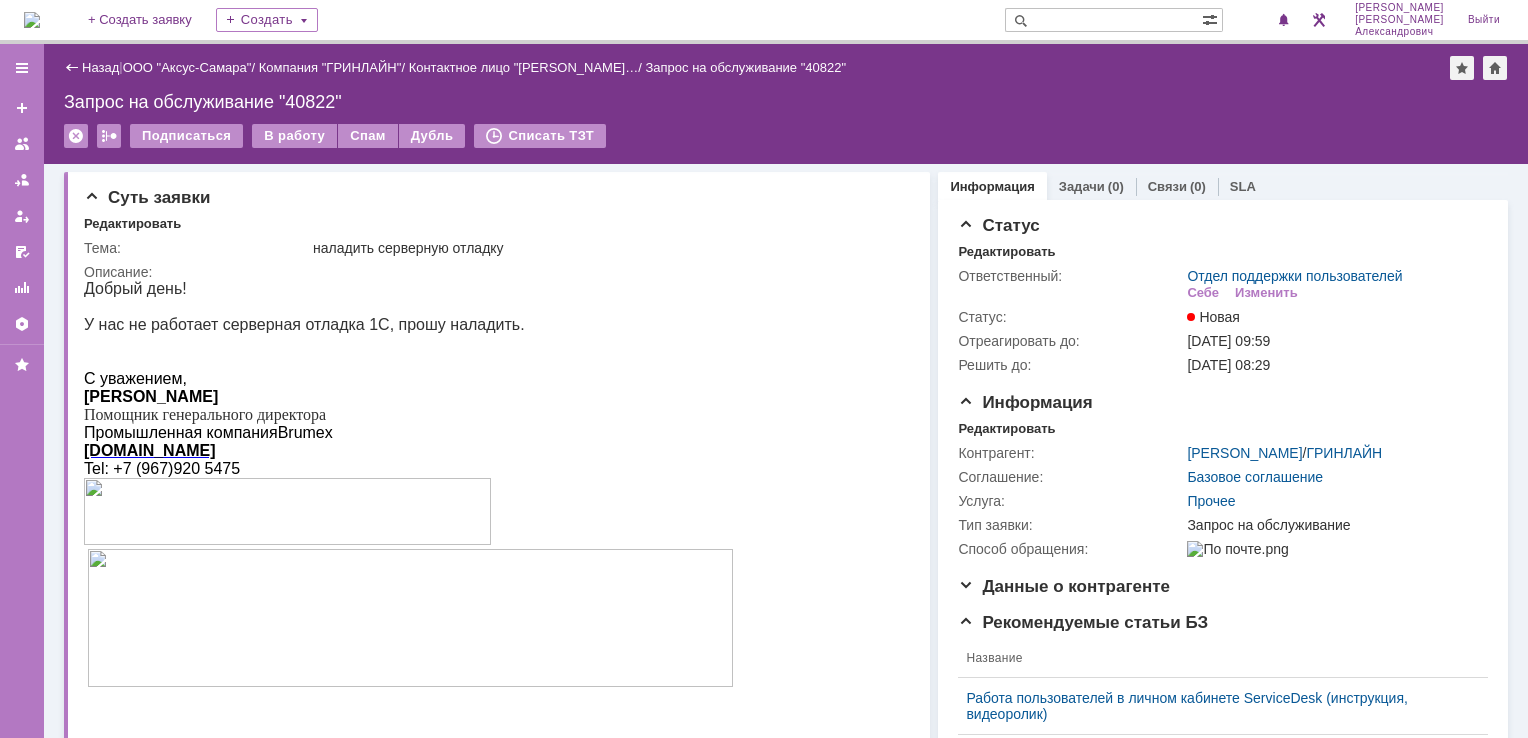 drag, startPoint x: 281, startPoint y: 138, endPoint x: 303, endPoint y: 153, distance: 26.627054 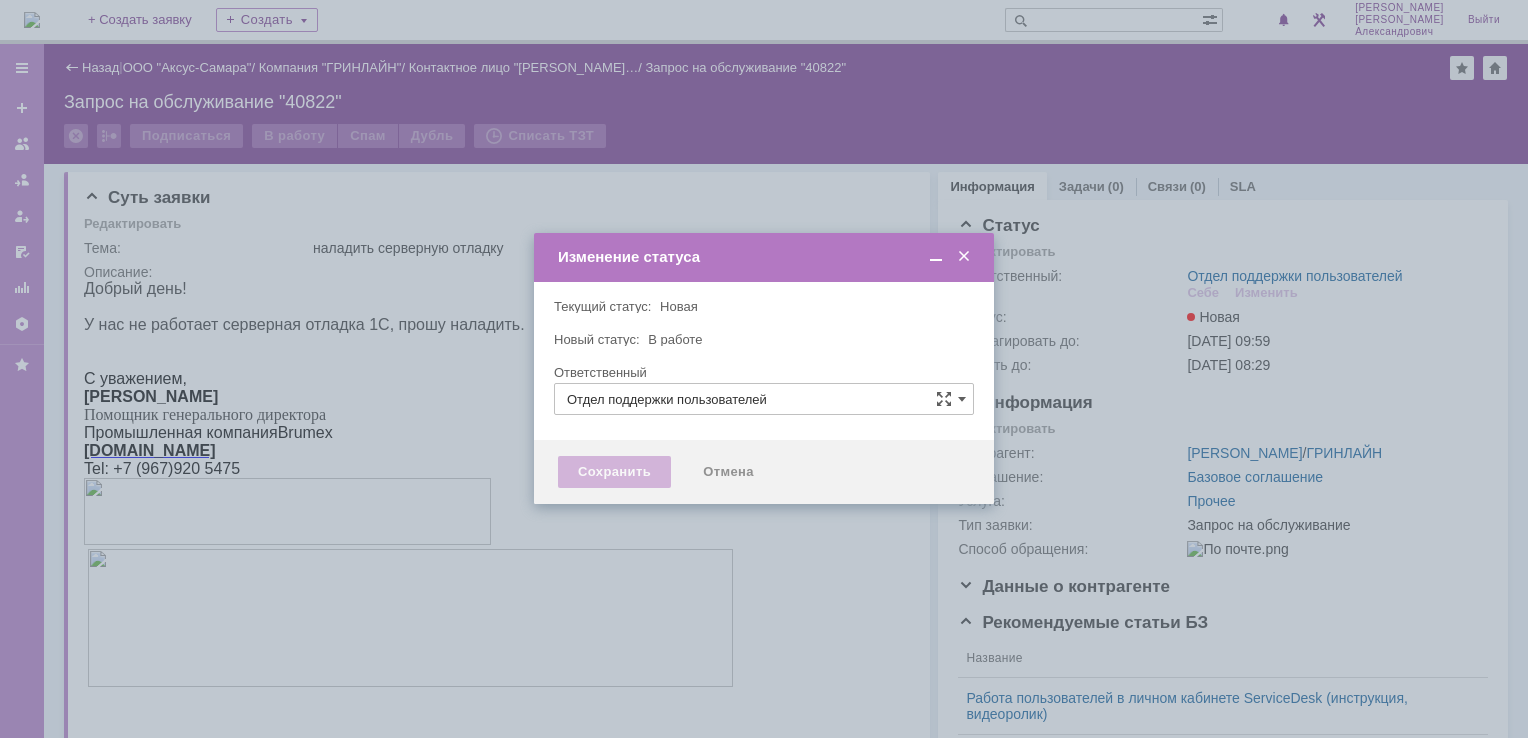 type on "[PERSON_NAME]" 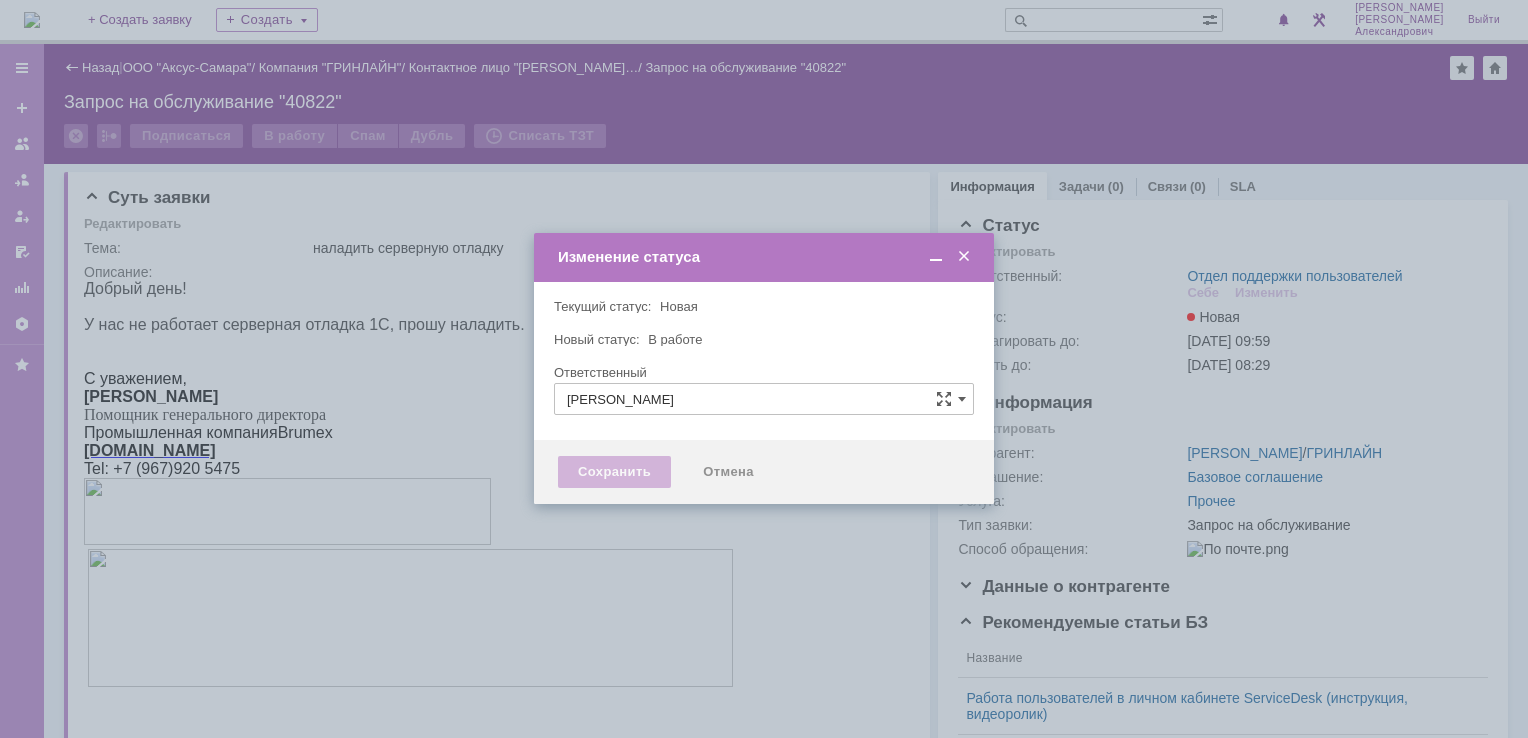 type 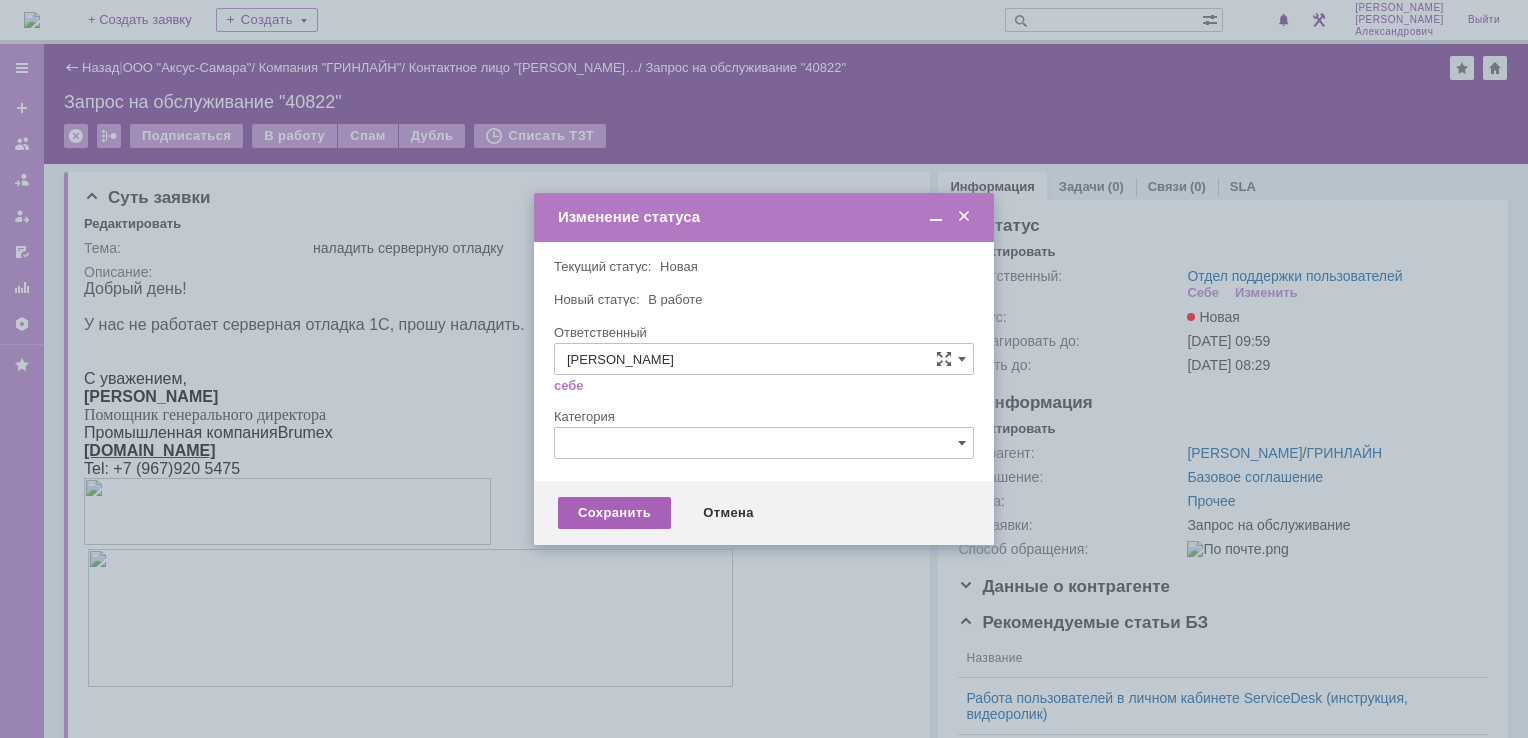 click on "Сохранить" at bounding box center (614, 513) 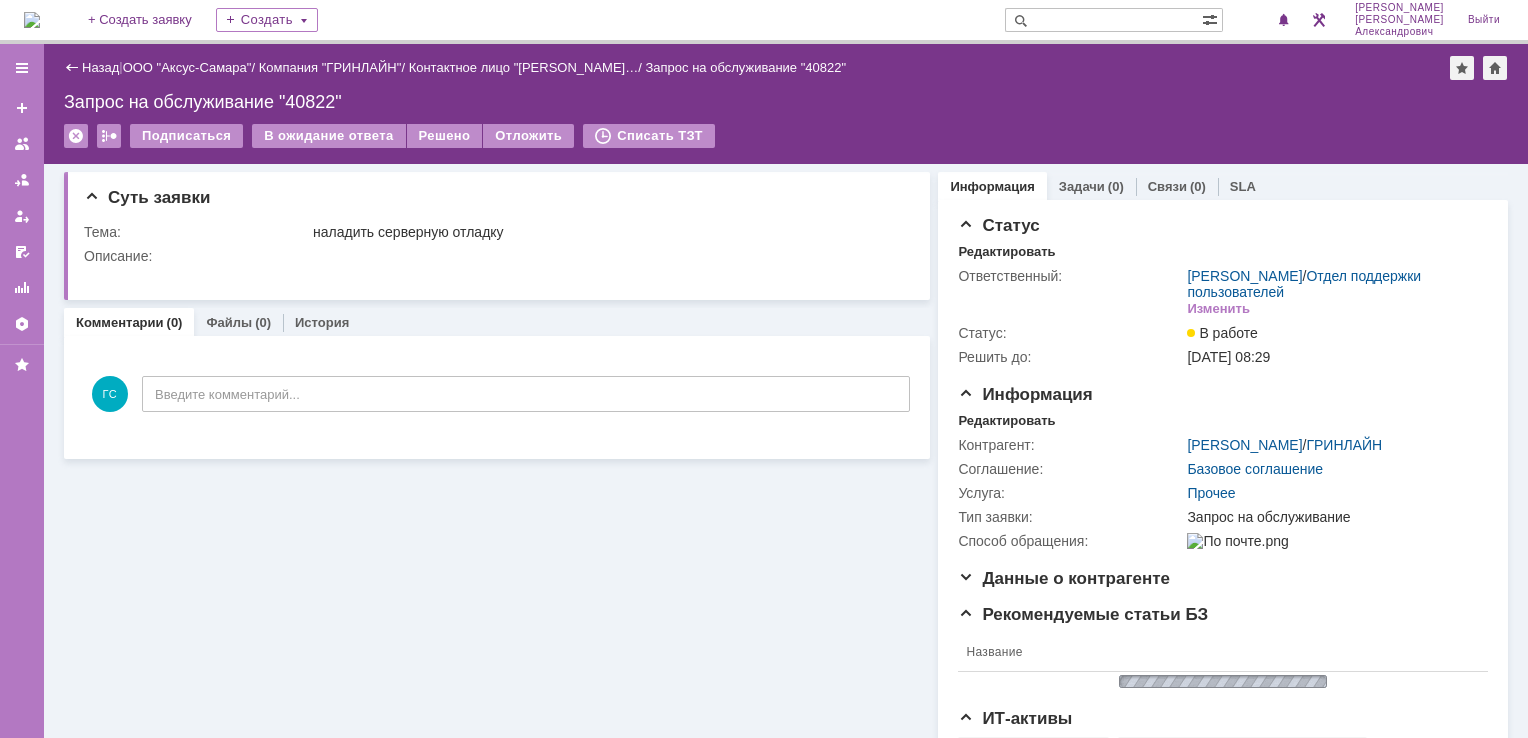 scroll, scrollTop: 0, scrollLeft: 0, axis: both 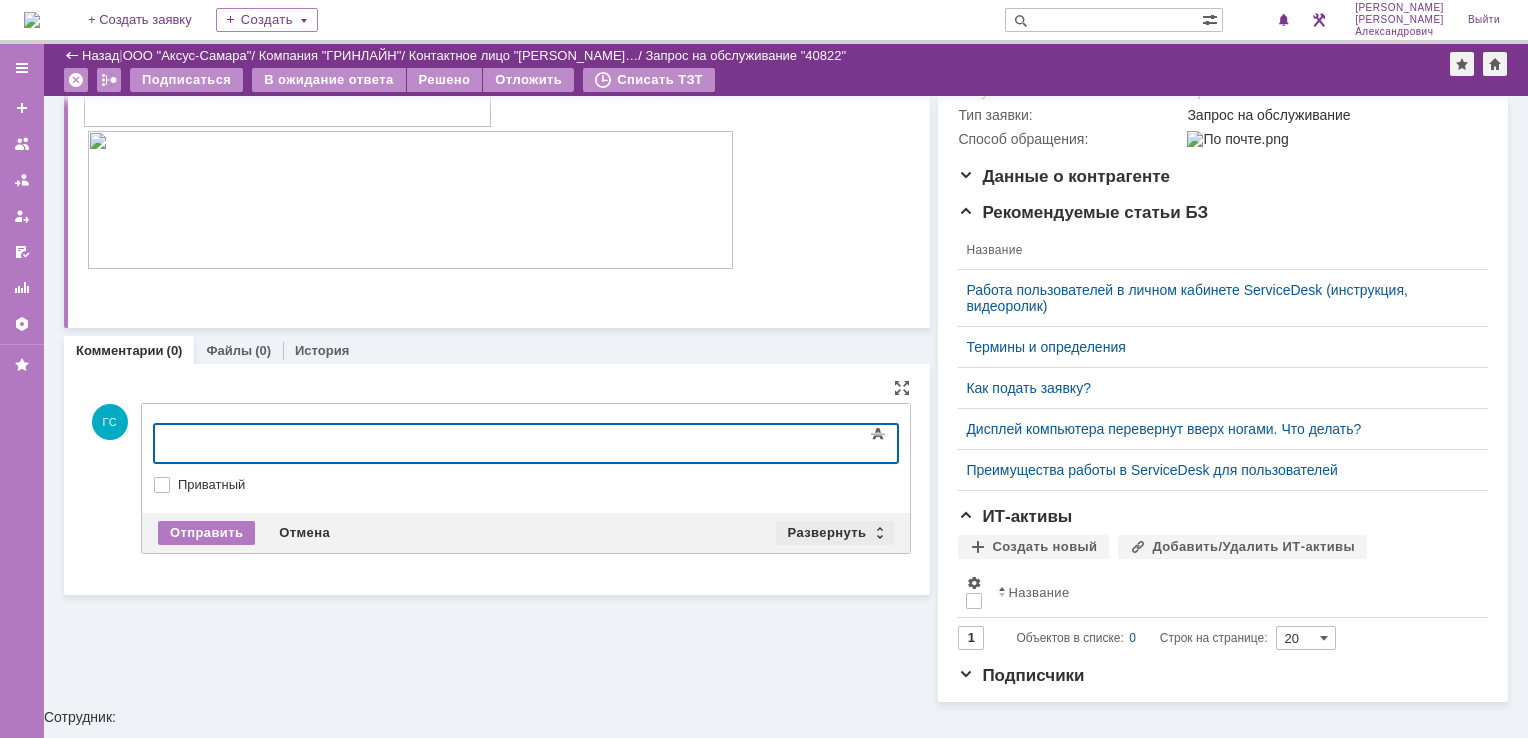 click on "Развернуть" at bounding box center (835, 533) 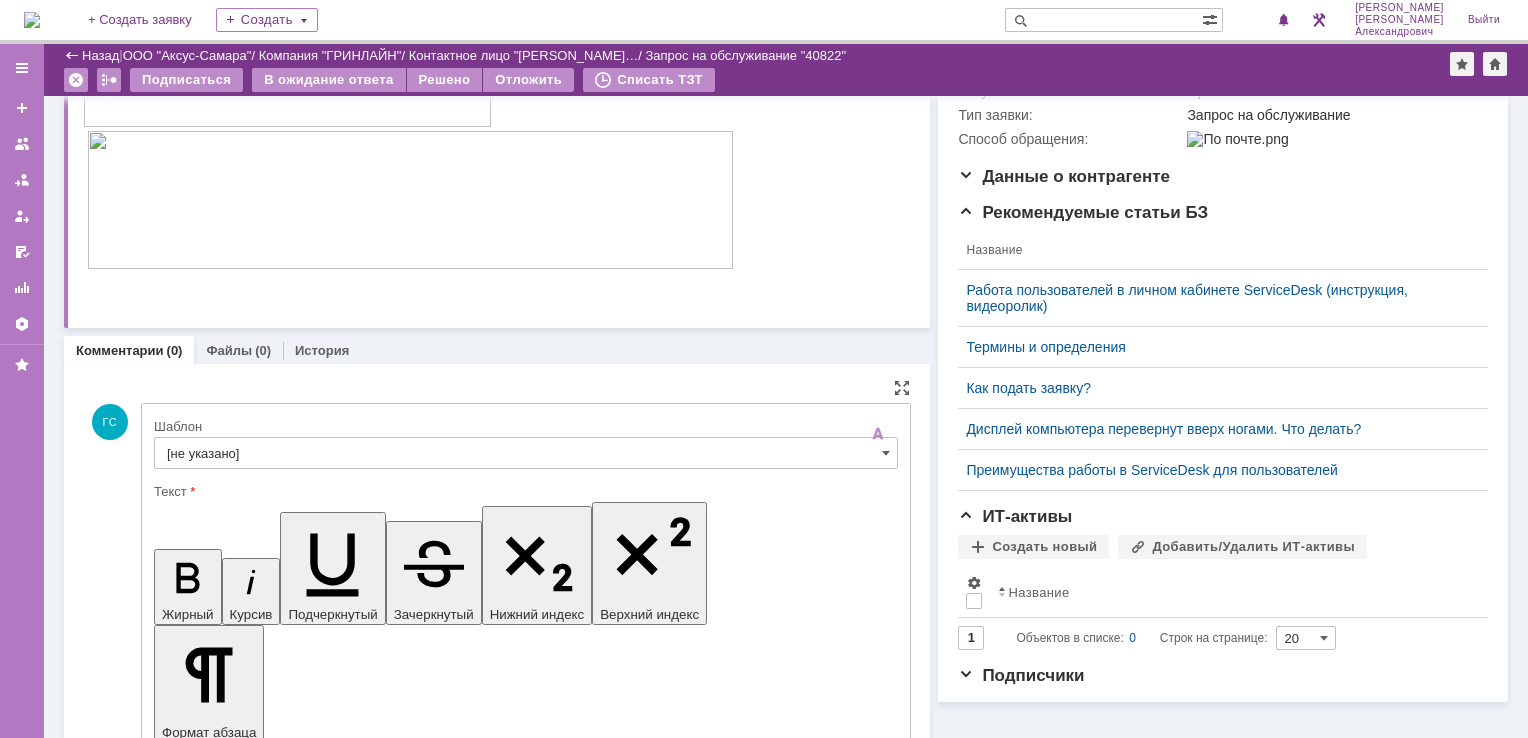 scroll, scrollTop: 0, scrollLeft: 0, axis: both 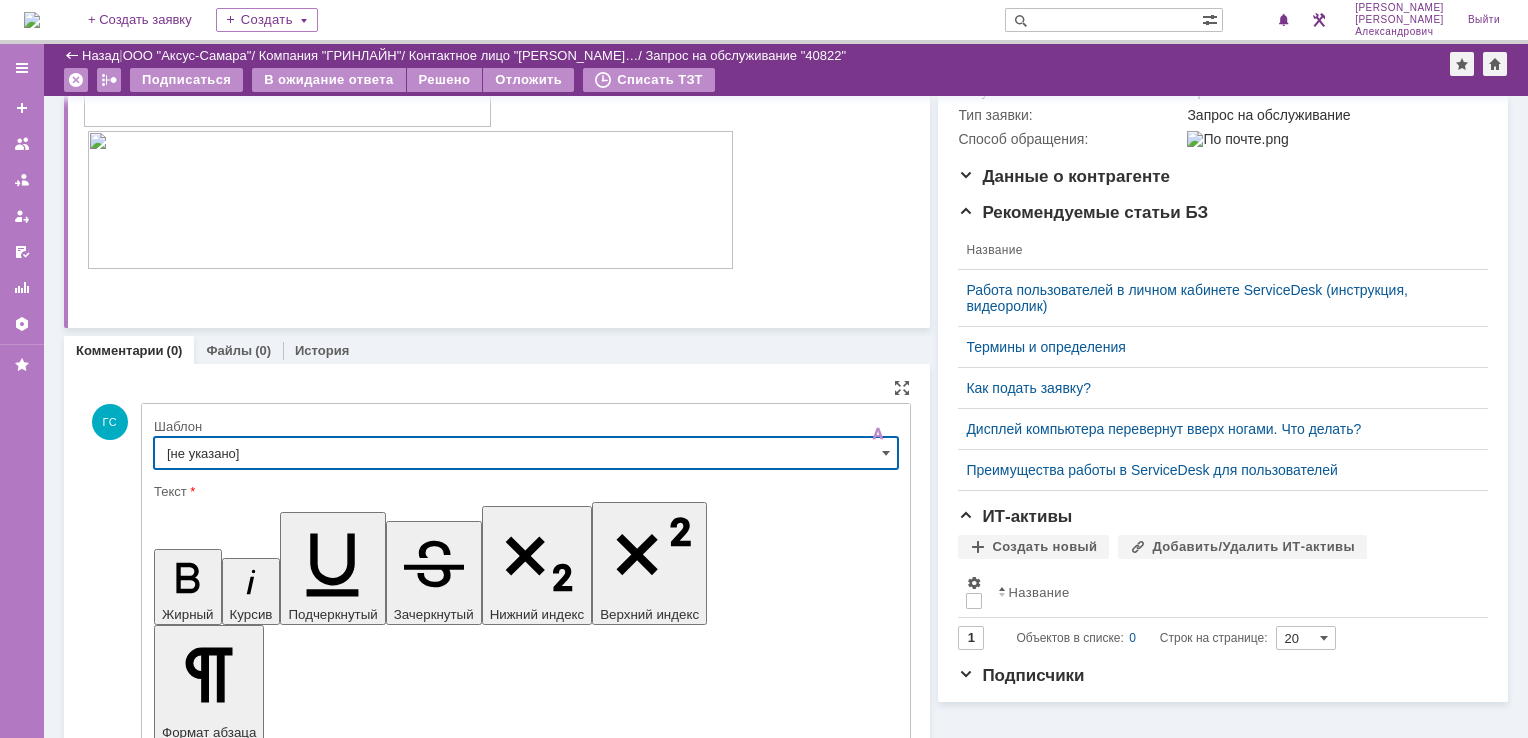 click on "[не указано]" at bounding box center [526, 453] 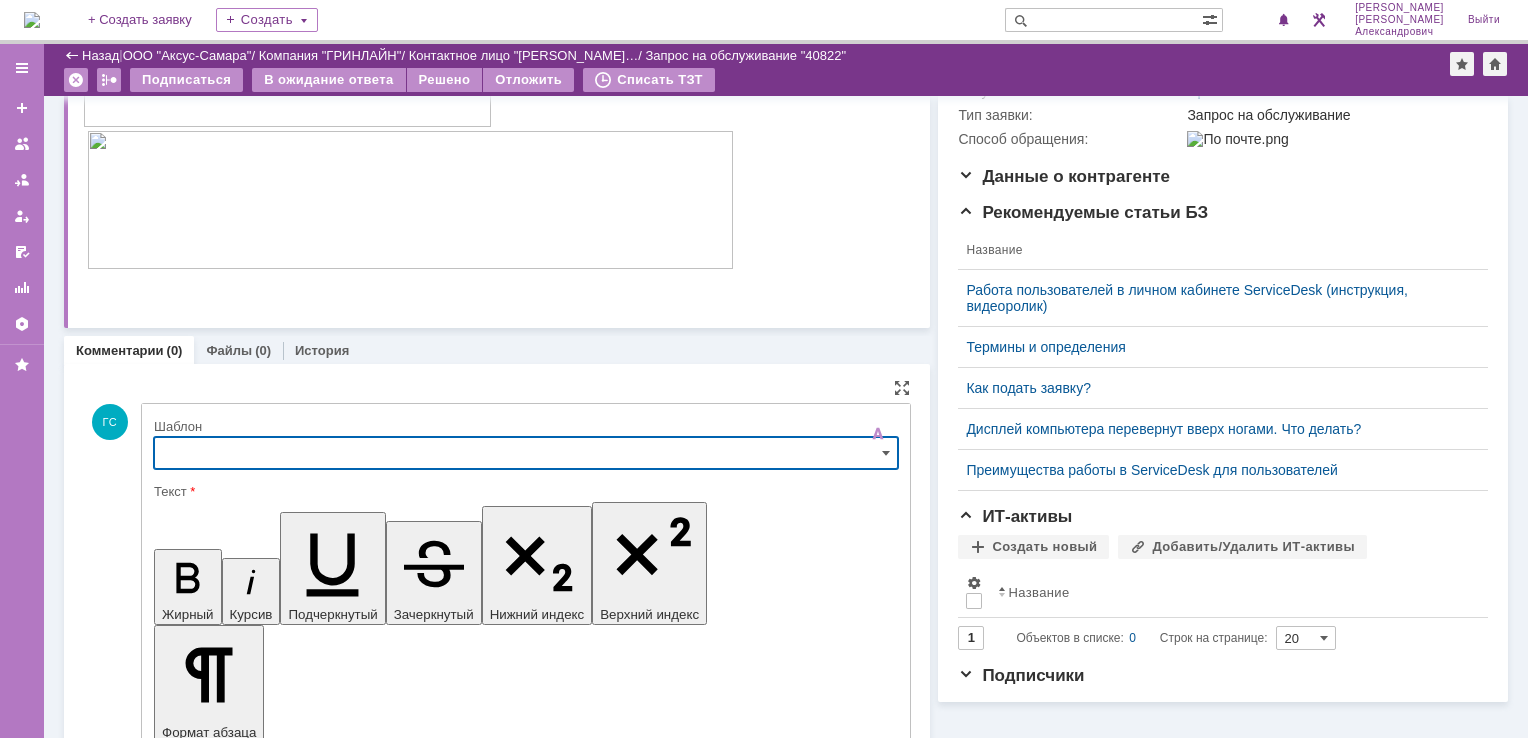 scroll, scrollTop: 354, scrollLeft: 0, axis: vertical 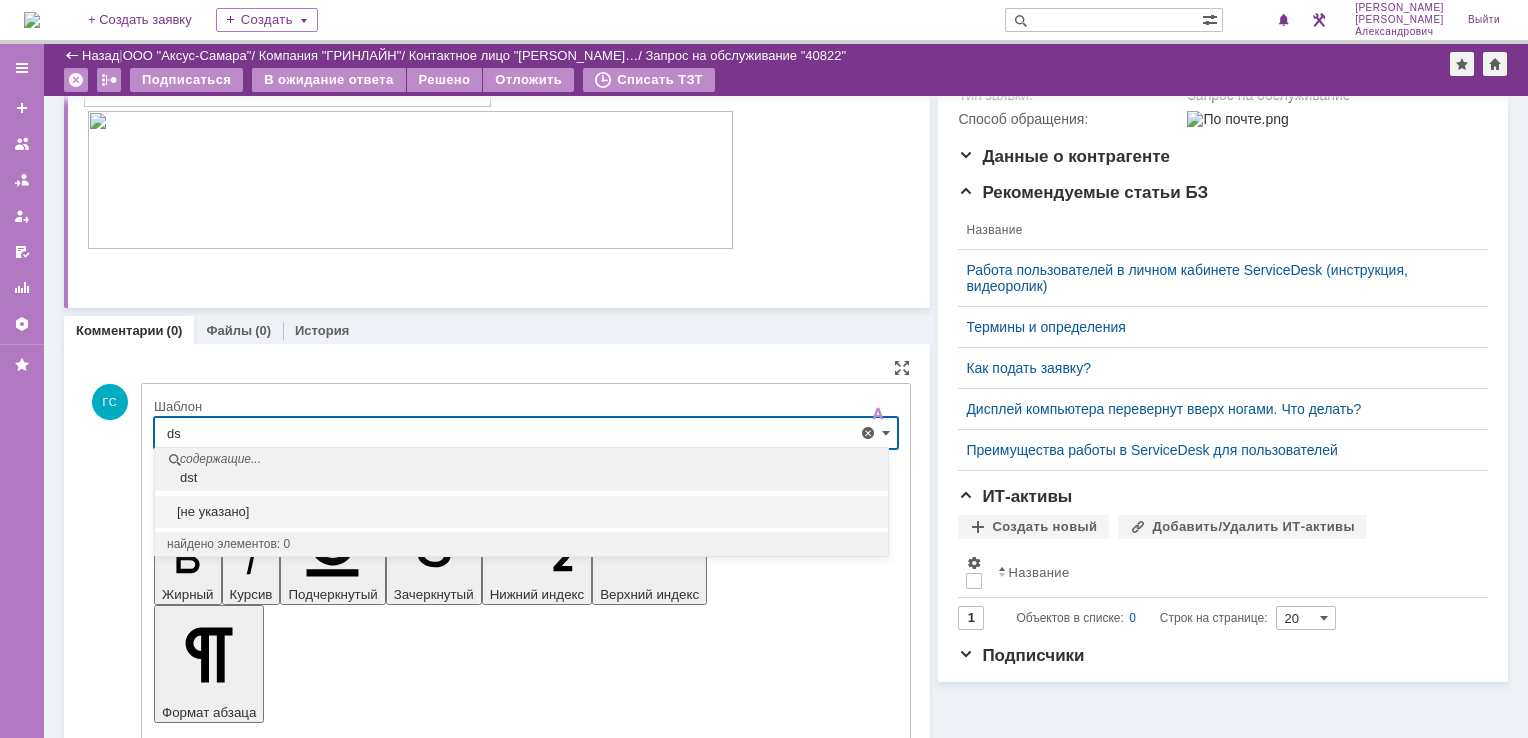 type on "d" 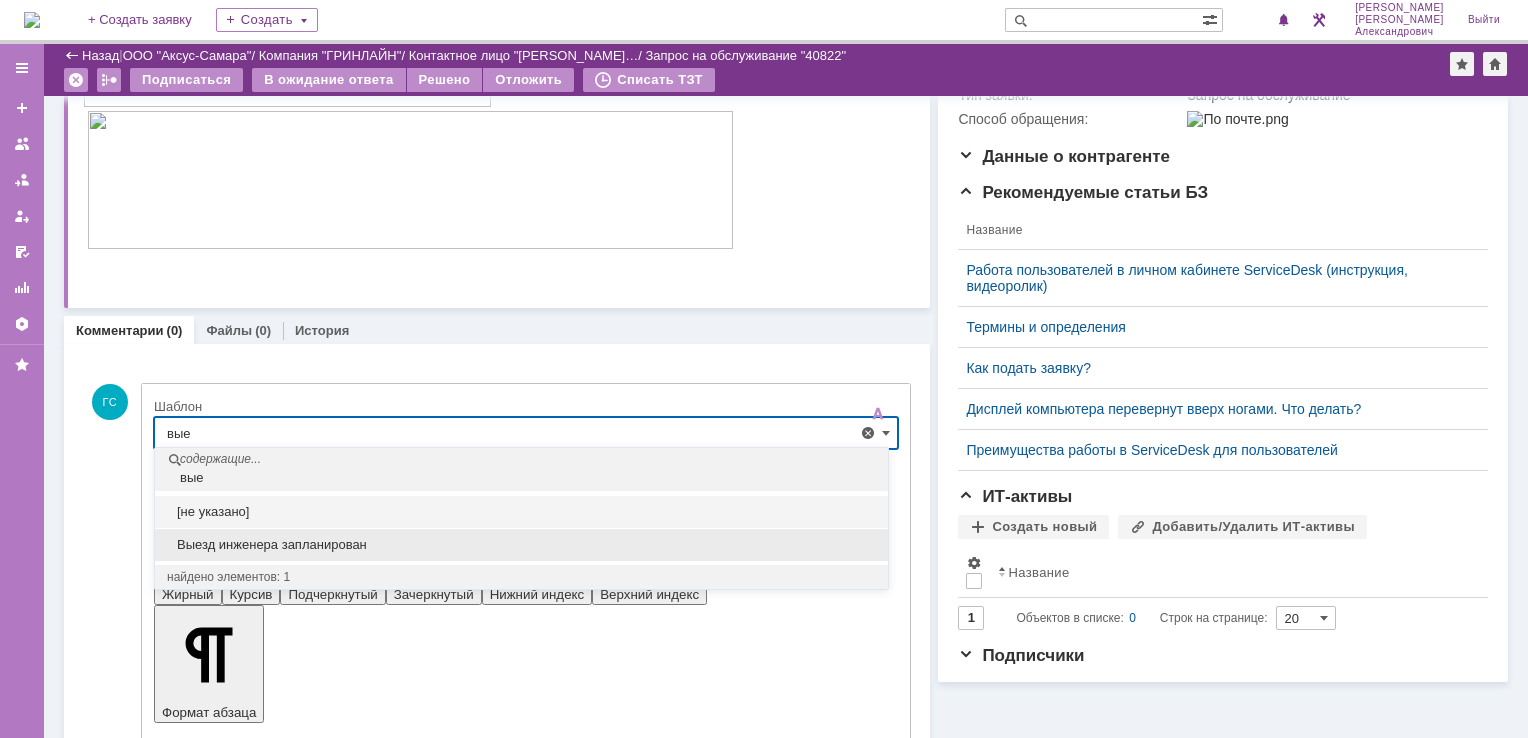 click on "Выезд инженера запланирован" at bounding box center [521, 544] 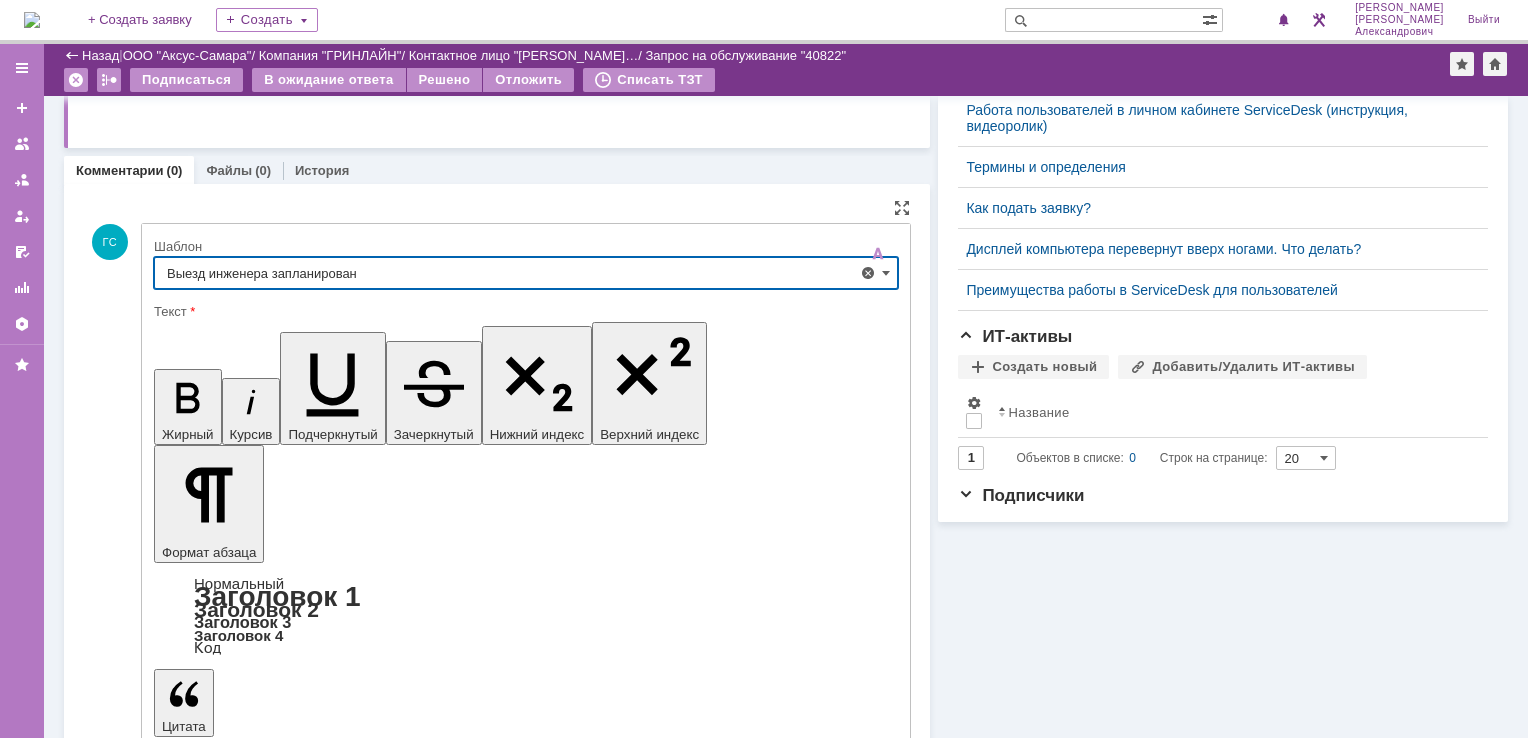 scroll, scrollTop: 526, scrollLeft: 0, axis: vertical 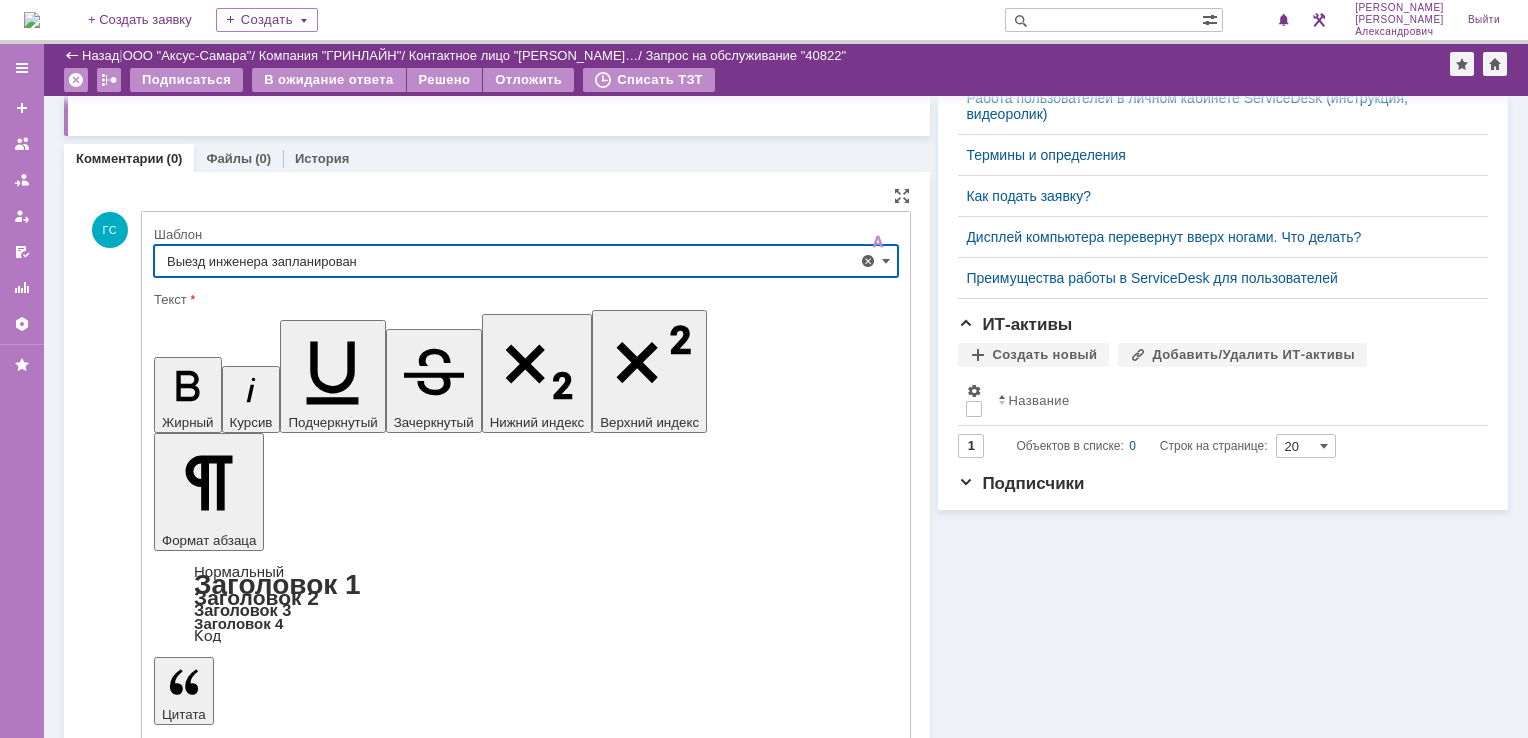 type on "Выезд инженера запланирован" 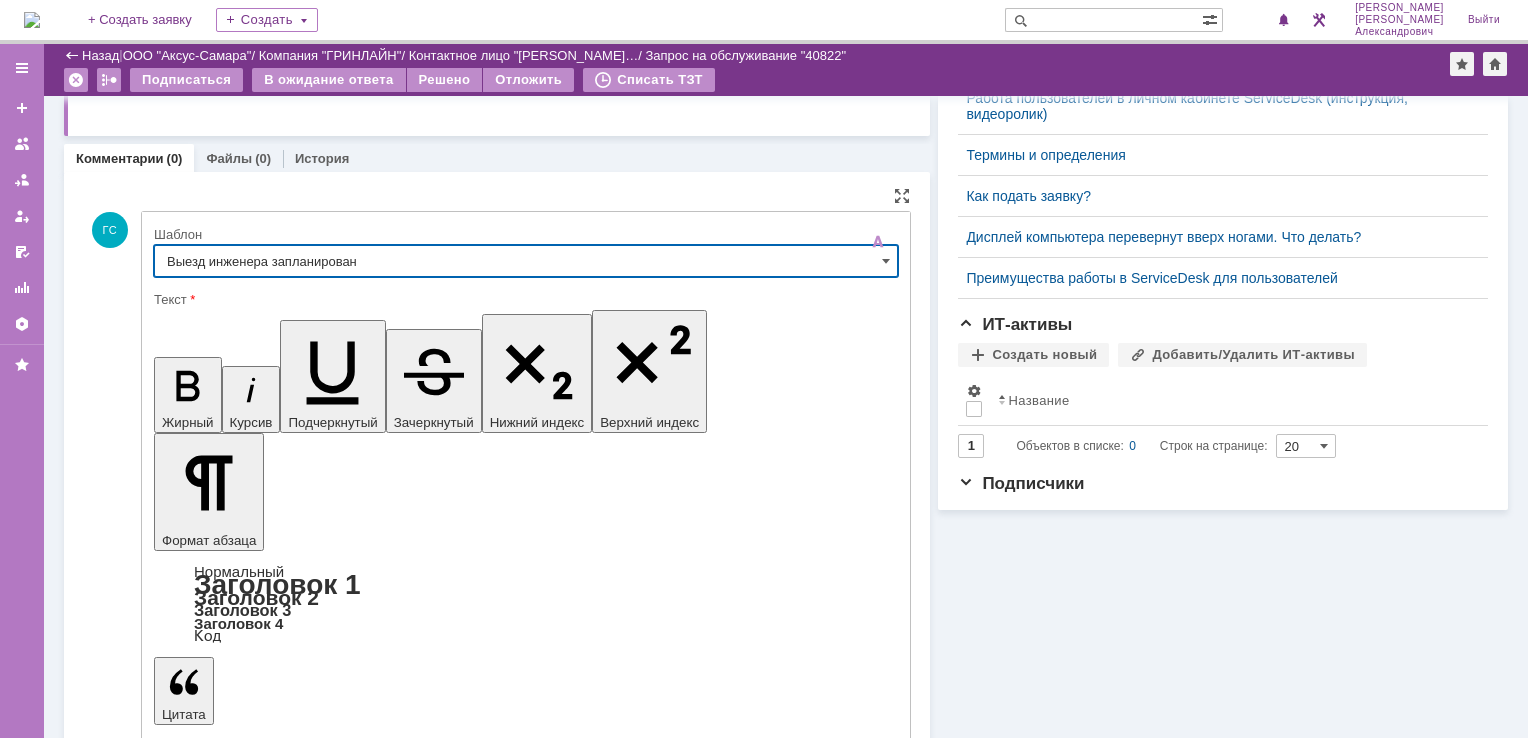 click on "Отправить" at bounding box center (206, 5411) 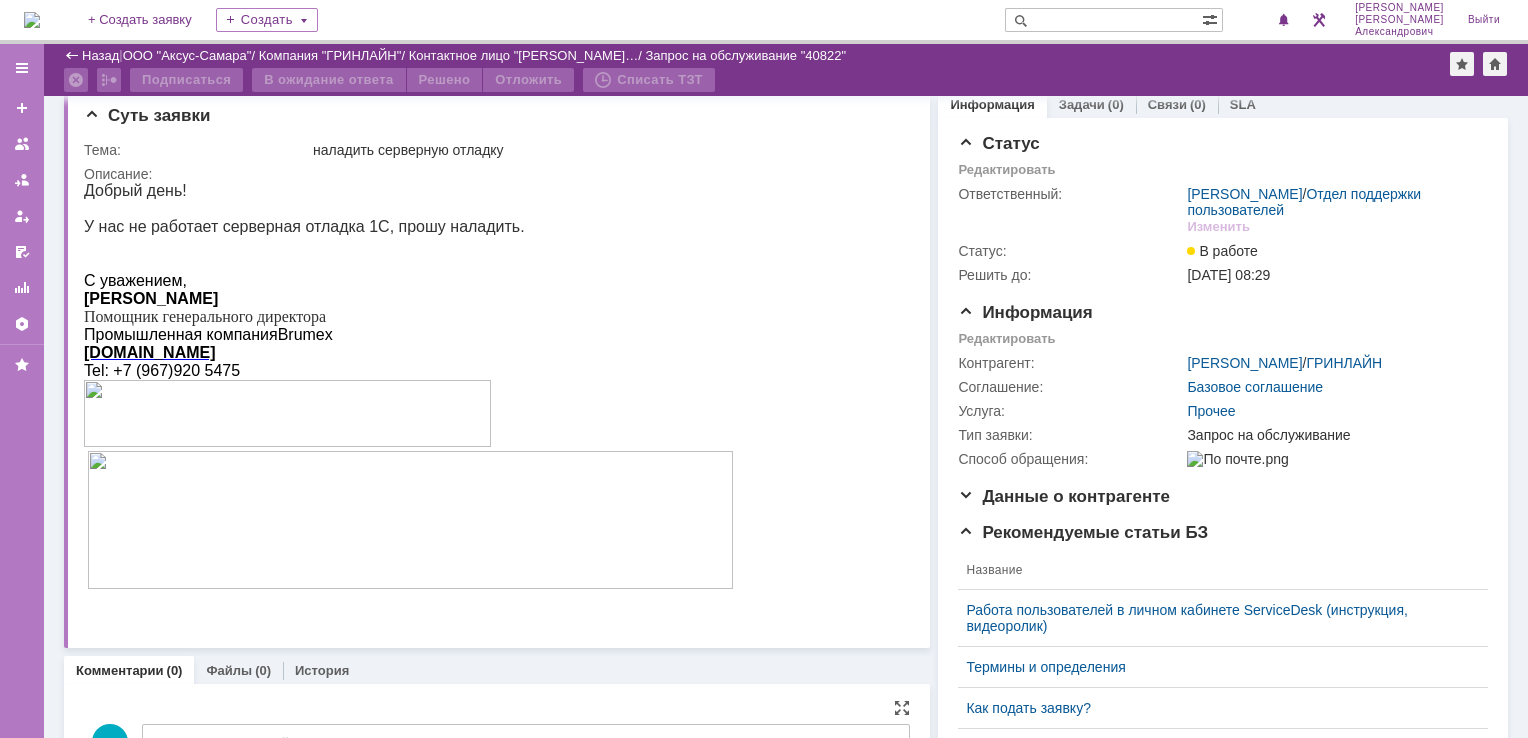 scroll, scrollTop: 0, scrollLeft: 0, axis: both 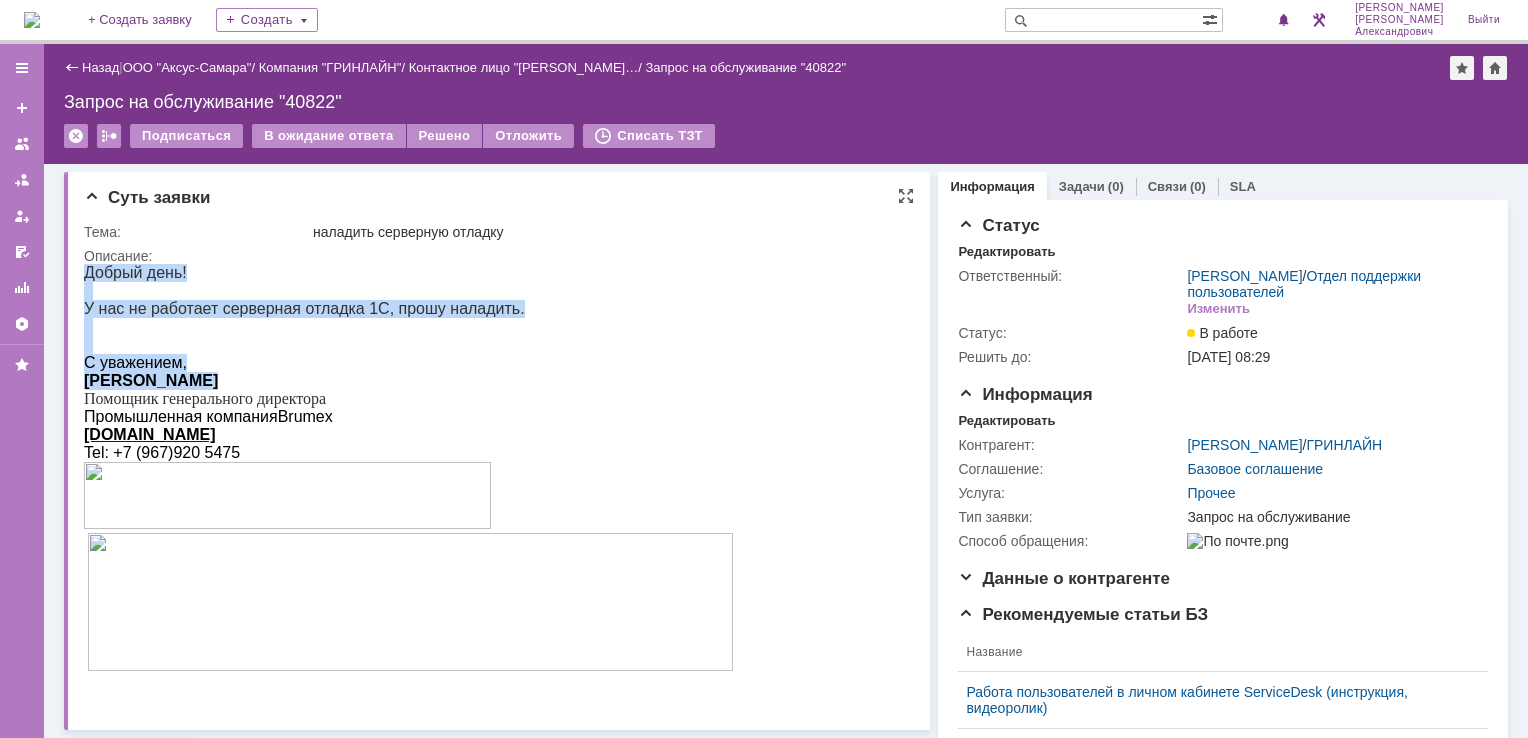 drag, startPoint x: 87, startPoint y: 274, endPoint x: 519, endPoint y: 384, distance: 445.7847 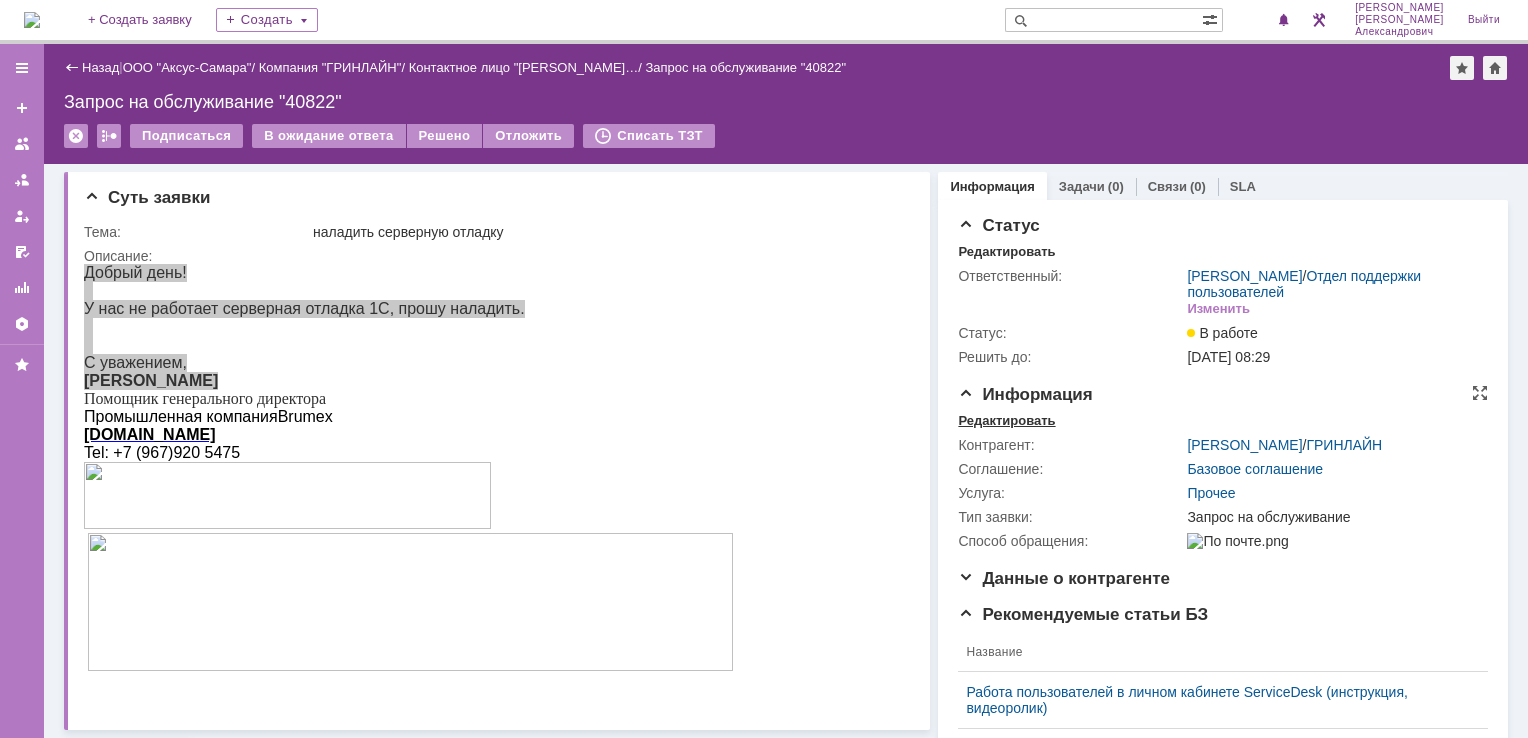 click on "Редактировать" at bounding box center [1006, 421] 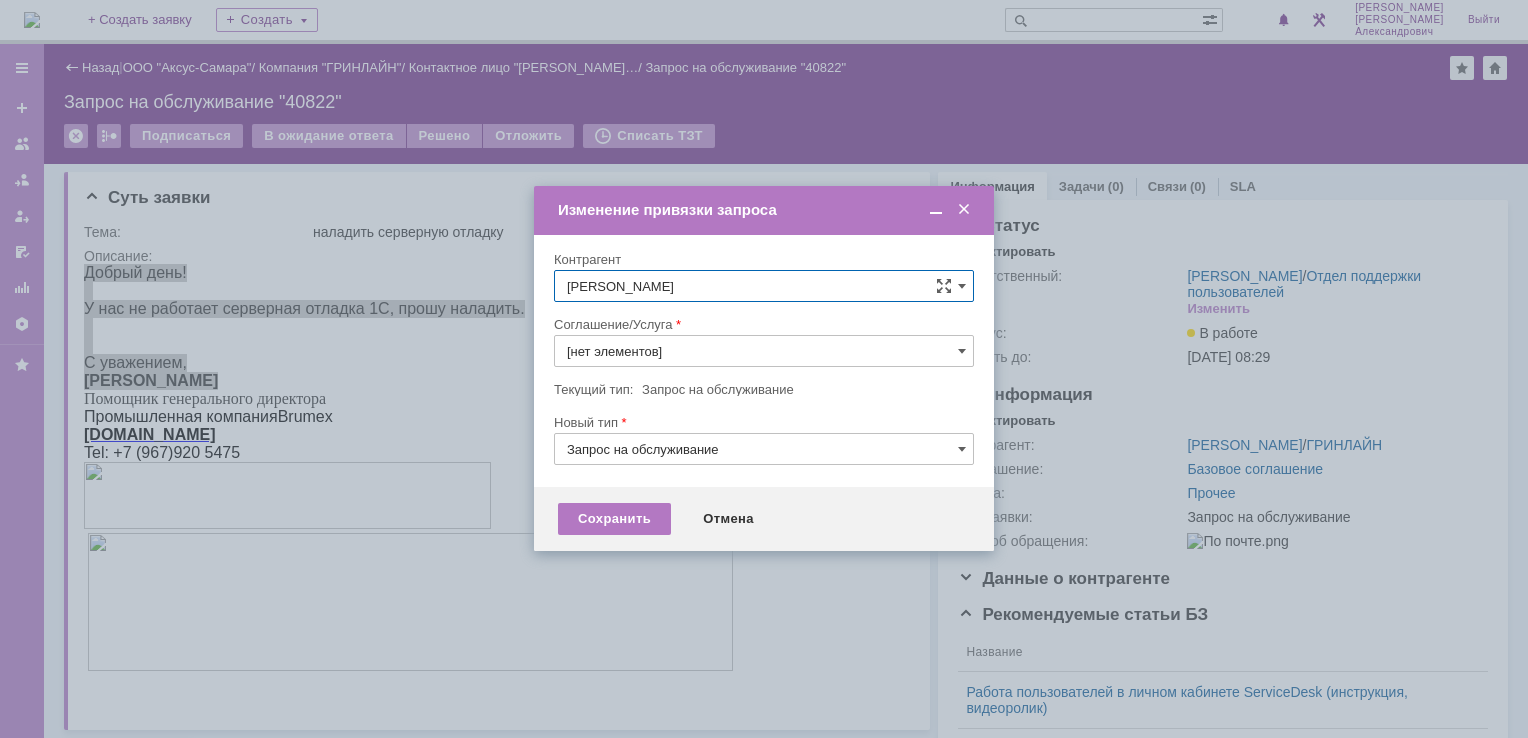 type on "Прочее" 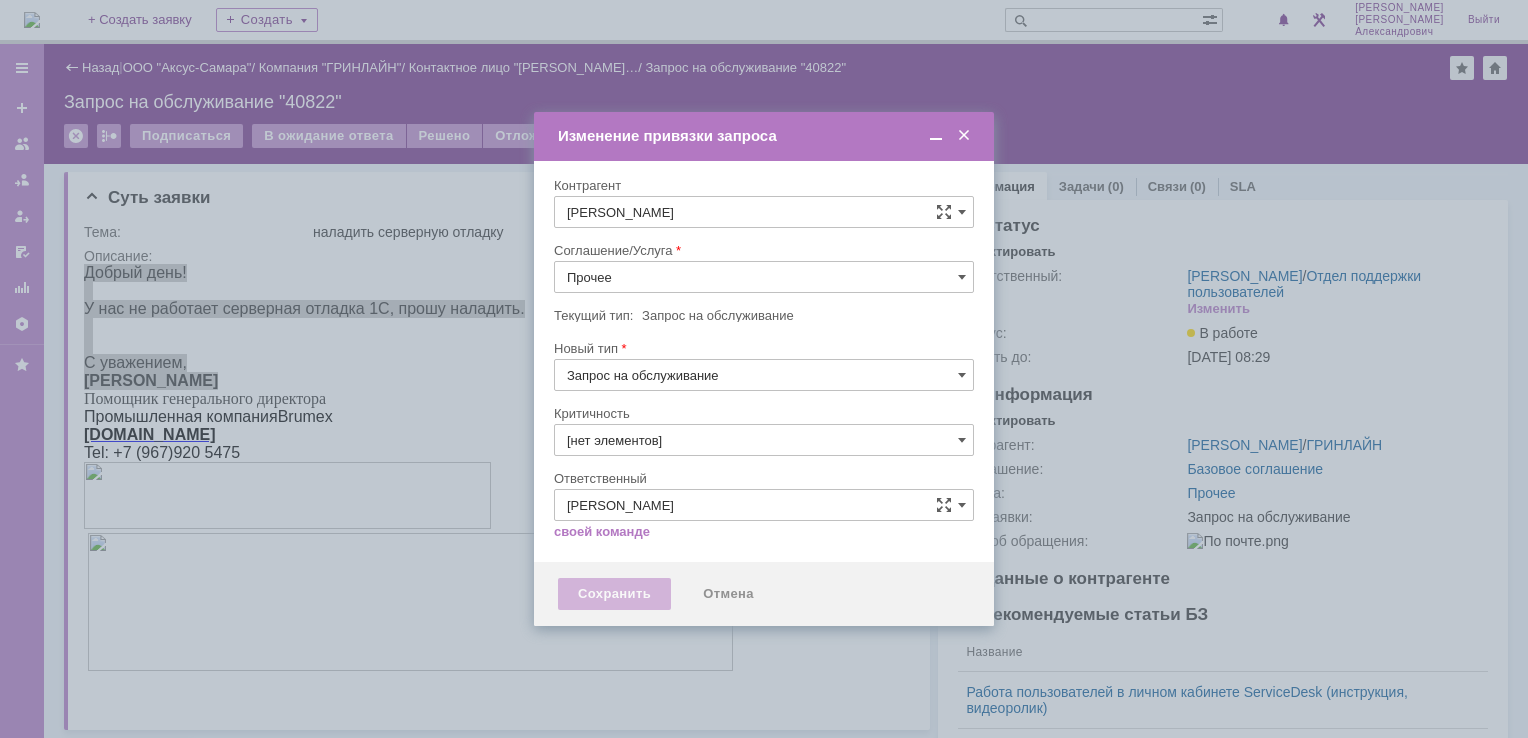 type on "3. Низкая" 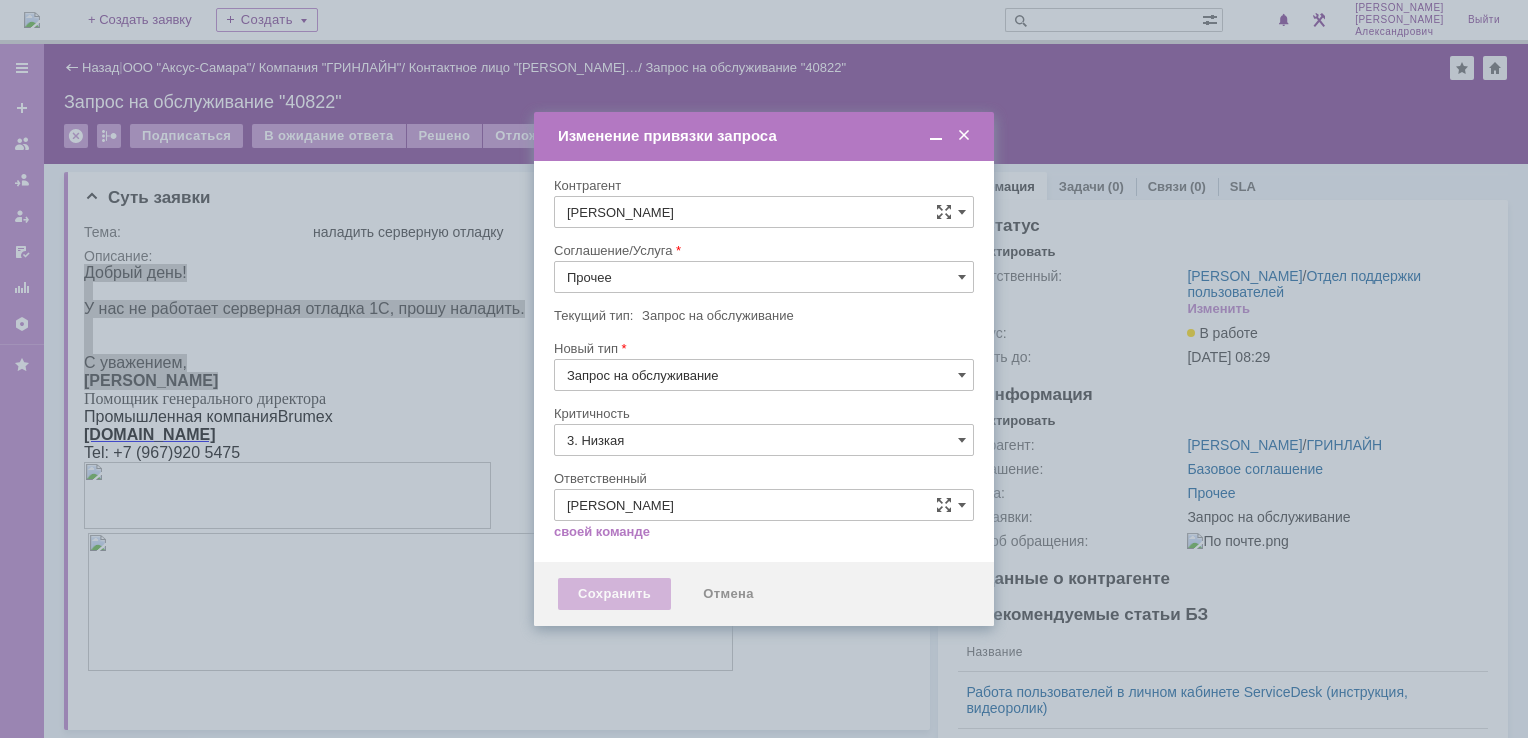 type on "[не указано]" 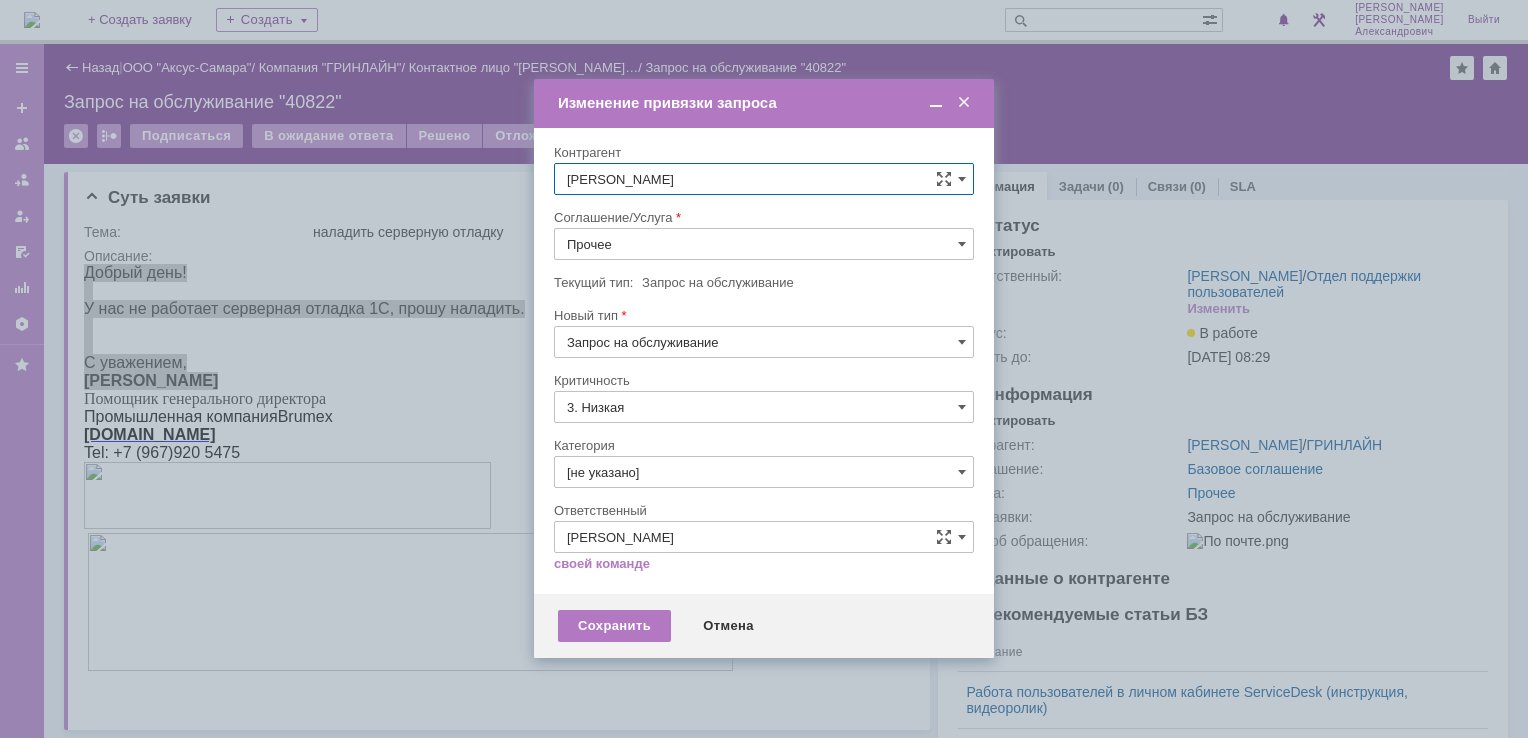 click at bounding box center (764, 202) 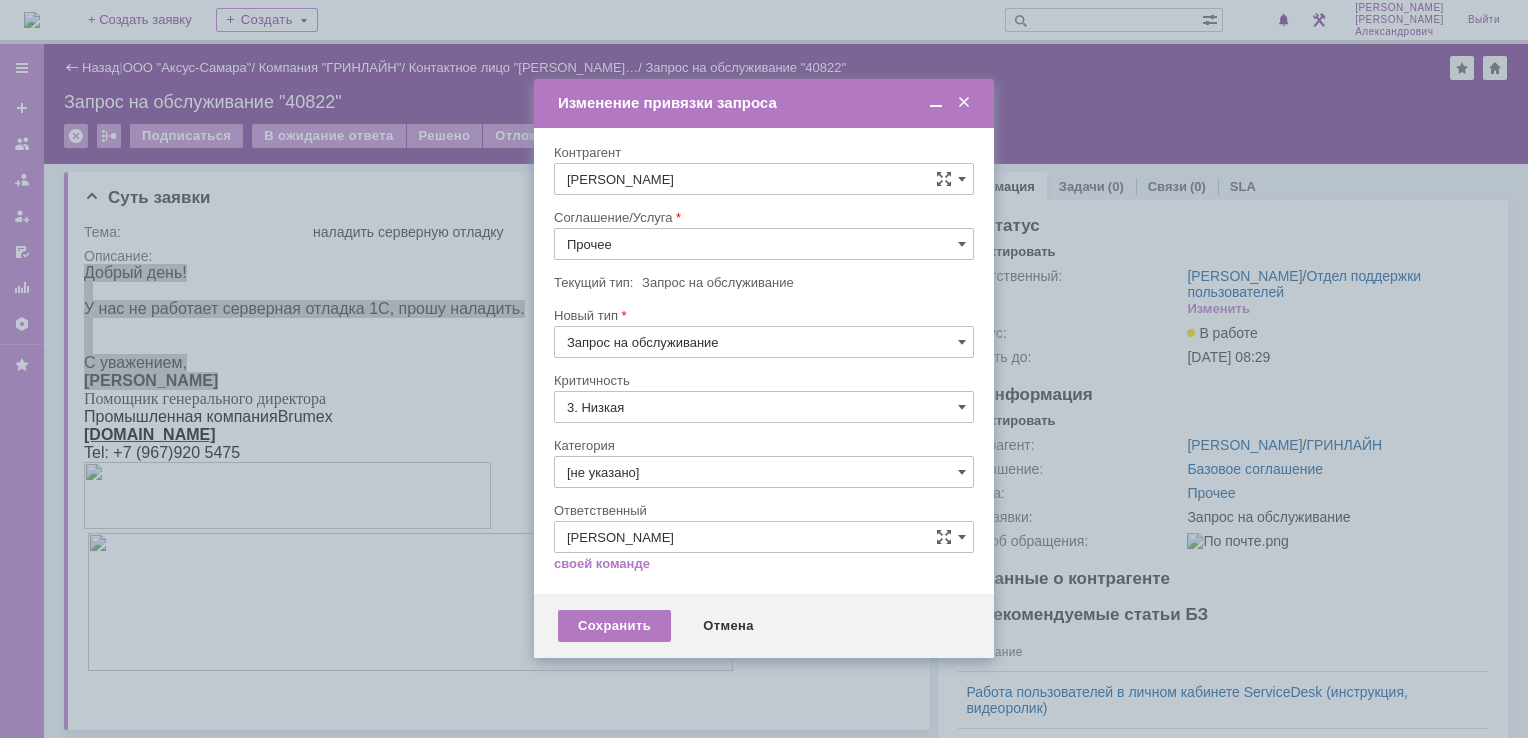 click on "Прочее" at bounding box center (764, 244) 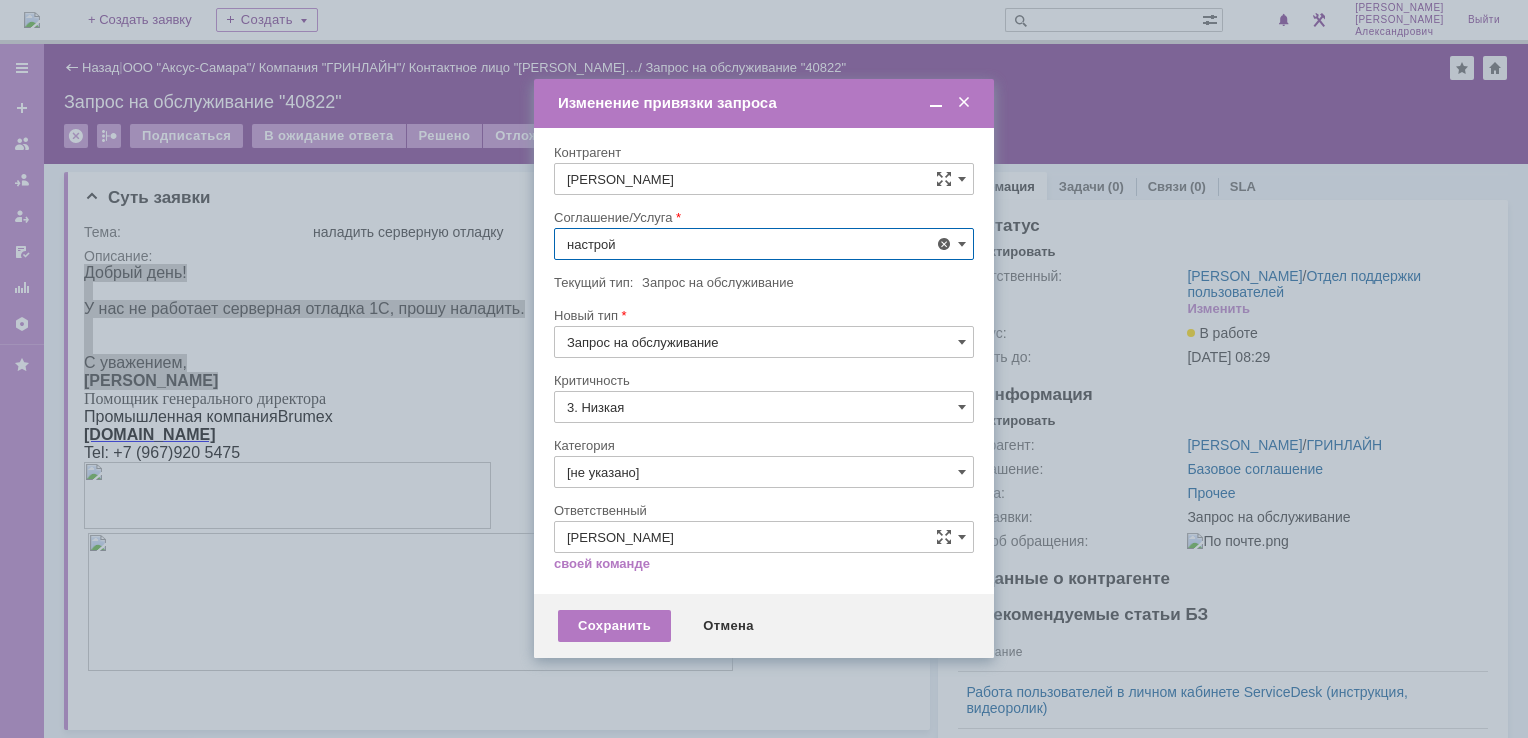 scroll, scrollTop: 130, scrollLeft: 0, axis: vertical 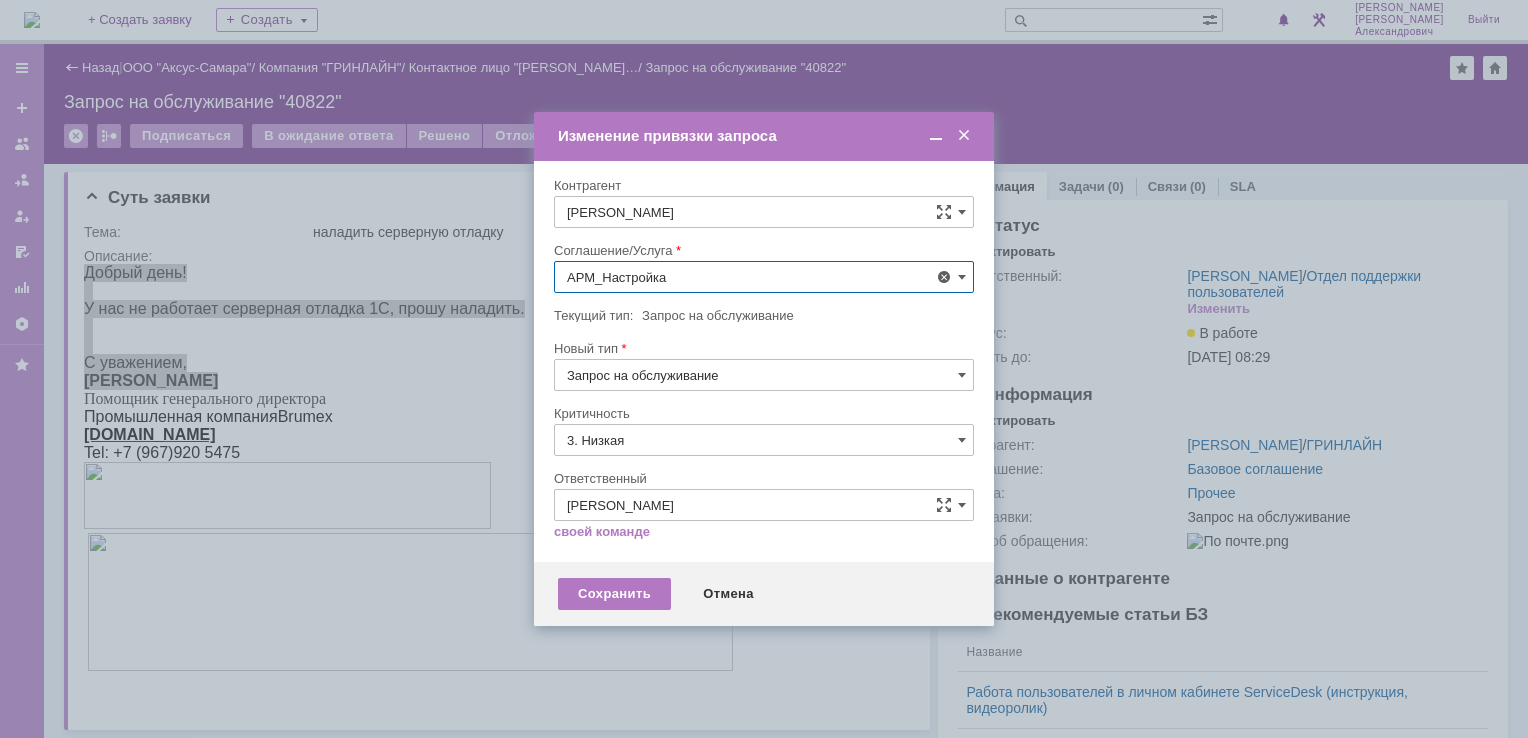 type on "АРМ_Настройка" 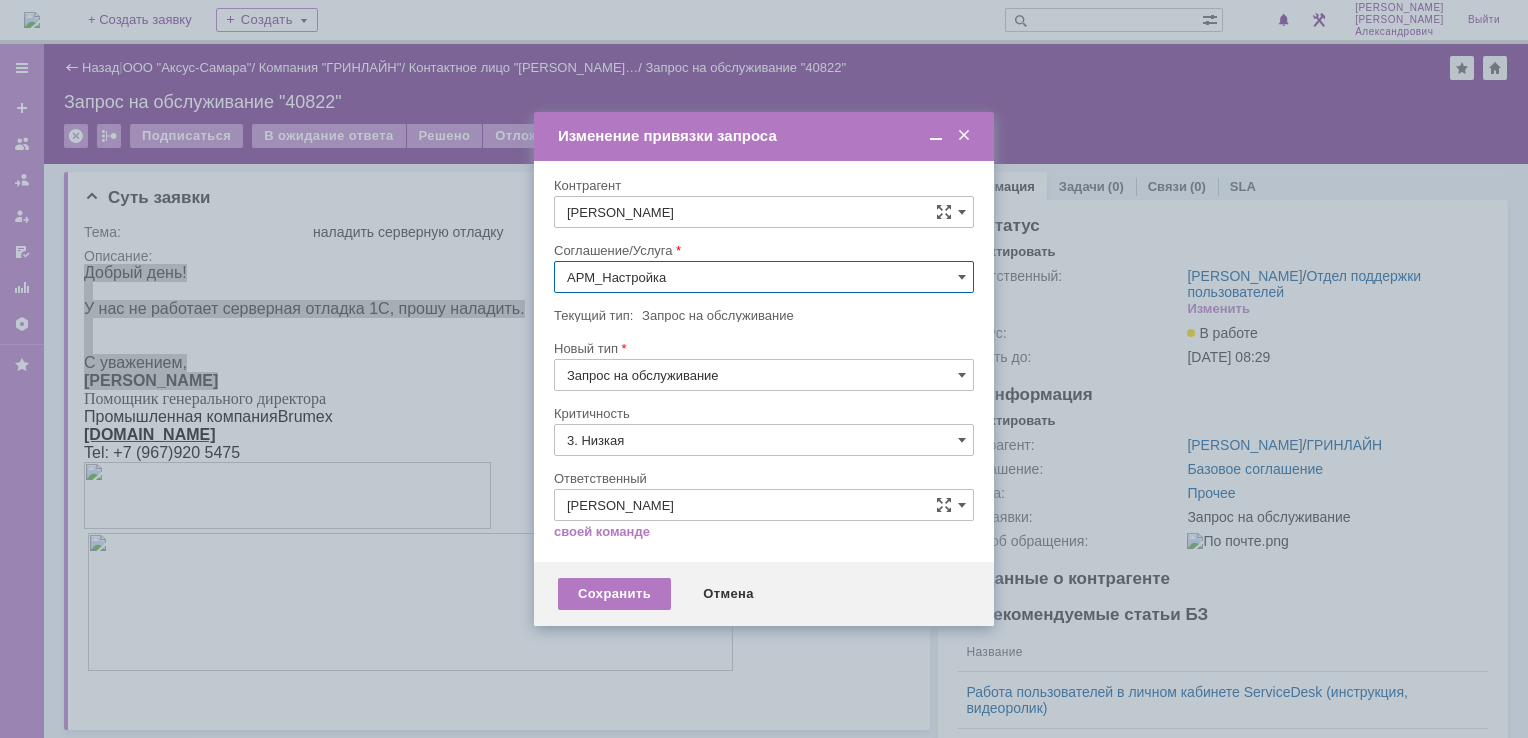 click on "3. Низкая" at bounding box center (764, 440) 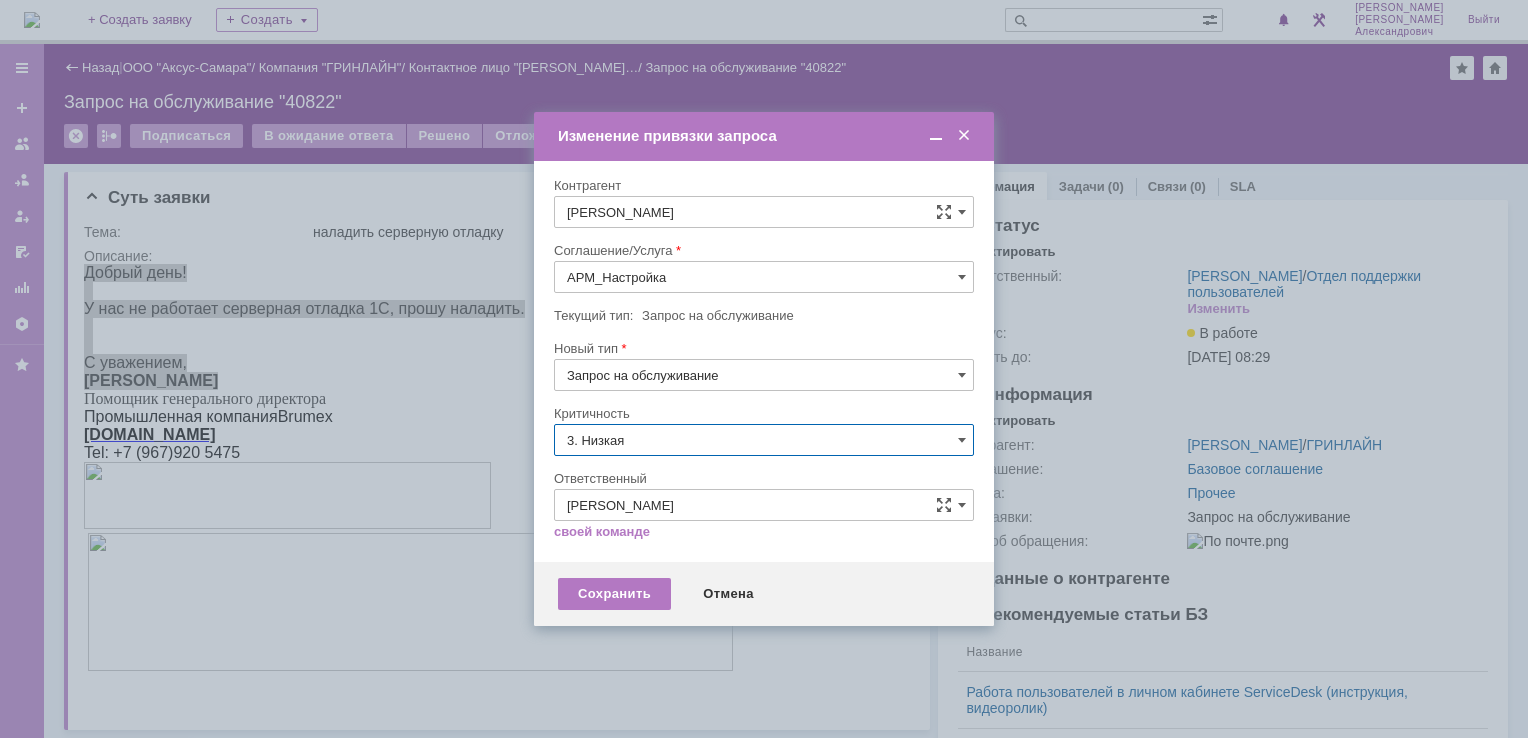 click on "[не указано]" at bounding box center (764, 477) 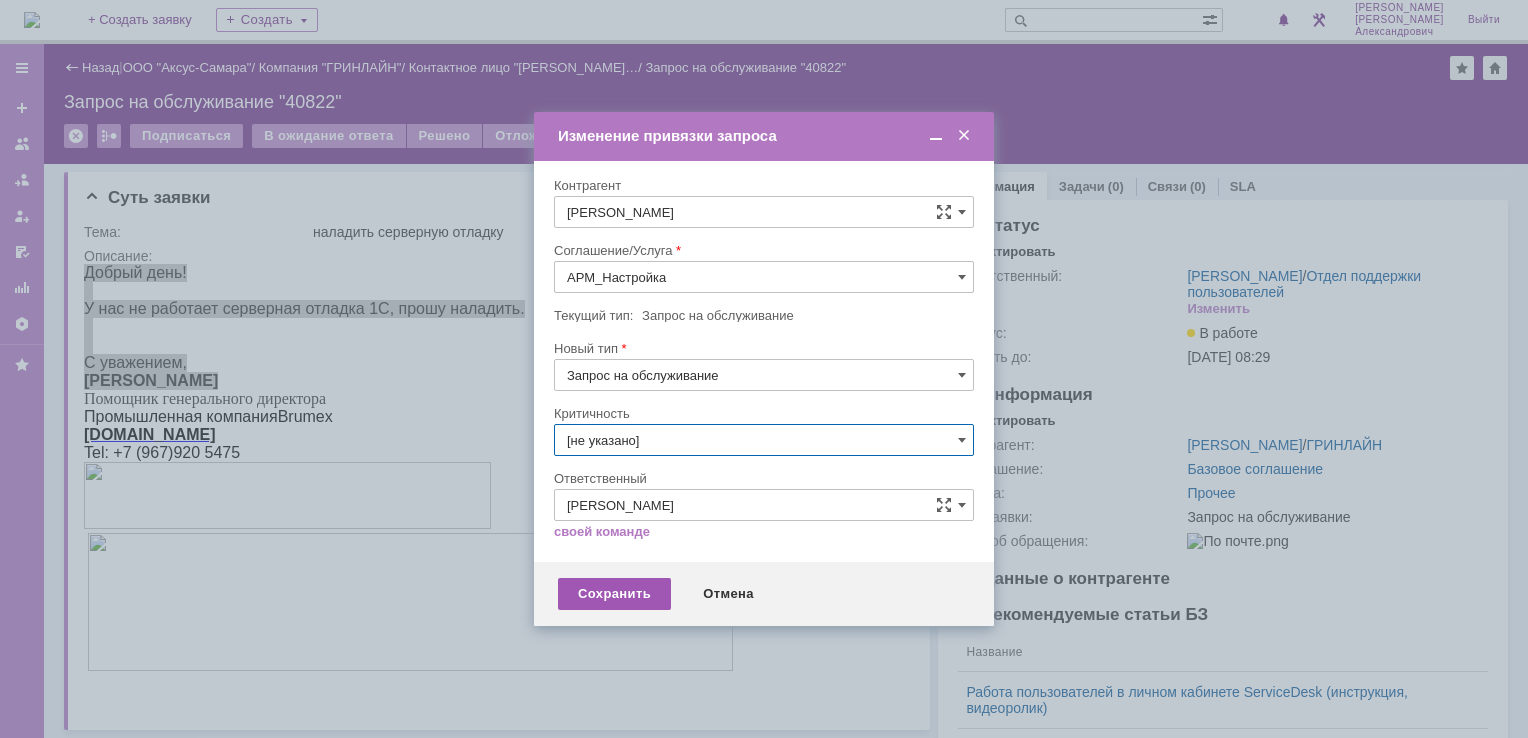 type on "[не указано]" 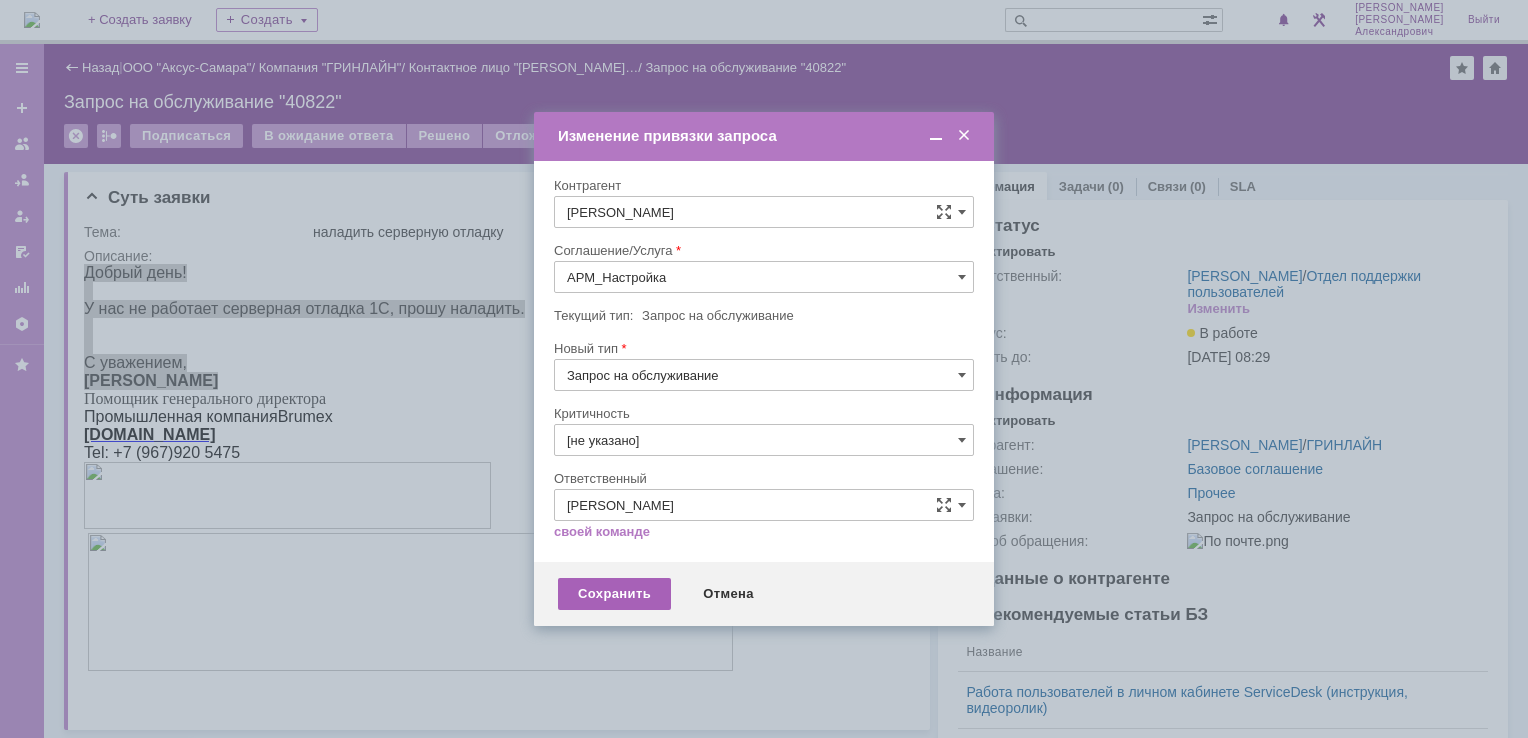 click on "Сохранить" at bounding box center (614, 594) 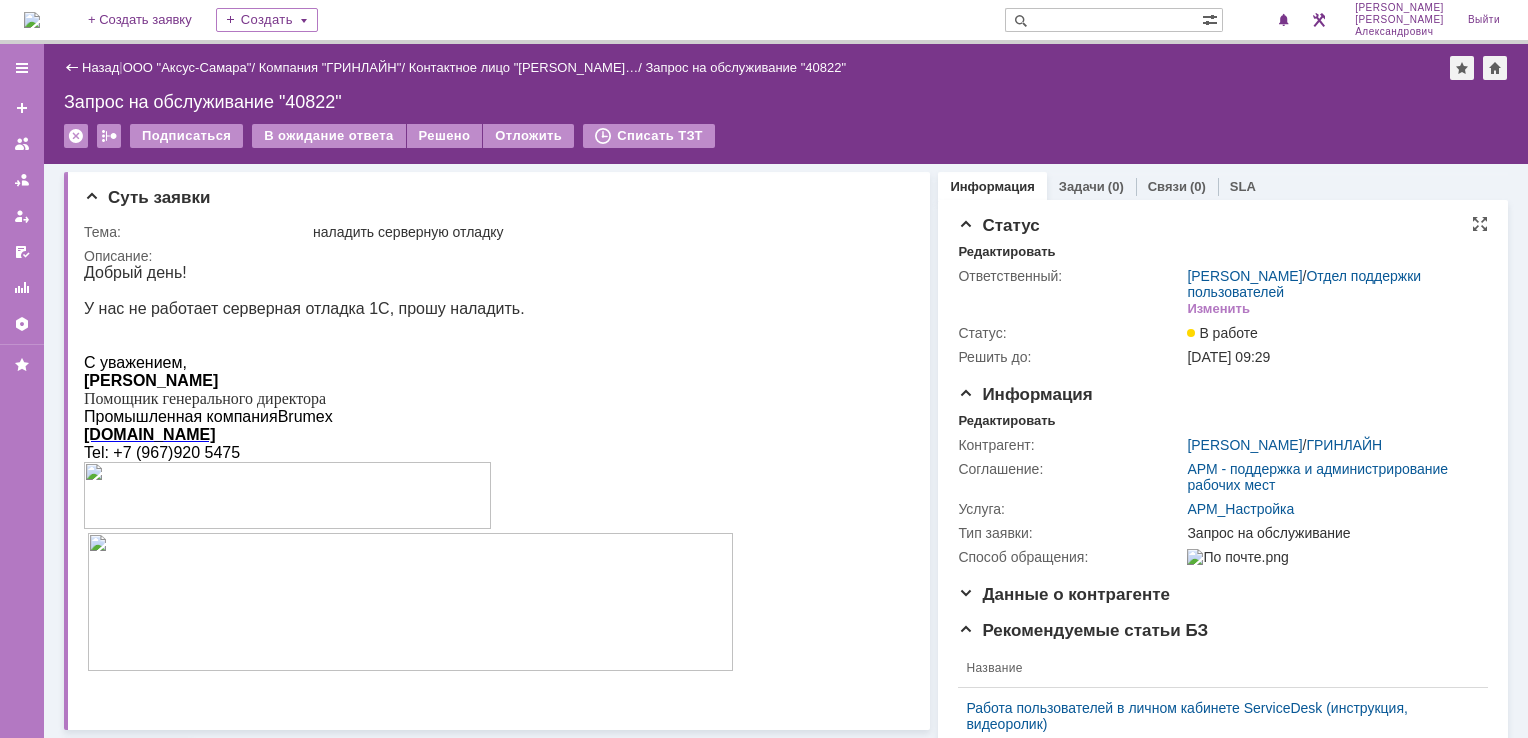 scroll, scrollTop: 0, scrollLeft: 0, axis: both 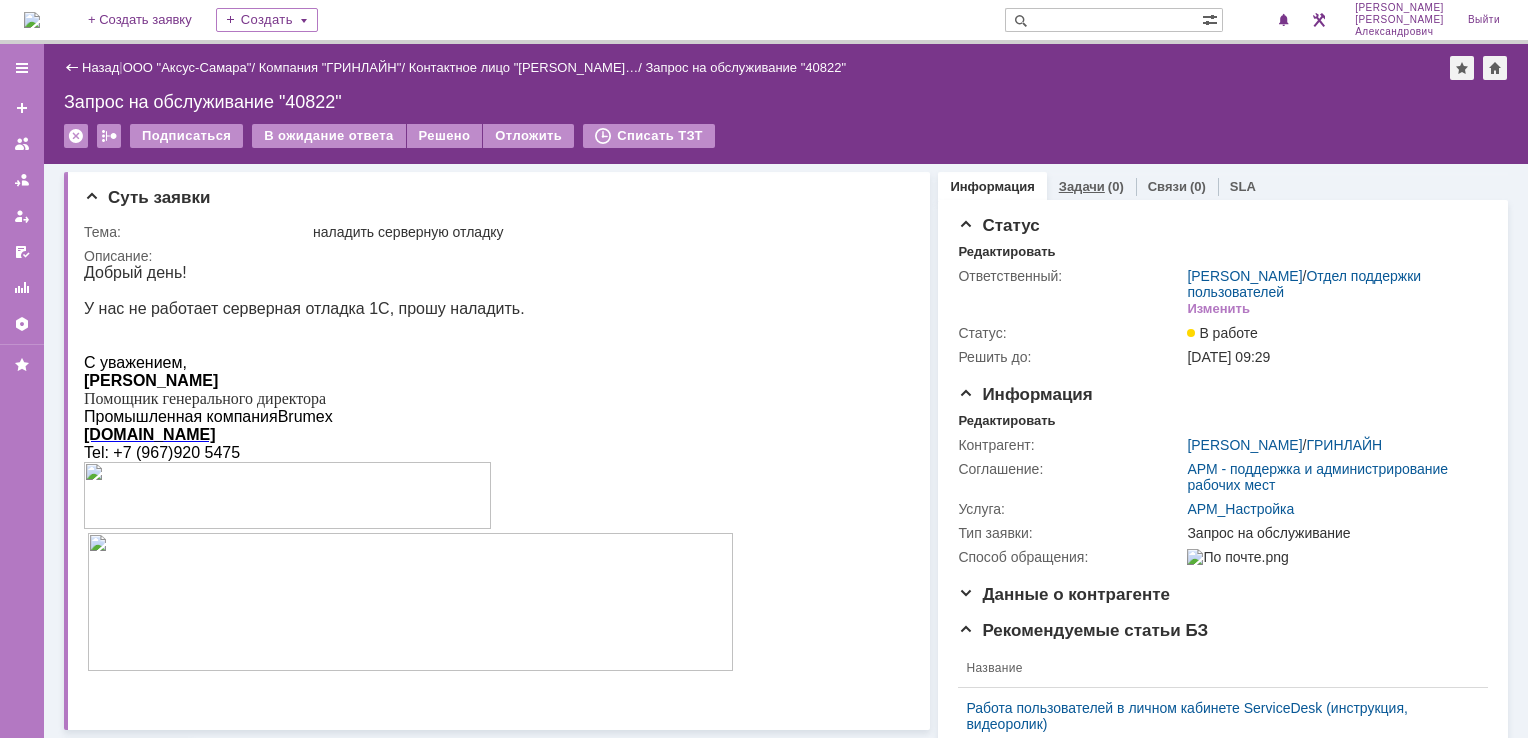 click on "Задачи (0)" at bounding box center [1091, 186] 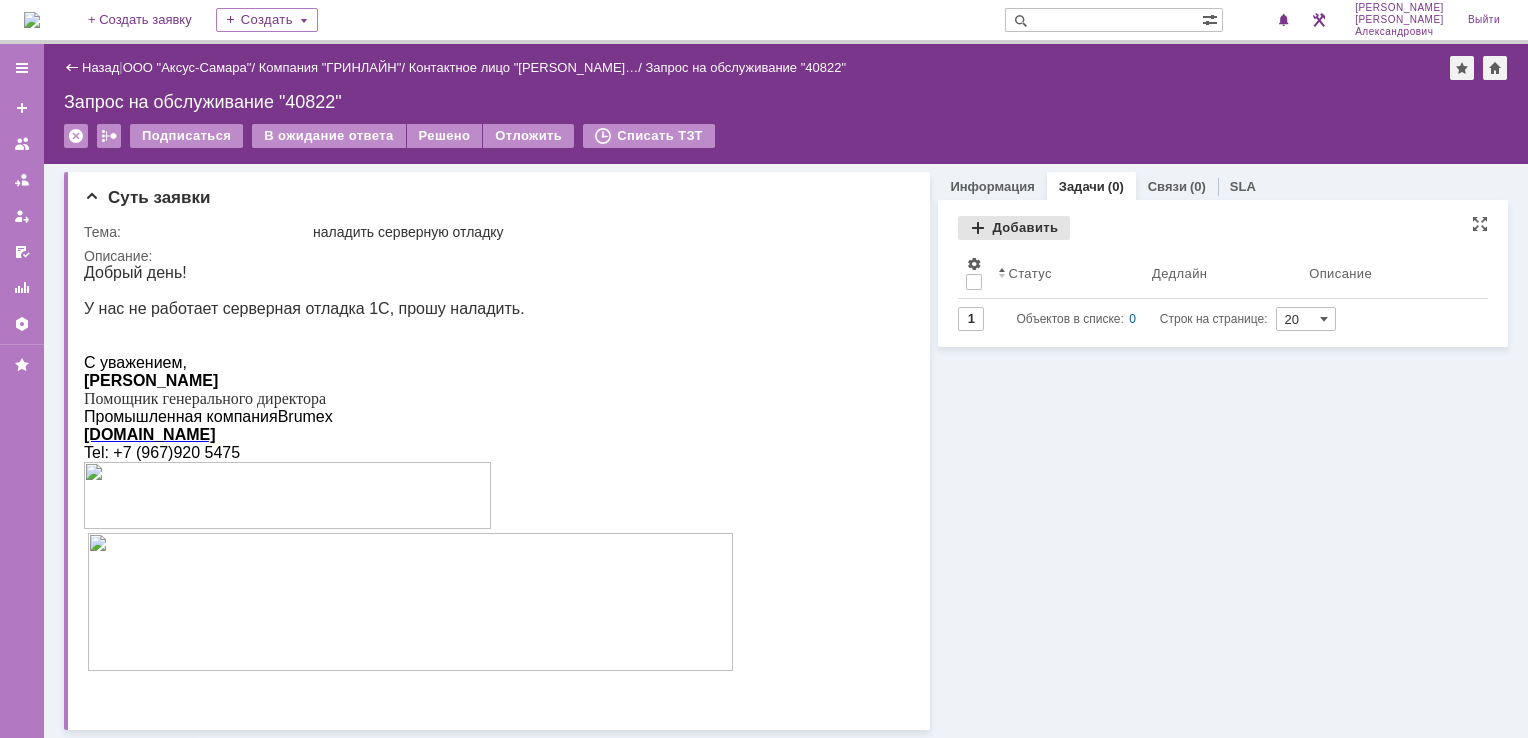 click on "Добавить" at bounding box center [1014, 228] 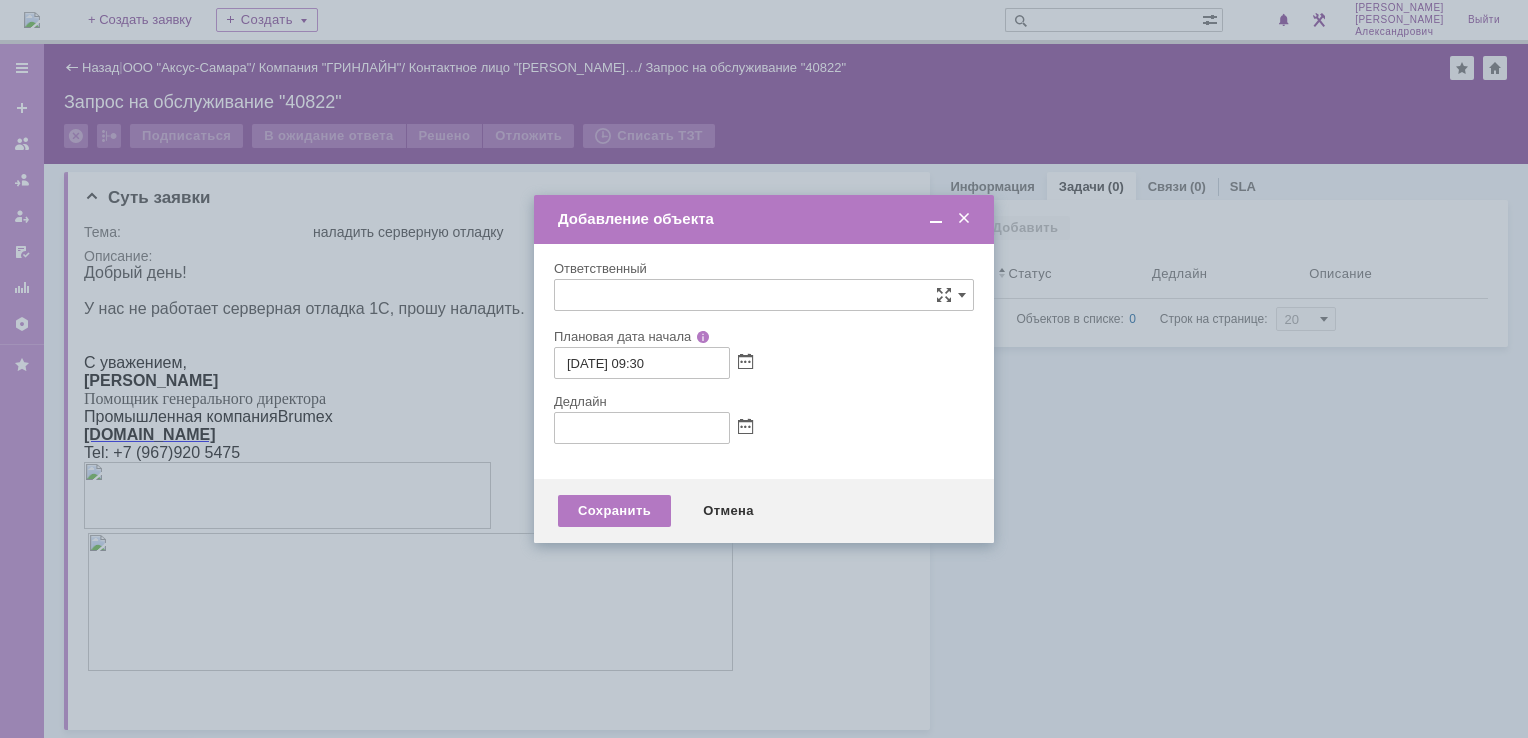 type on "[не указано]" 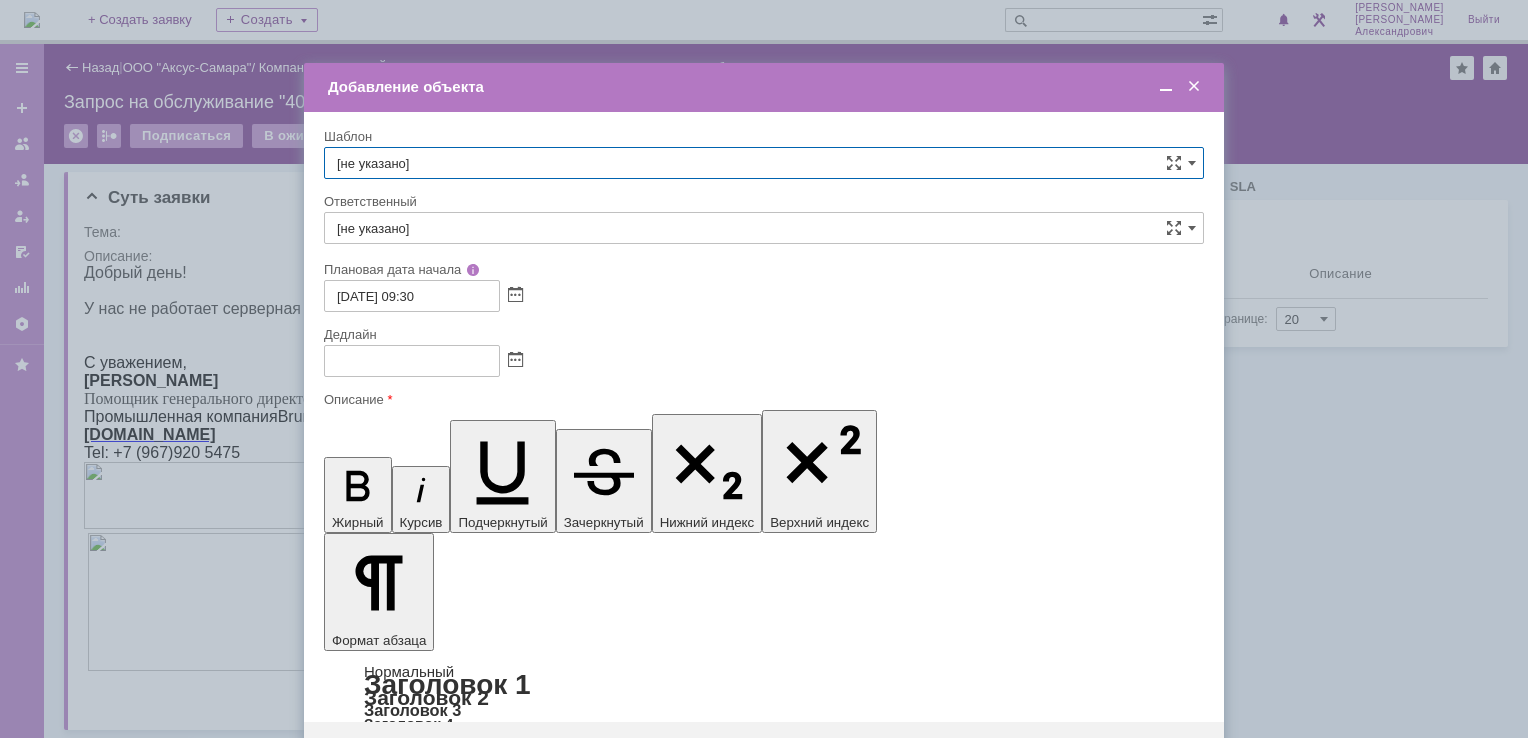 scroll, scrollTop: 0, scrollLeft: 0, axis: both 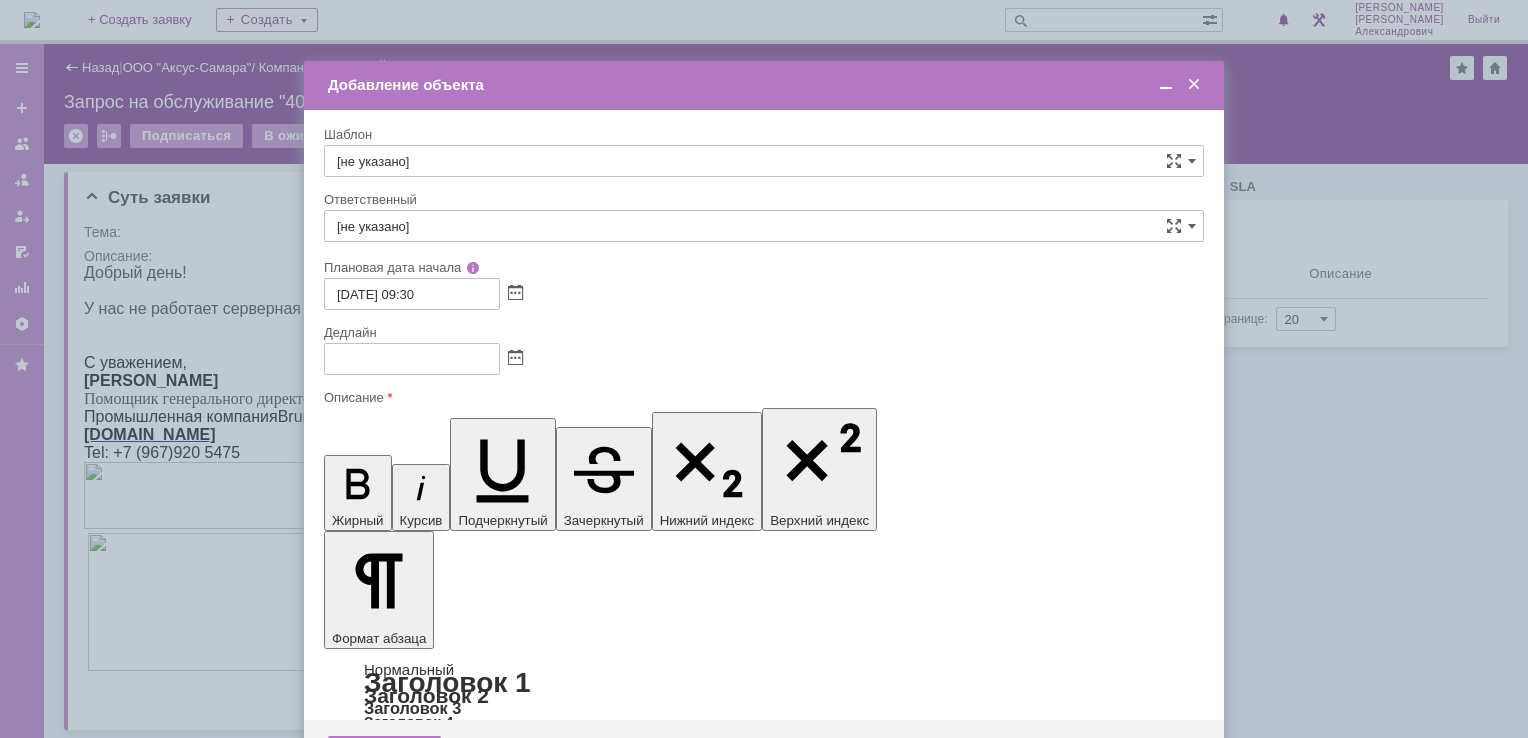 click at bounding box center (764, 359) 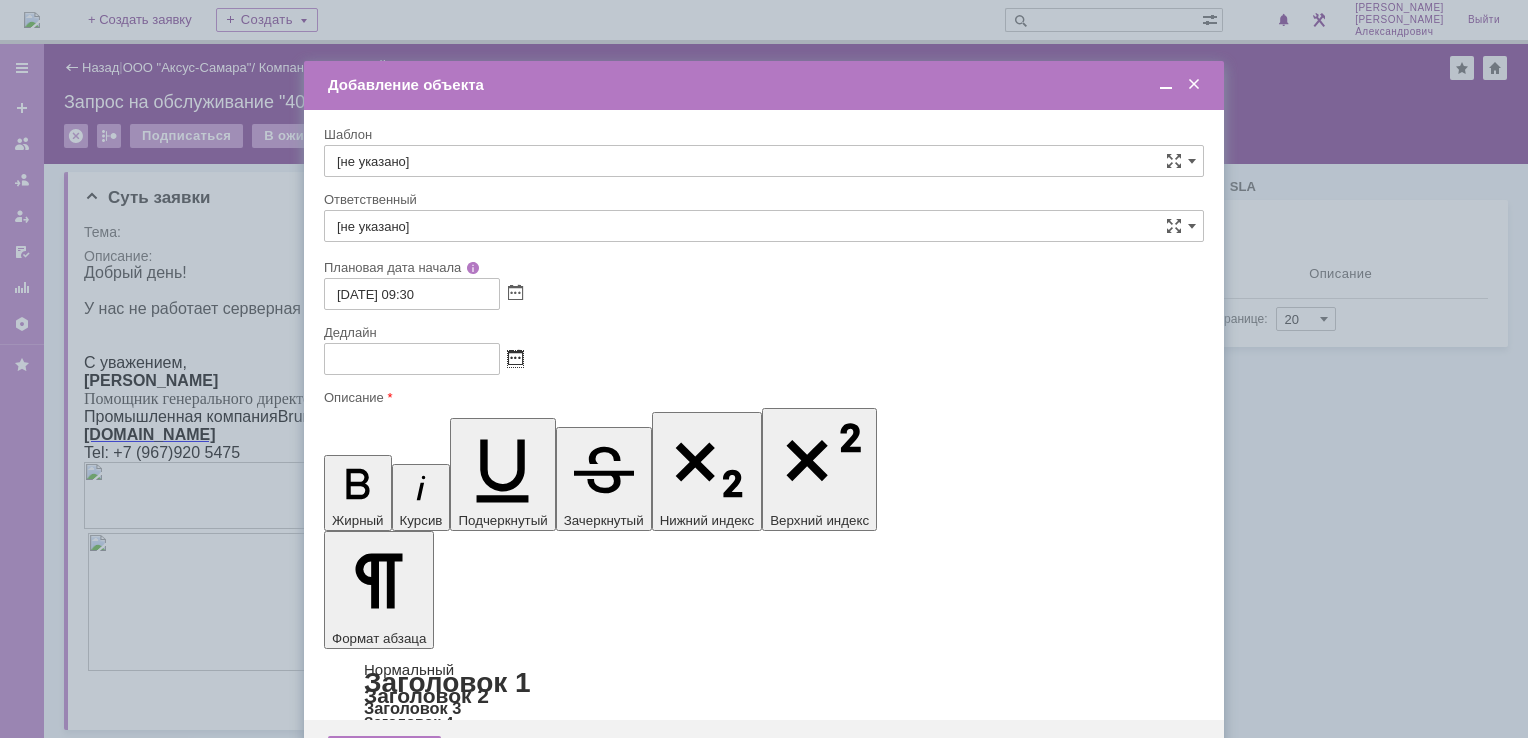 click at bounding box center (515, 359) 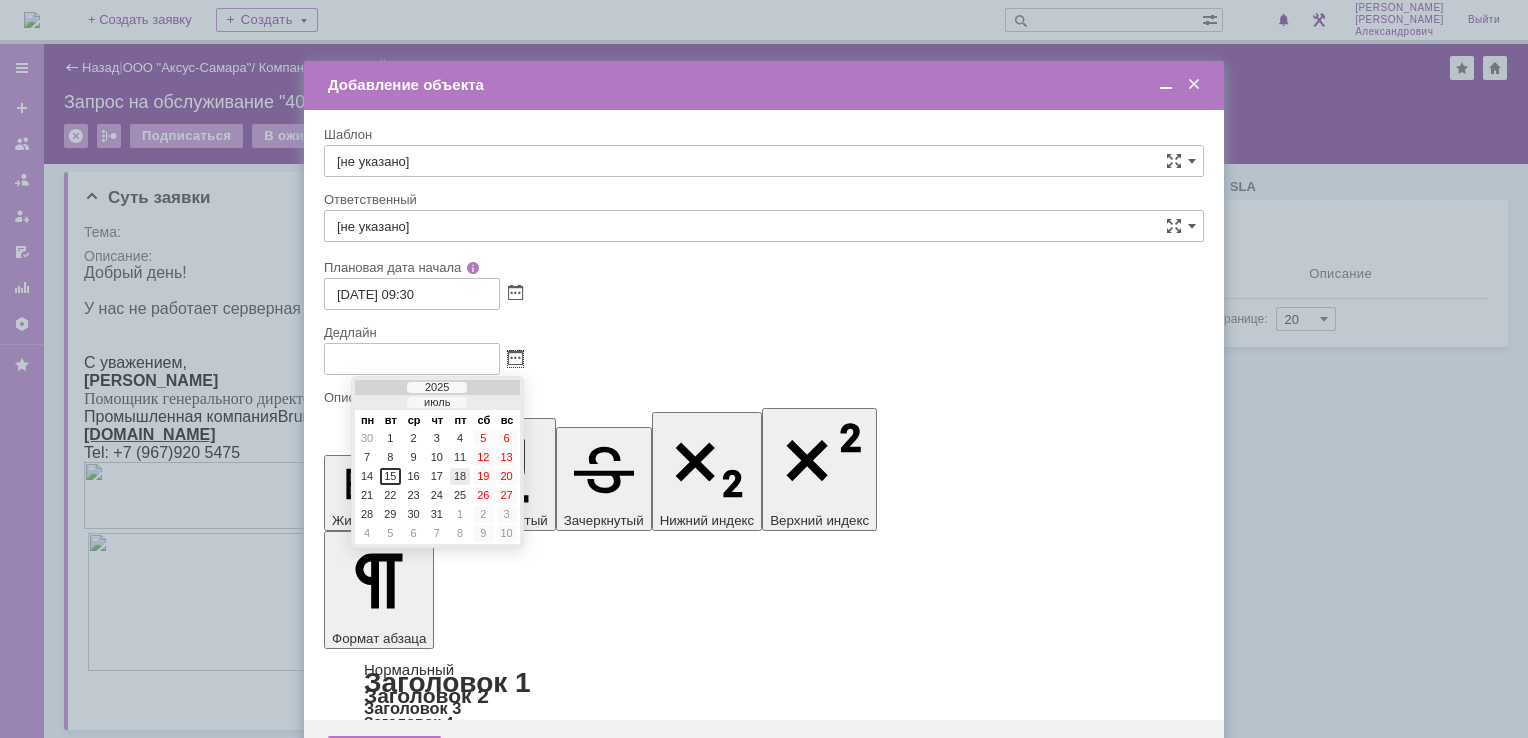 click on "18" at bounding box center (460, 476) 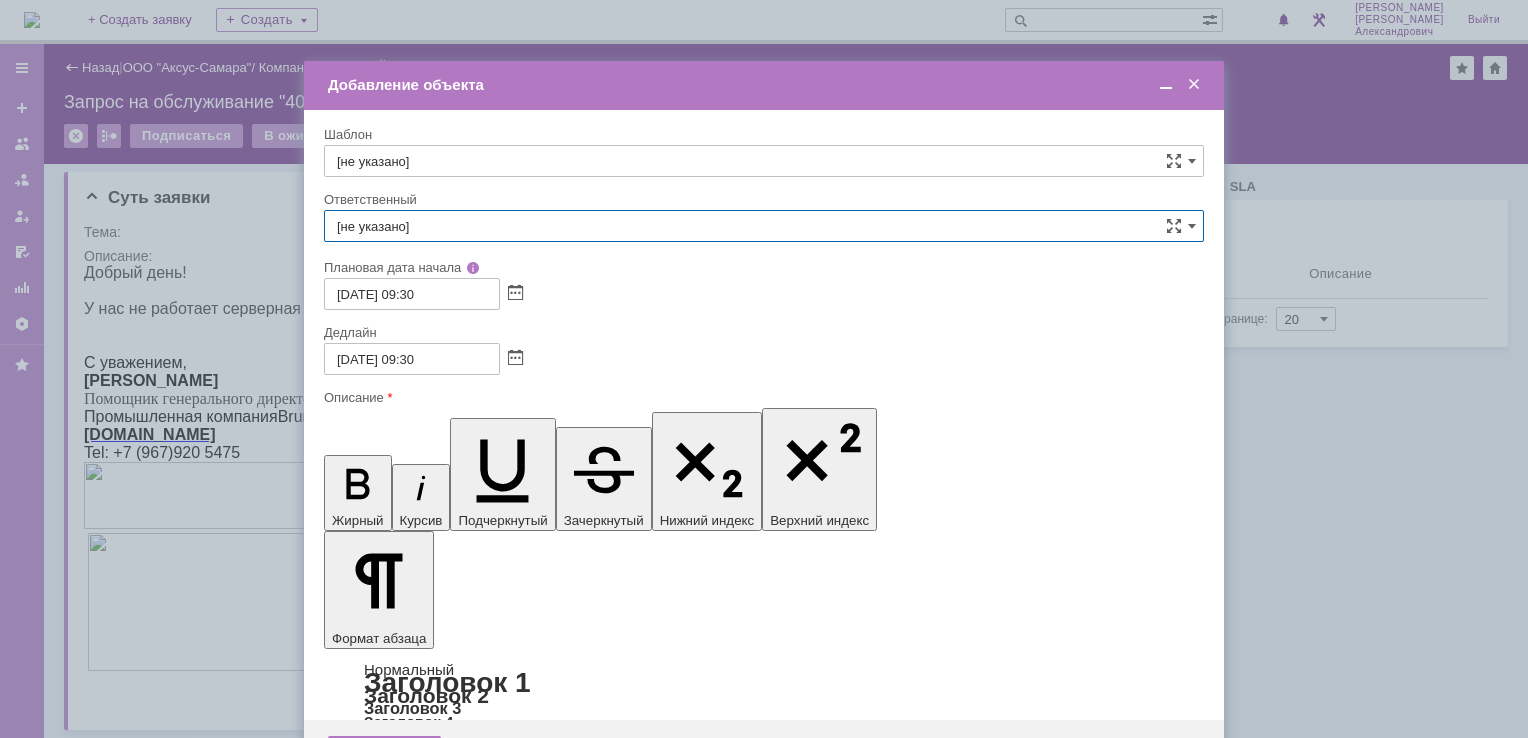 click on "[не указано]" at bounding box center (764, 226) 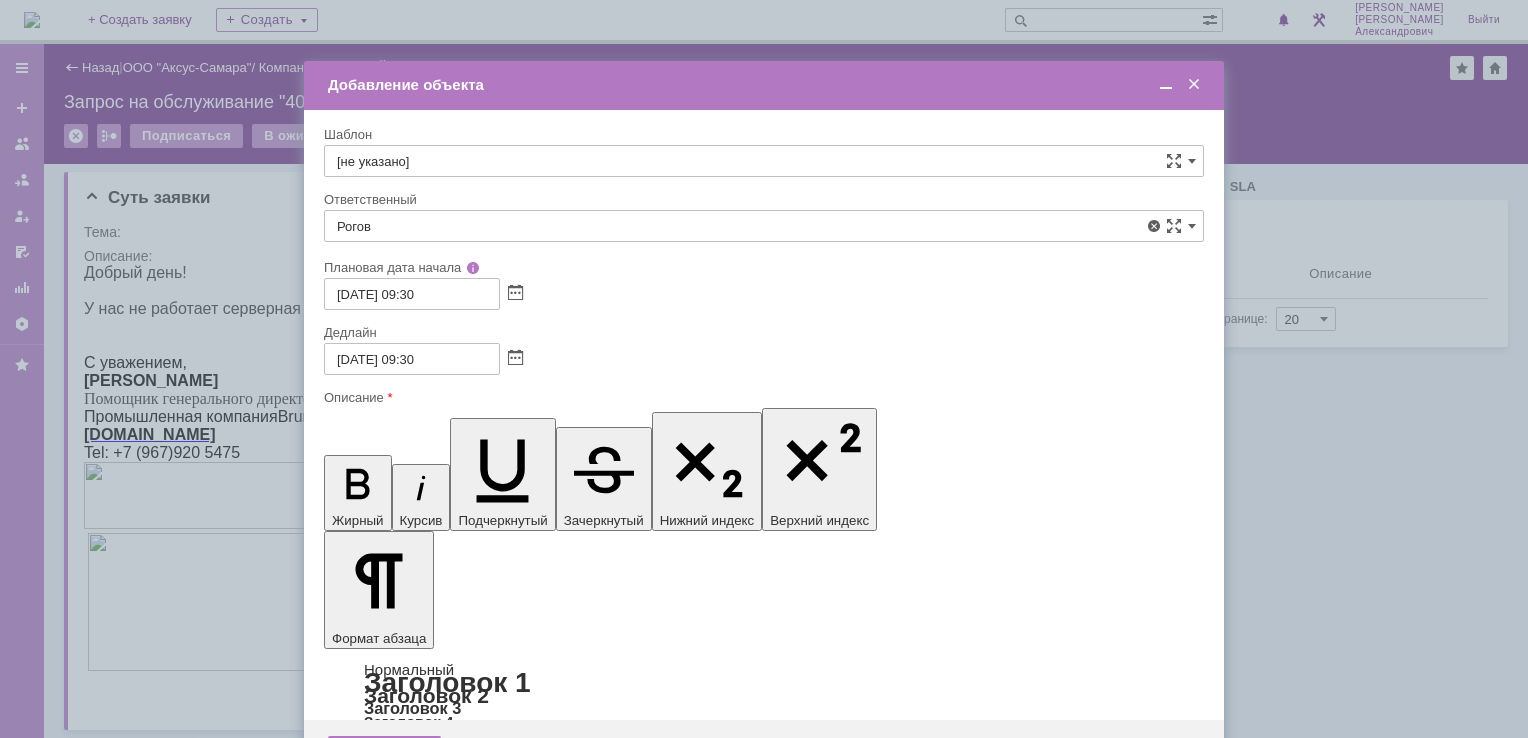 click on "[PERSON_NAME]" at bounding box center [764, 372] 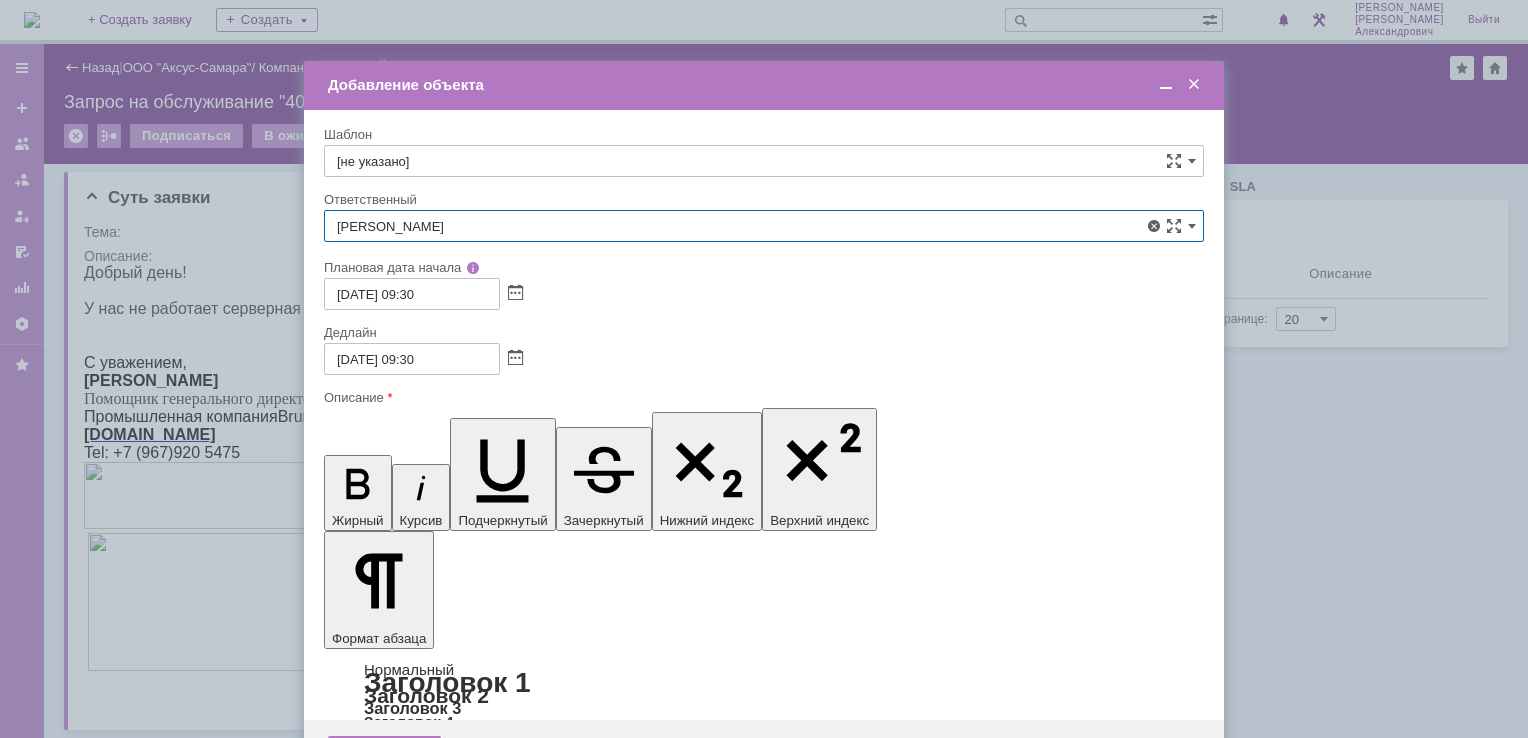 type on "[PERSON_NAME]" 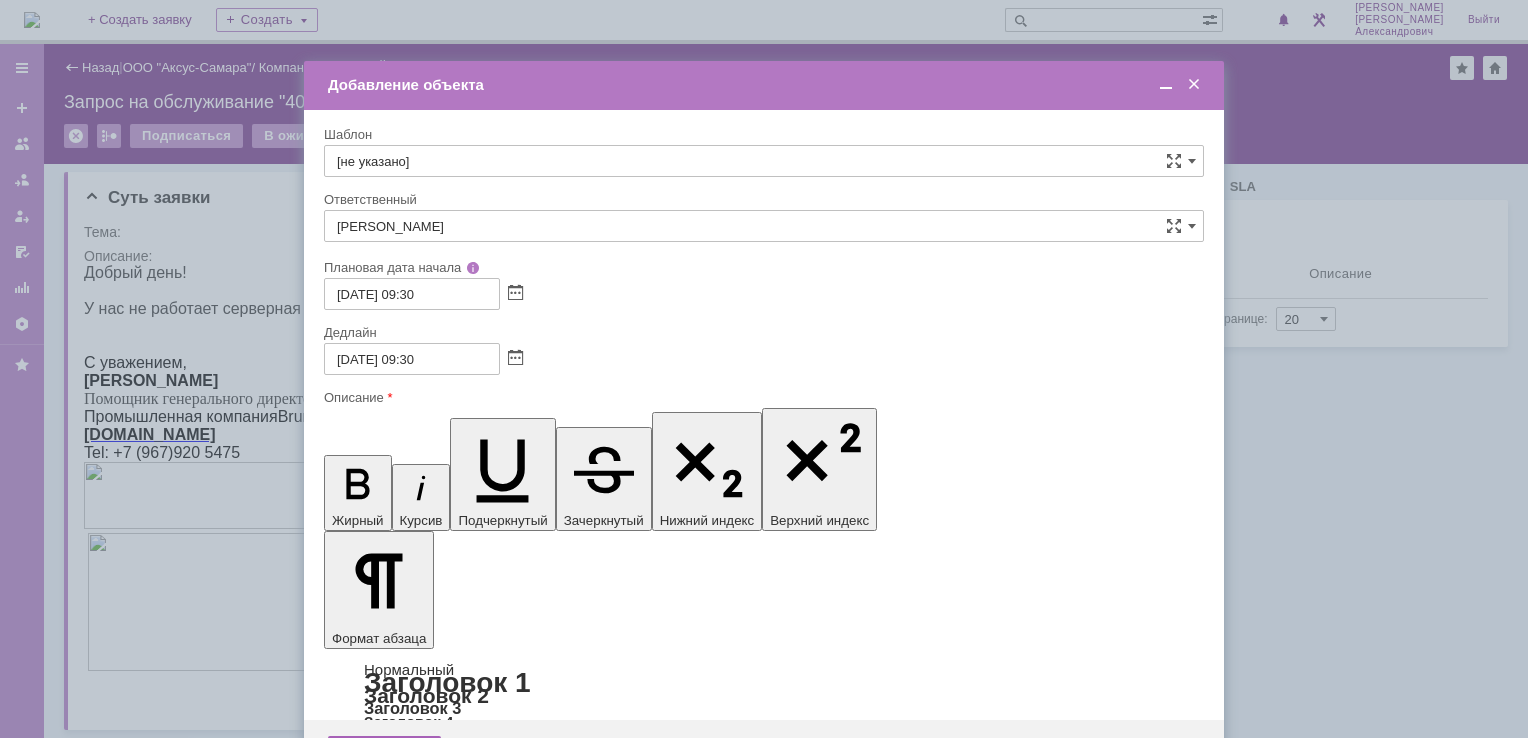 click on "Сохранить" at bounding box center [384, 752] 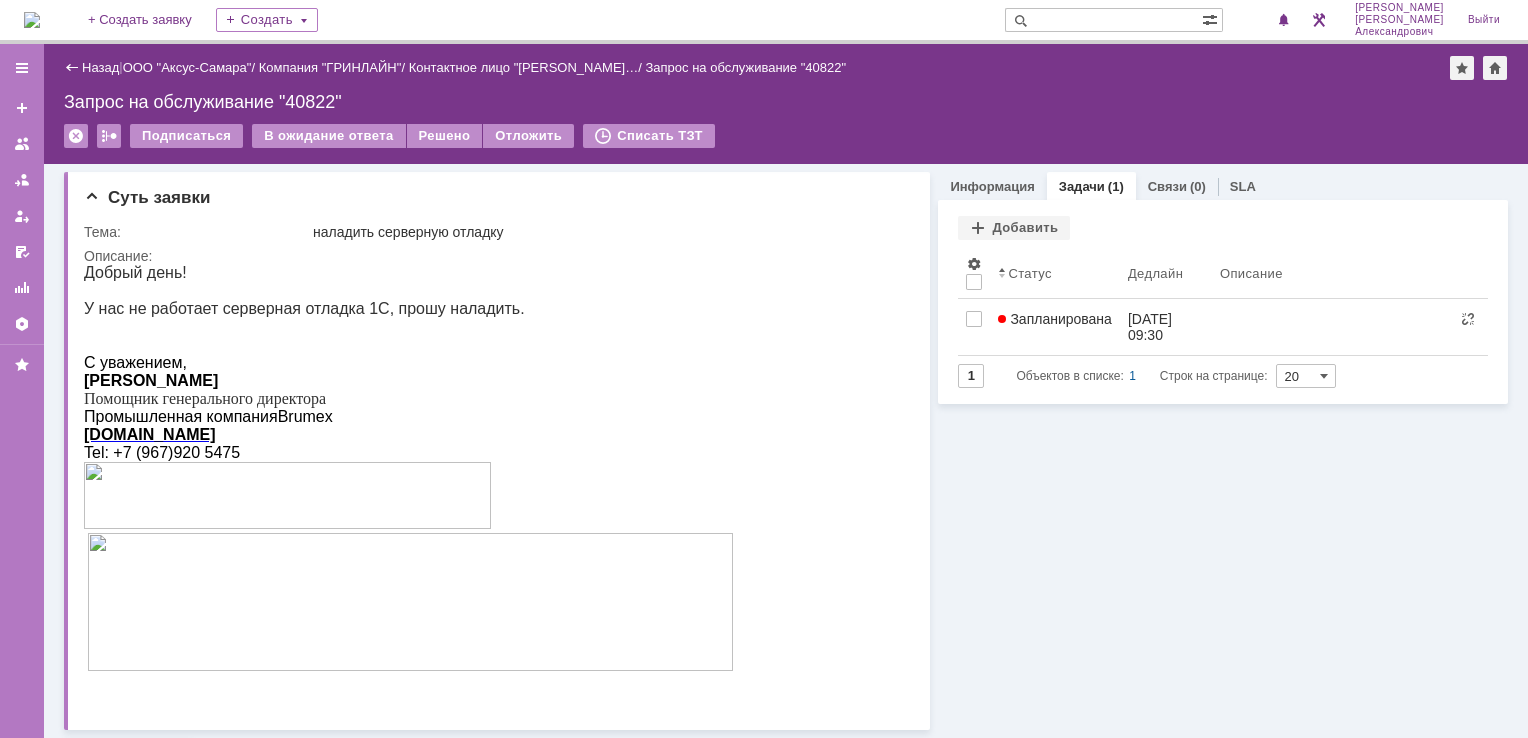 scroll, scrollTop: 0, scrollLeft: 0, axis: both 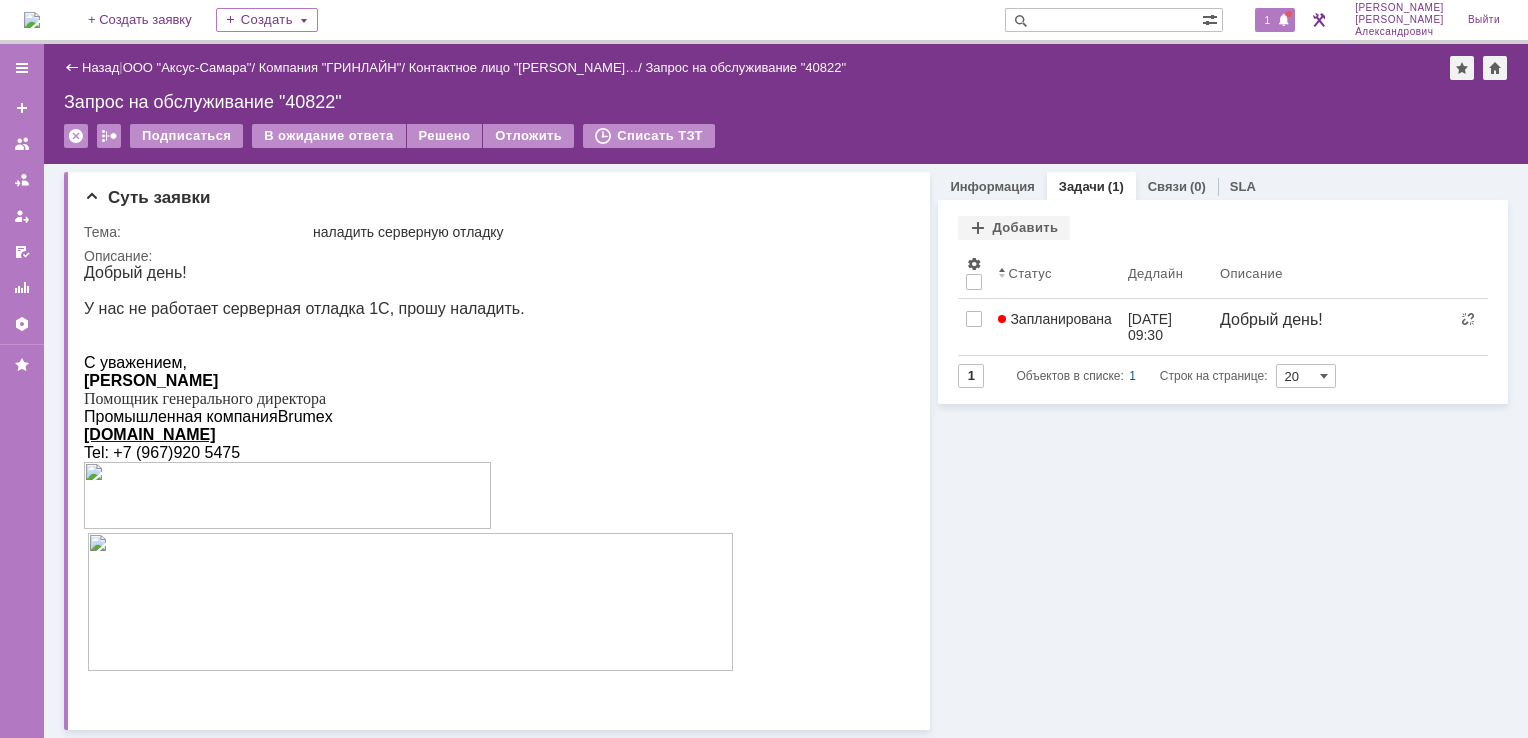 click at bounding box center [1284, 21] 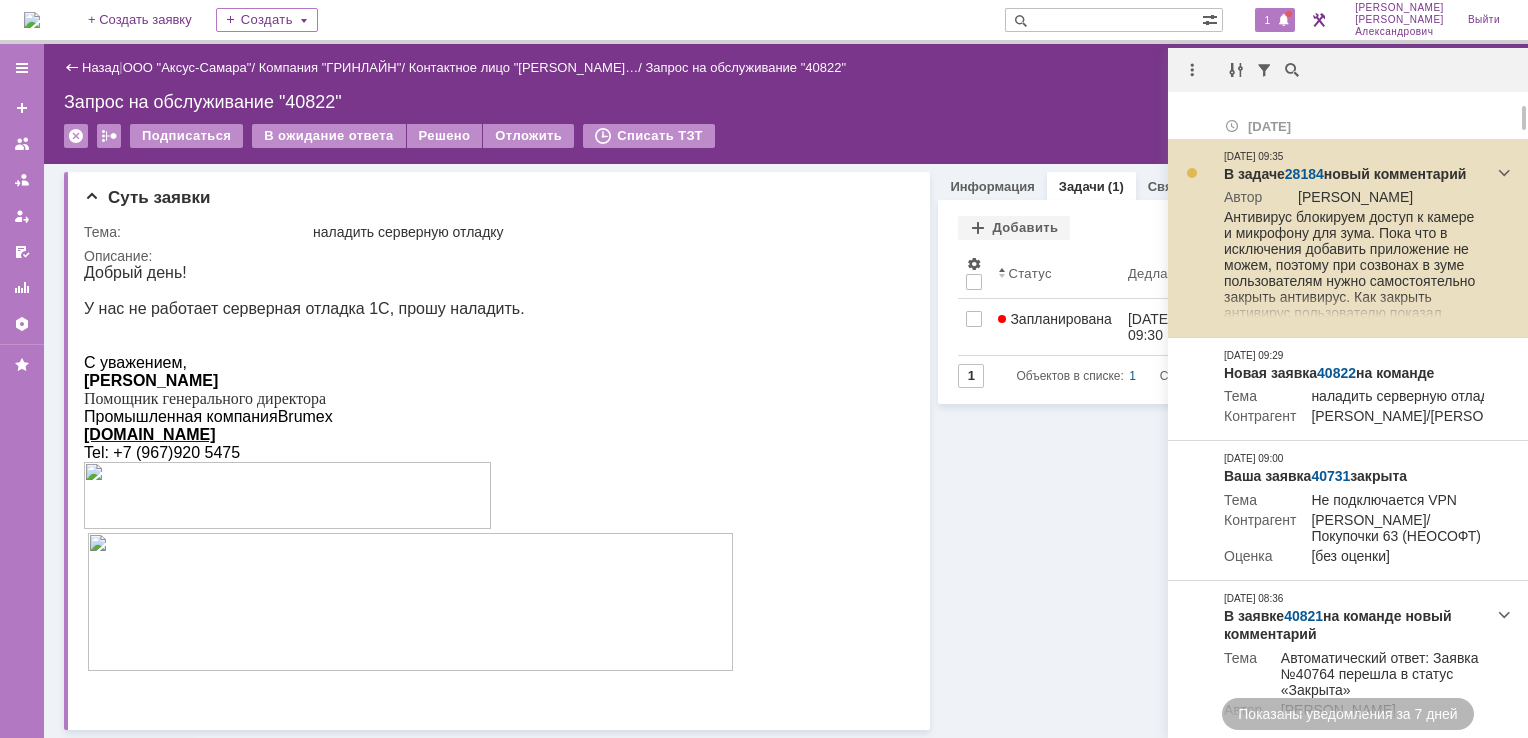 click on "28184" at bounding box center [1304, 174] 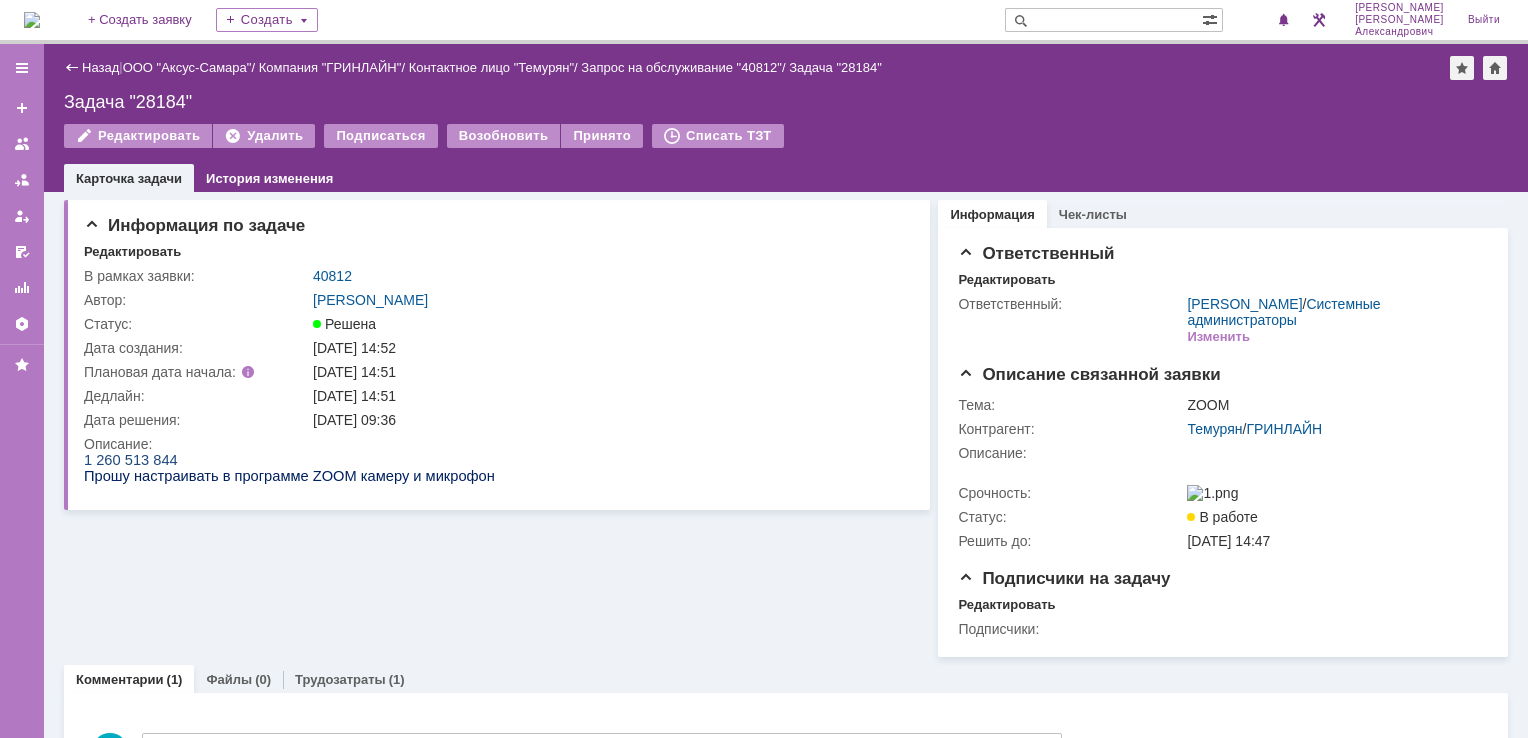 scroll, scrollTop: 0, scrollLeft: 0, axis: both 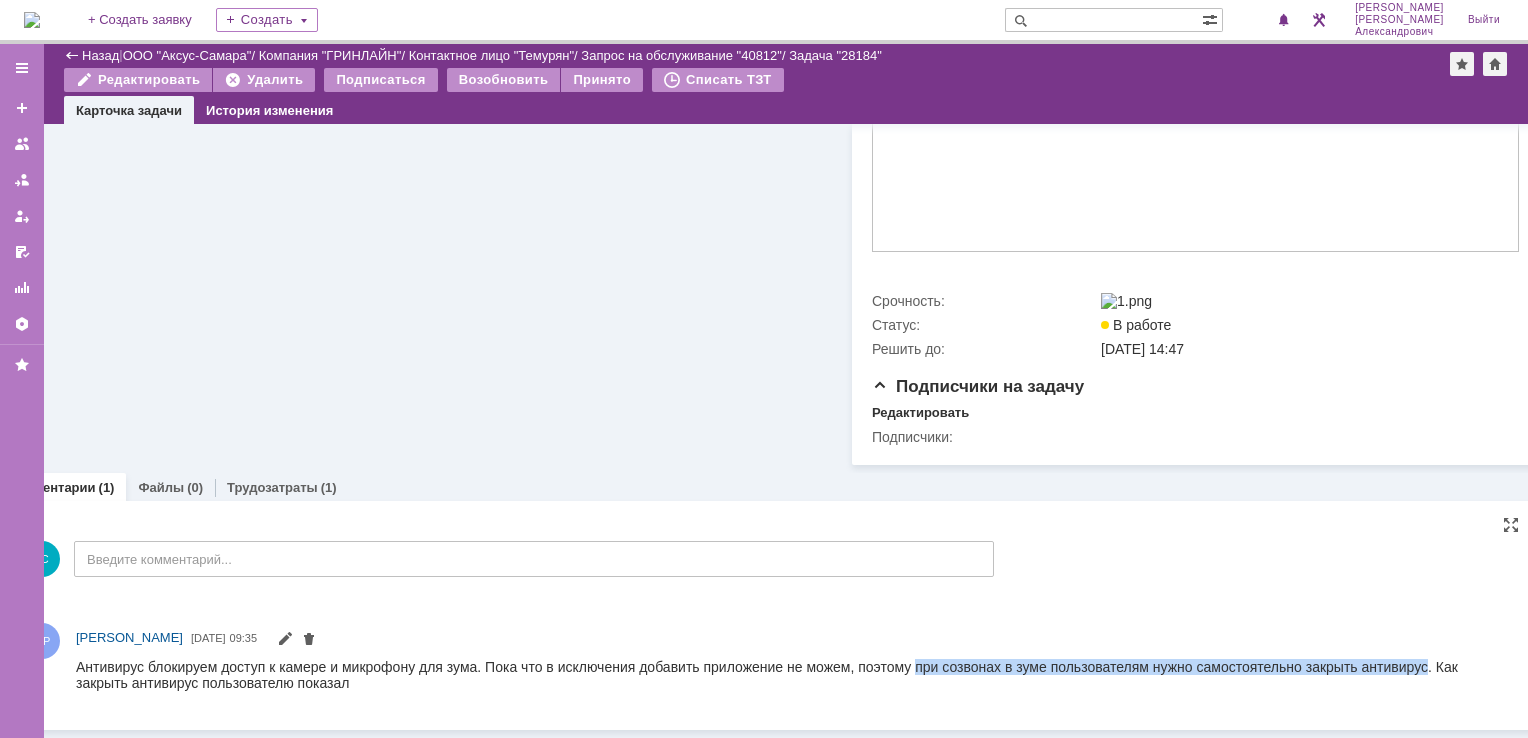 drag, startPoint x: 908, startPoint y: 667, endPoint x: 1411, endPoint y: 667, distance: 503 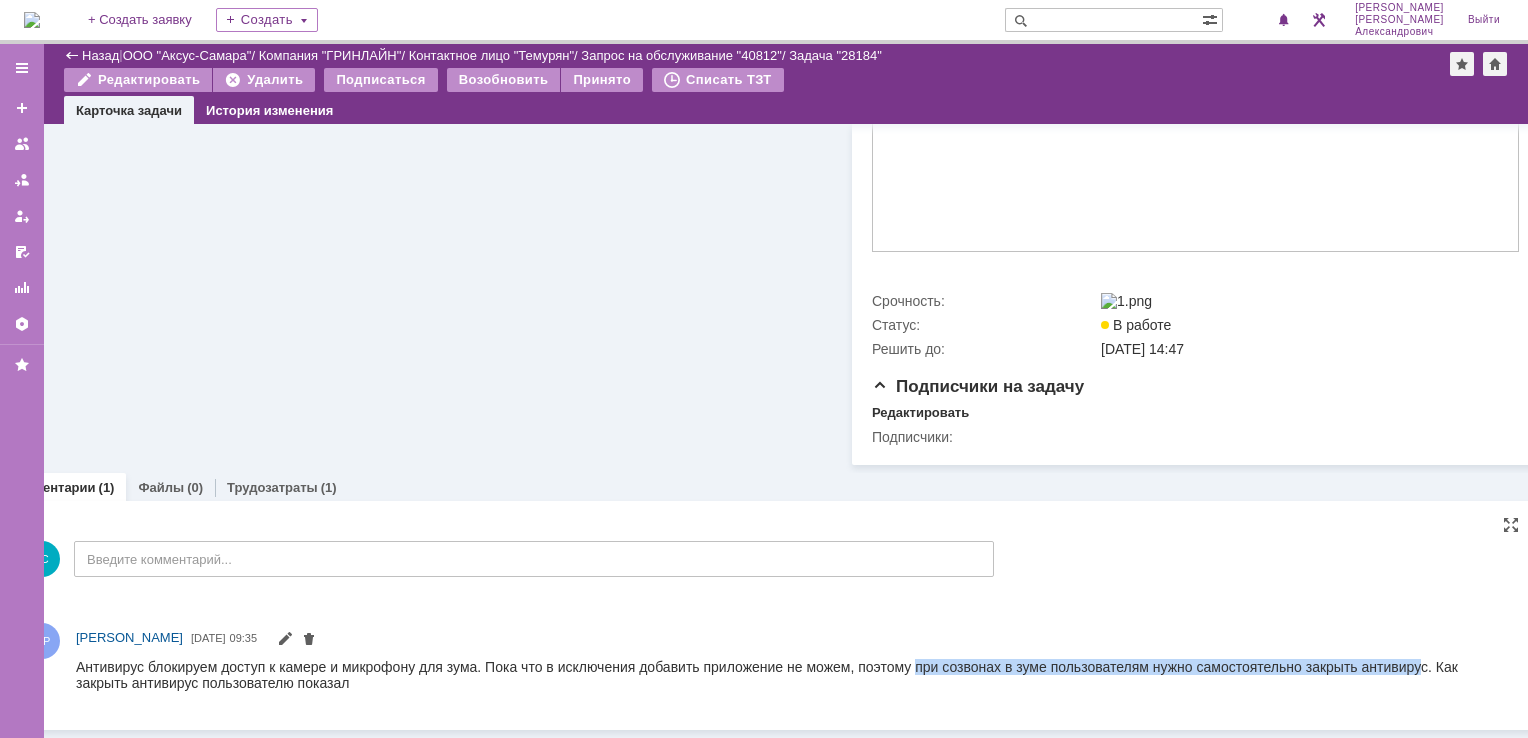 click on "Антивирус блокируем доступ к камере и микрофону для зума. Пока что в исключения добавить приложение не можем, поэтому при созвонах в зуме пользователям нужно самостоятельно закрыть антивирус. Как закрыть антивирус пользователю показал" at bounding box center (793, 674) 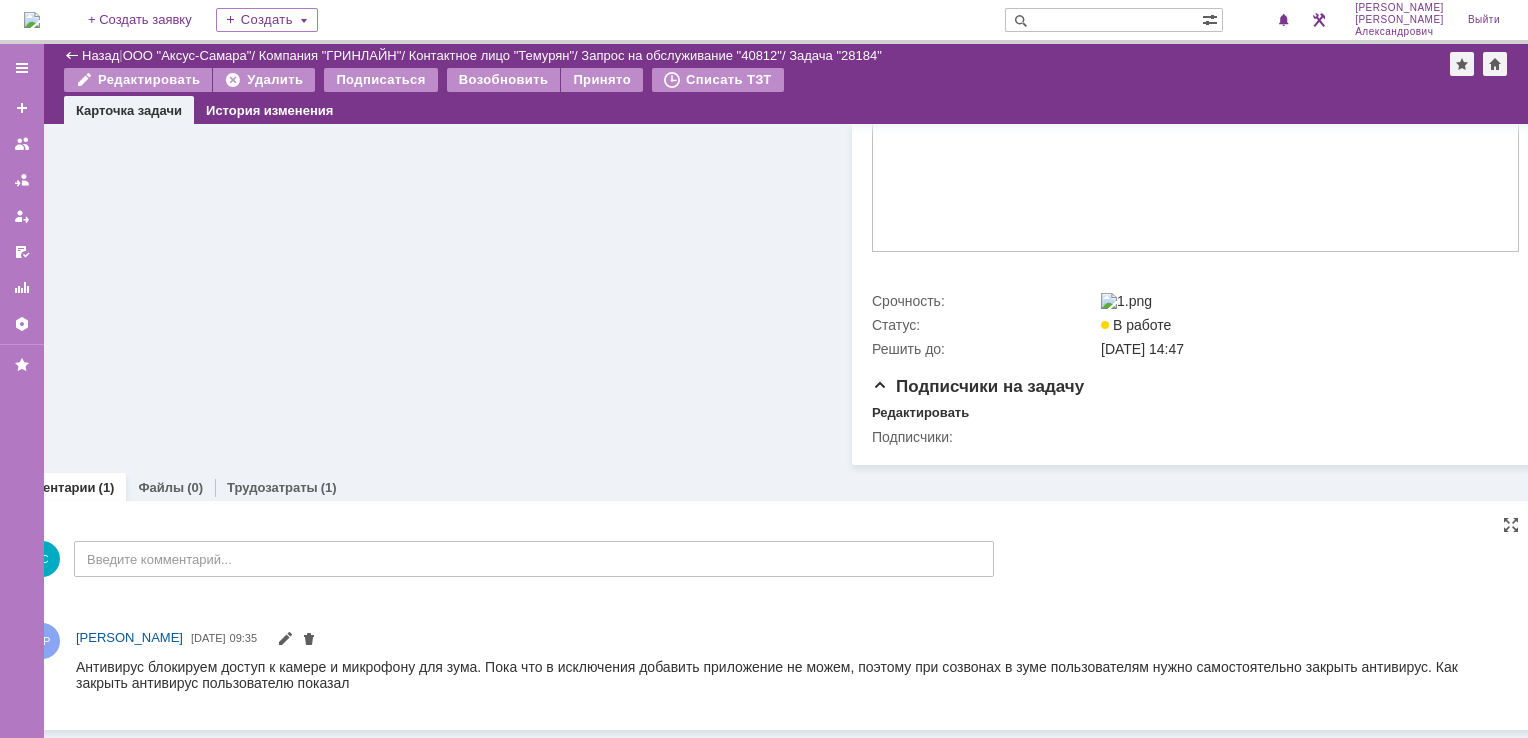 click on "Антивирус блокируем доступ к камере и микрофону для зума. Пока что в исключения добавить приложение не можем, поэтому при созвонах в зуме пользователям нужно самостоятельно закрыть антивирус. Как закрыть антивирус пользователю показал" at bounding box center (793, 674) 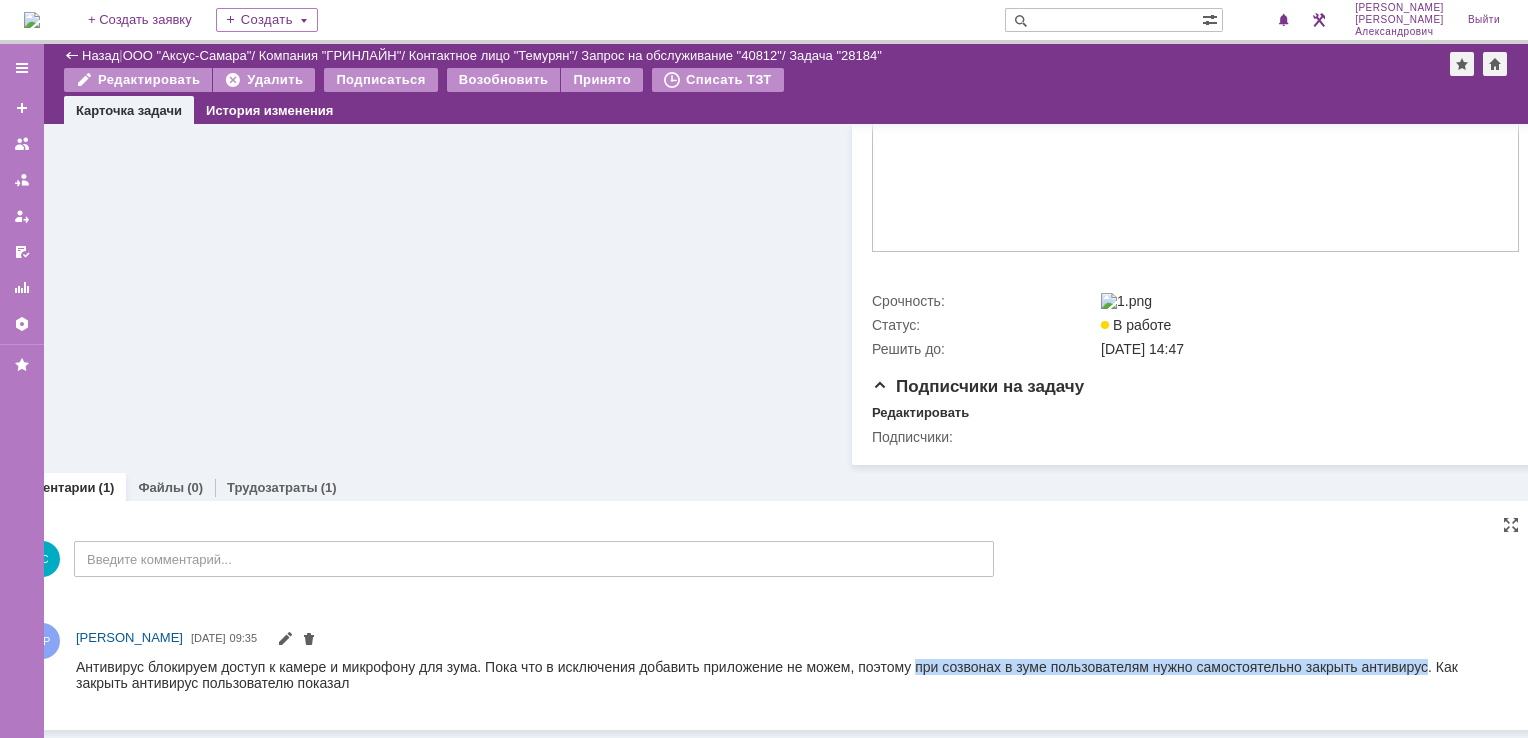 drag, startPoint x: 1414, startPoint y: 669, endPoint x: 907, endPoint y: 668, distance: 507.00098 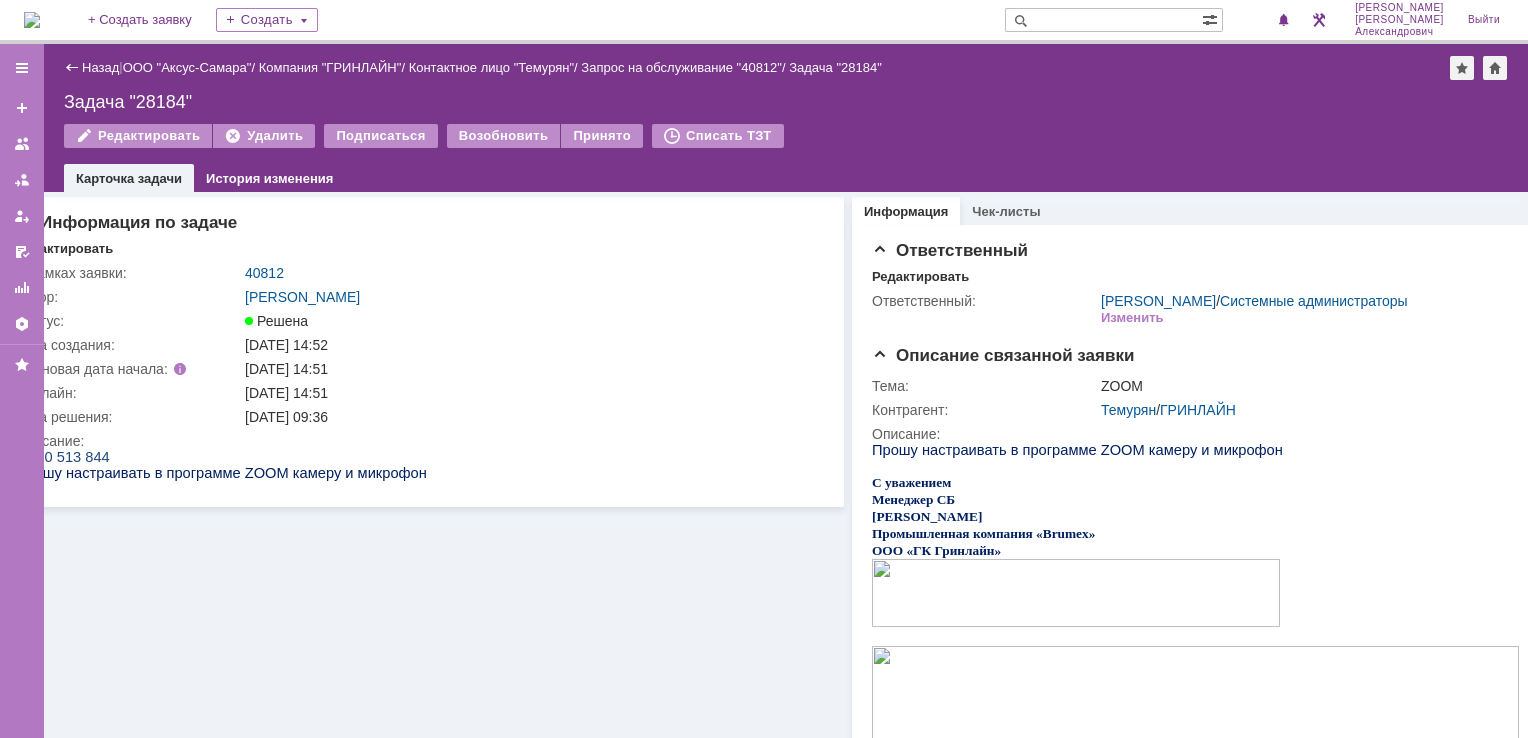 scroll, scrollTop: 0, scrollLeft: 68, axis: horizontal 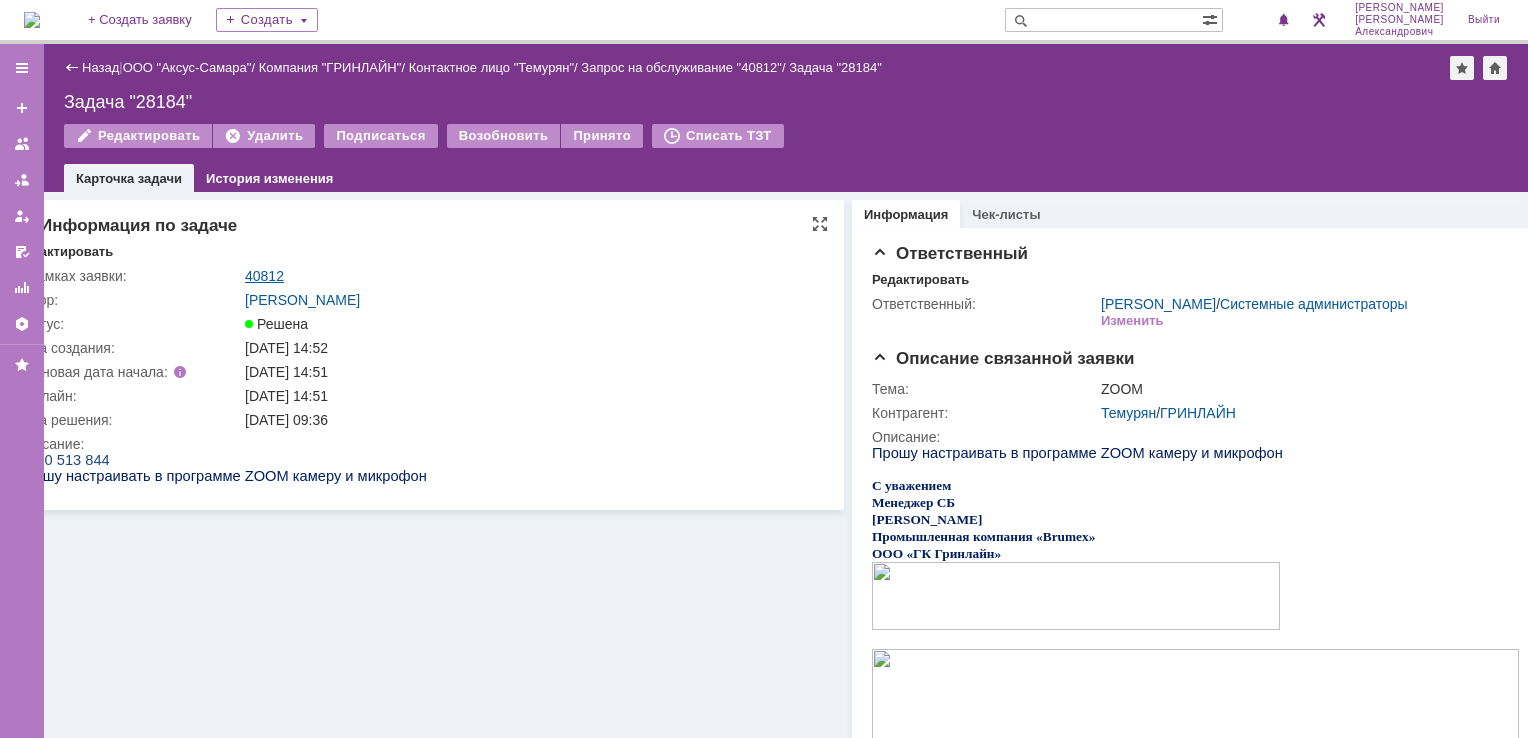 click on "40812" at bounding box center (264, 276) 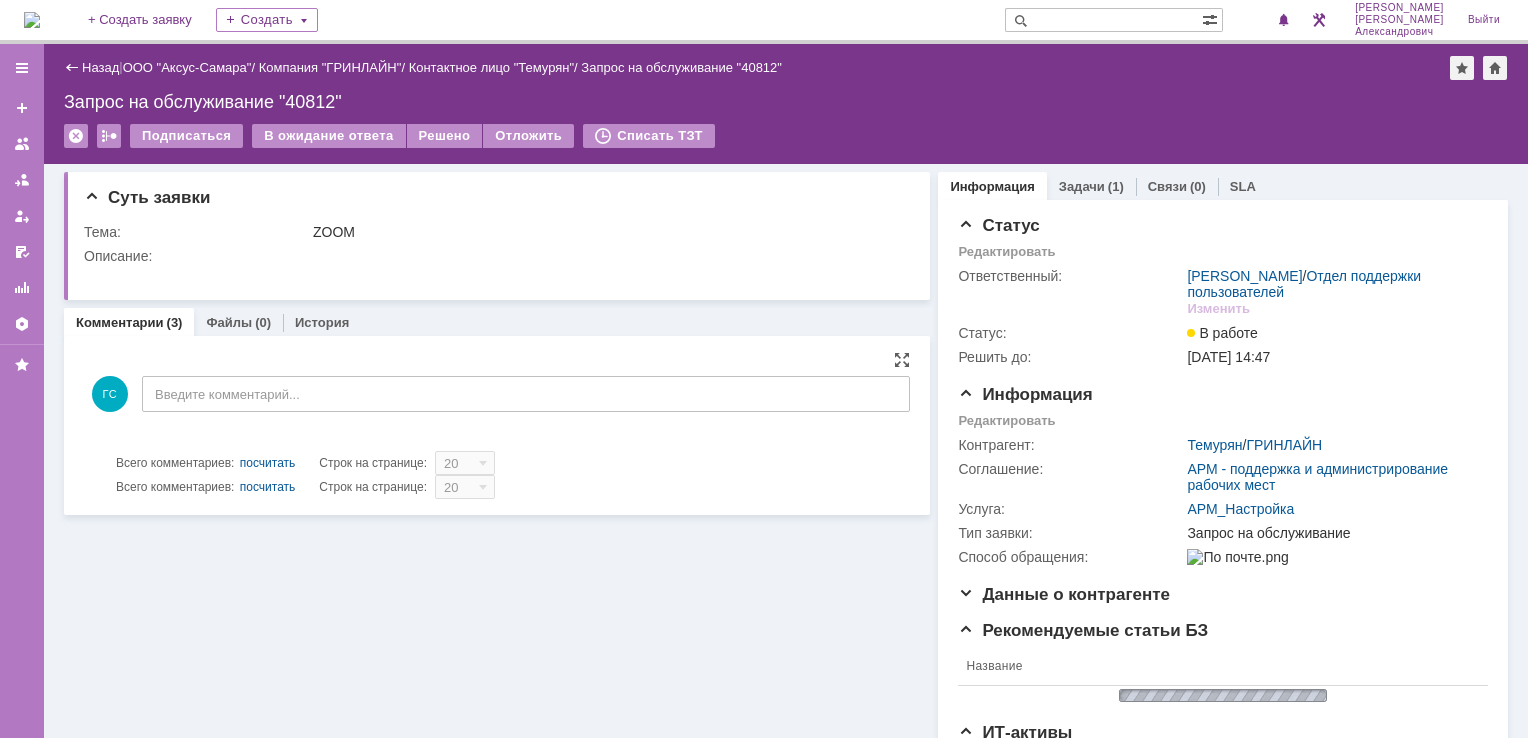 scroll, scrollTop: 0, scrollLeft: 0, axis: both 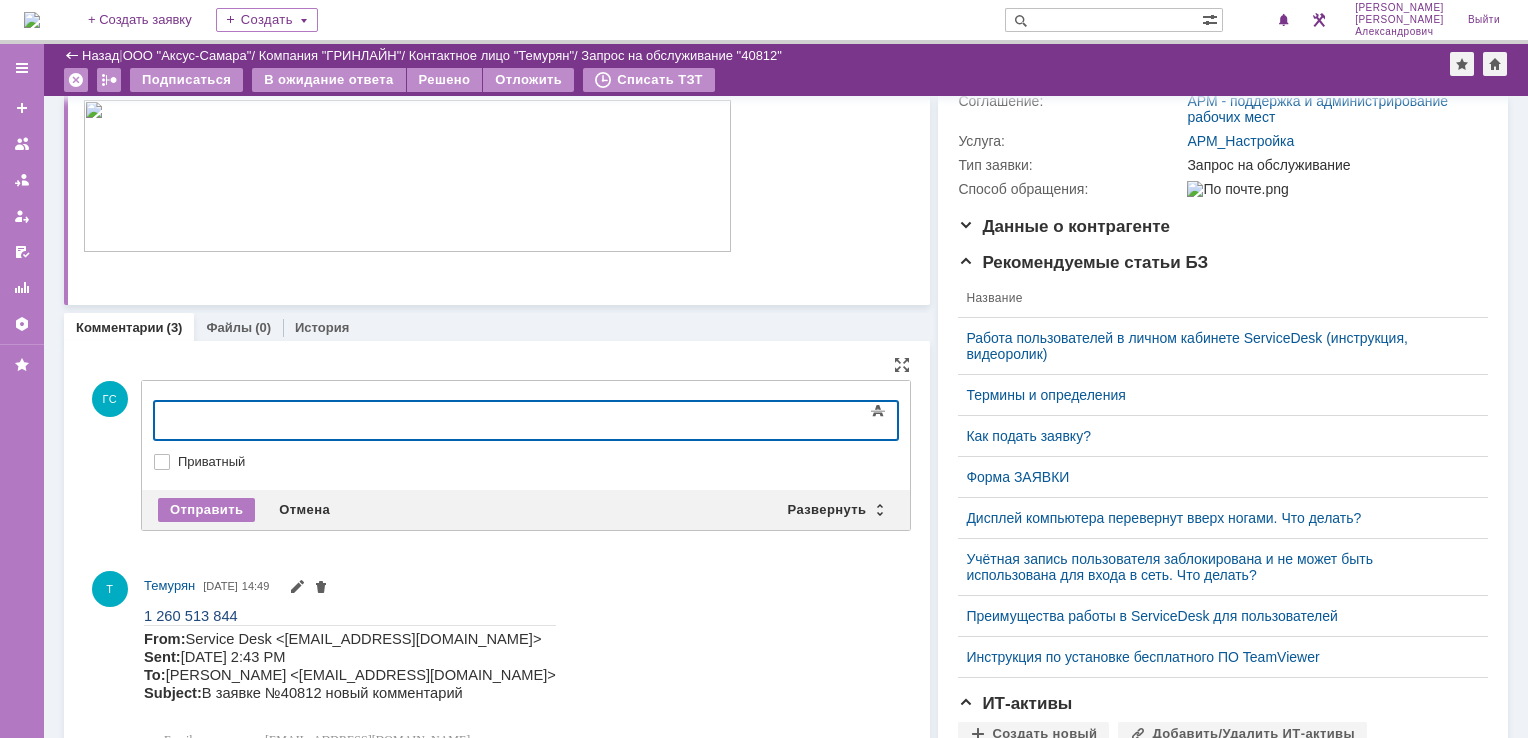 type 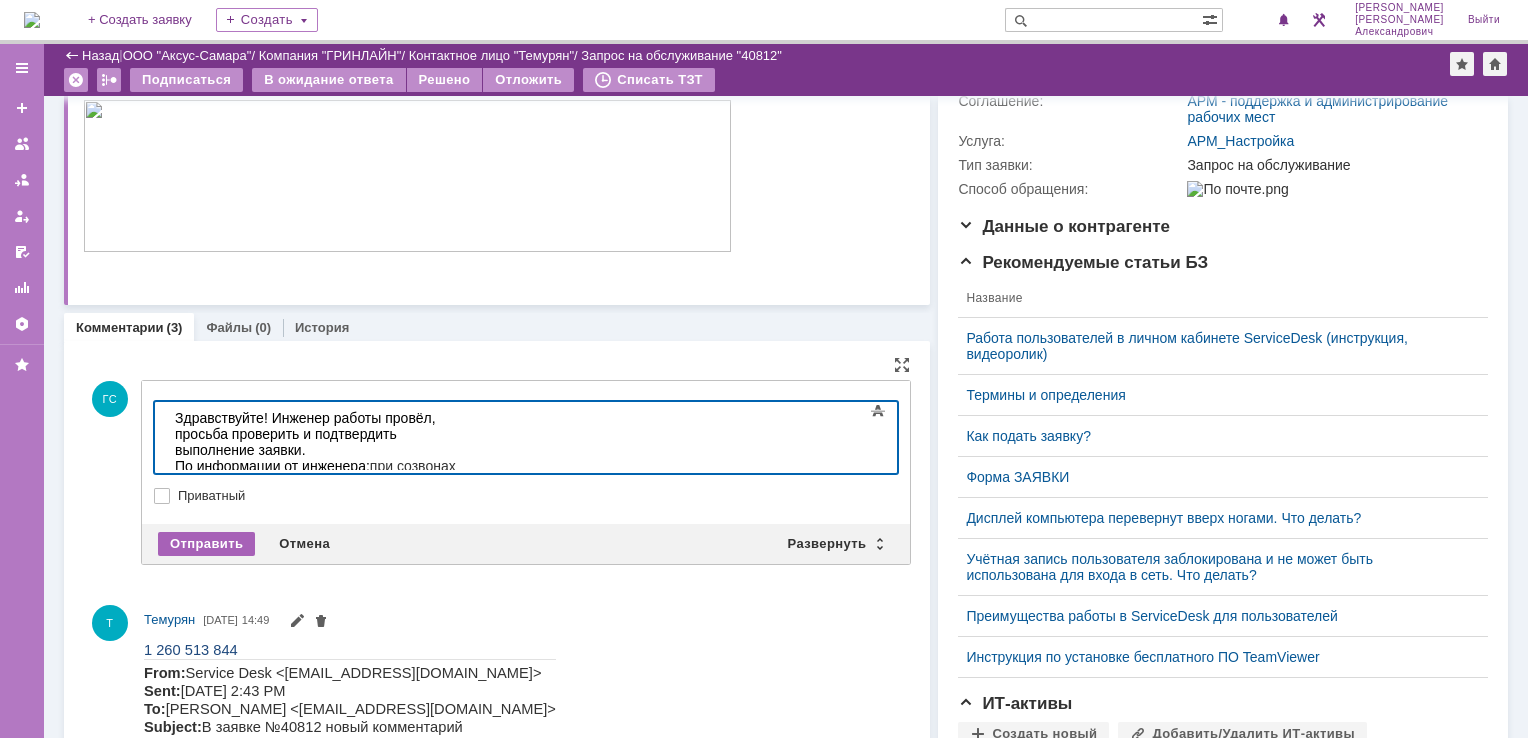 click on "Отправить" at bounding box center (206, 544) 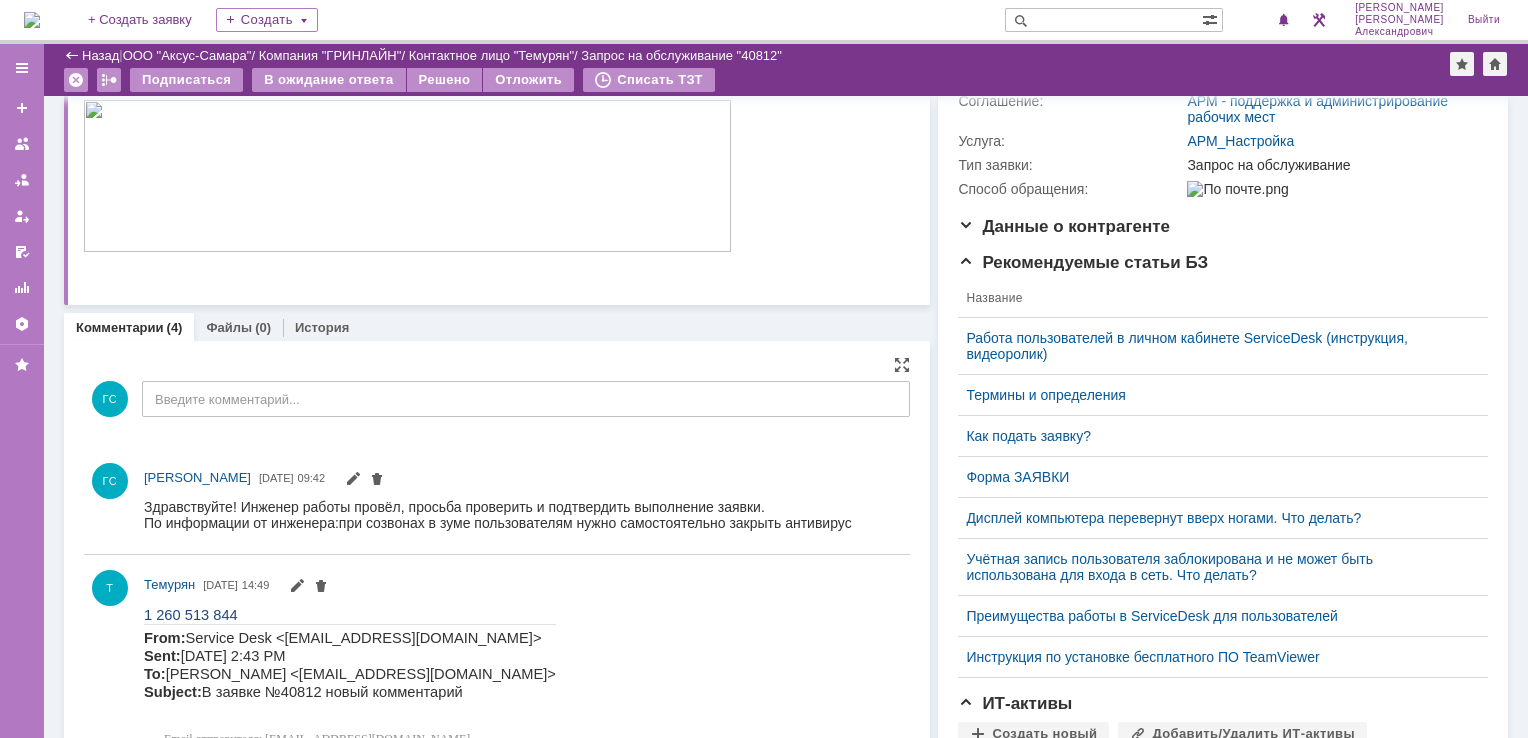 scroll, scrollTop: 0, scrollLeft: 0, axis: both 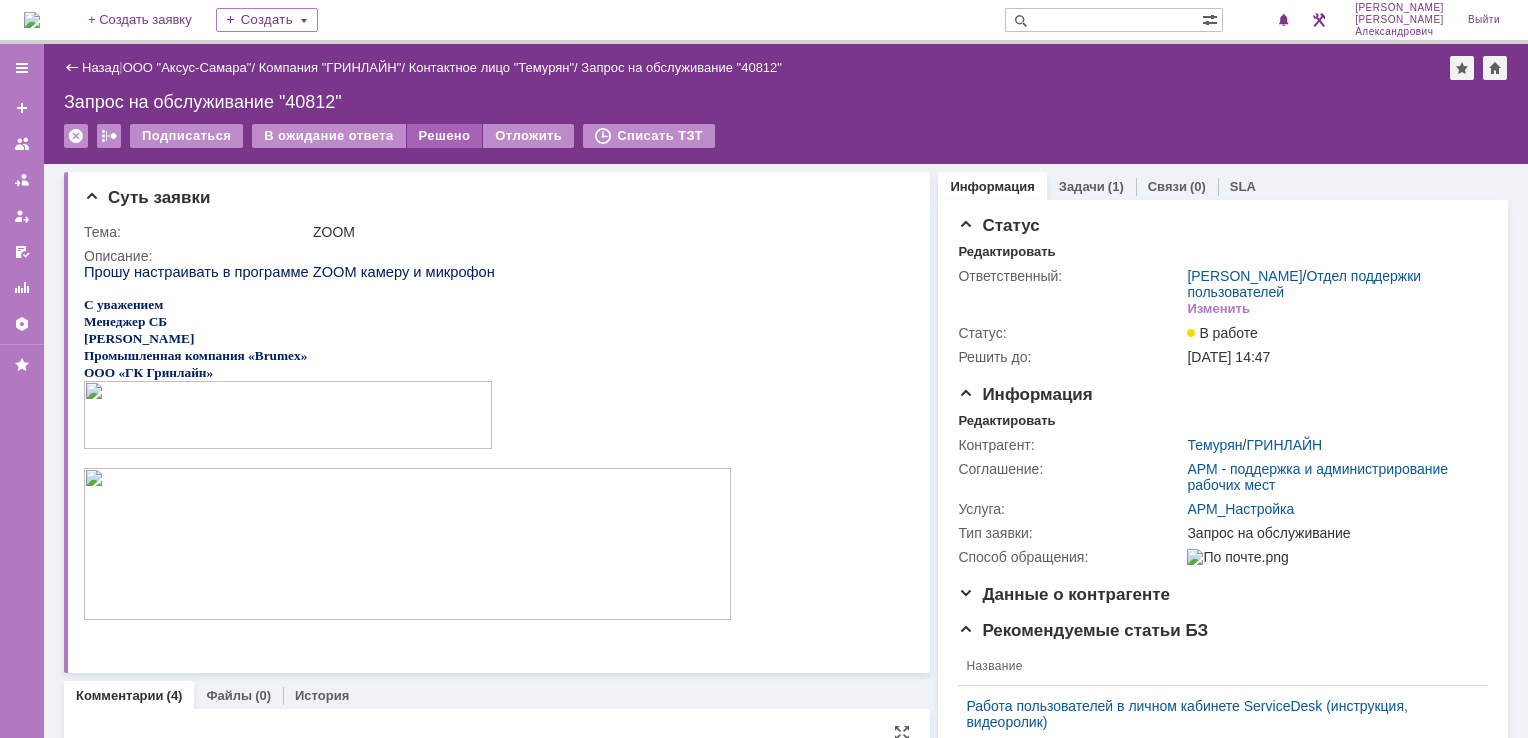 click on "Решено" at bounding box center [445, 136] 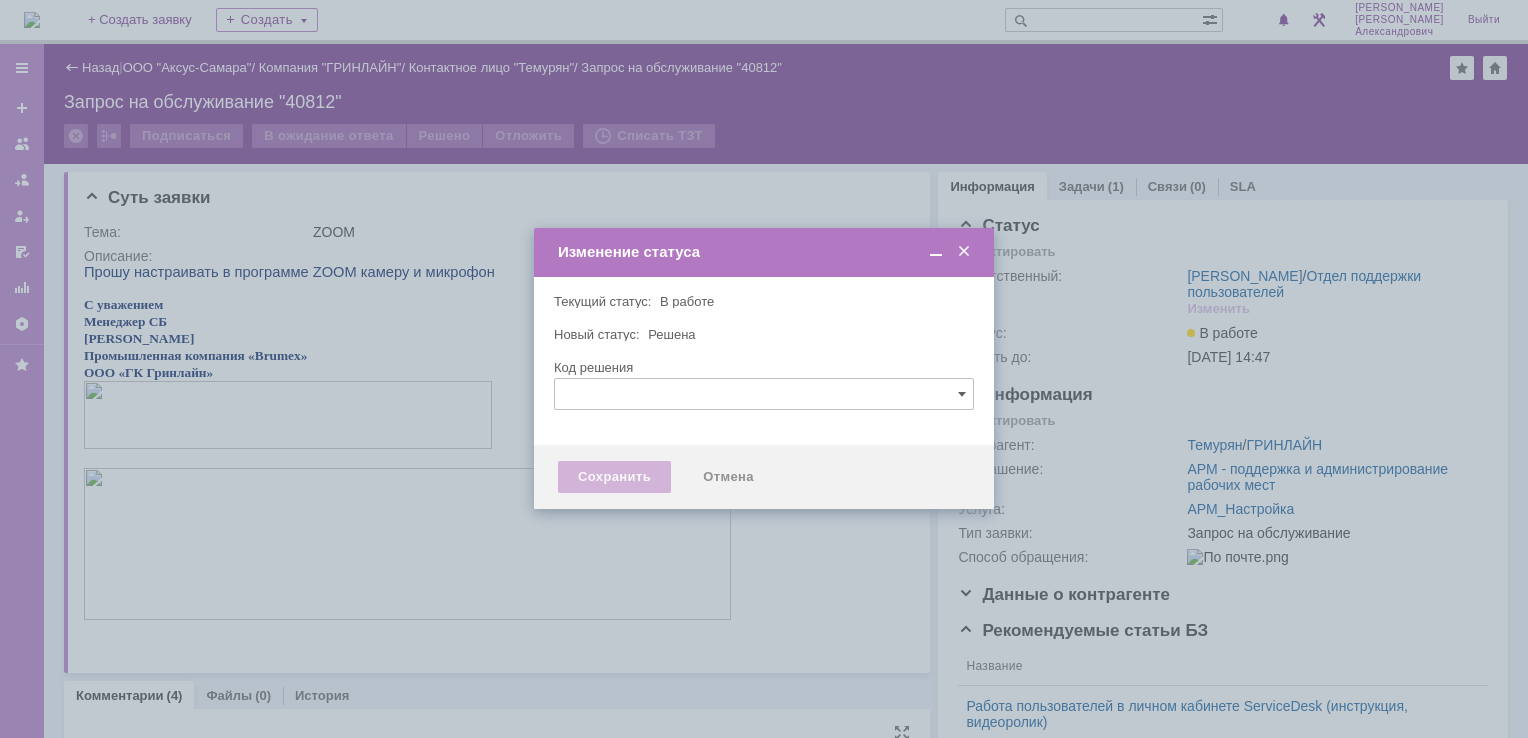 type 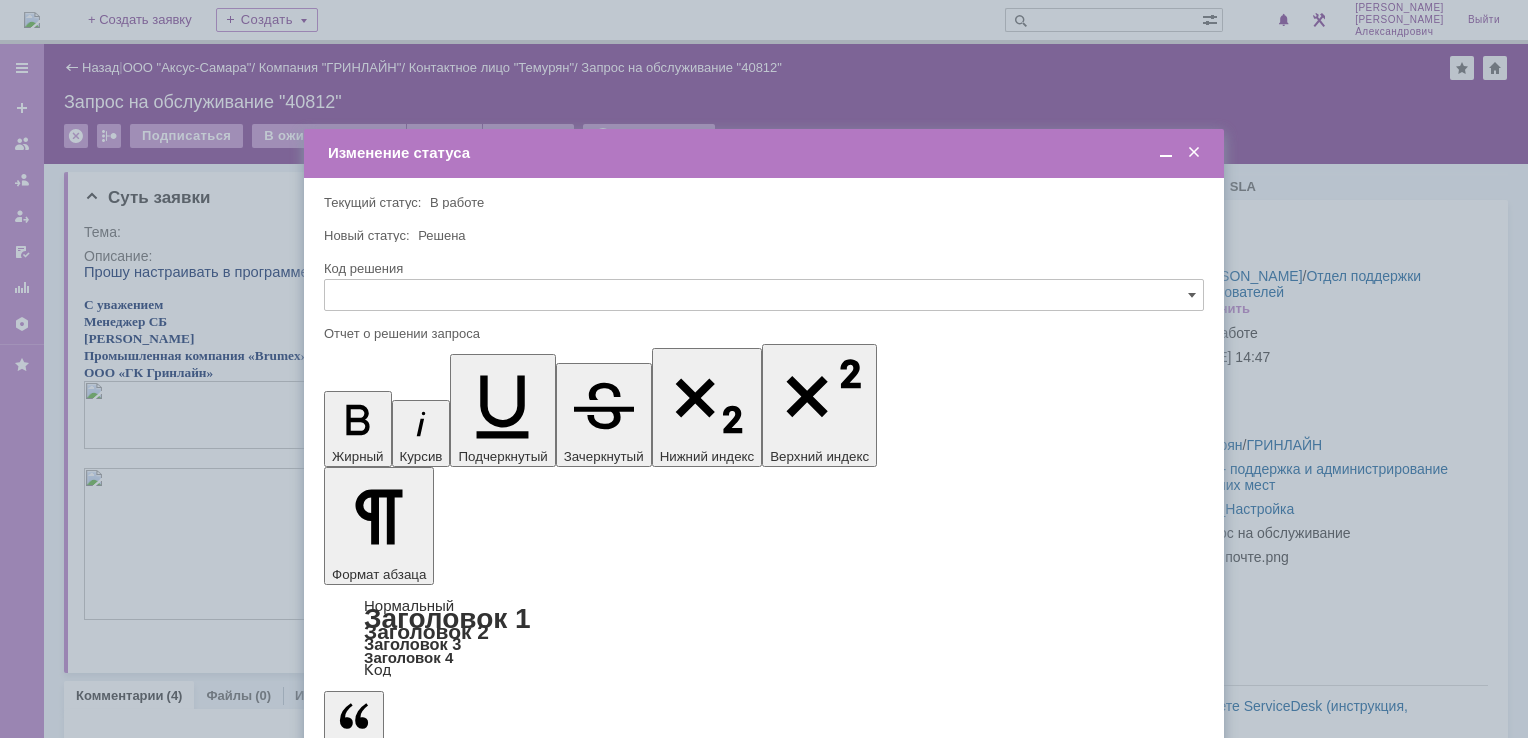 scroll, scrollTop: 0, scrollLeft: 0, axis: both 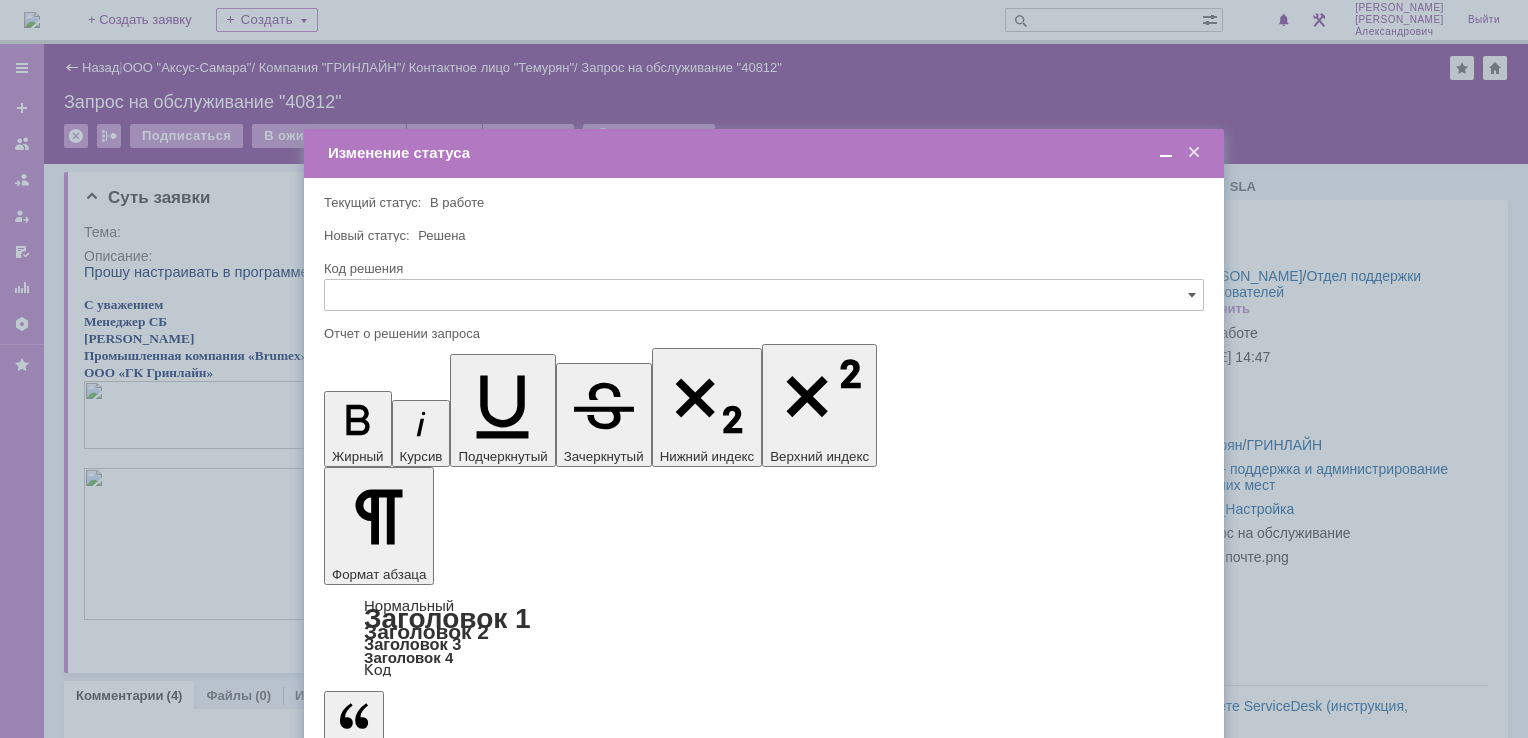 click on "Сохранить" at bounding box center [384, 820] 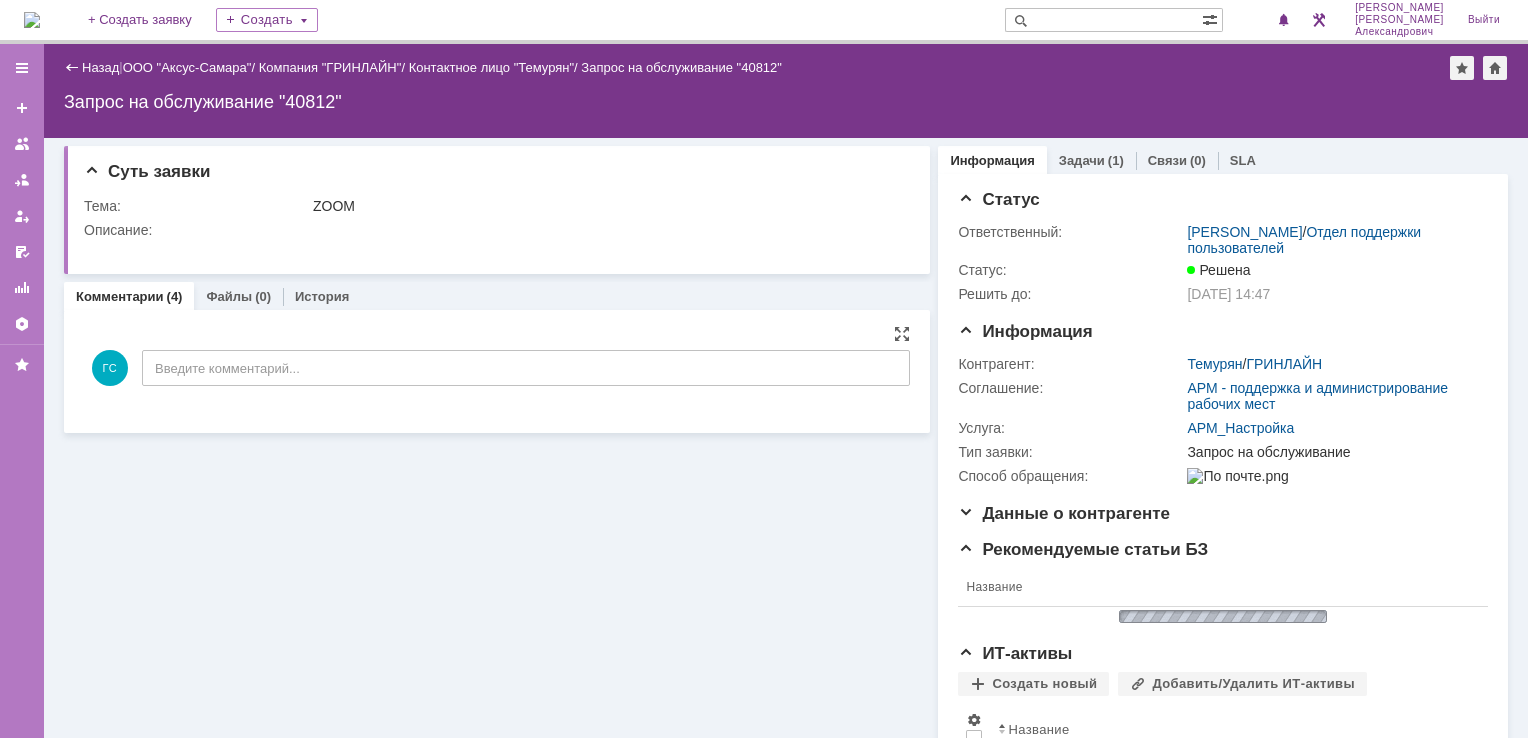 scroll, scrollTop: 0, scrollLeft: 0, axis: both 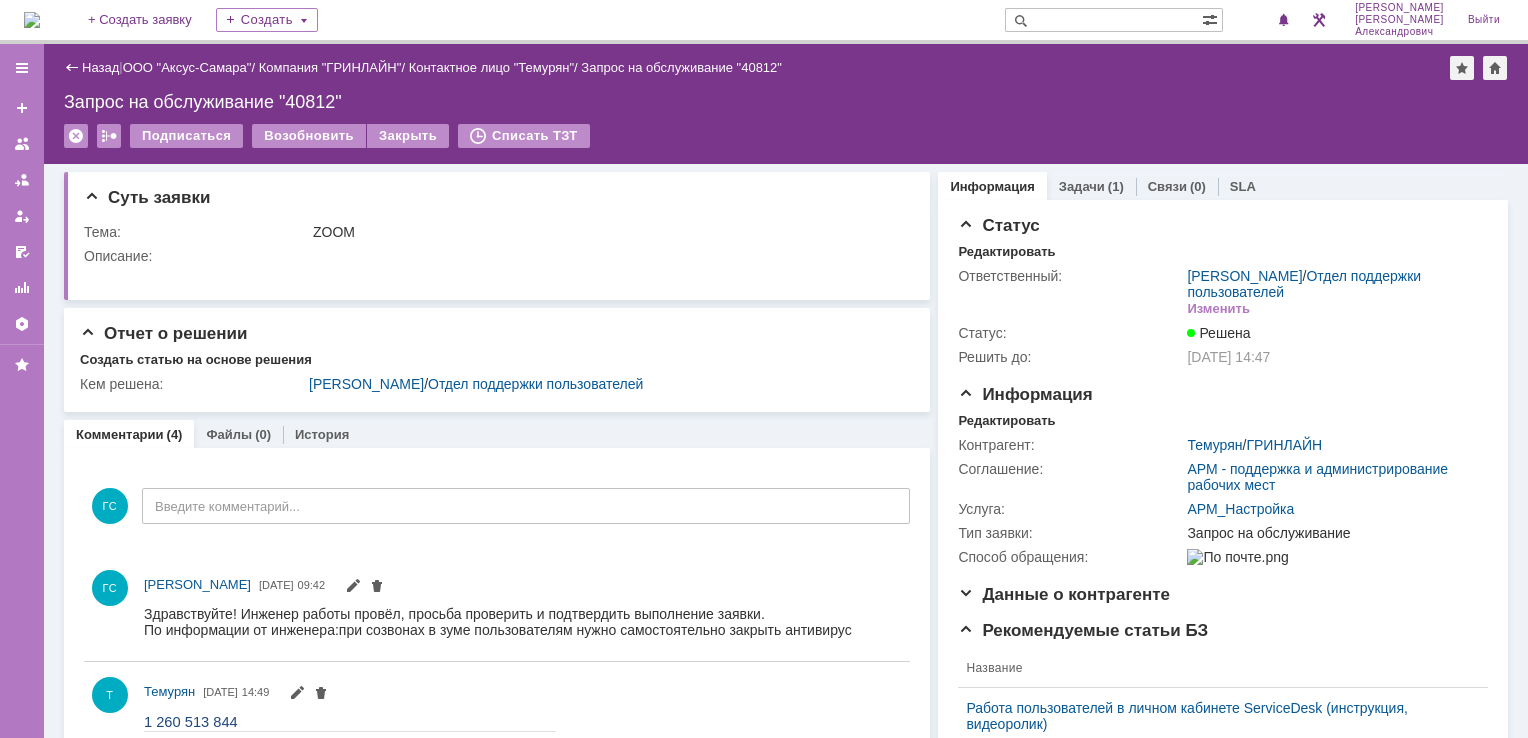 click at bounding box center (32, 20) 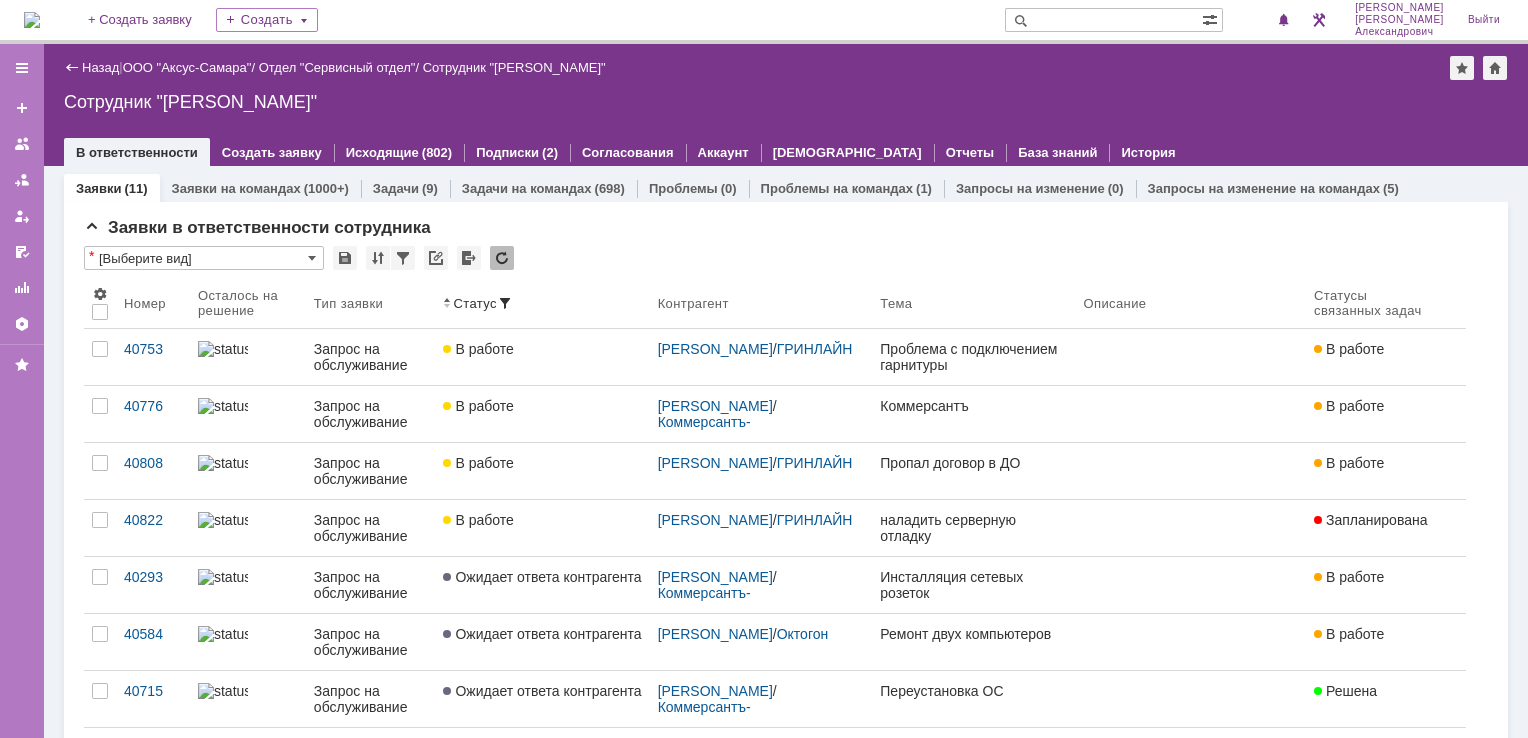 scroll, scrollTop: 0, scrollLeft: 0, axis: both 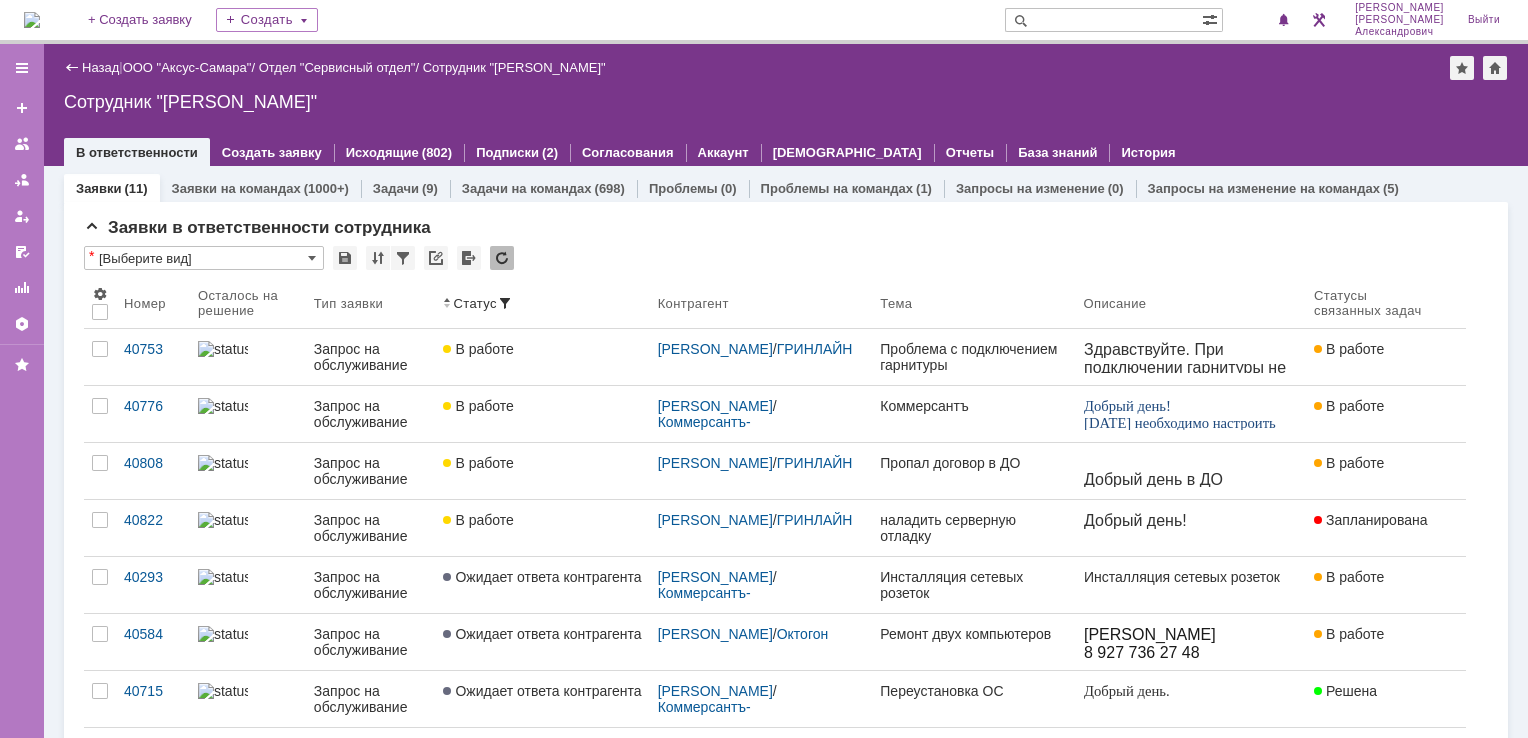click at bounding box center [1265, 20] 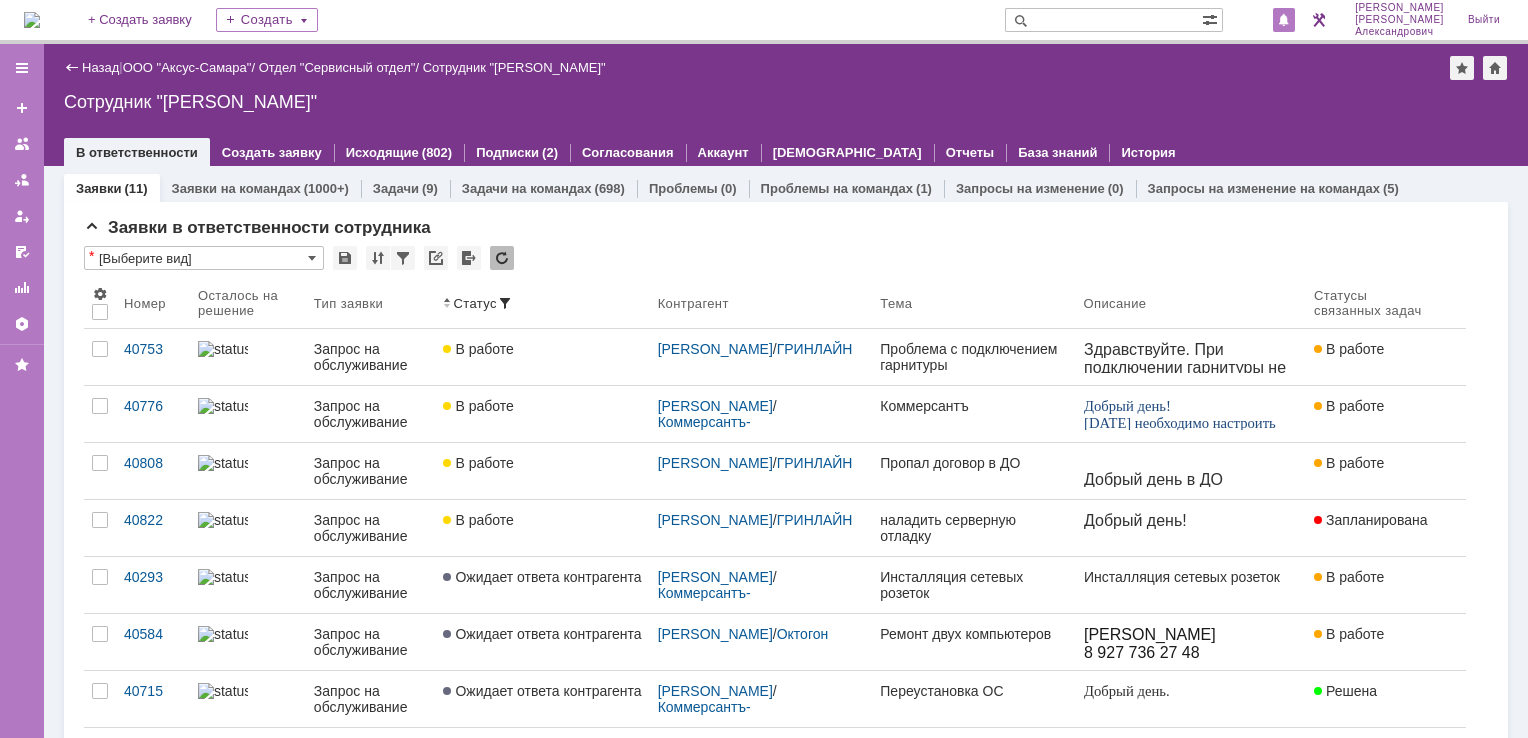 click at bounding box center [1284, 20] 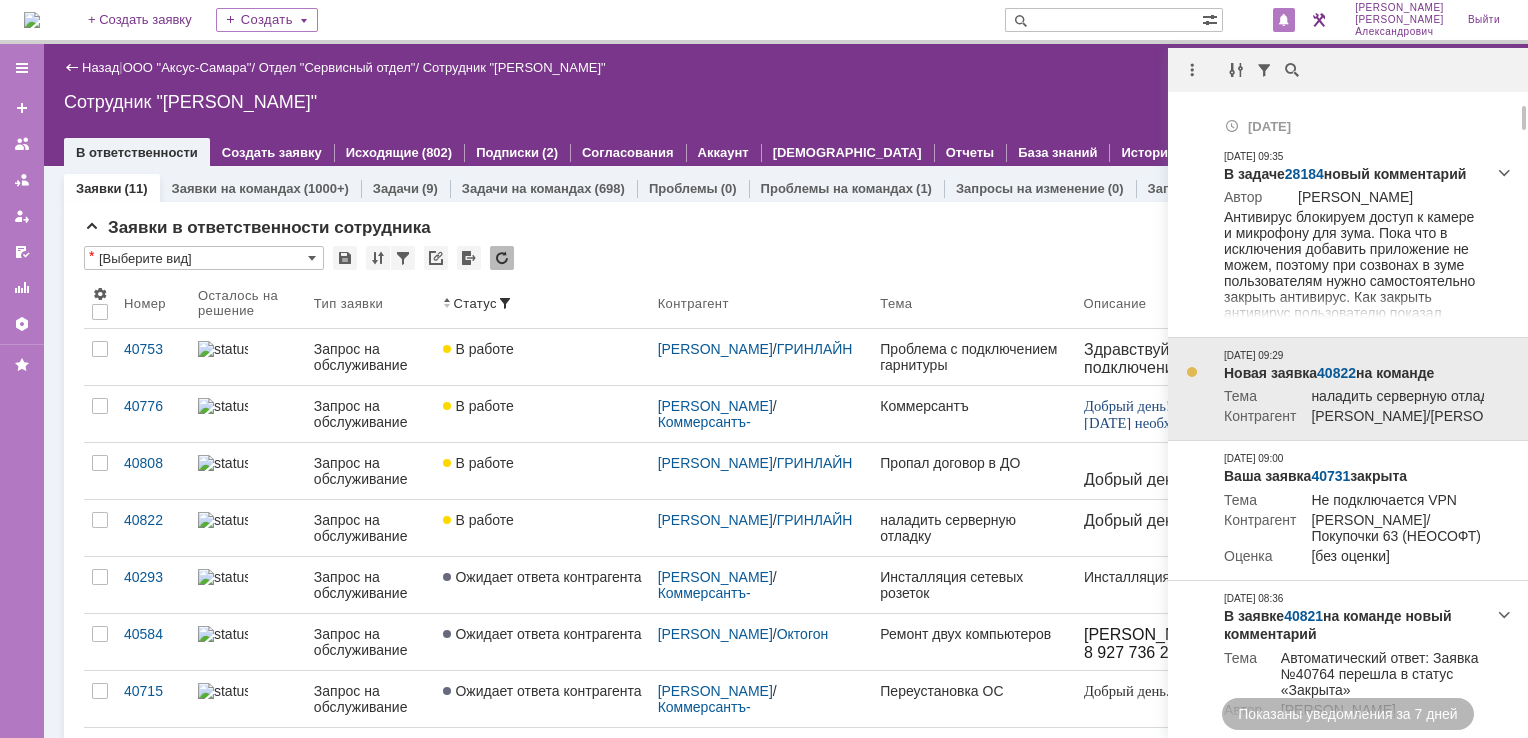 click on "40822" at bounding box center (1336, 373) 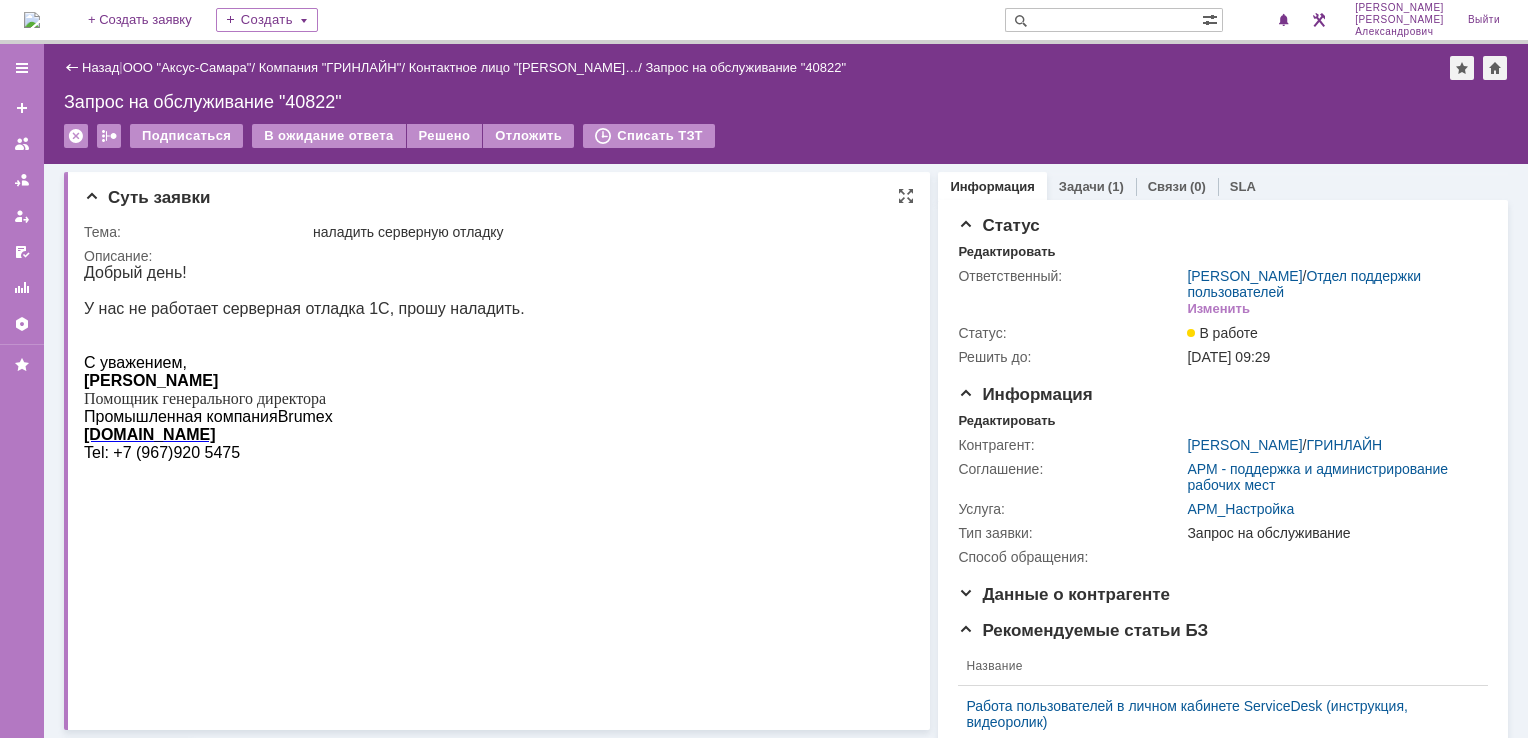 scroll, scrollTop: 0, scrollLeft: 0, axis: both 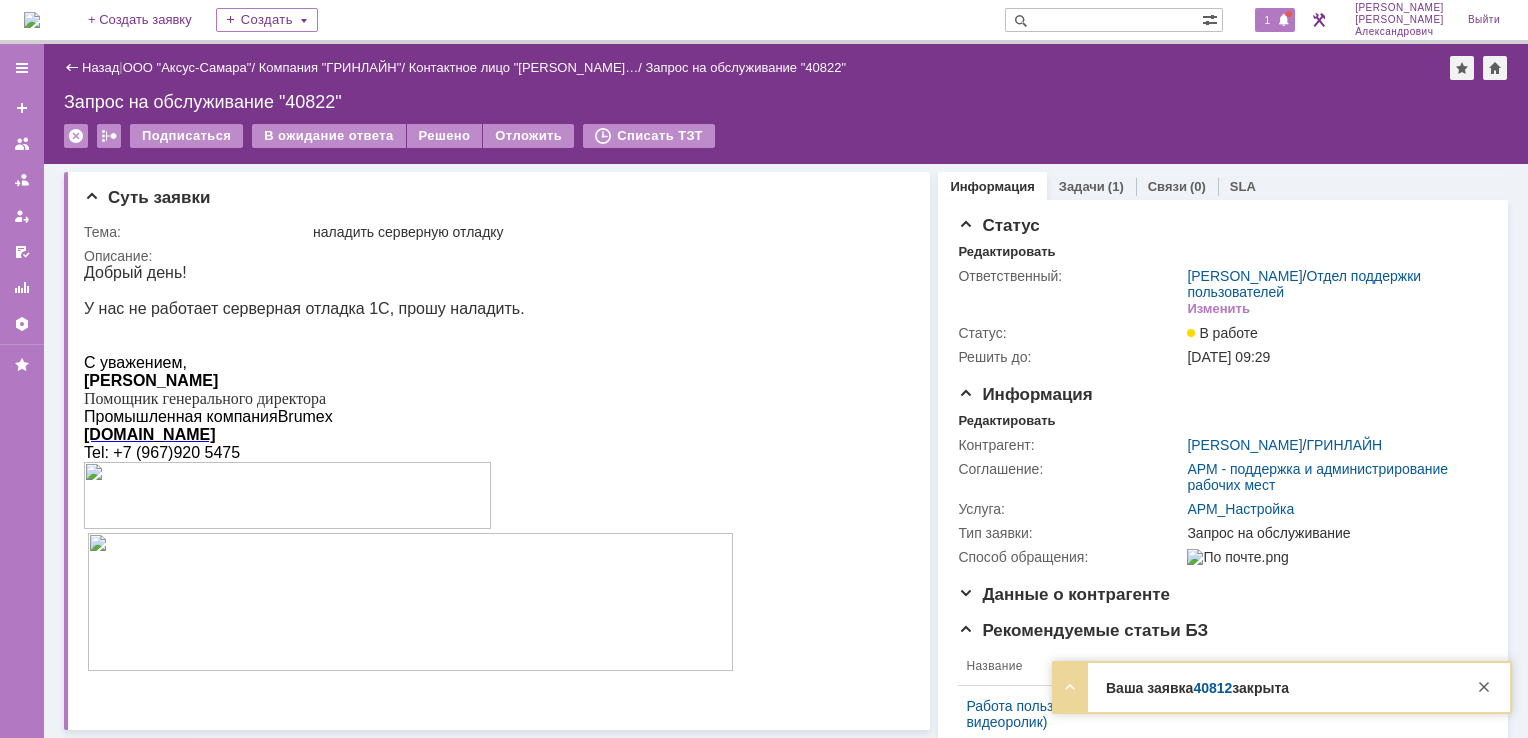 click on "1" at bounding box center (1268, 20) 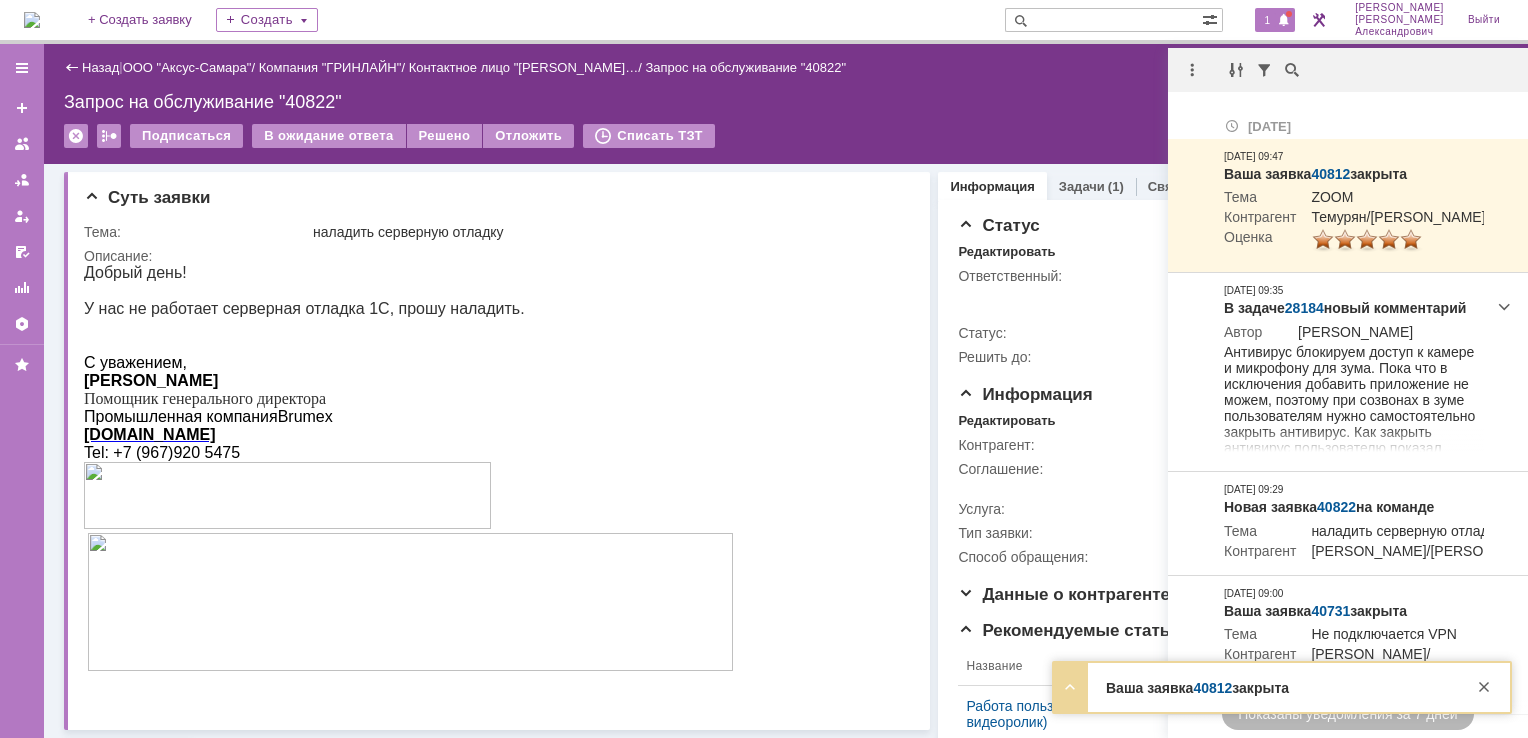 drag, startPoint x: 1156, startPoint y: 77, endPoint x: 1037, endPoint y: 82, distance: 119.104996 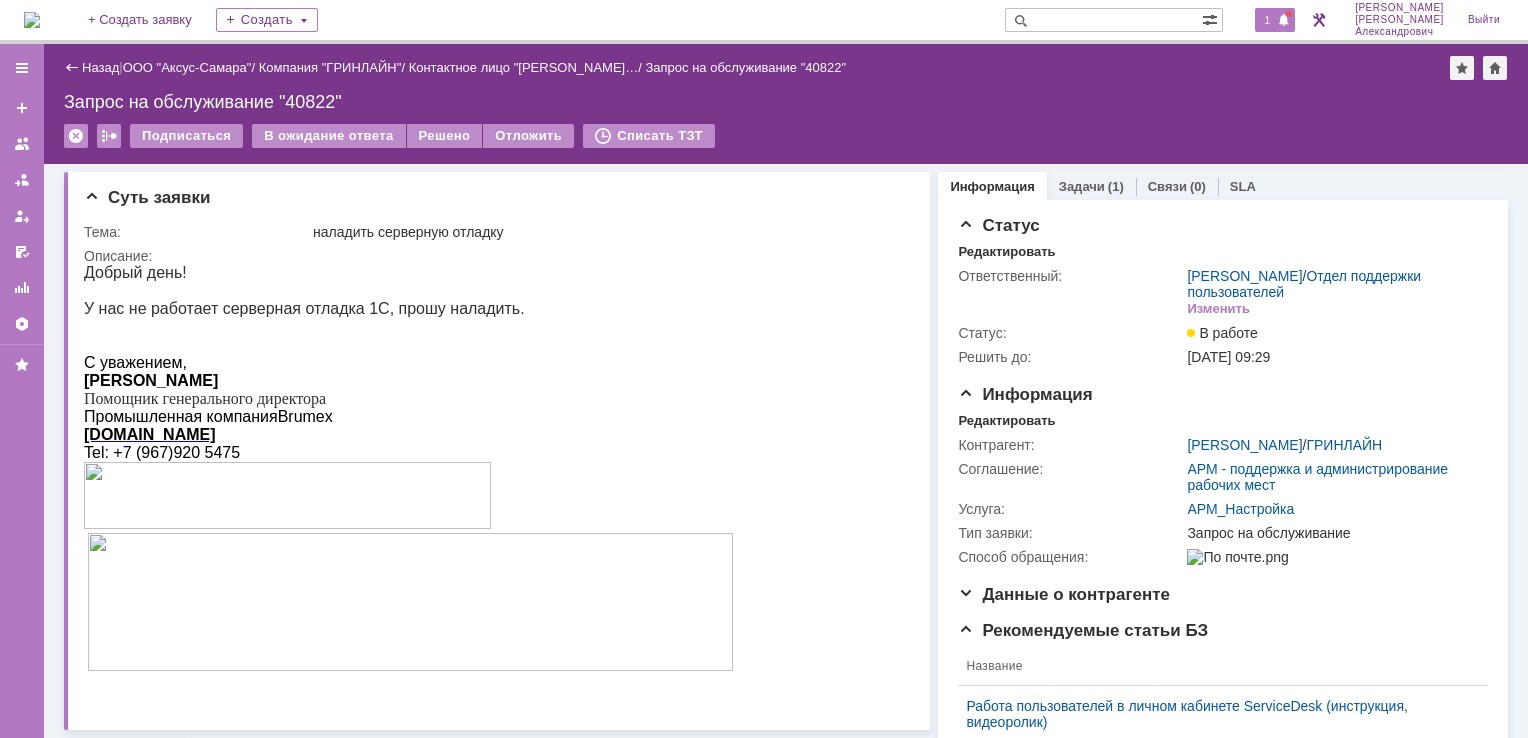 click on "1" at bounding box center (1275, 20) 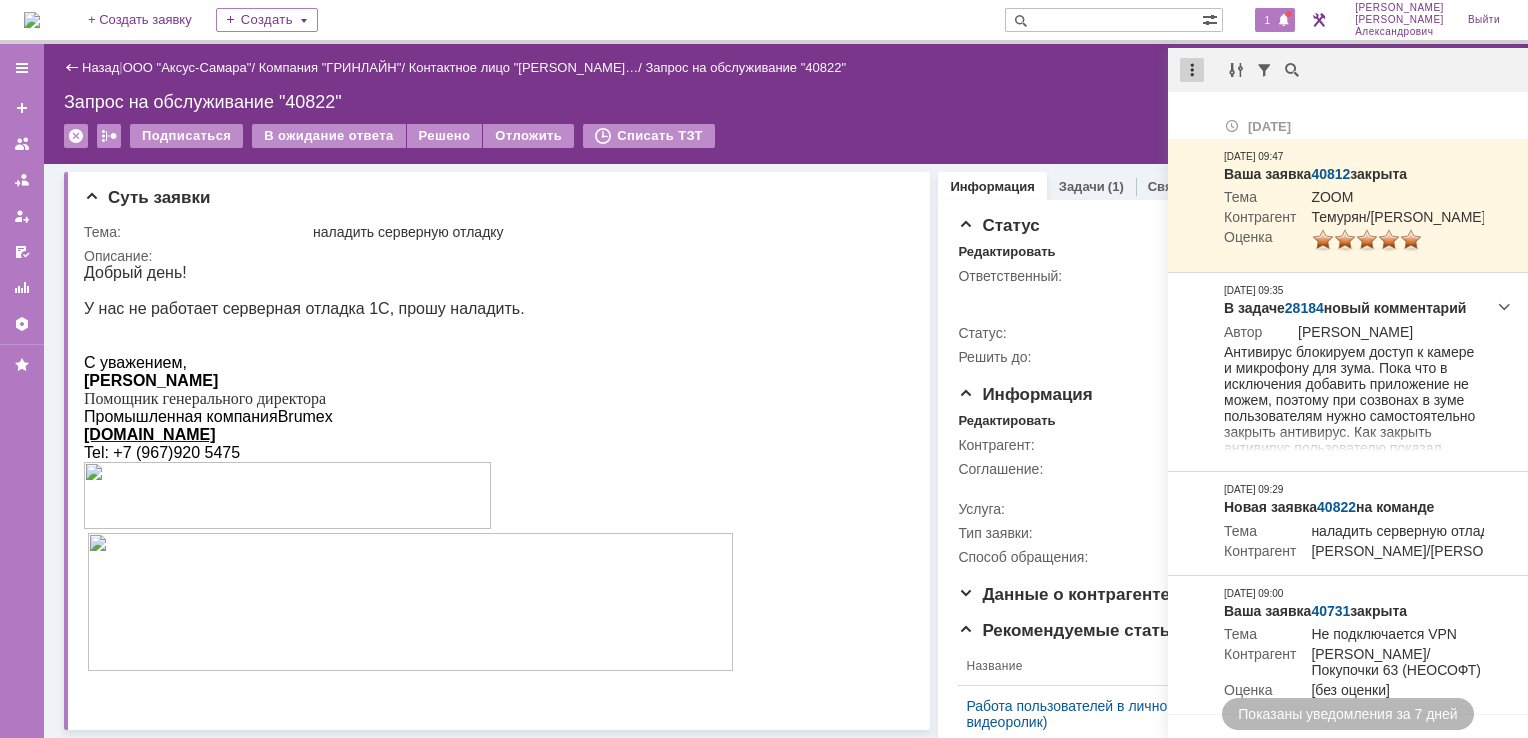 click at bounding box center [1192, 70] 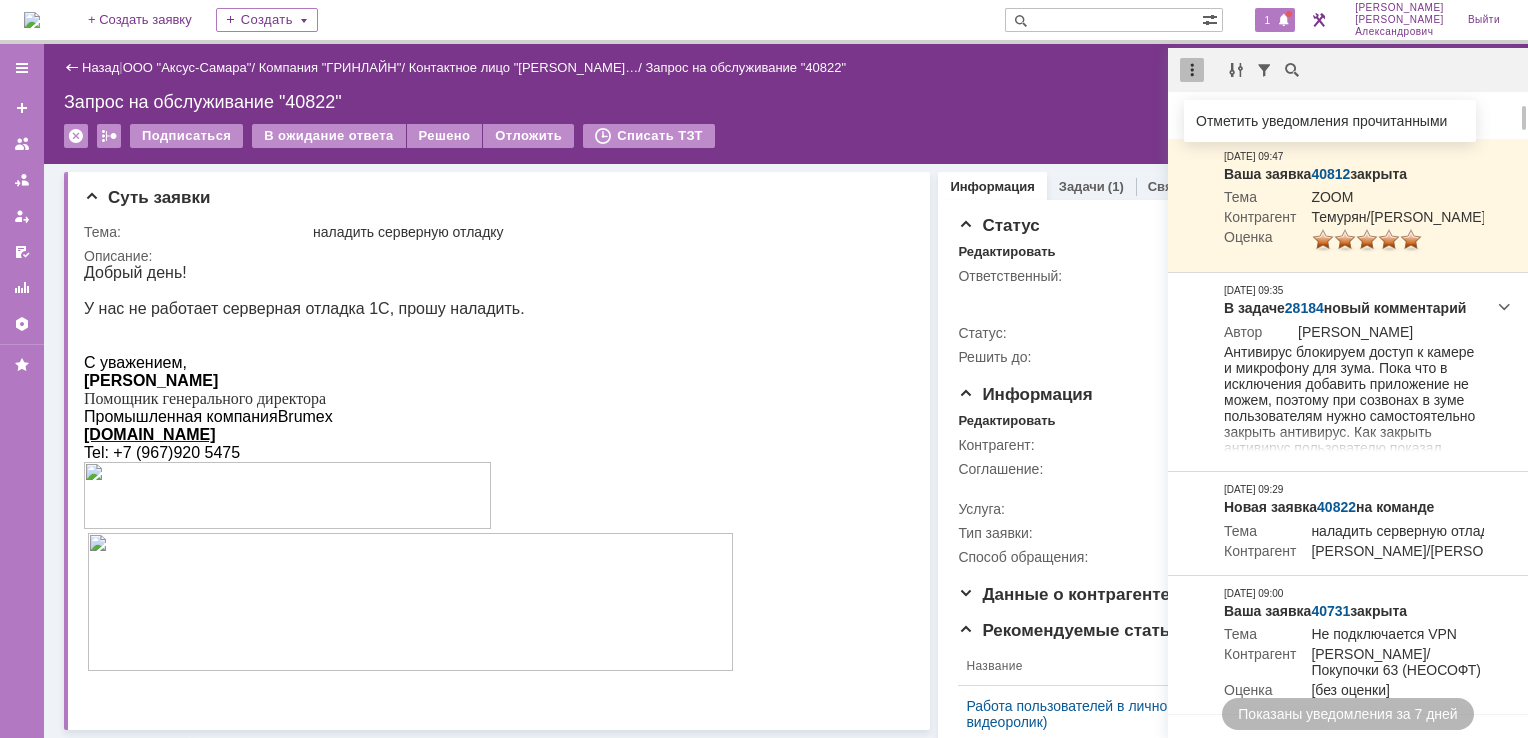 click on "Отметить уведомления прочитанными" at bounding box center [1330, 121] 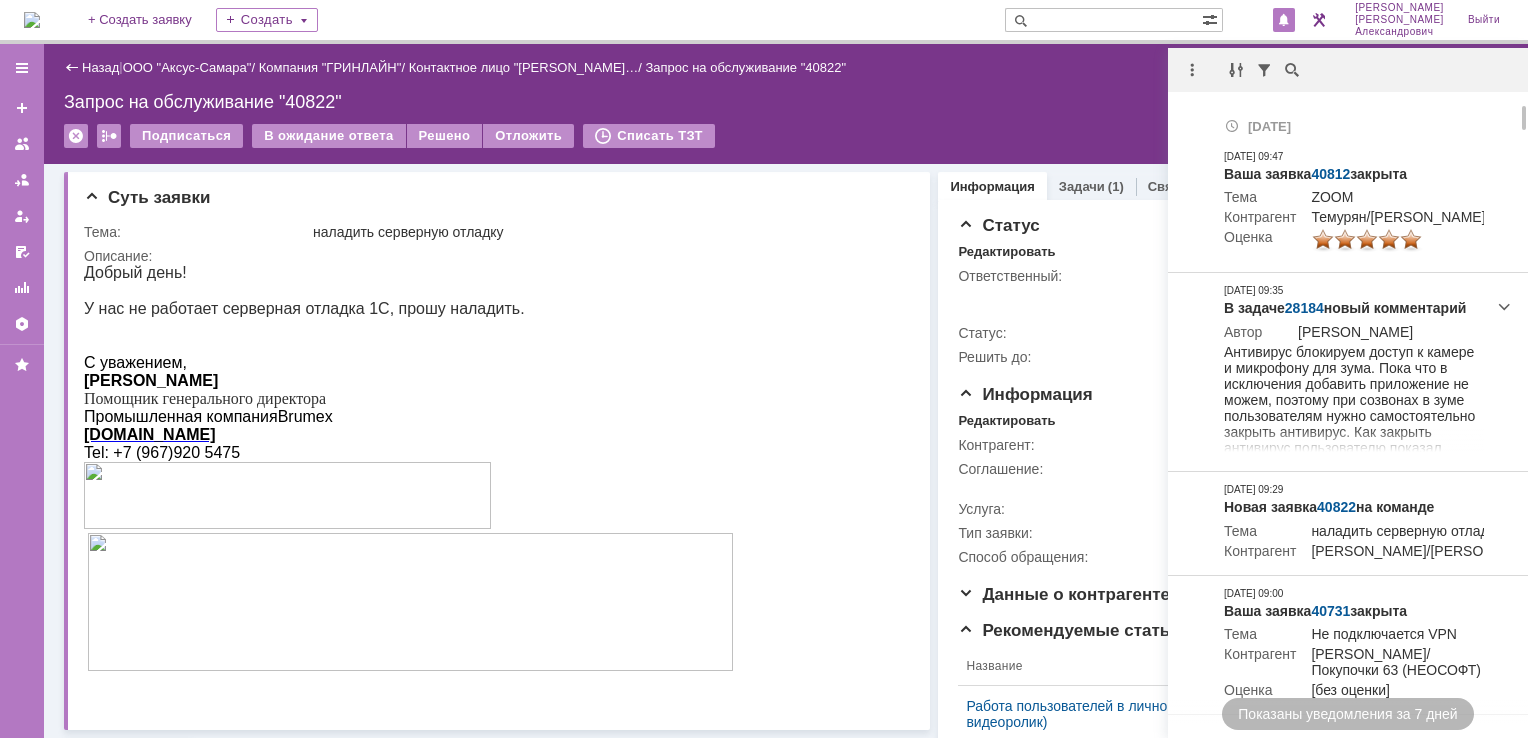 click on "Назад   |   ООО "Аксус-Самара"  /   Компания "ГРИНЛАЙН"  /   Контактное лицо "[PERSON_NAME]…  /   Запрос на обслуживание "40822" Запрос на обслуживание "40822"
Подписаться В ожидание ответа Решено Отложить Списать ТЗТ serviceCall$45552653 Карточка заявки" at bounding box center [786, 104] 